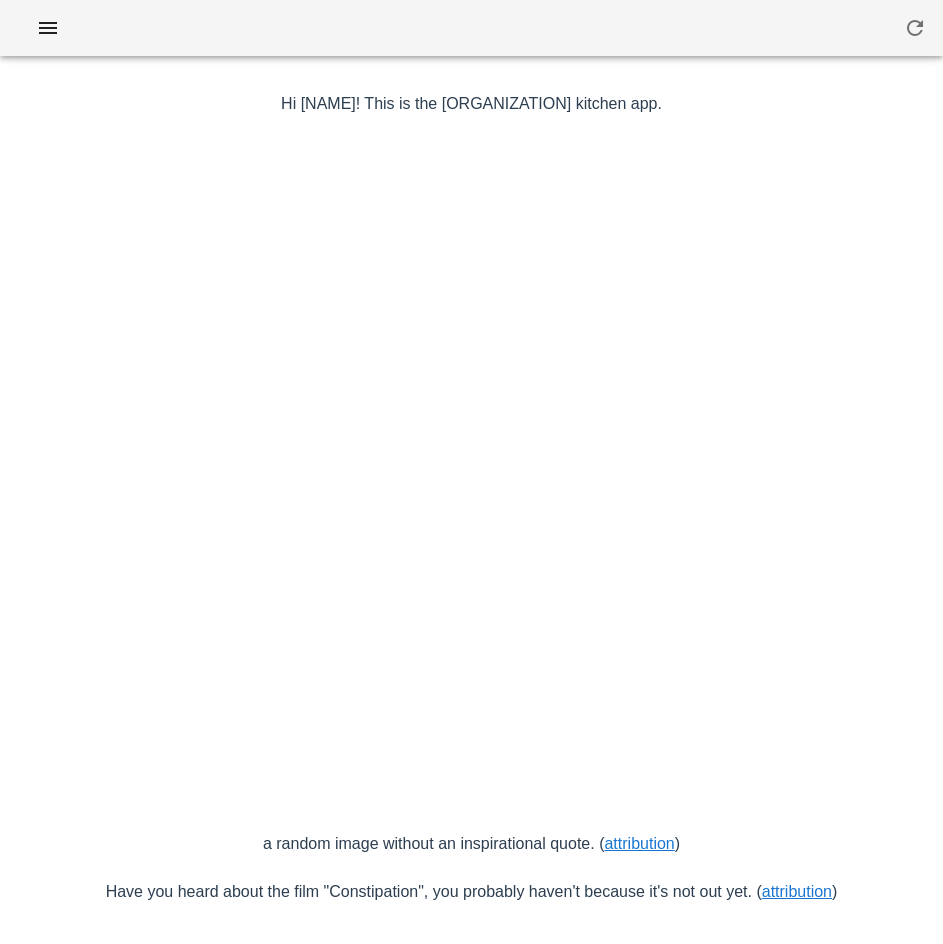 scroll, scrollTop: 0, scrollLeft: 0, axis: both 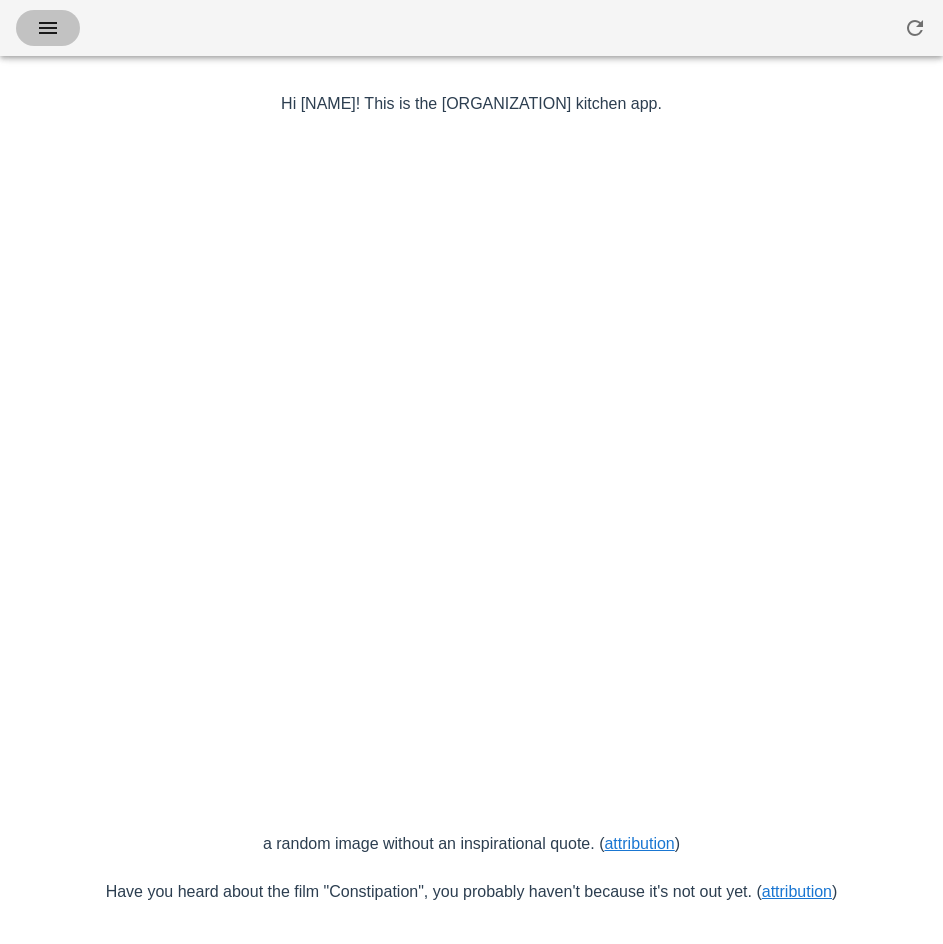 click at bounding box center [48, 28] 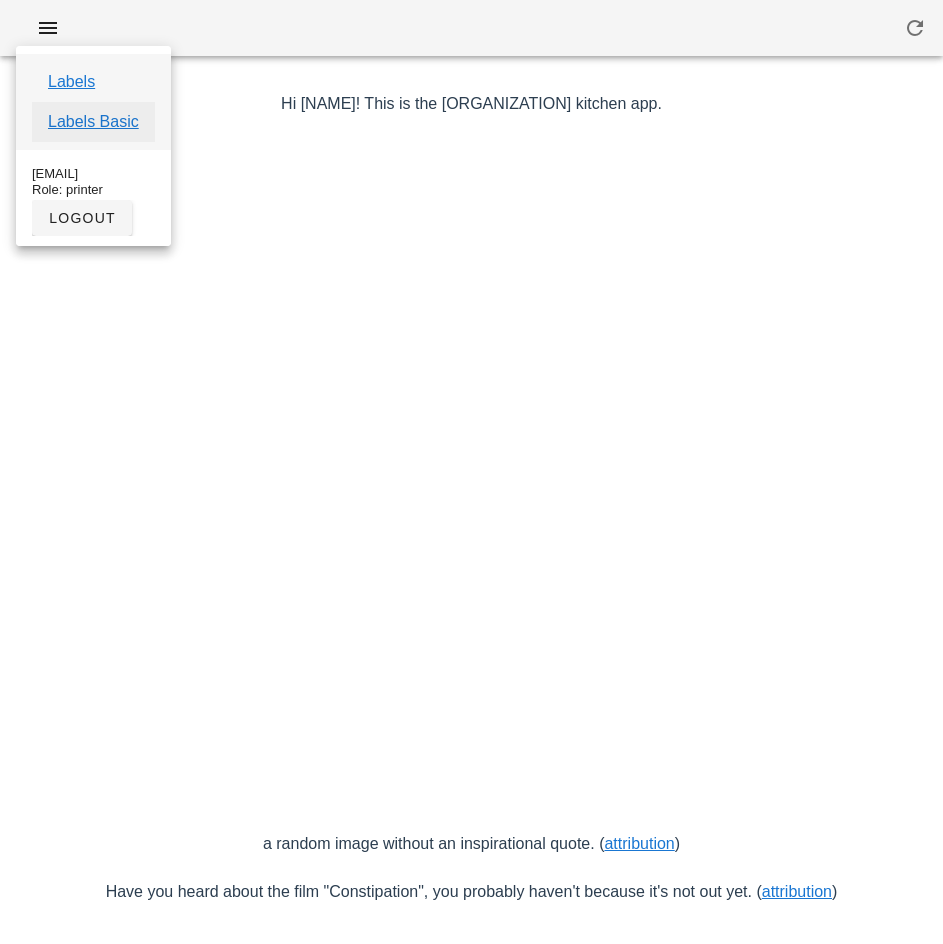 click on "Labels Basic" at bounding box center [93, 122] 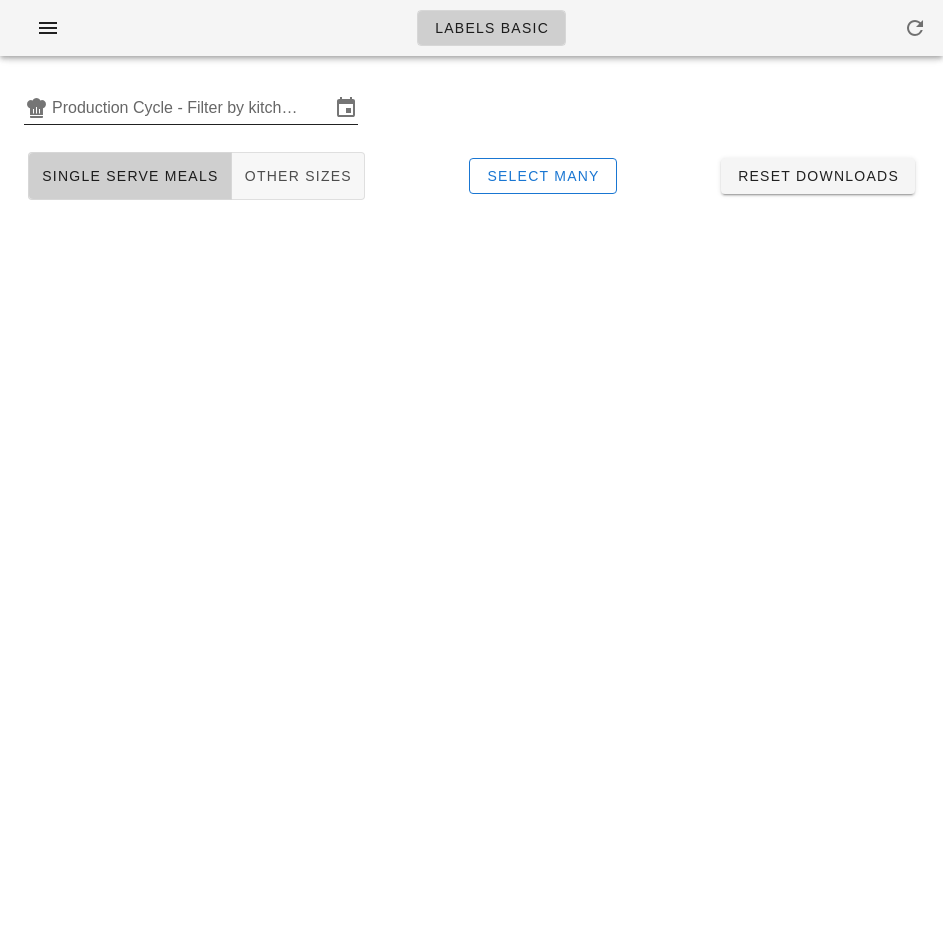 click on "Production Cycle - Filter by kitchen production schedules" at bounding box center [191, 108] 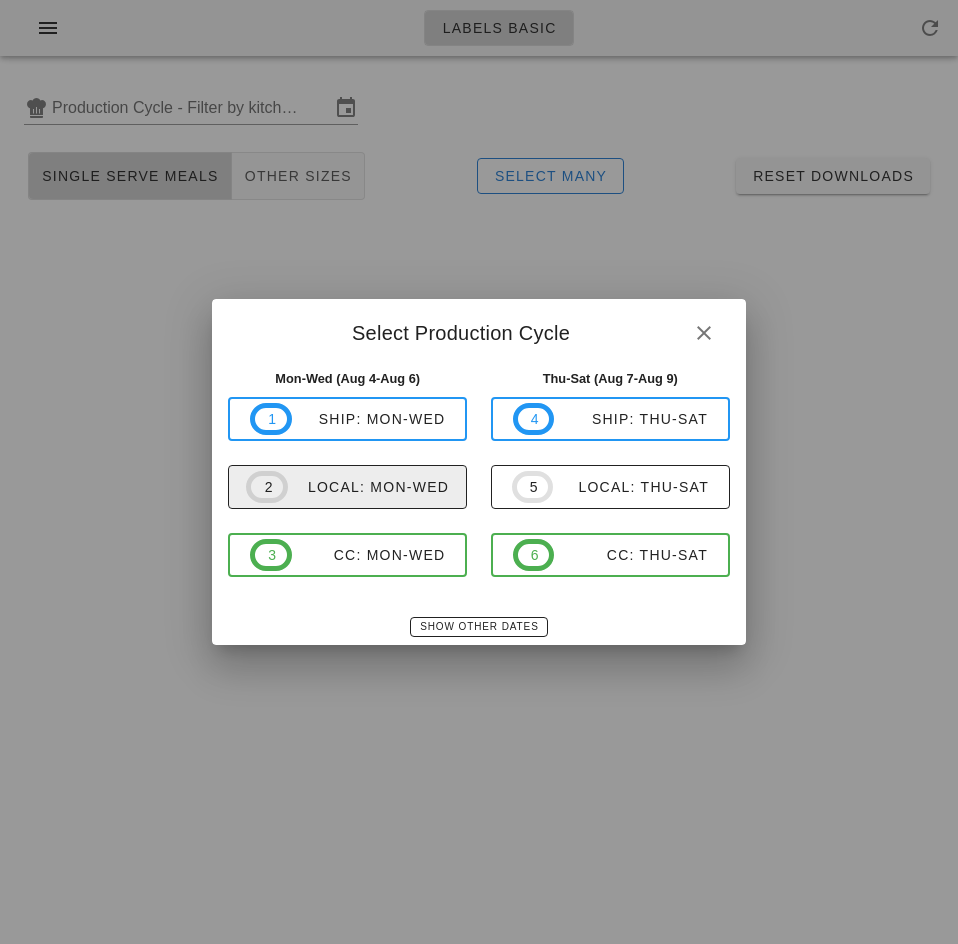 click on "local: Mon-Wed" at bounding box center [368, 487] 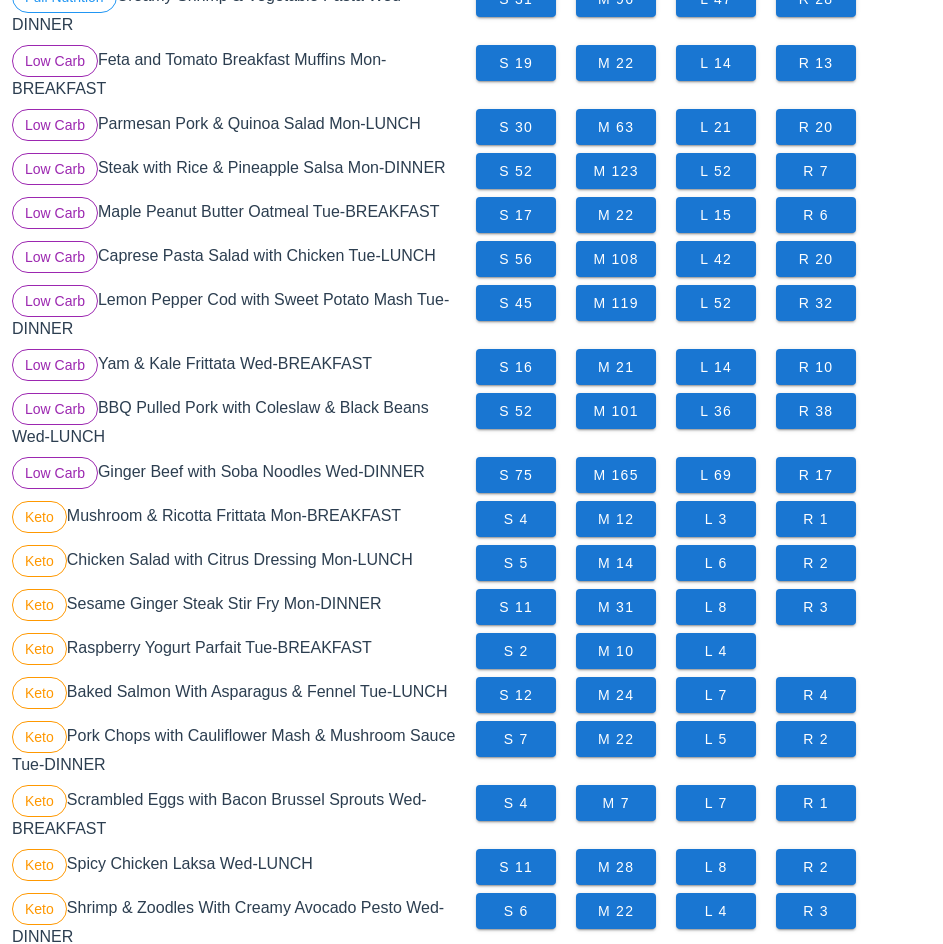 scroll, scrollTop: 826, scrollLeft: 0, axis: vertical 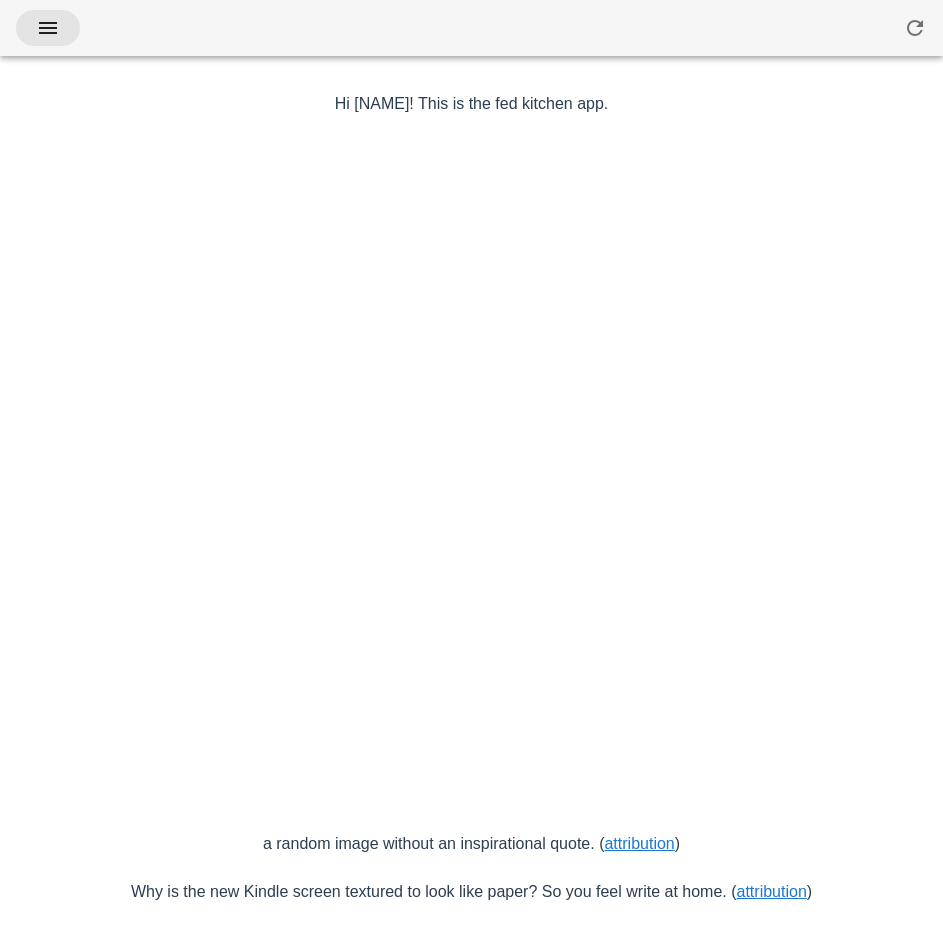 click at bounding box center [48, 28] 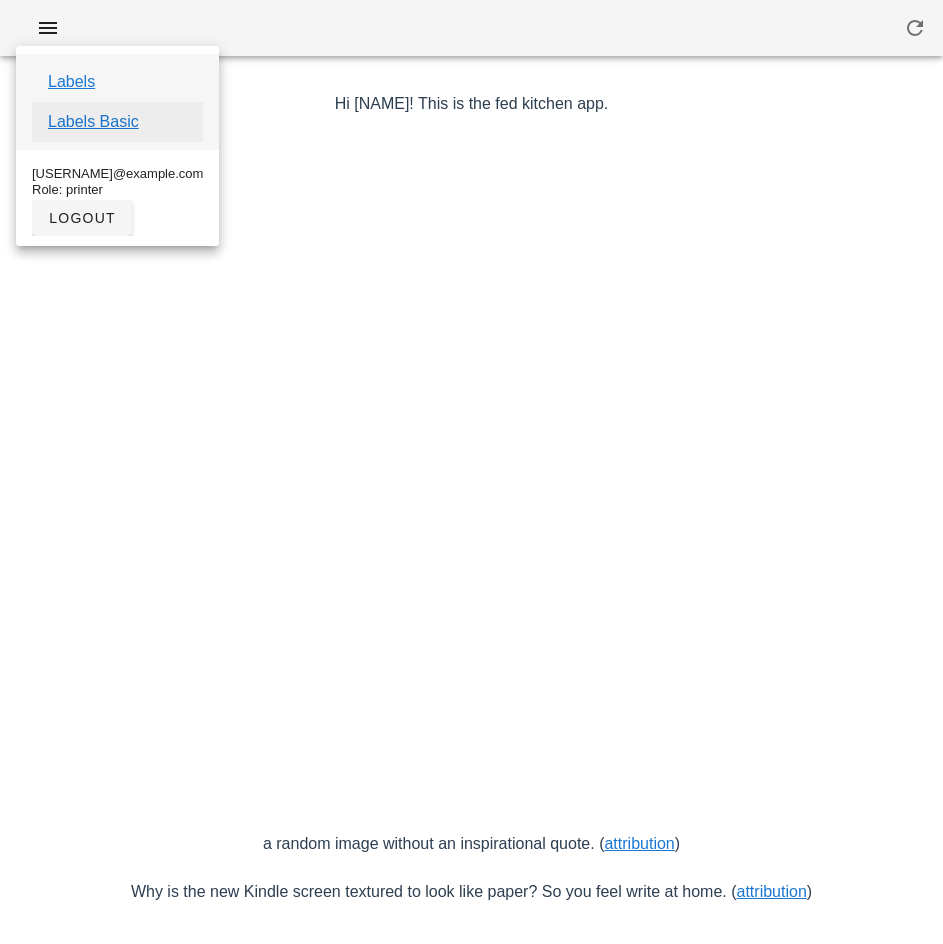 click on "Labels Basic" at bounding box center [93, 122] 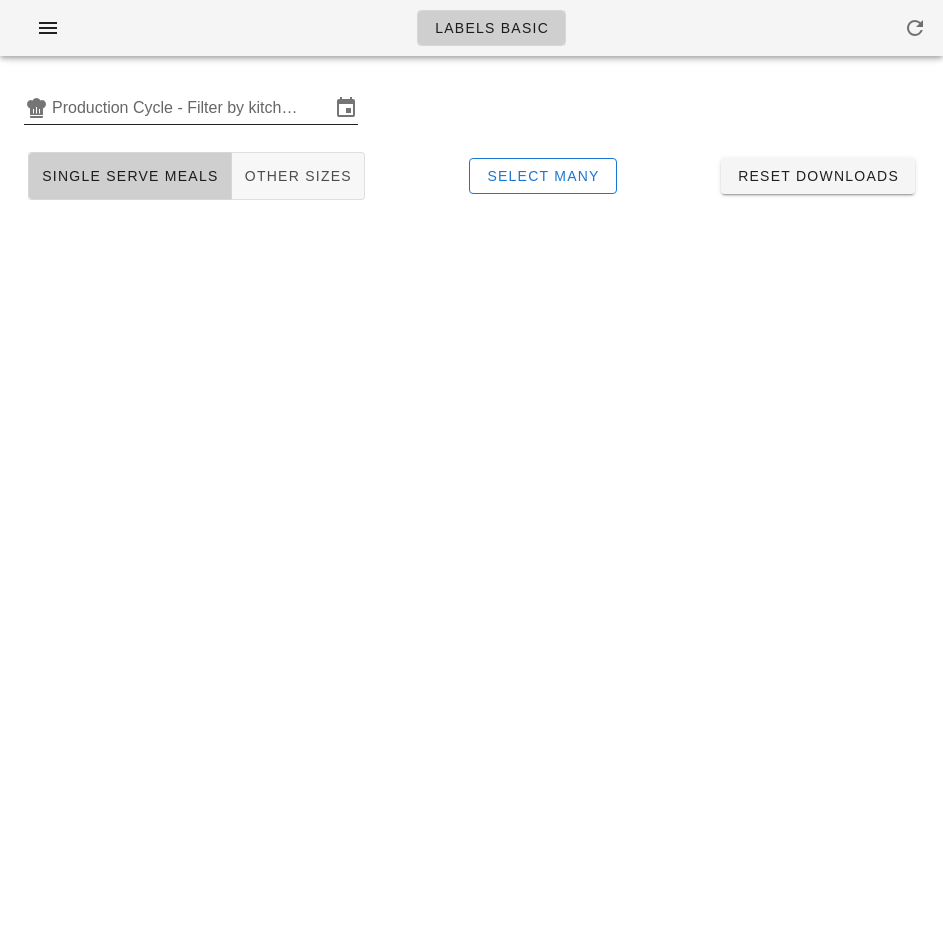 click on "Production Cycle - Filter by kitchen production schedules" at bounding box center (191, 108) 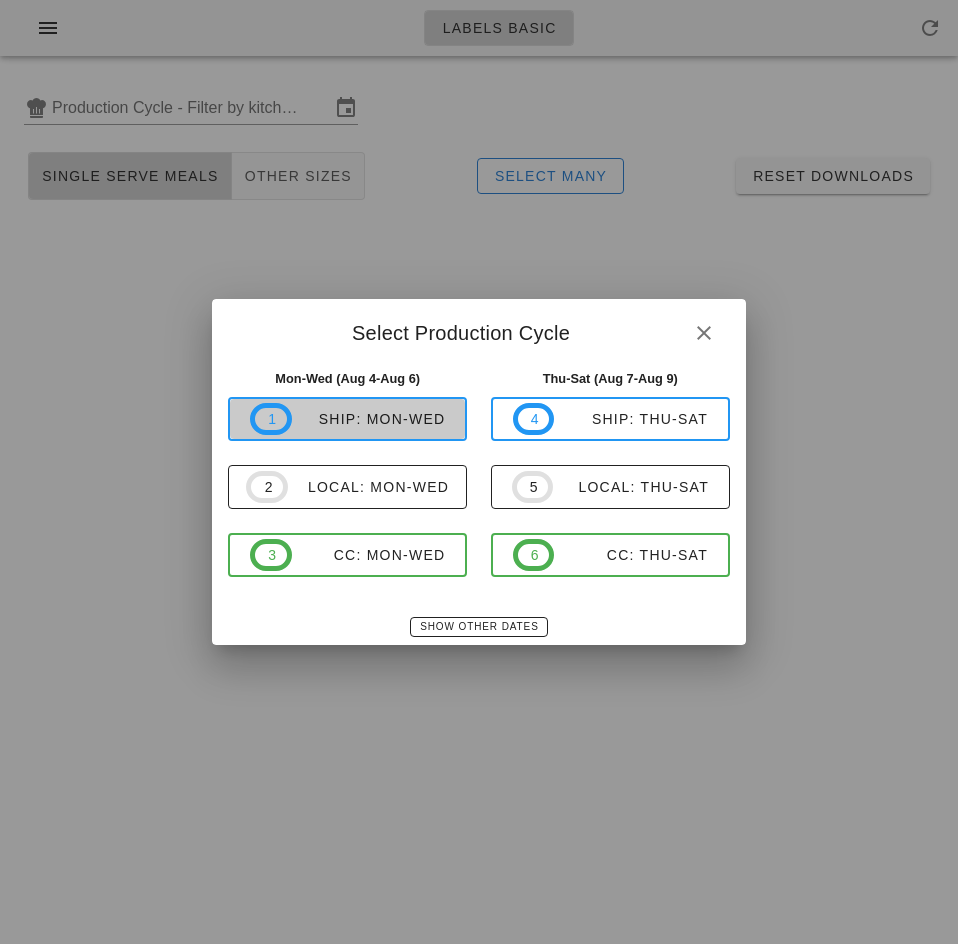 click on "ship: Mon-Wed" at bounding box center (369, 419) 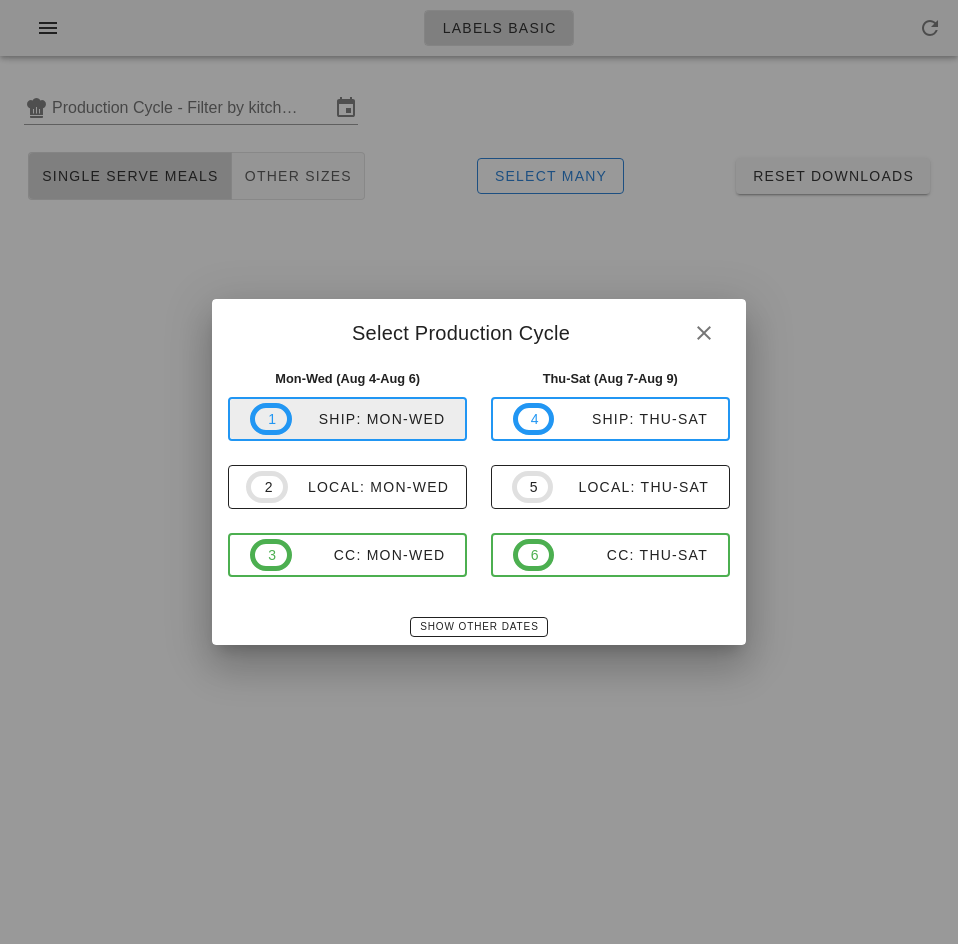type on "ship: Mon-Wed (Aug 4-Aug 6)" 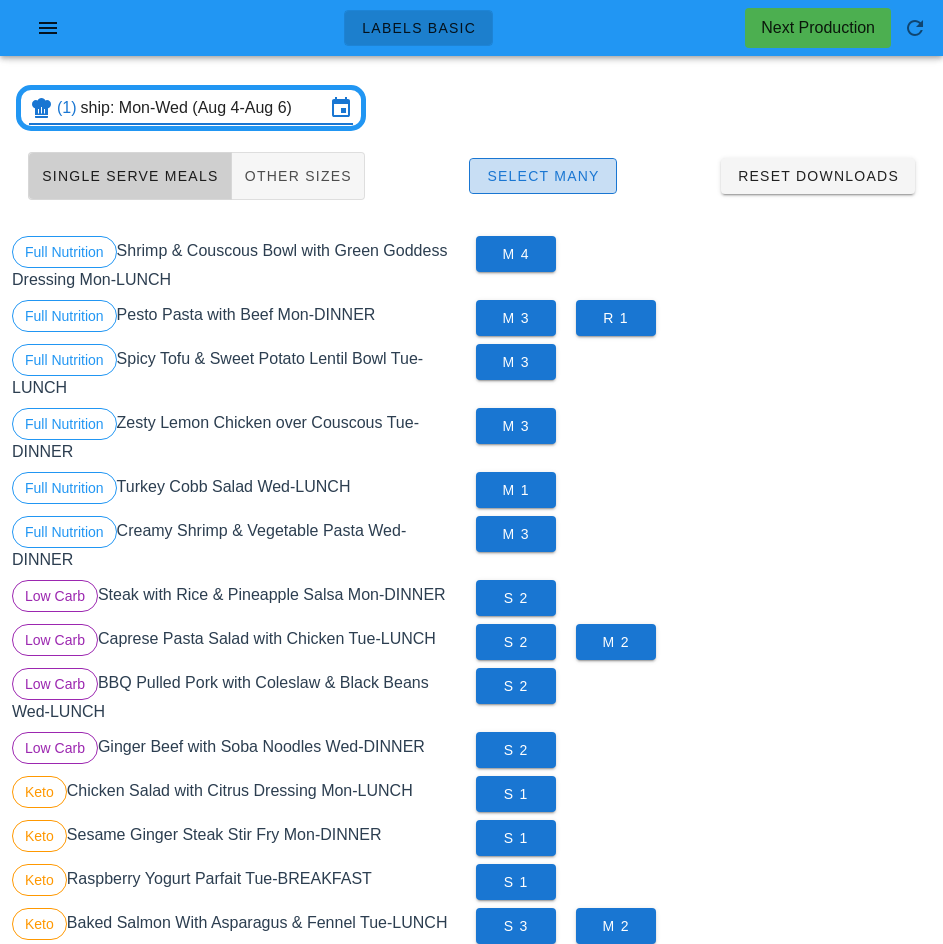 click on "Select Many" at bounding box center (543, 176) 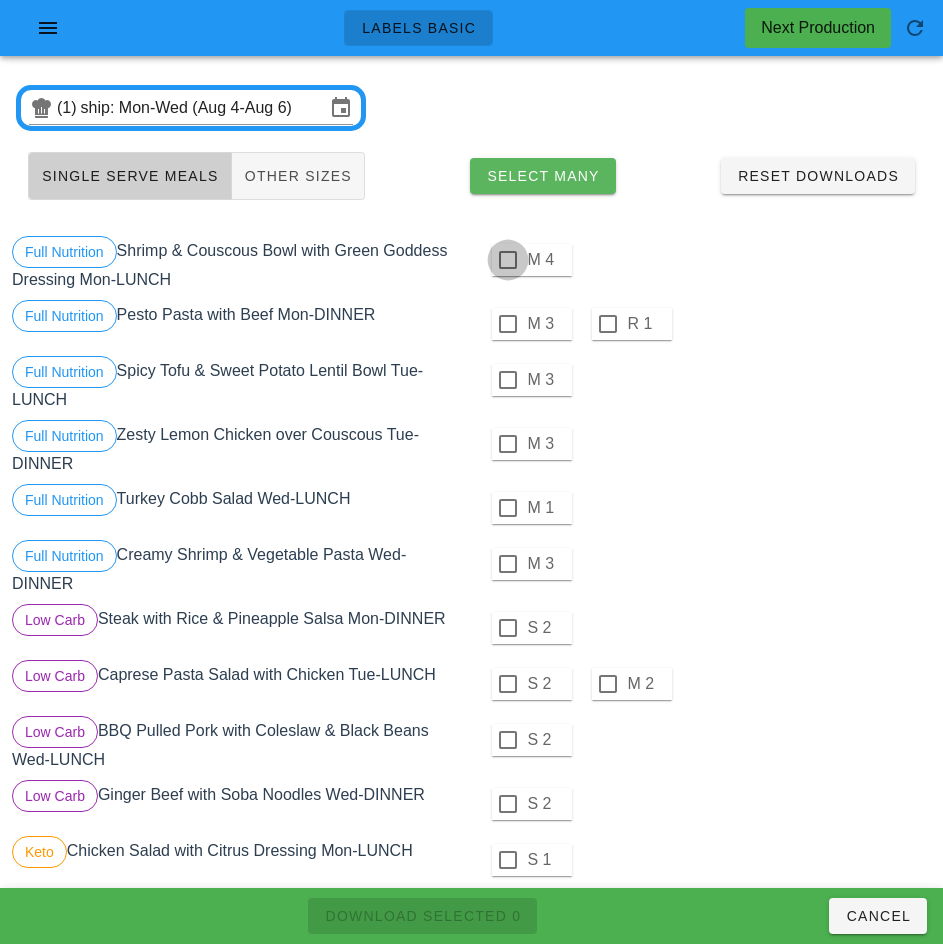 click at bounding box center [508, 260] 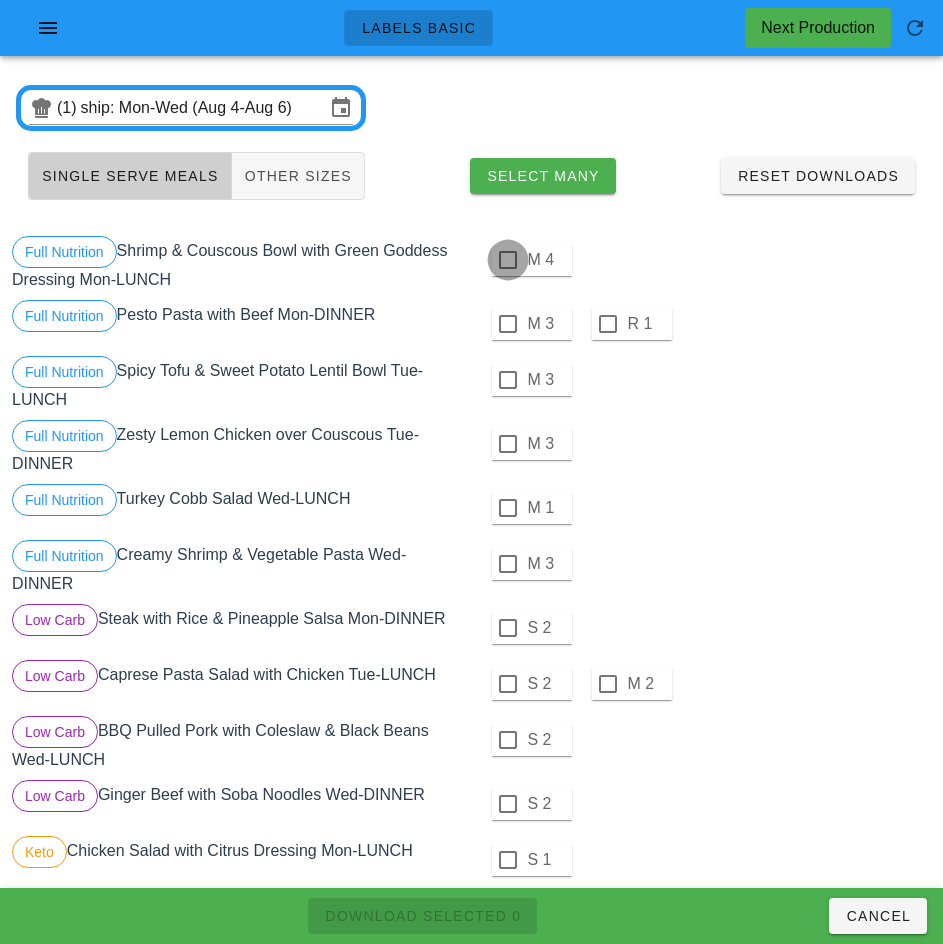 checkbox on "true" 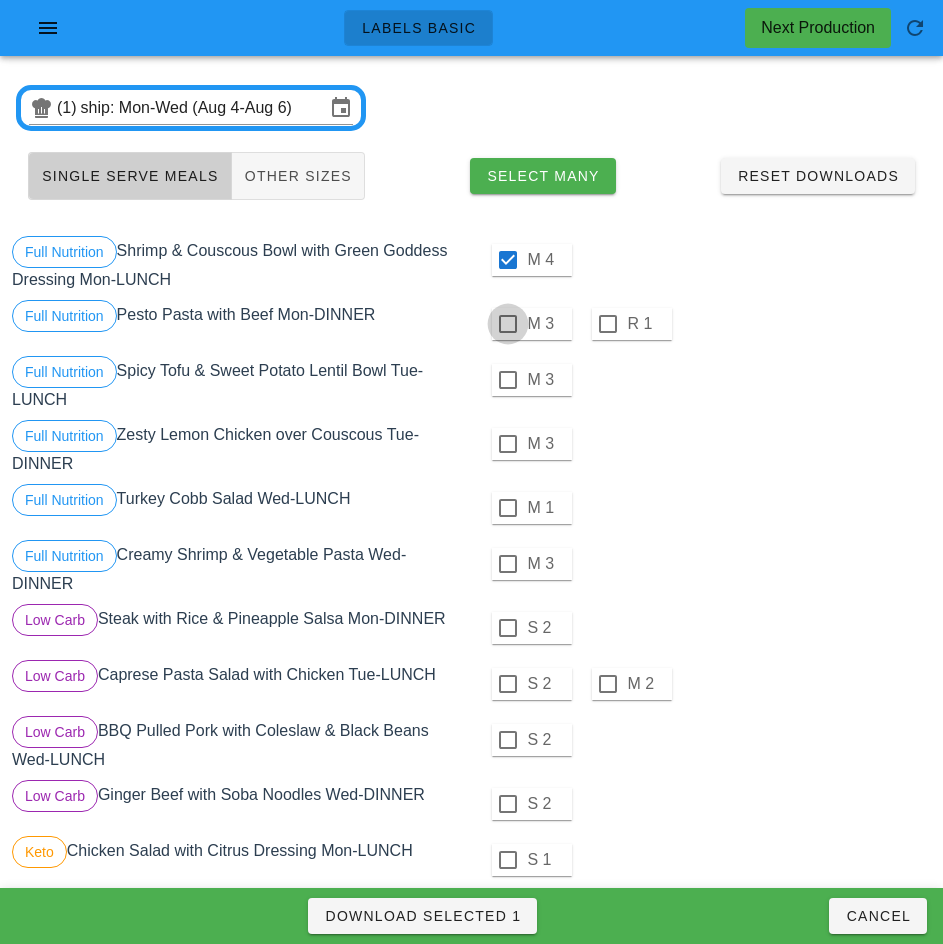 click at bounding box center [508, 324] 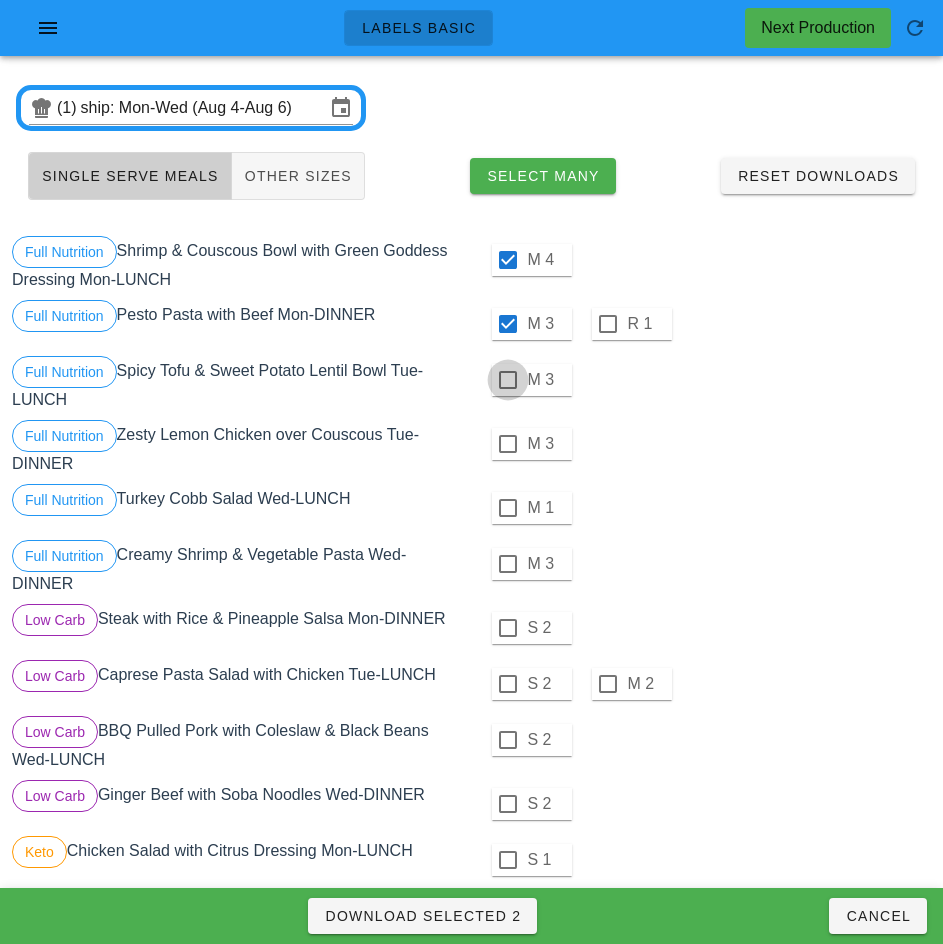 click at bounding box center [508, 380] 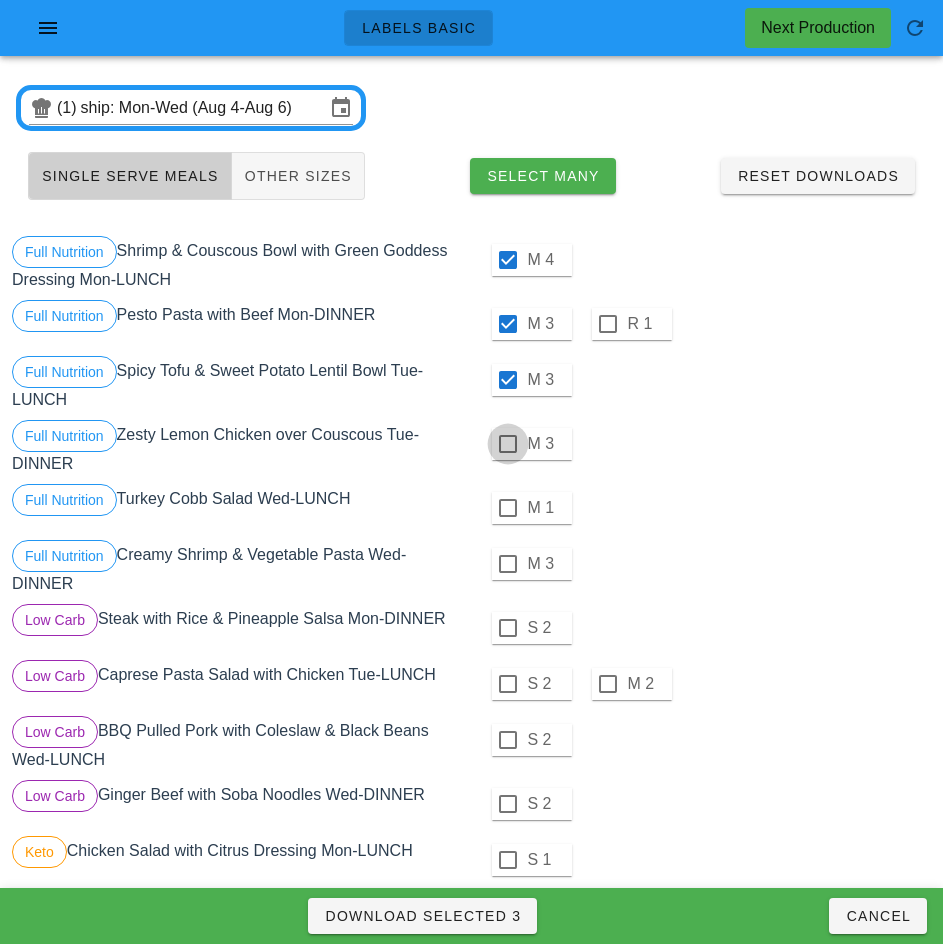 click at bounding box center [508, 444] 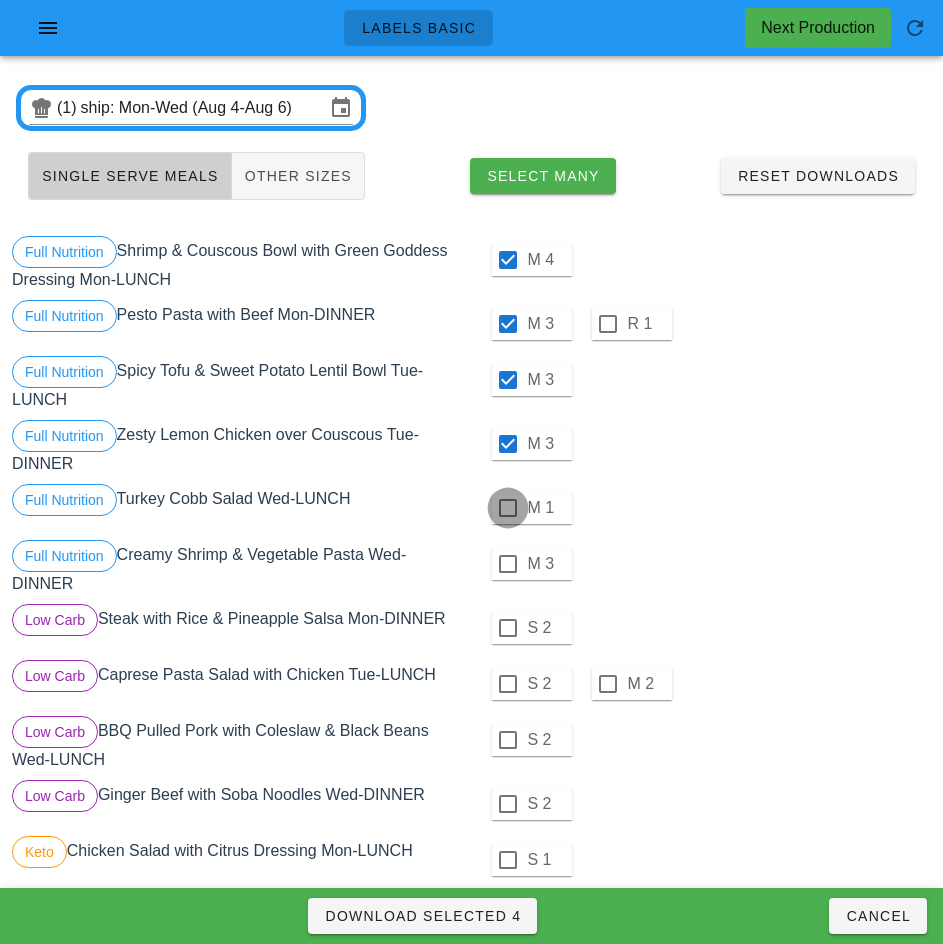 click at bounding box center (508, 508) 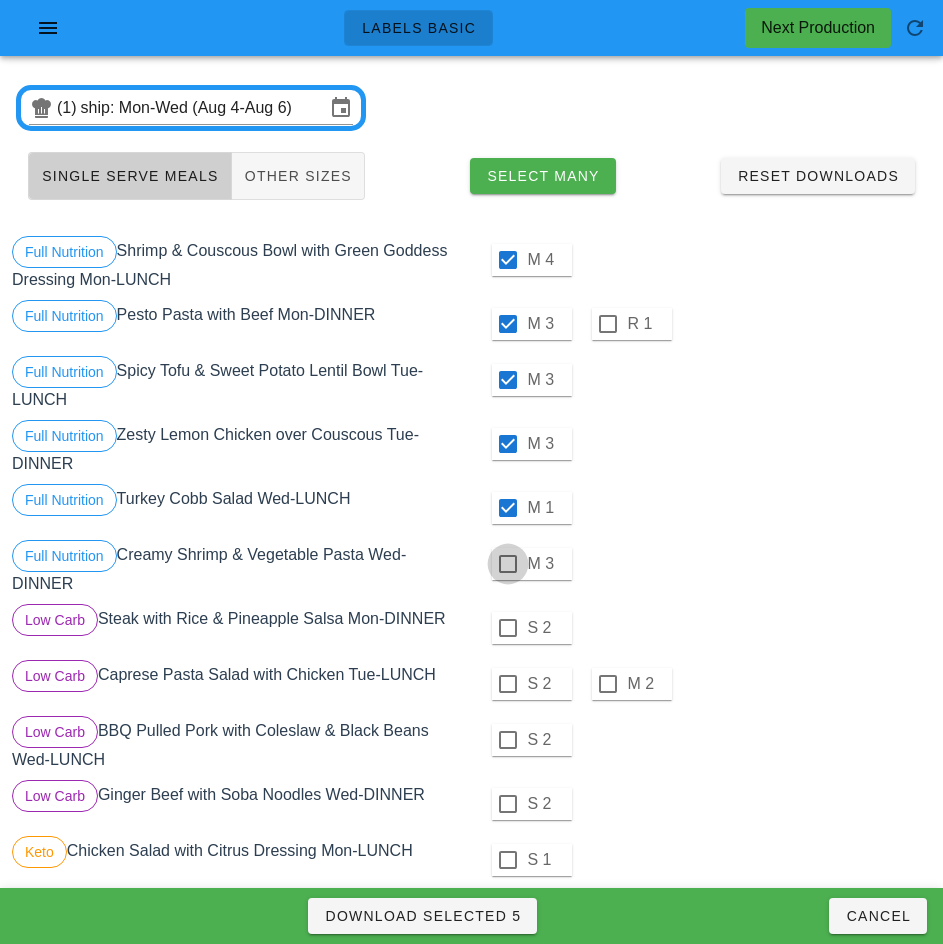 click at bounding box center [508, 564] 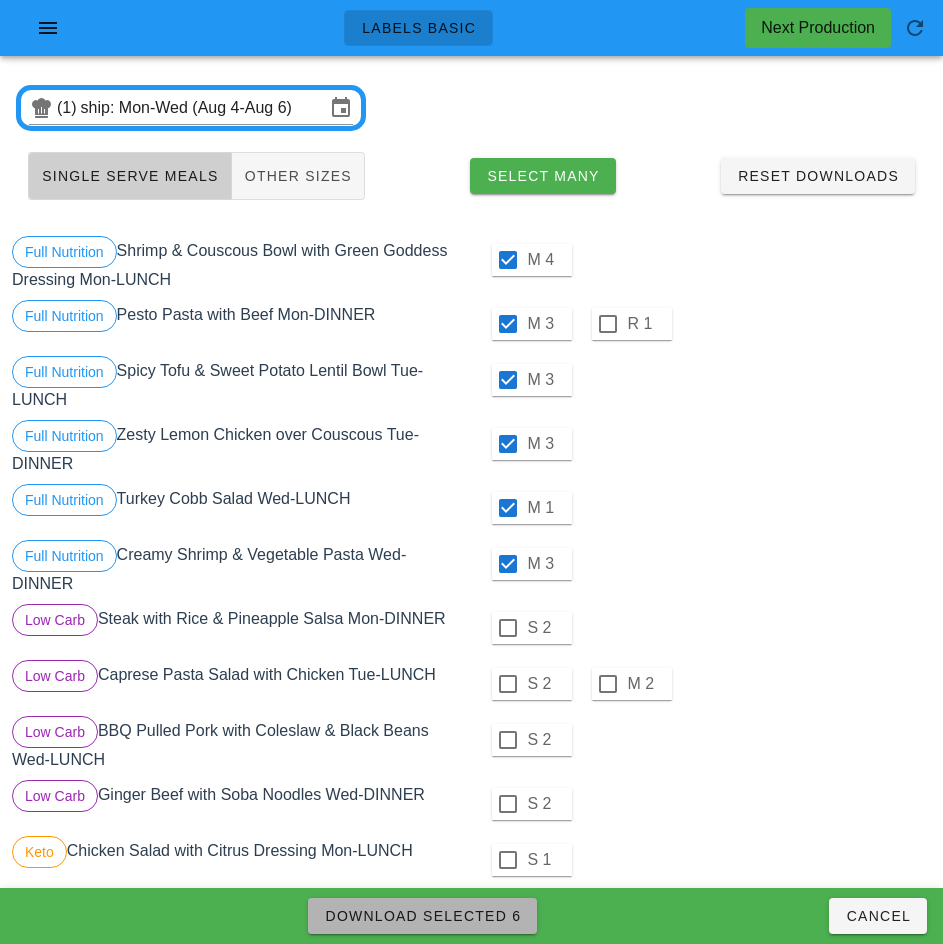 click on "Download Selected 6" at bounding box center (422, 916) 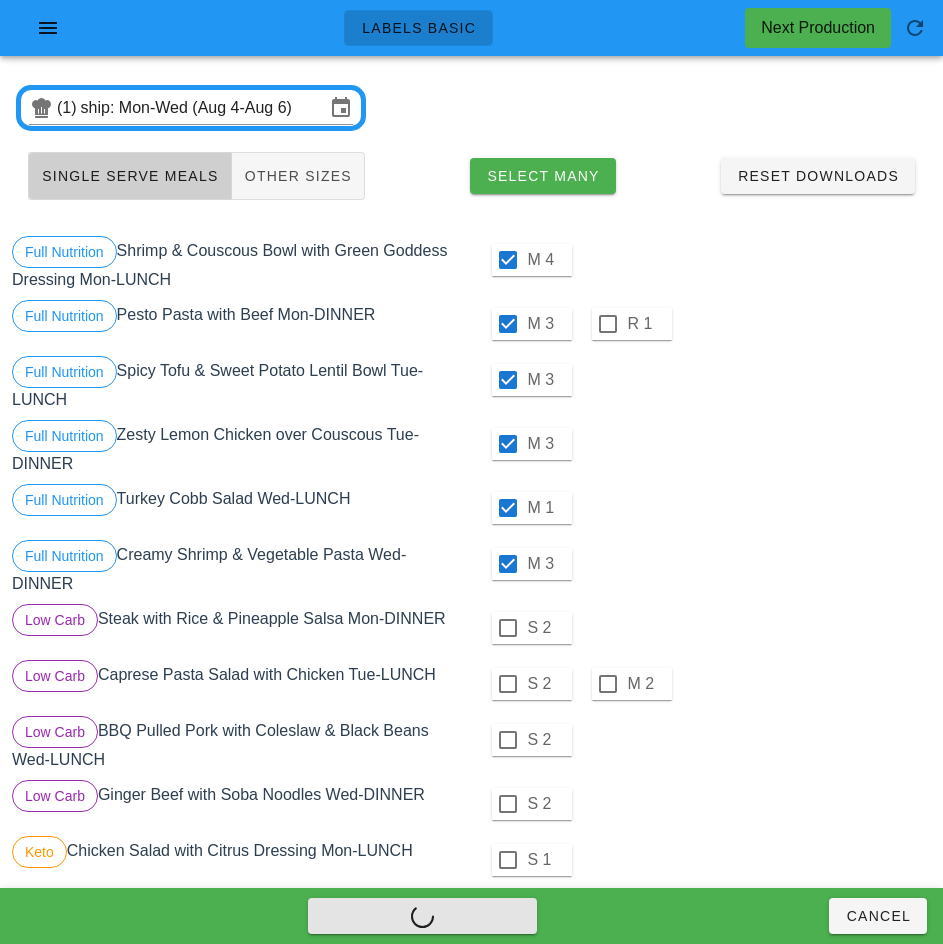checkbox on "false" 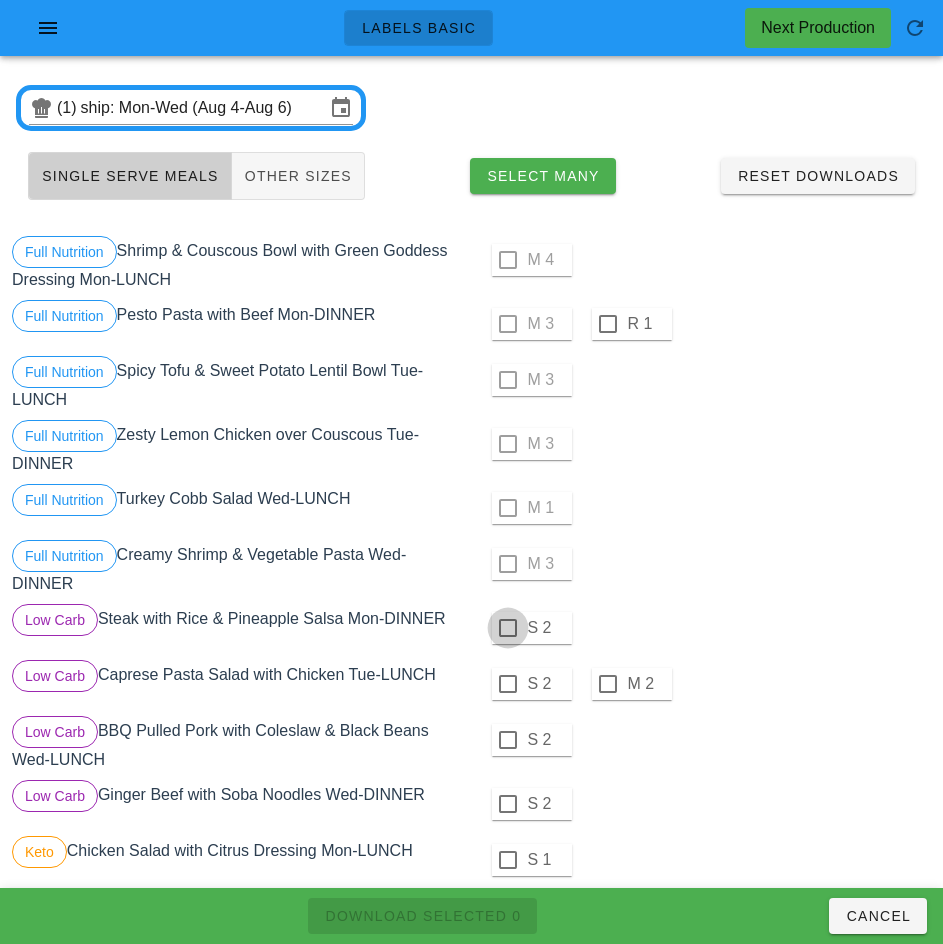 click at bounding box center (508, 628) 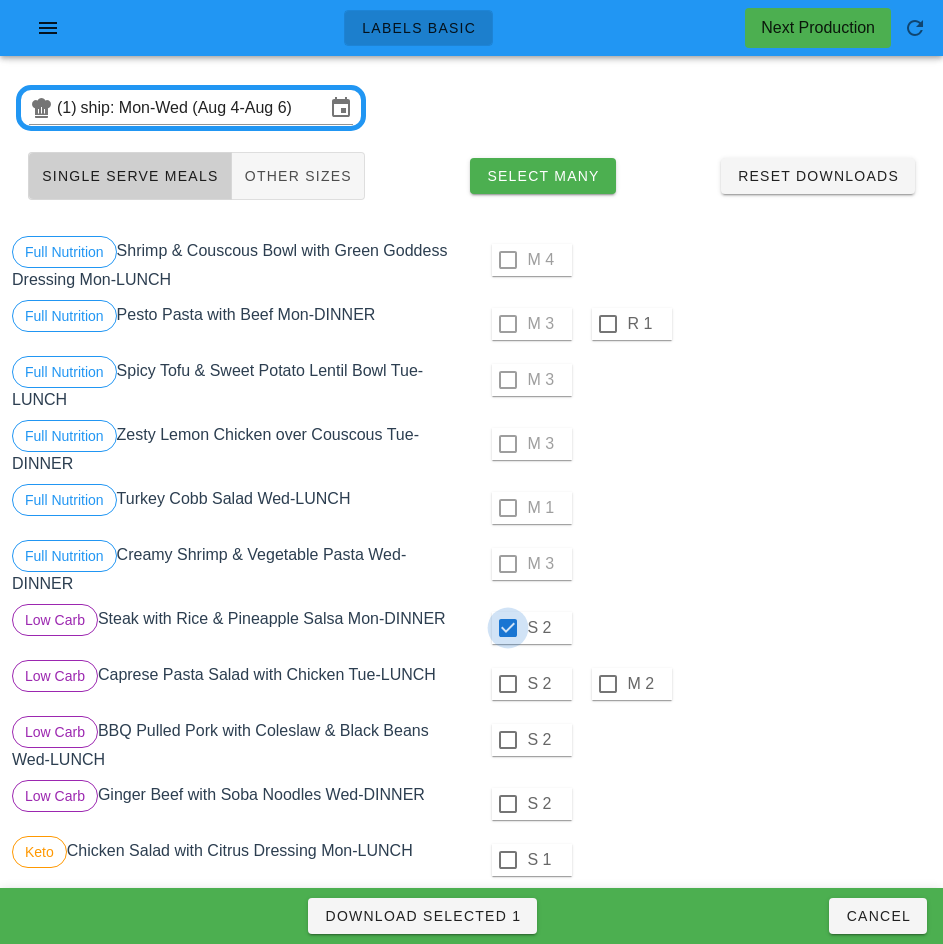 click at bounding box center (508, 684) 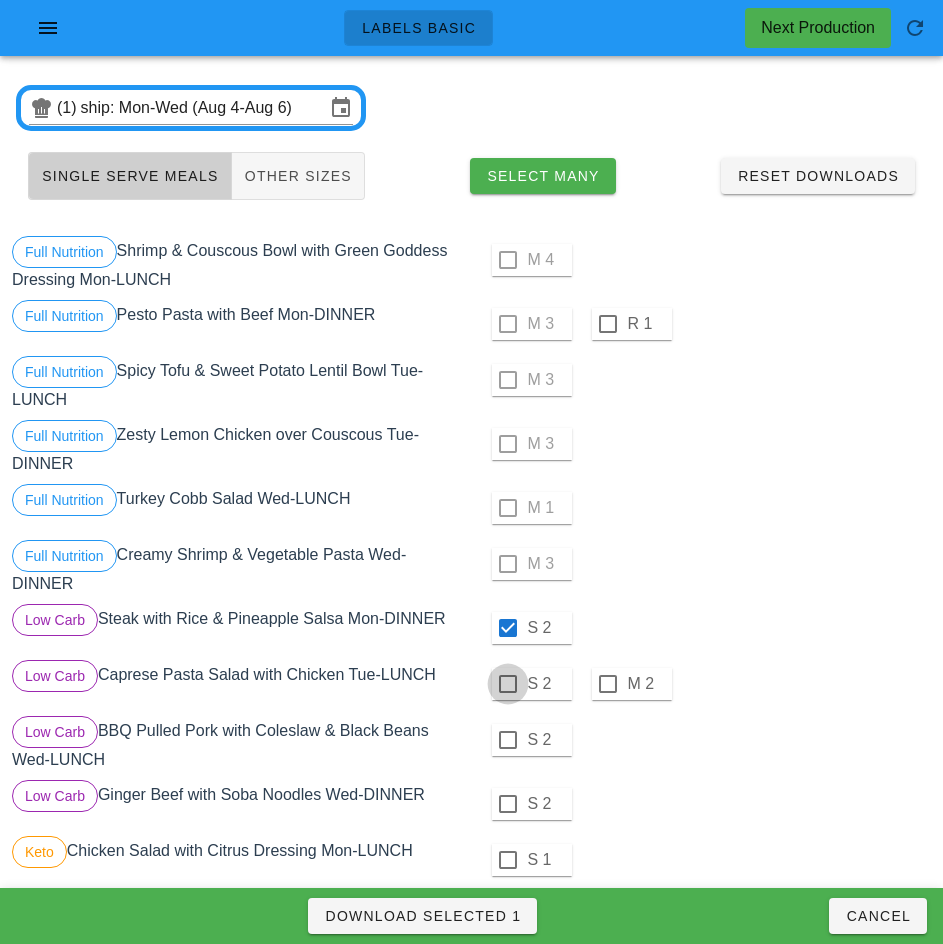 checkbox on "true" 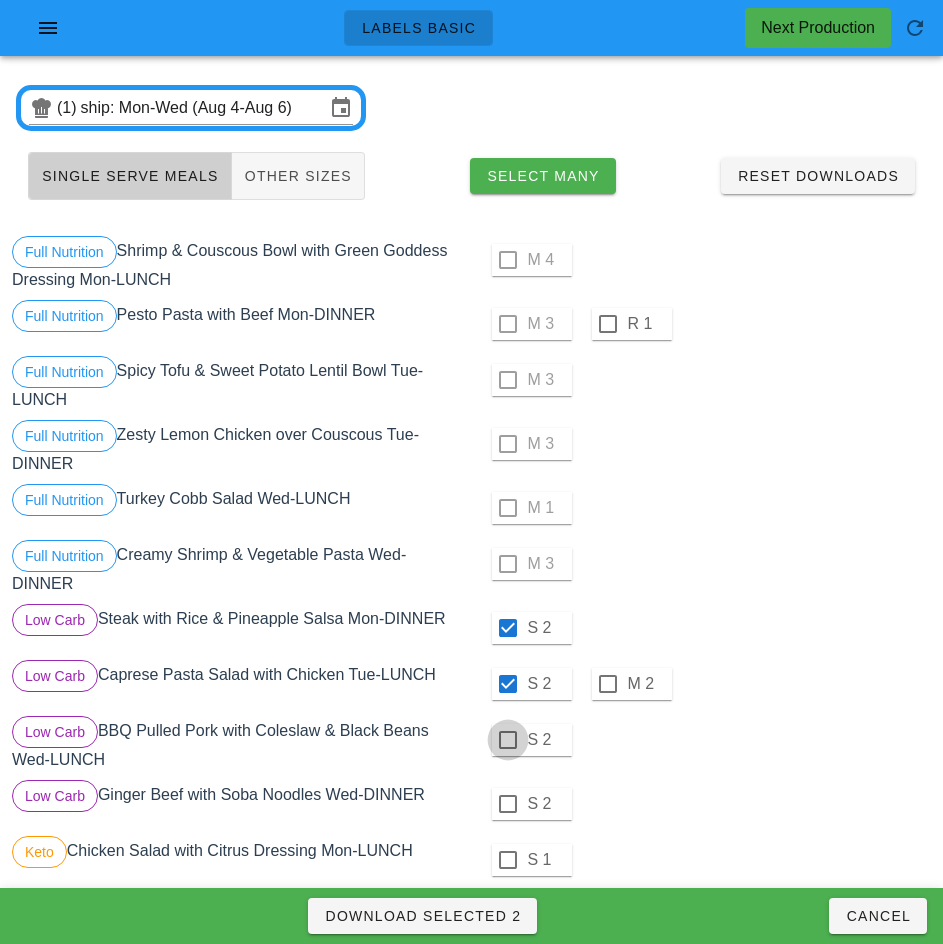 click at bounding box center [508, 740] 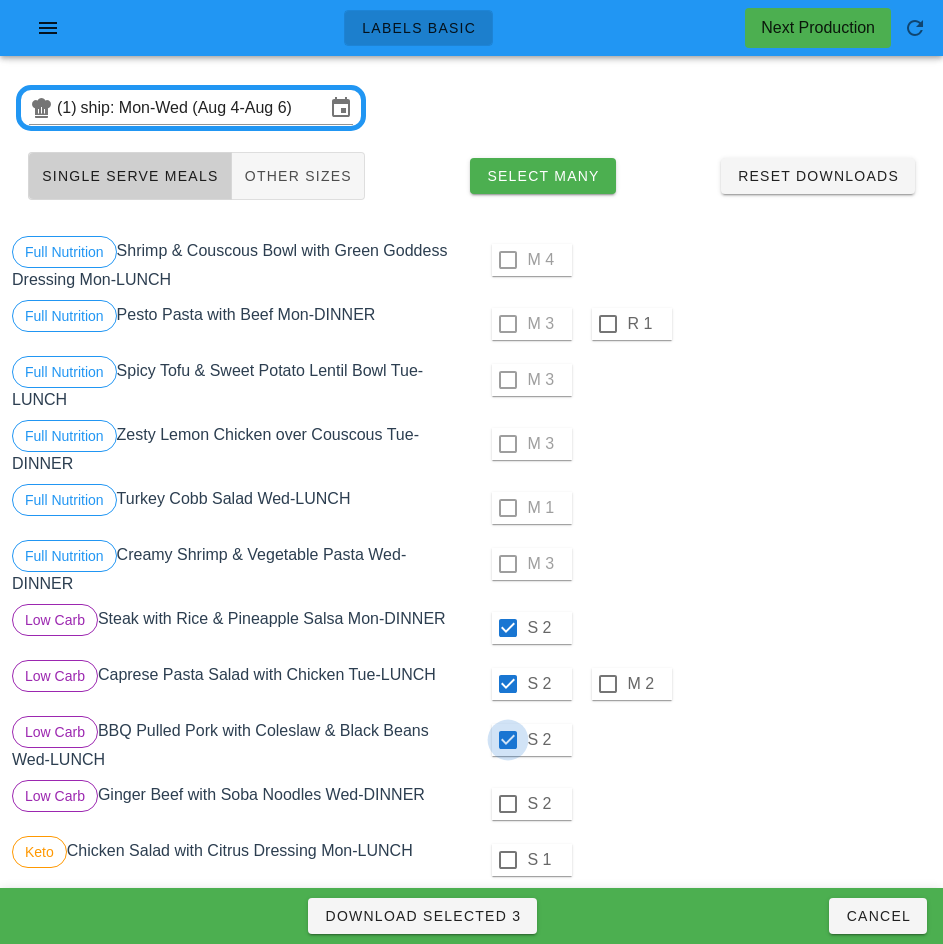 click at bounding box center (508, 804) 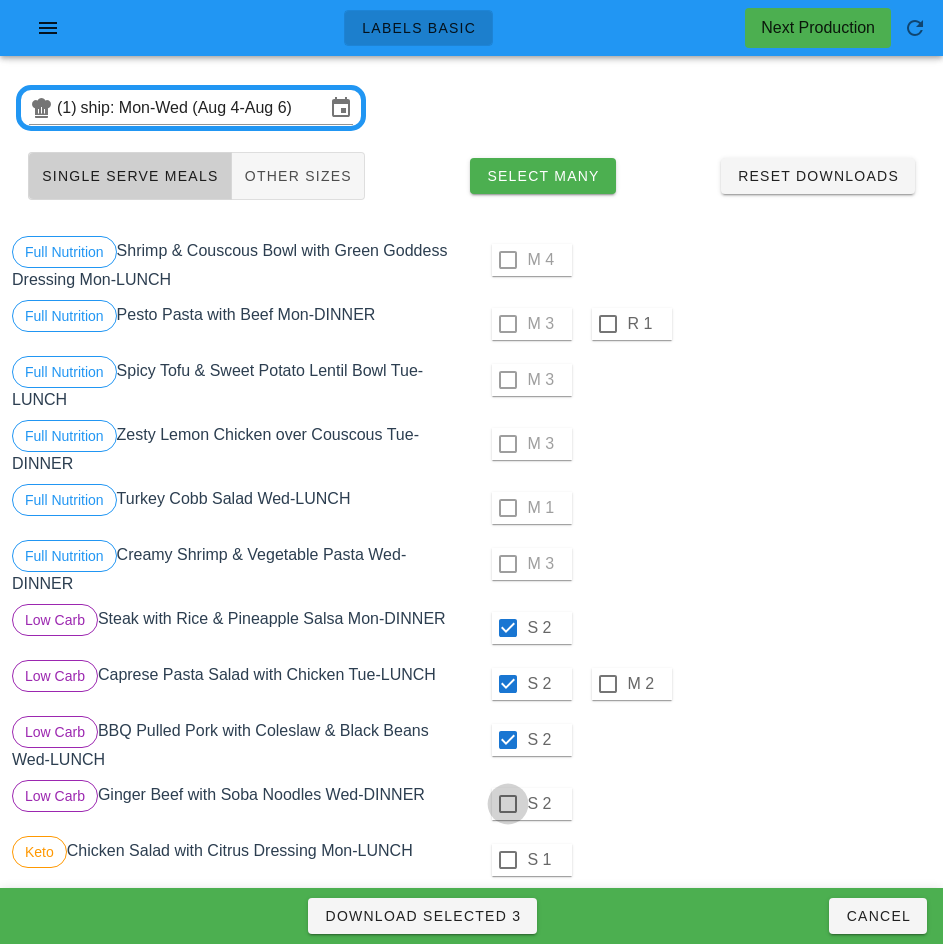 checkbox on "true" 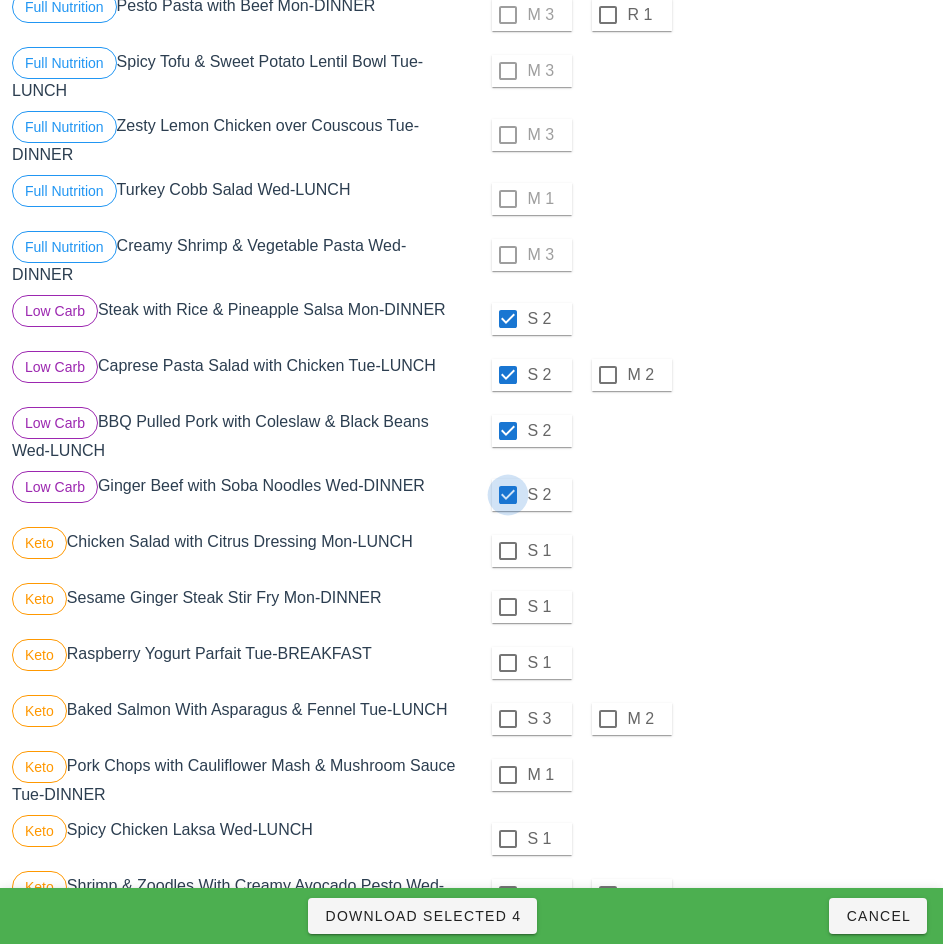 scroll, scrollTop: 311, scrollLeft: 0, axis: vertical 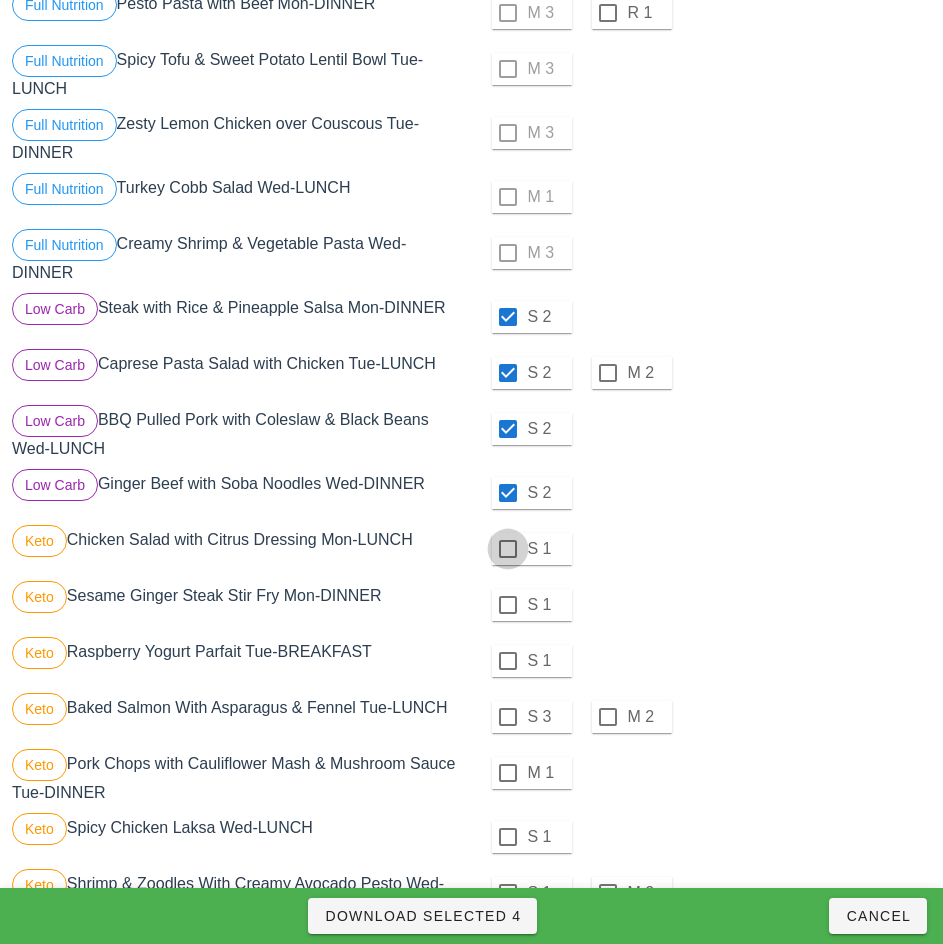 click at bounding box center [508, 549] 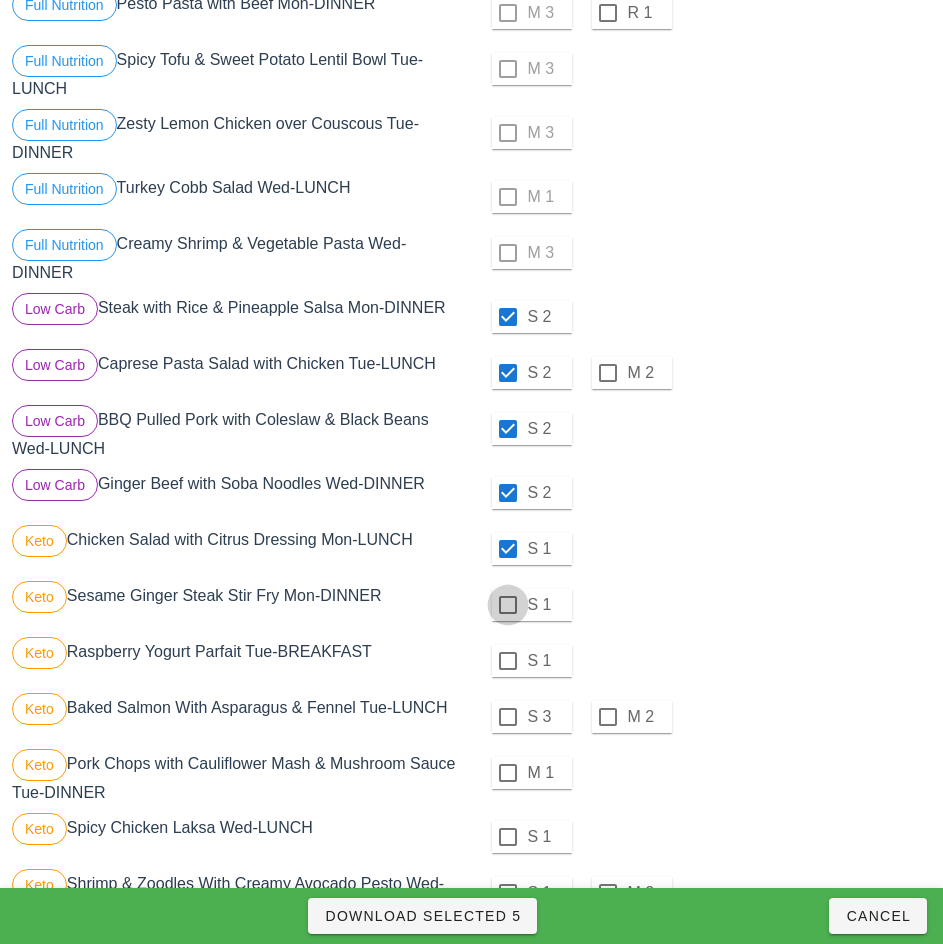 click at bounding box center (508, 605) 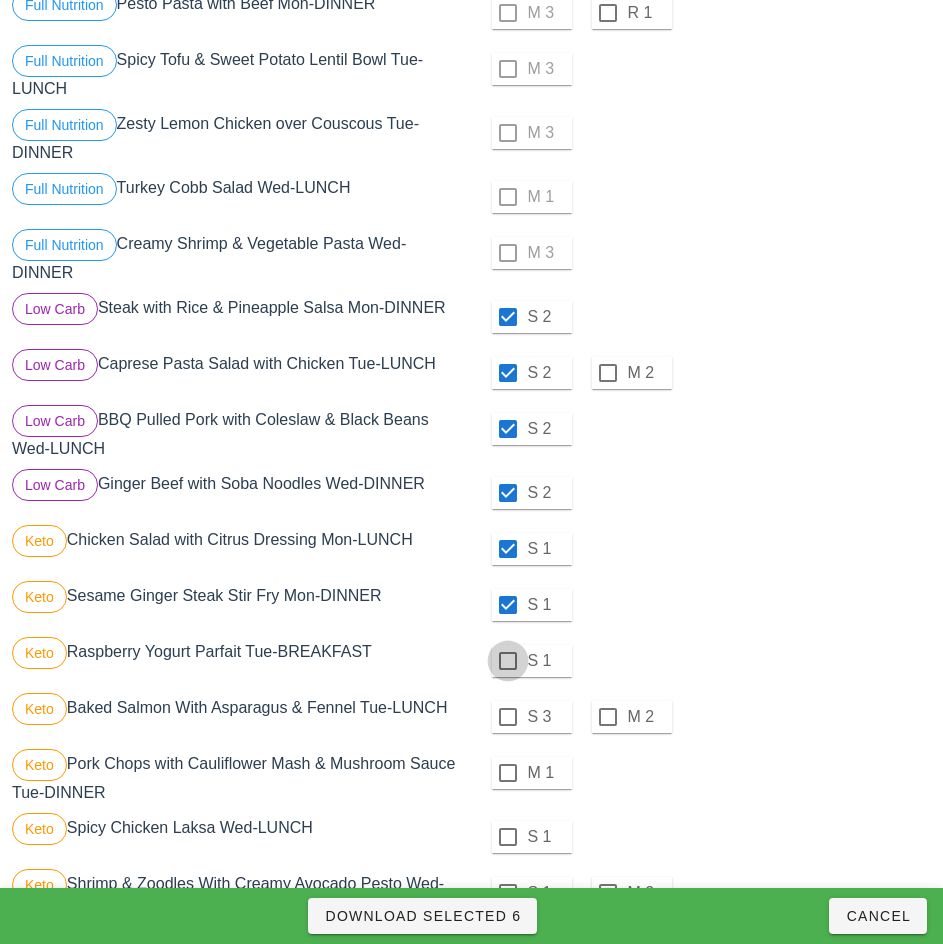 click at bounding box center (508, 661) 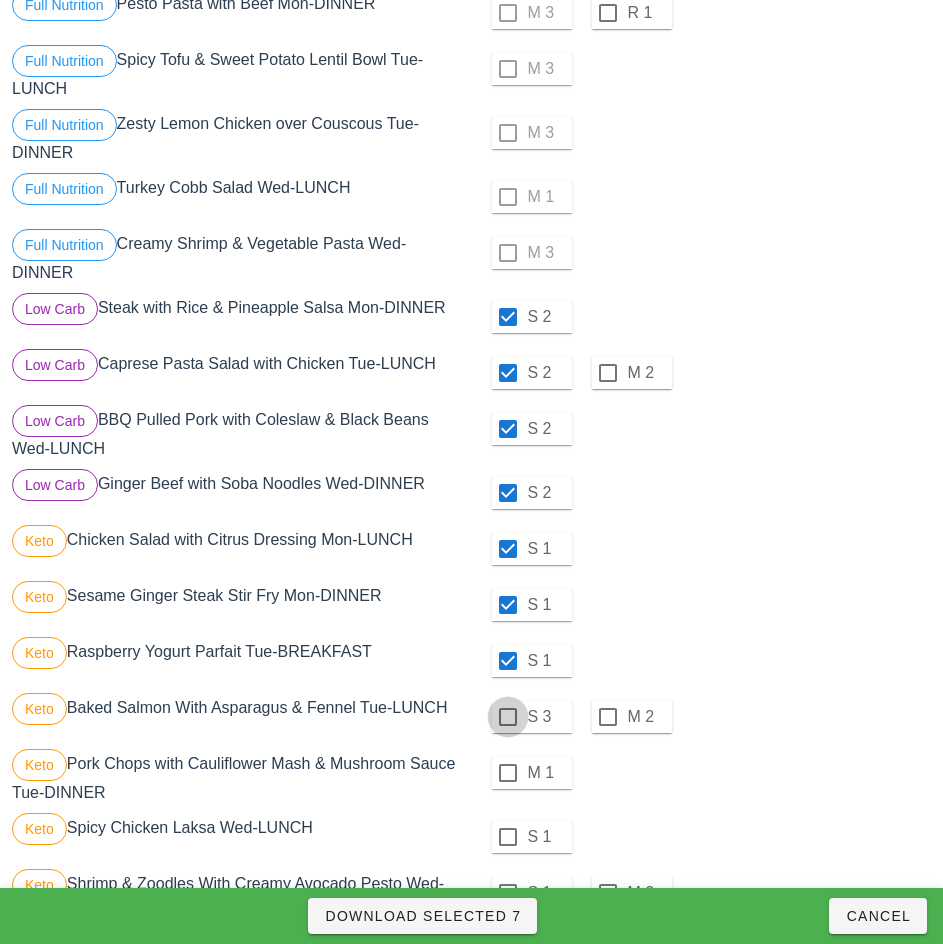 click at bounding box center [508, 717] 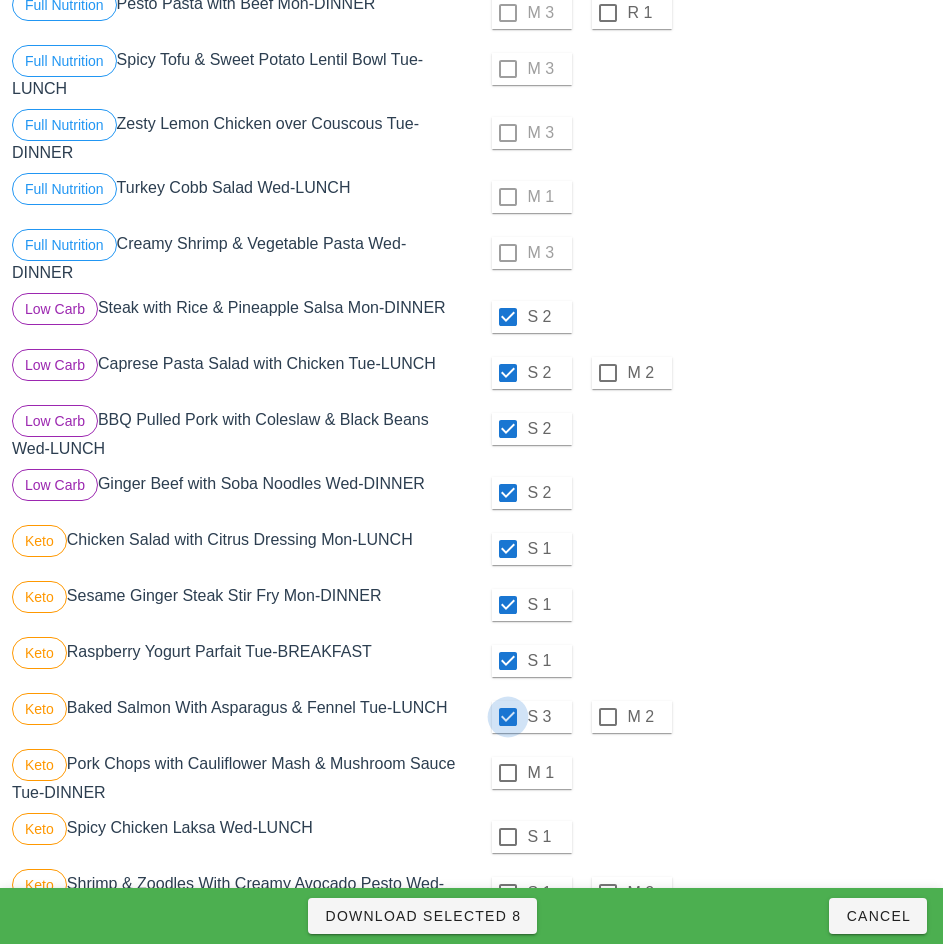 click at bounding box center [508, 773] 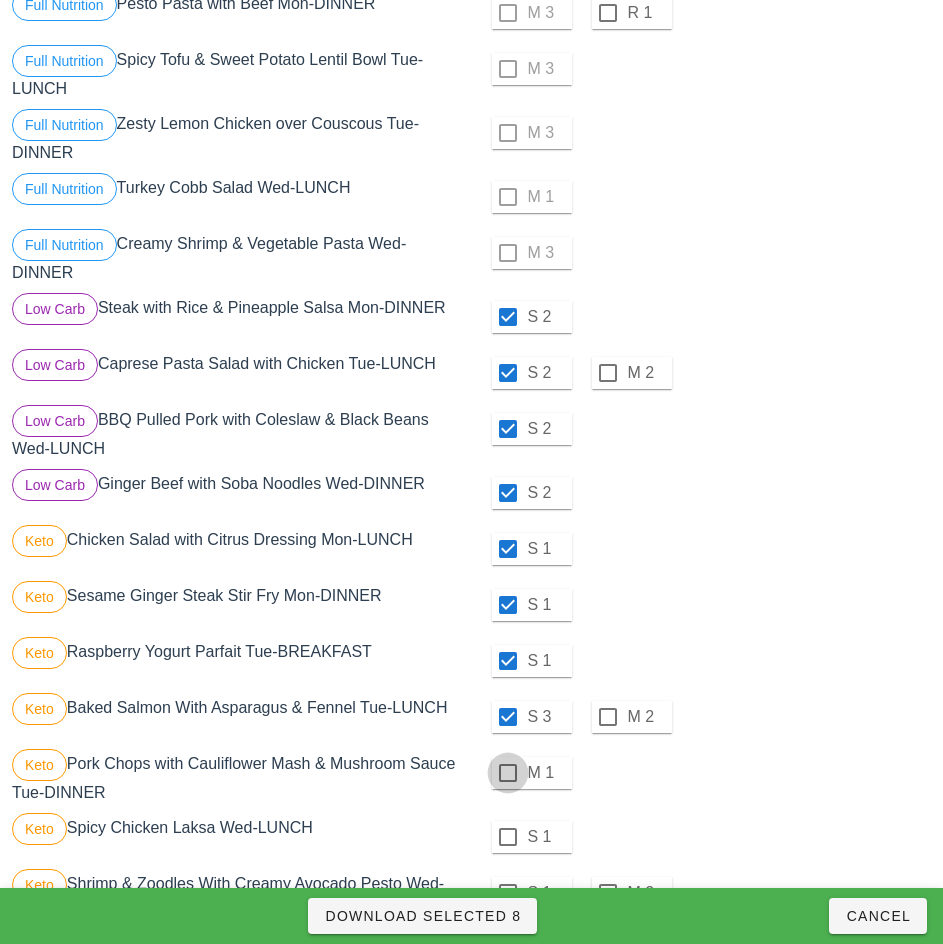 checkbox on "true" 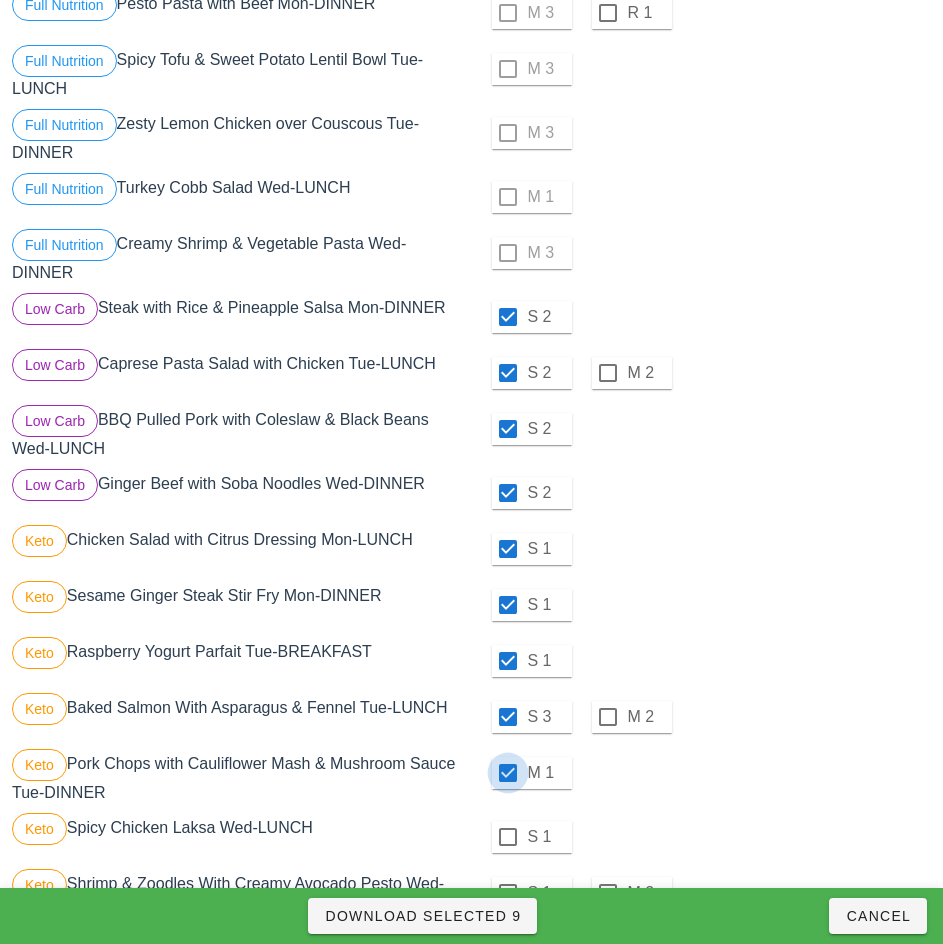 click at bounding box center (508, 837) 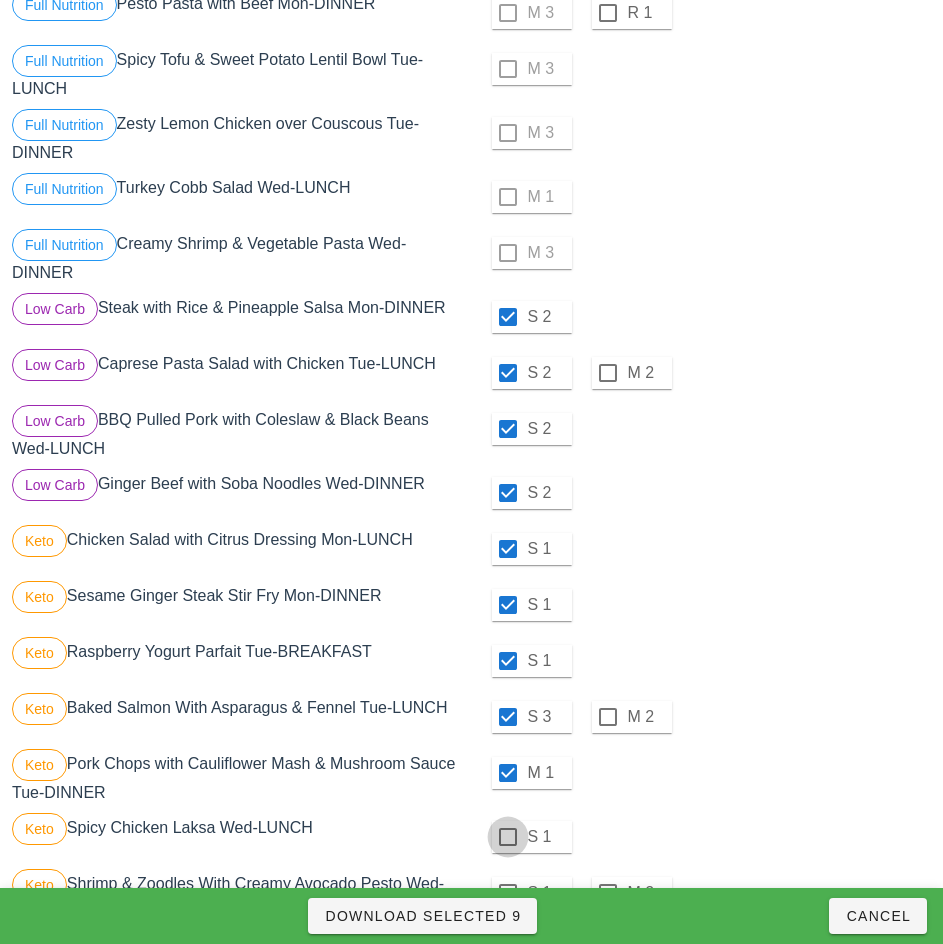 checkbox on "true" 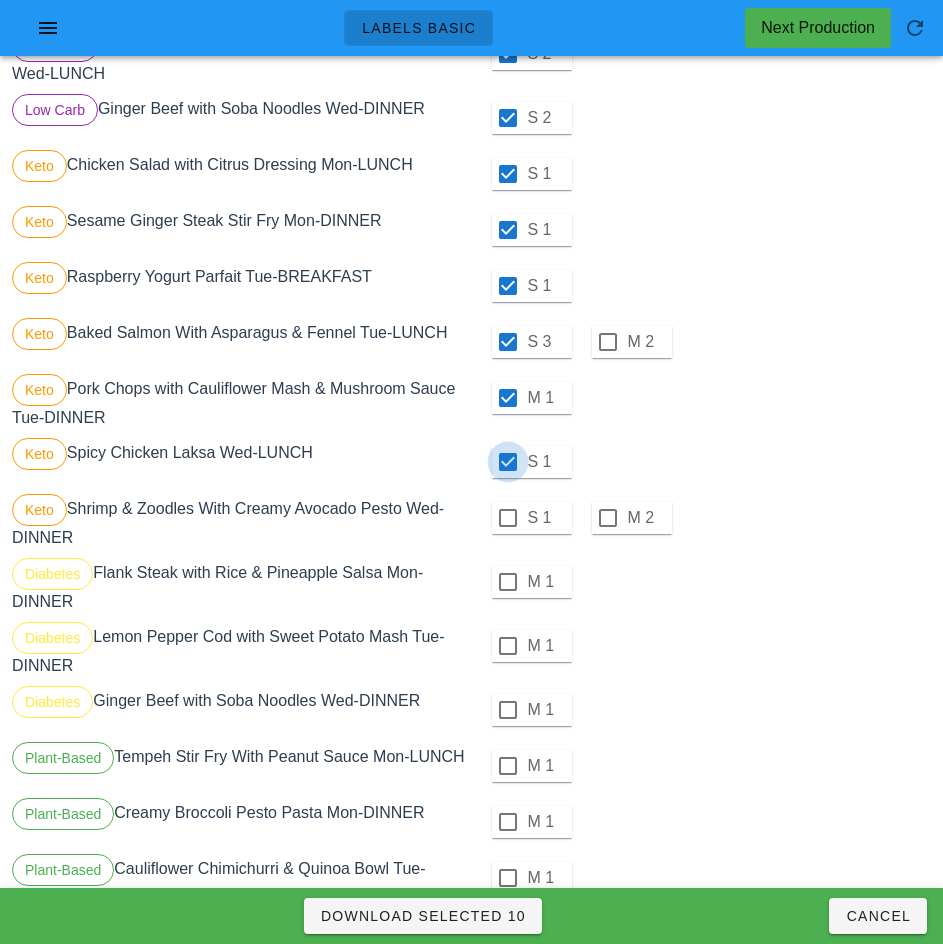 scroll, scrollTop: 685, scrollLeft: 0, axis: vertical 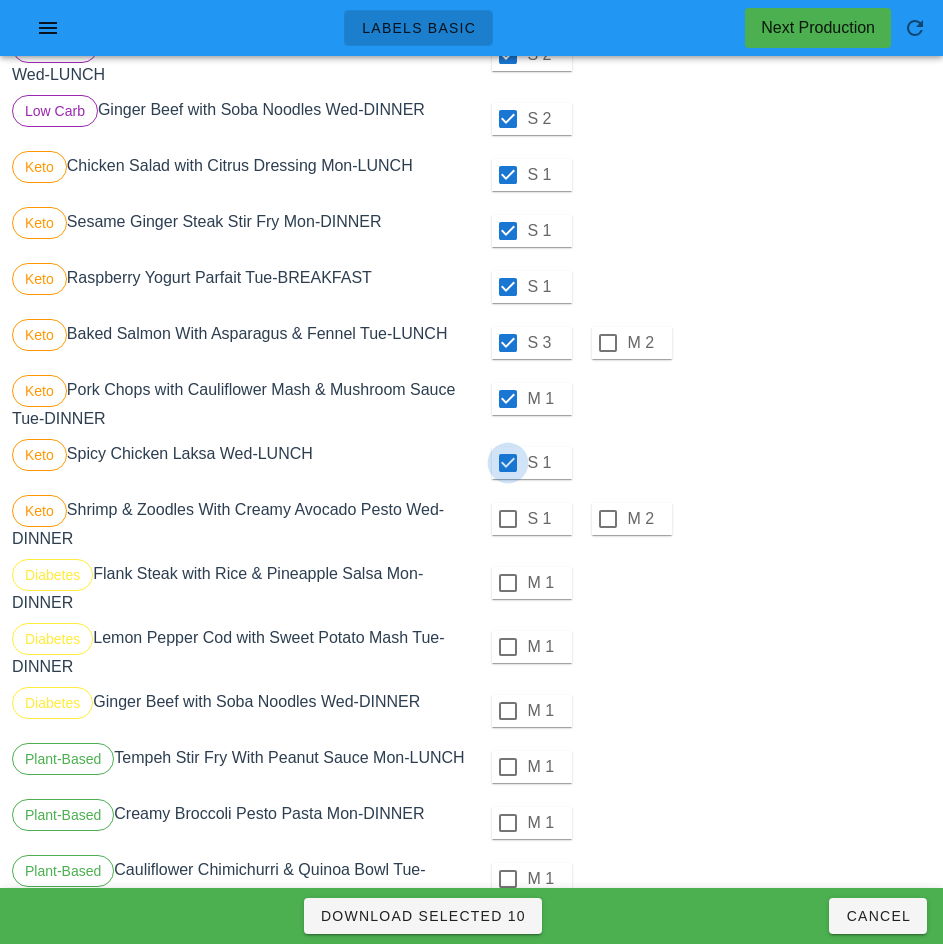 click at bounding box center [508, 519] 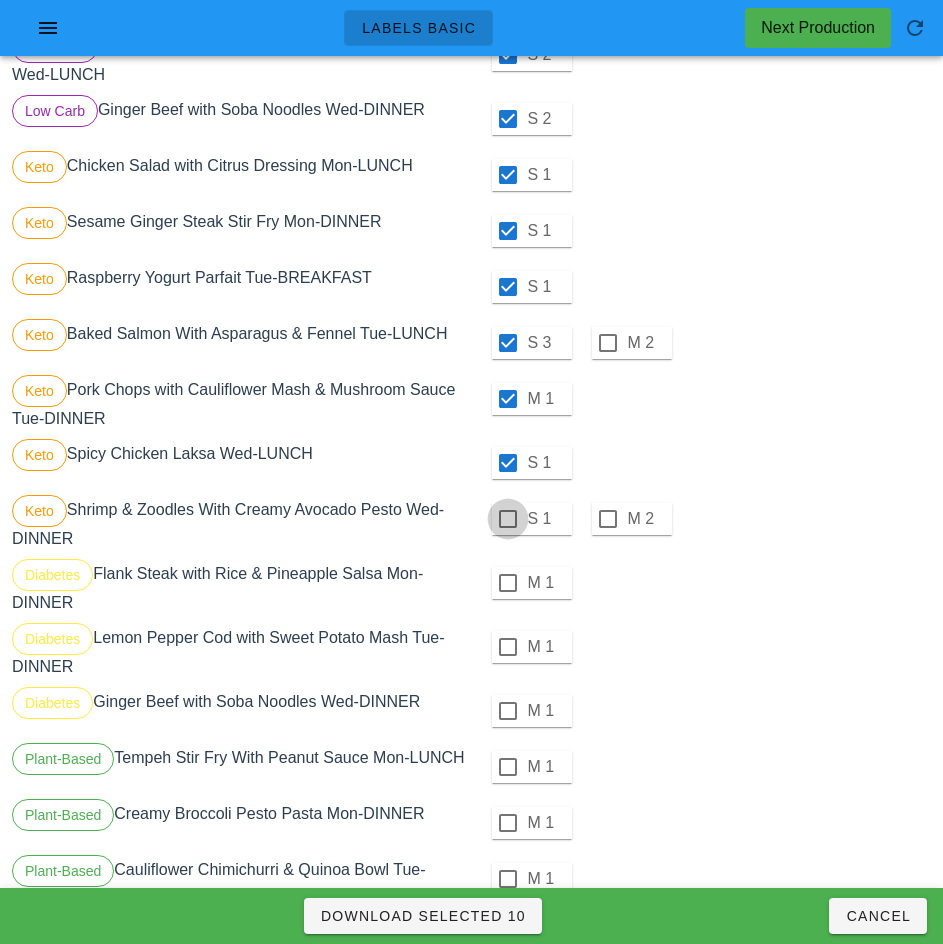 checkbox on "true" 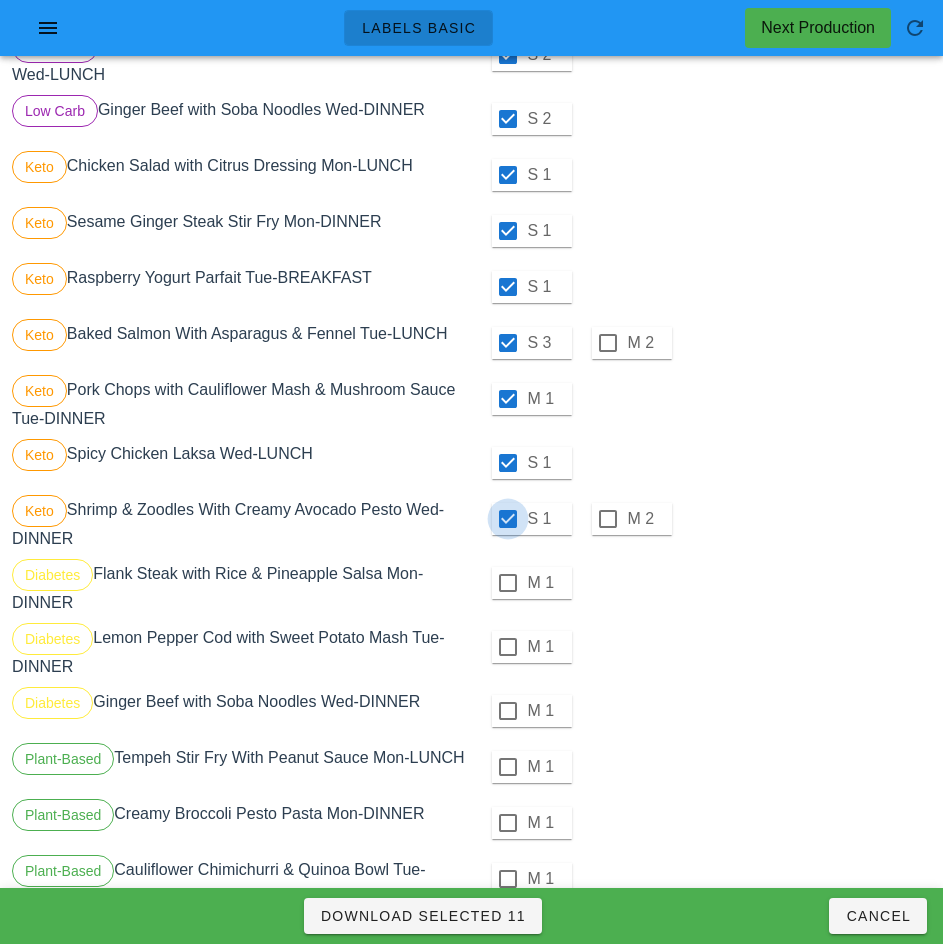 click at bounding box center [508, 583] 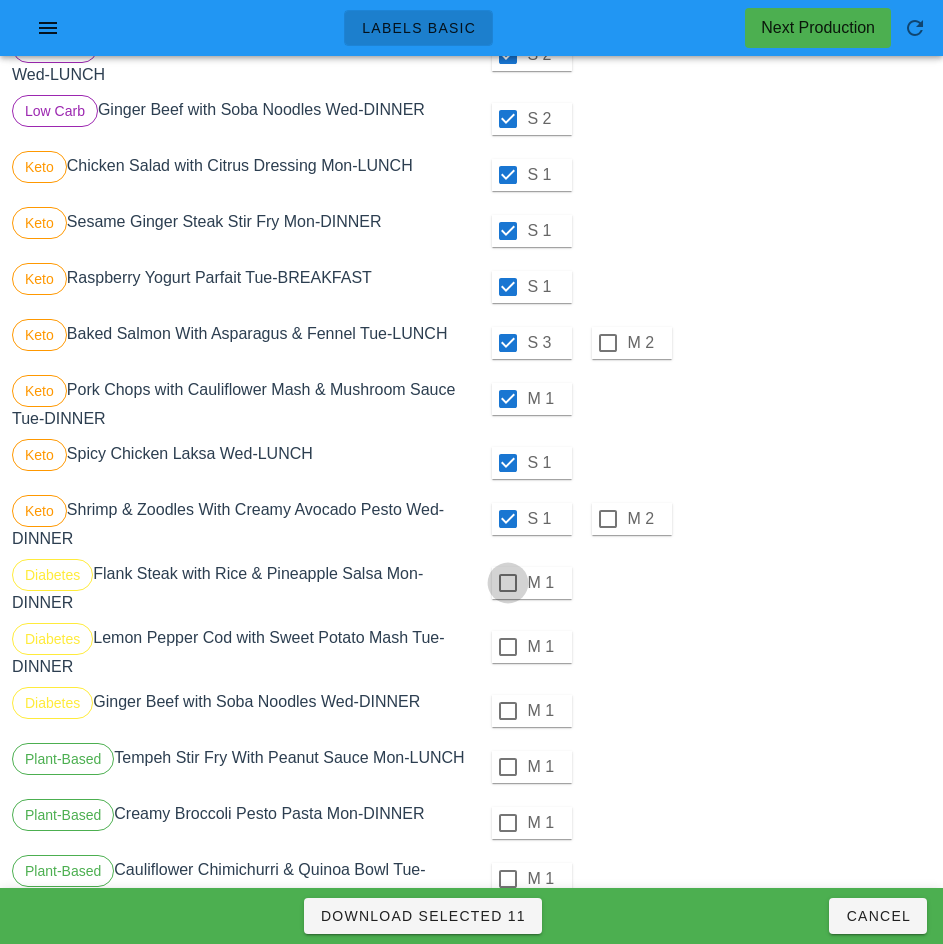 checkbox on "true" 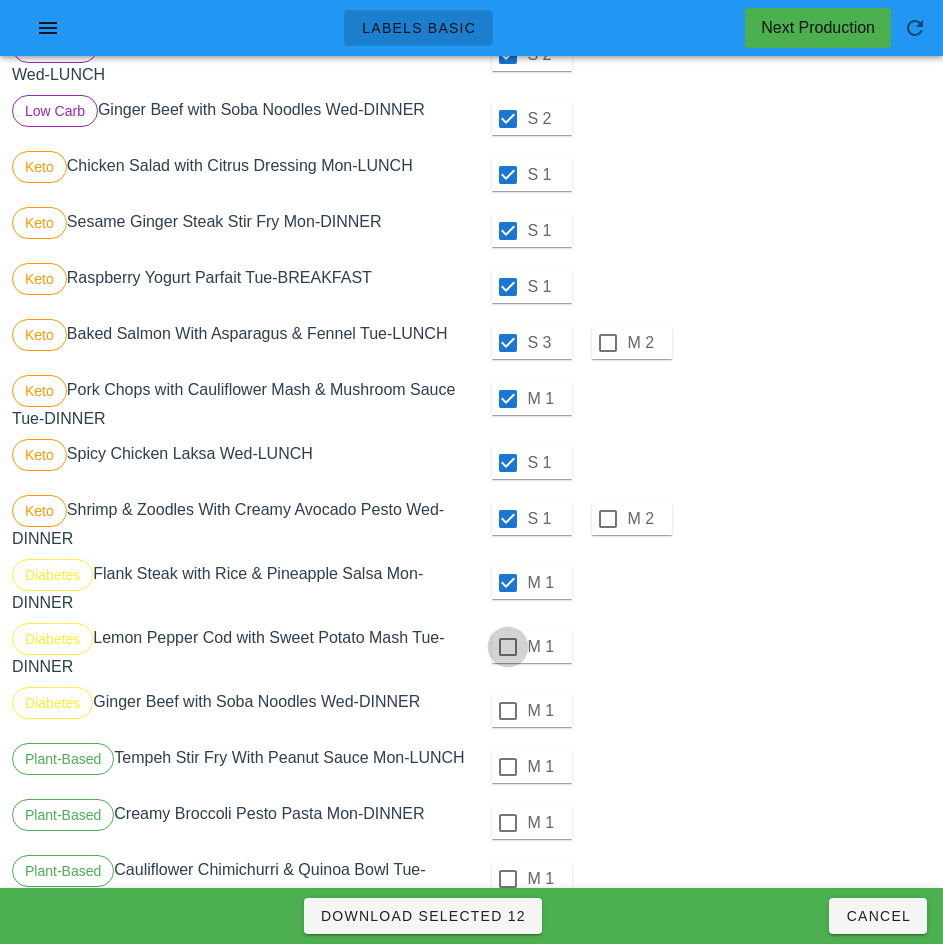 click at bounding box center [508, 647] 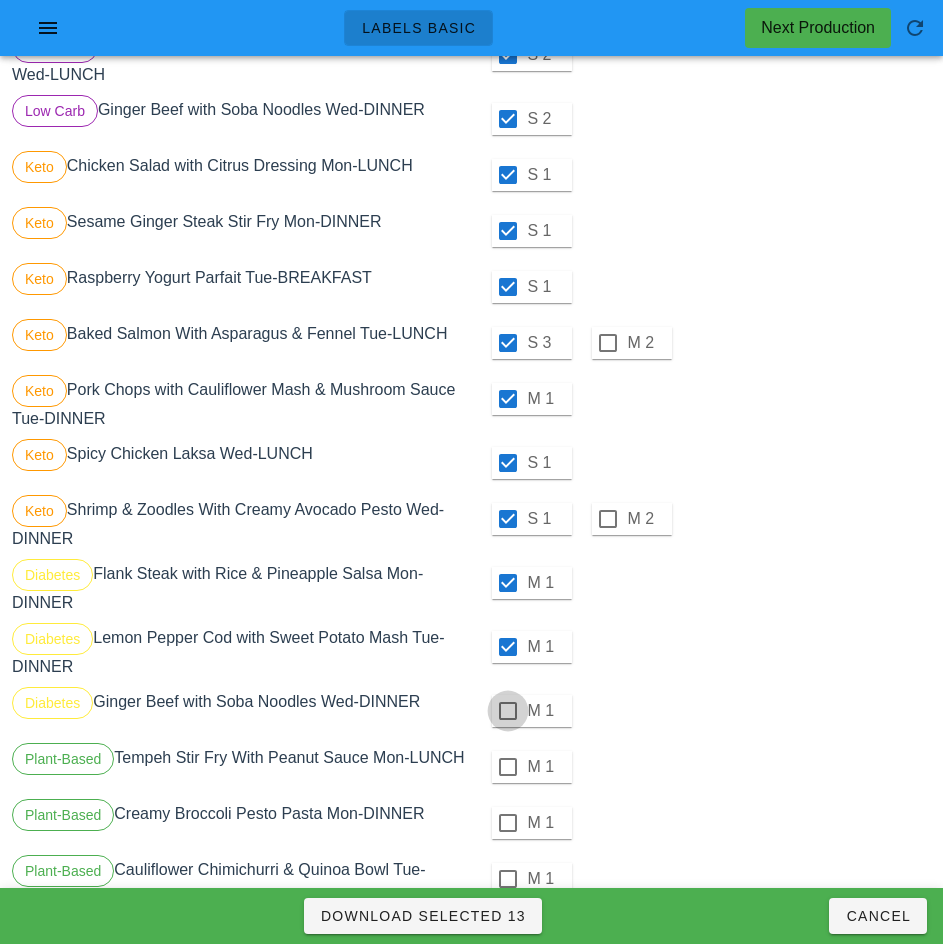 click at bounding box center (508, 711) 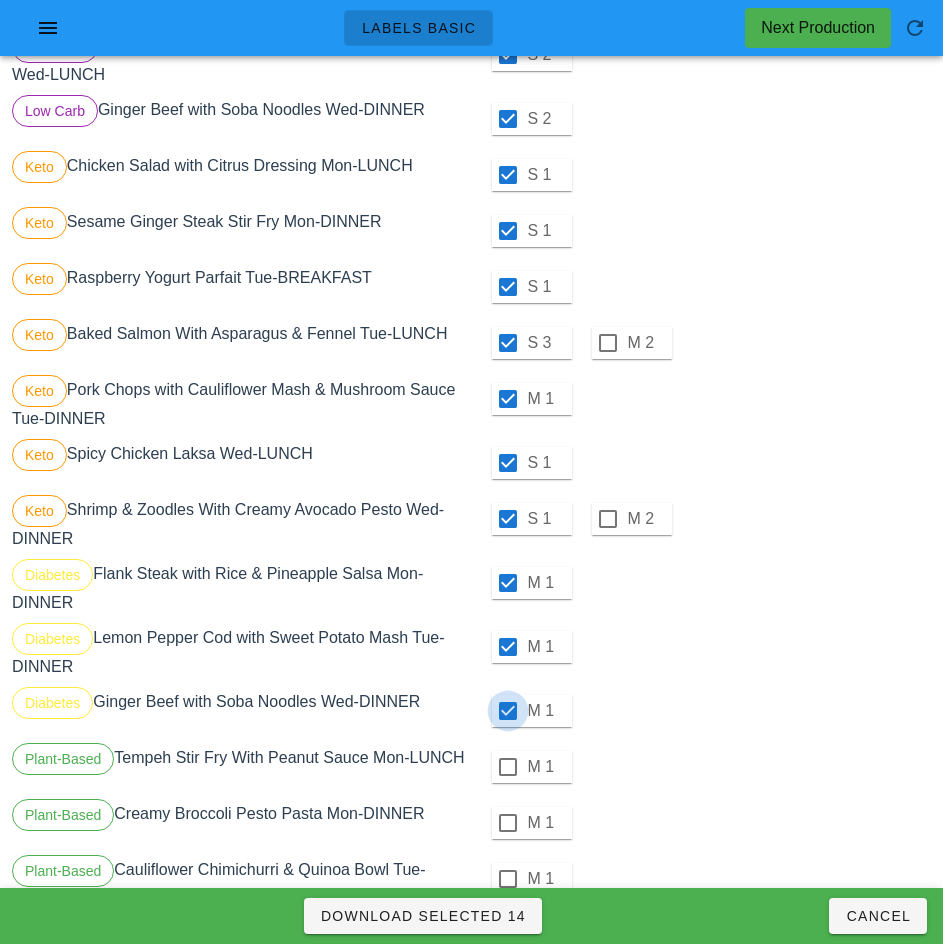 click at bounding box center [508, 767] 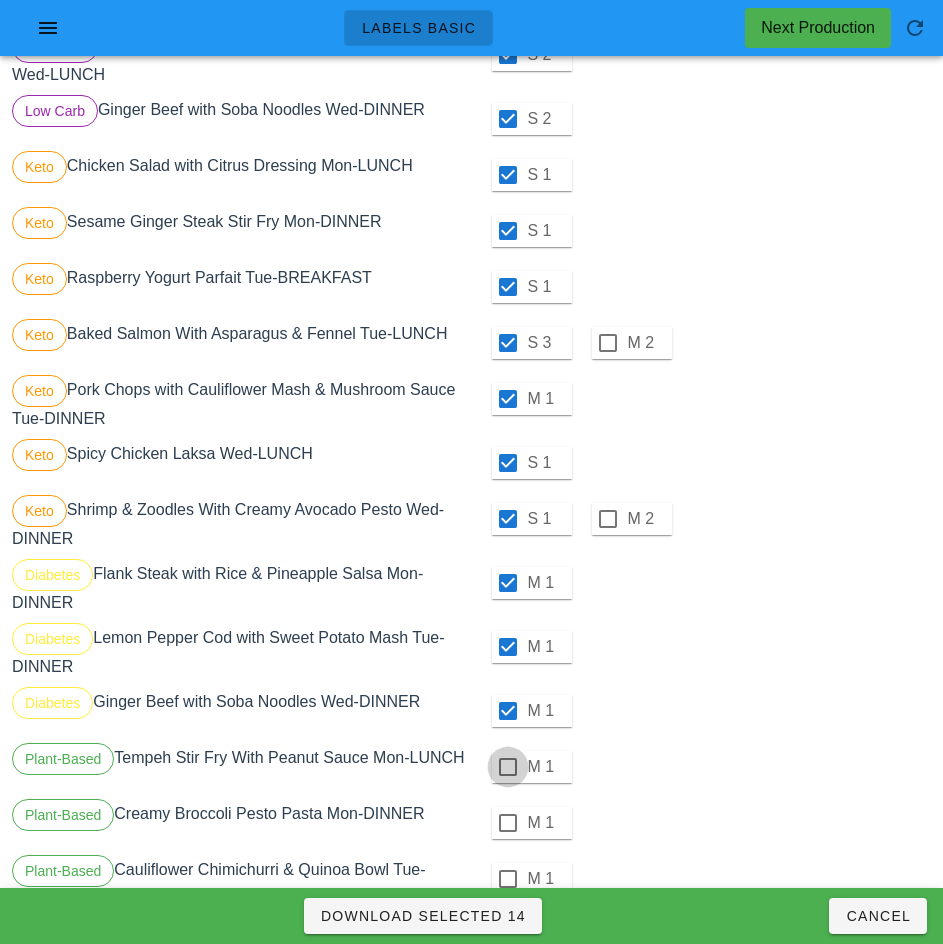 checkbox on "true" 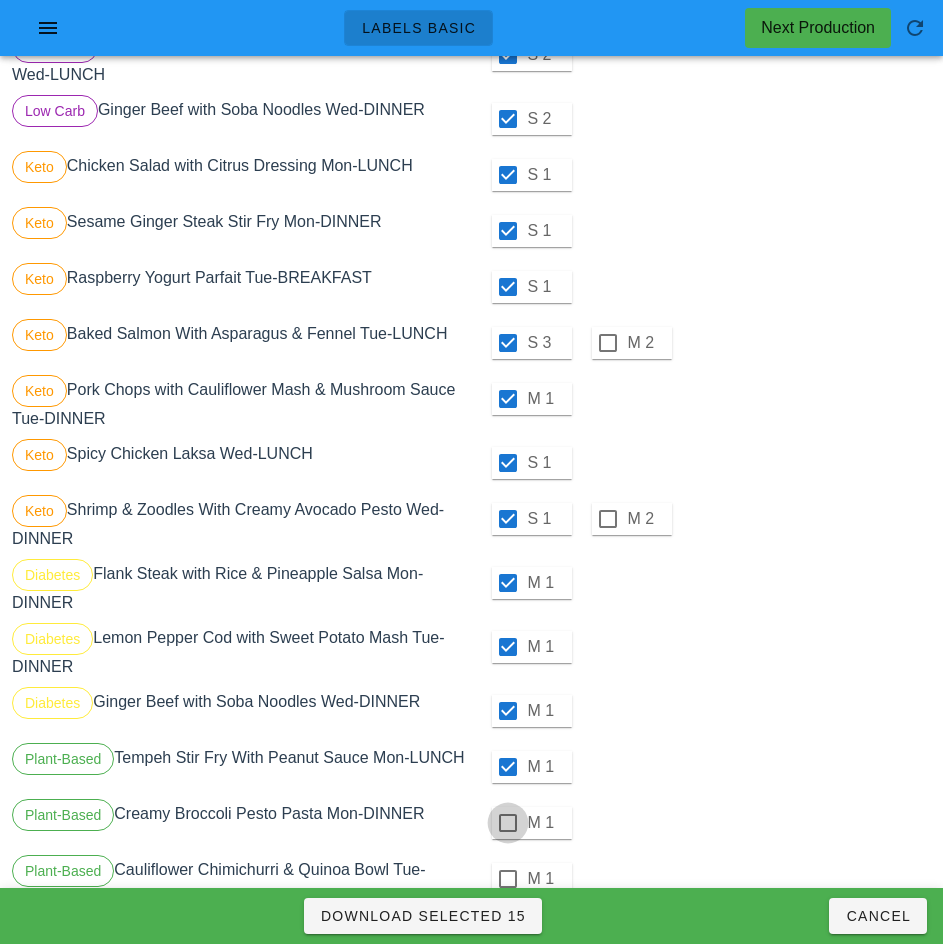 click at bounding box center [508, 823] 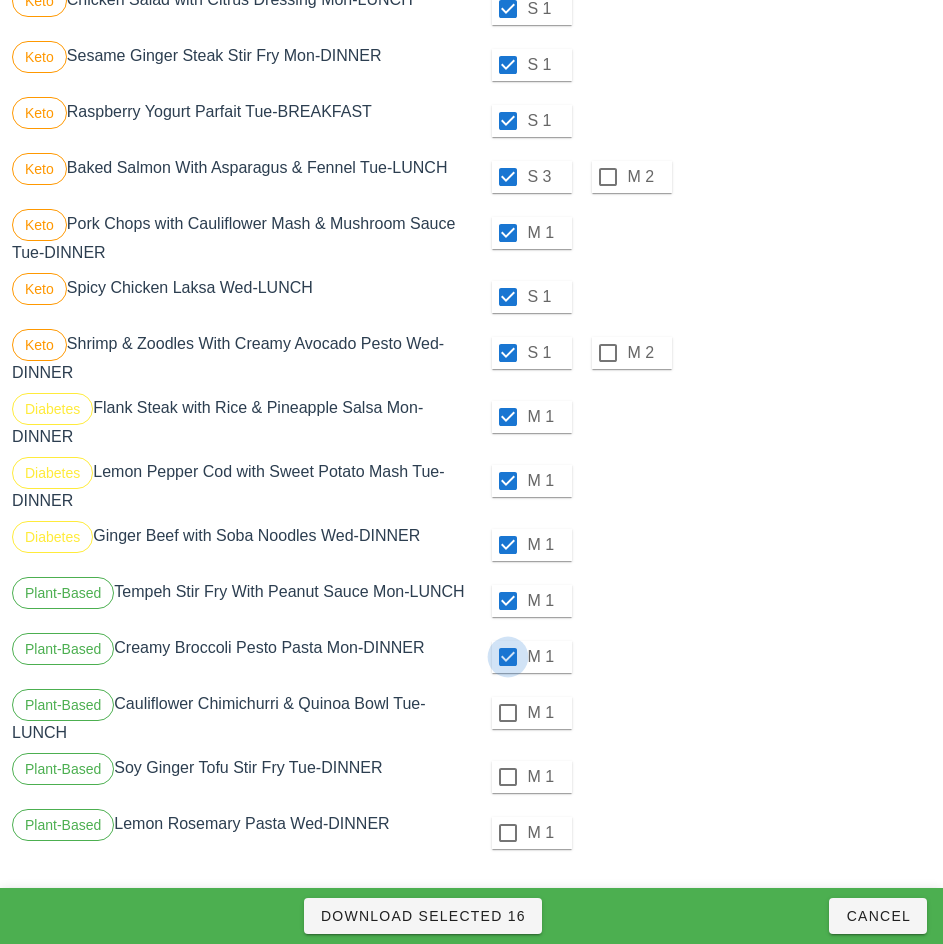 scroll, scrollTop: 864, scrollLeft: 0, axis: vertical 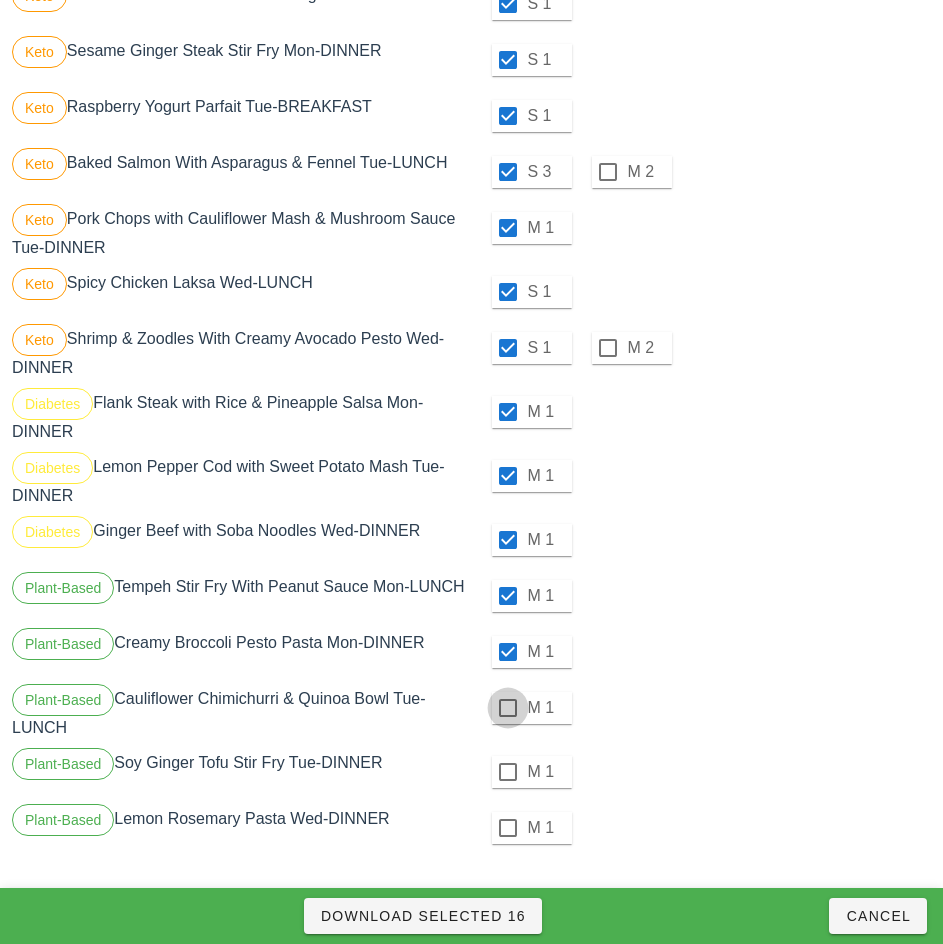 click at bounding box center (508, 708) 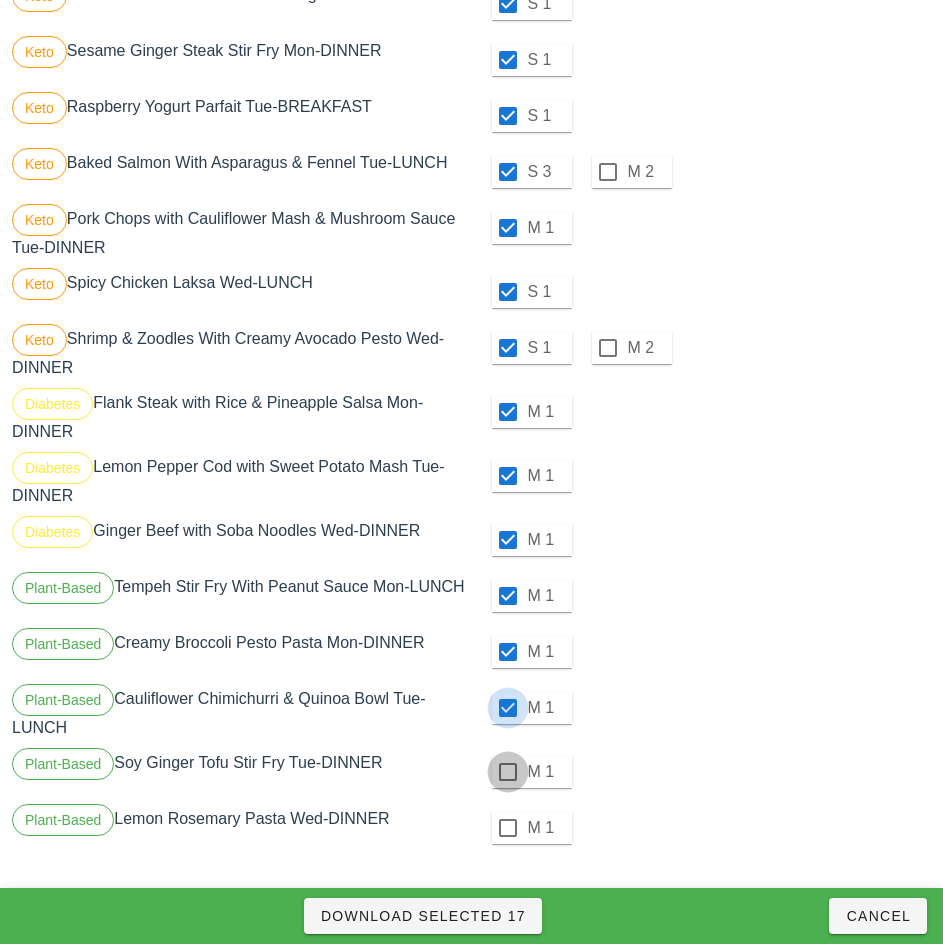 click at bounding box center [508, 772] 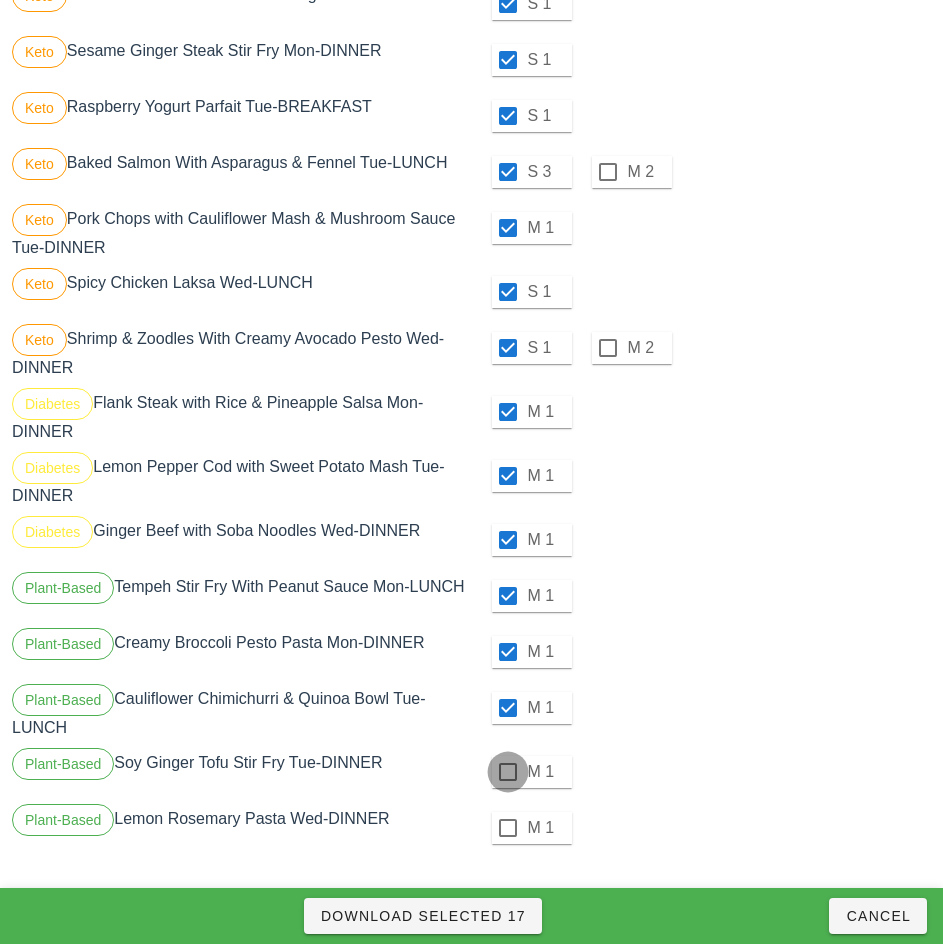 checkbox on "true" 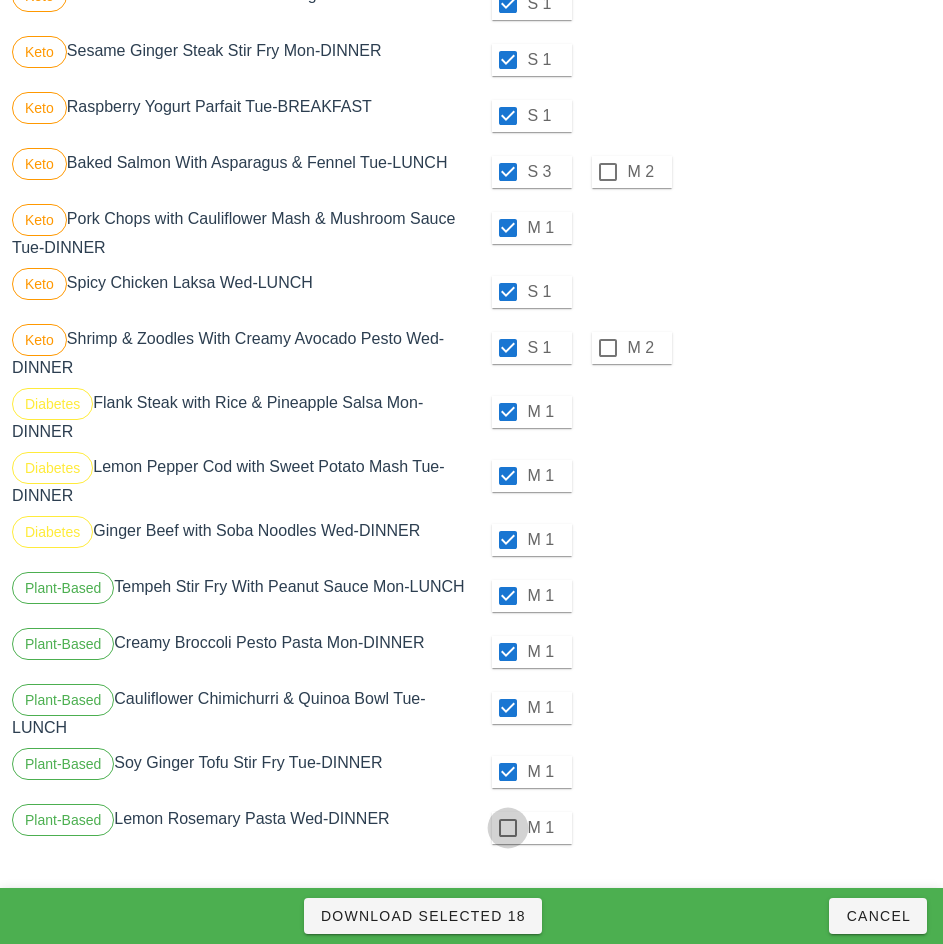 click at bounding box center (508, 828) 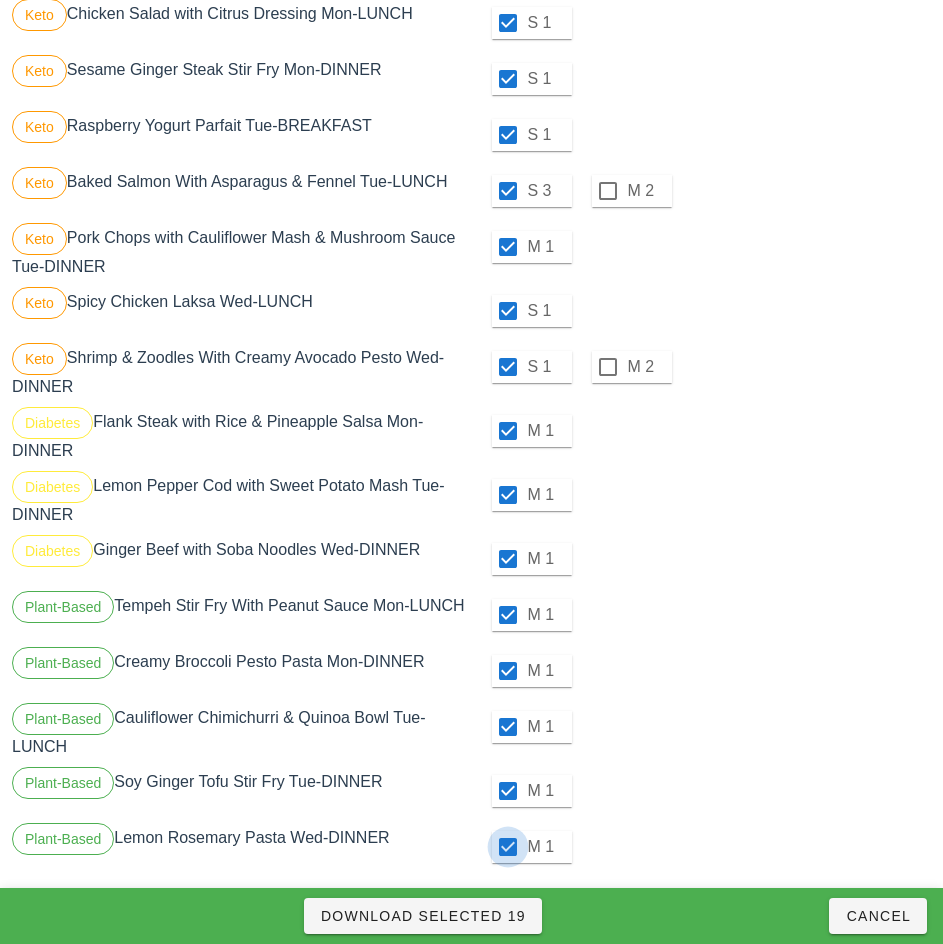 scroll, scrollTop: 864, scrollLeft: 0, axis: vertical 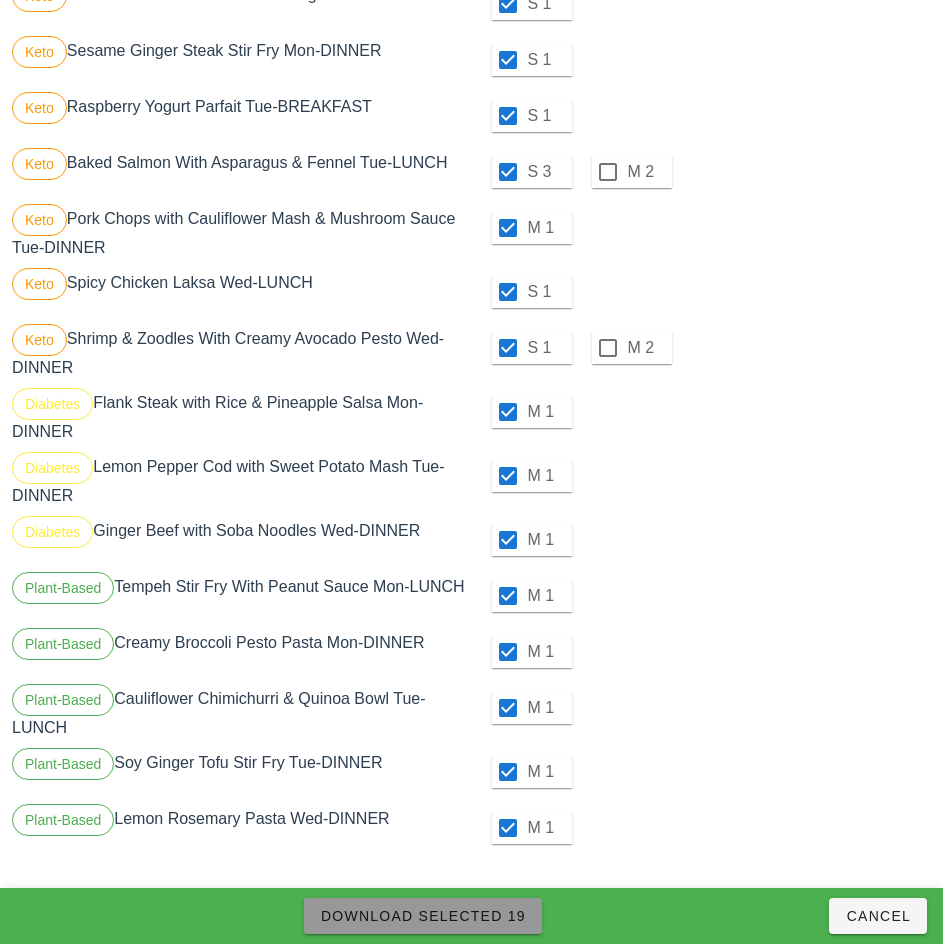 click on "Download Selected 19" at bounding box center [423, 916] 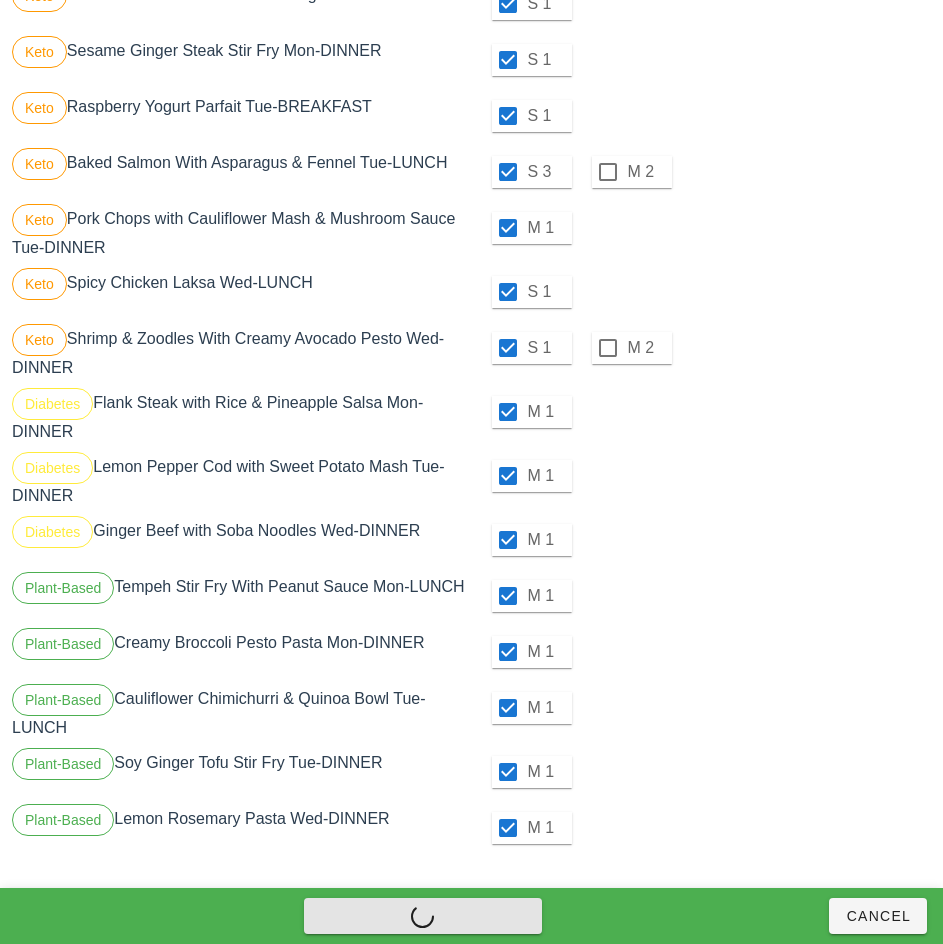checkbox on "false" 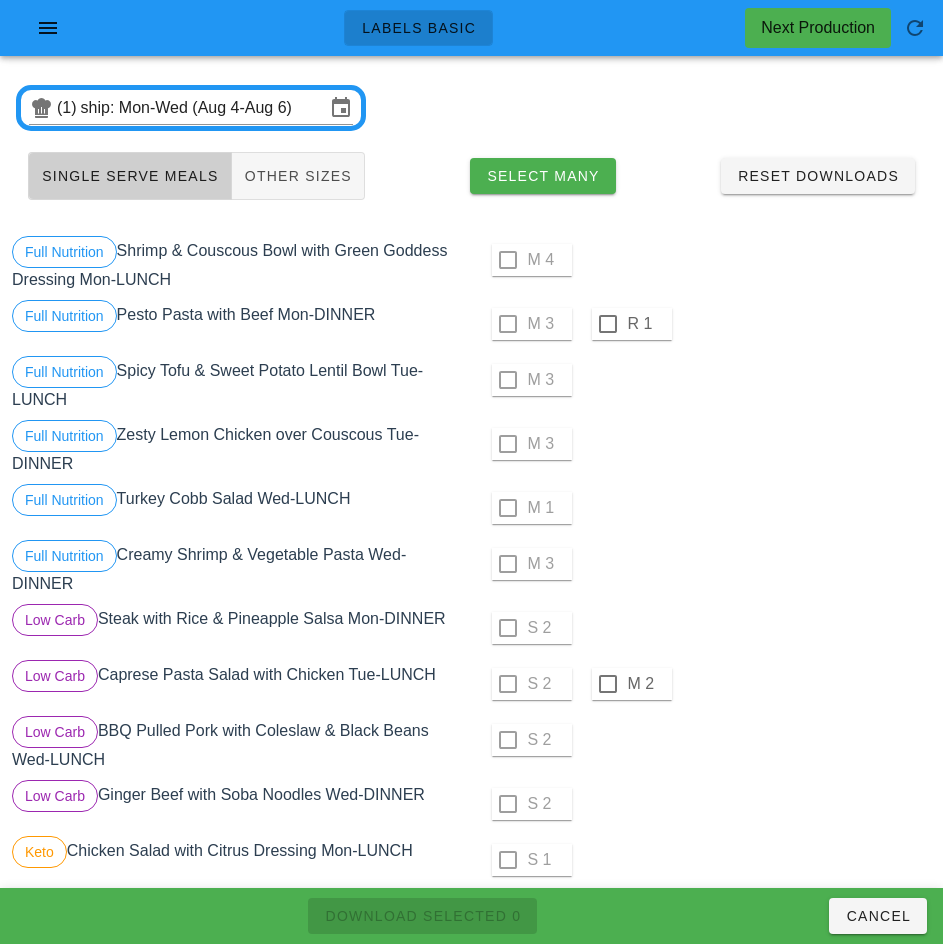 scroll, scrollTop: 1, scrollLeft: 0, axis: vertical 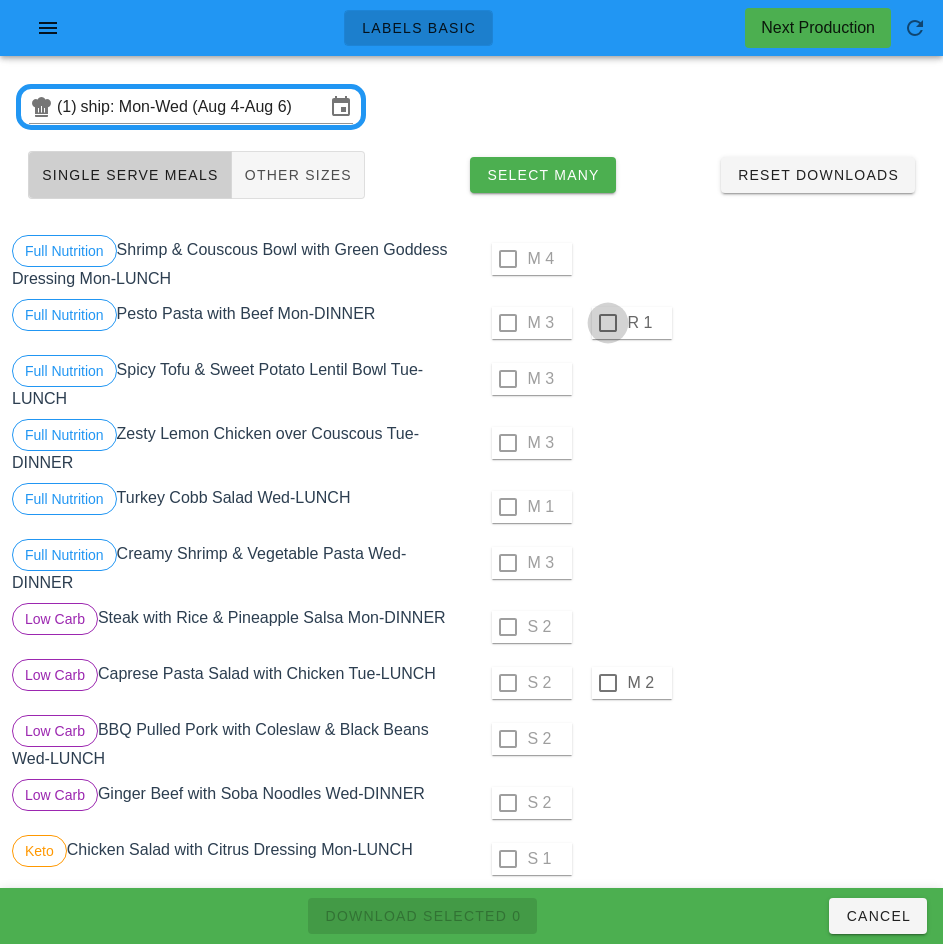 click at bounding box center [608, 323] 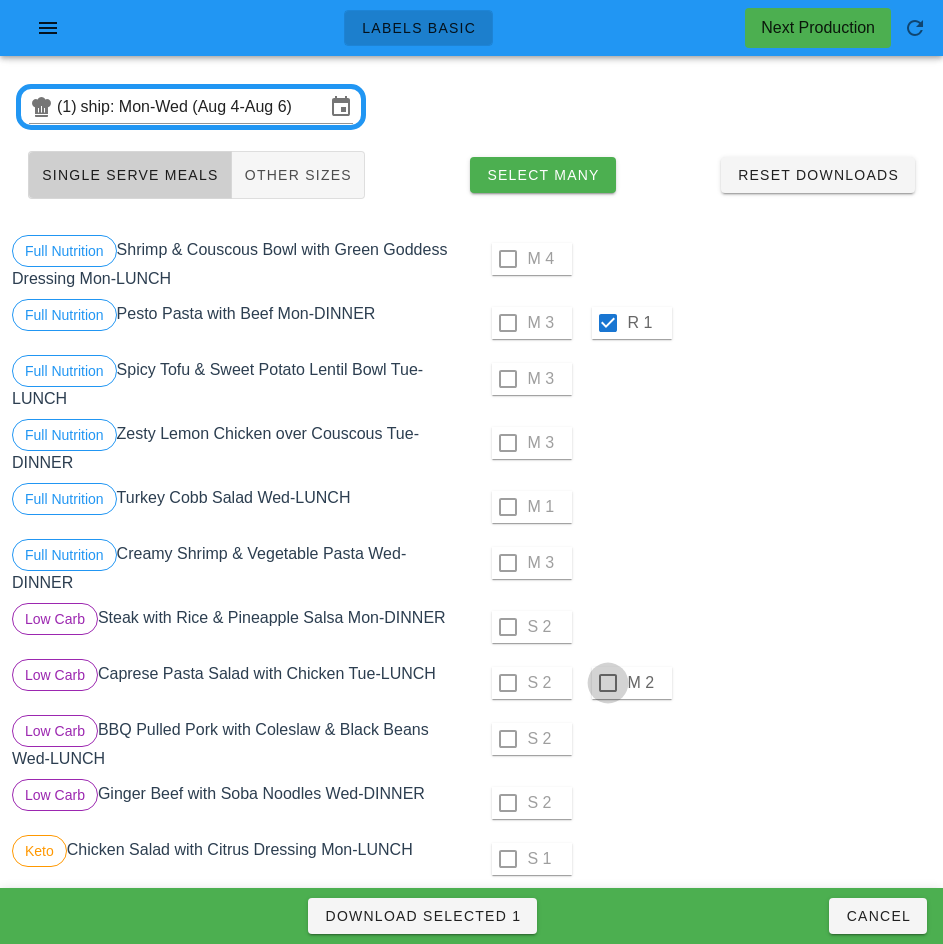 click at bounding box center [608, 683] 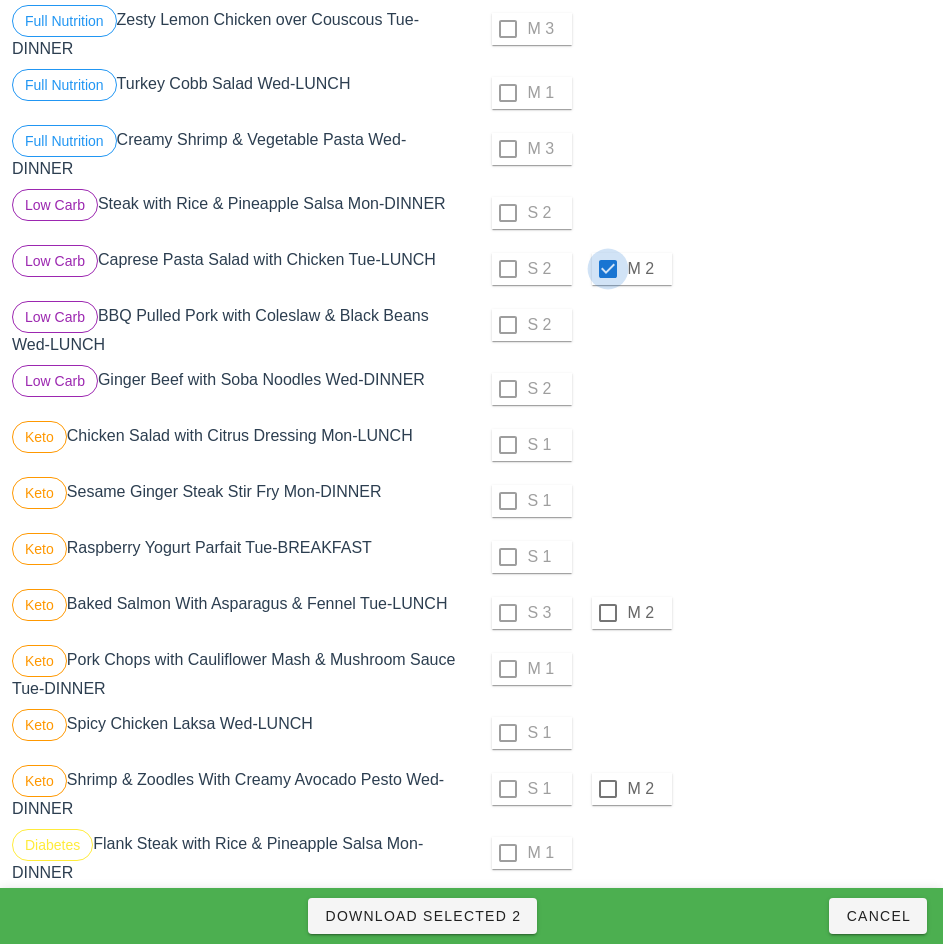 scroll, scrollTop: 416, scrollLeft: 0, axis: vertical 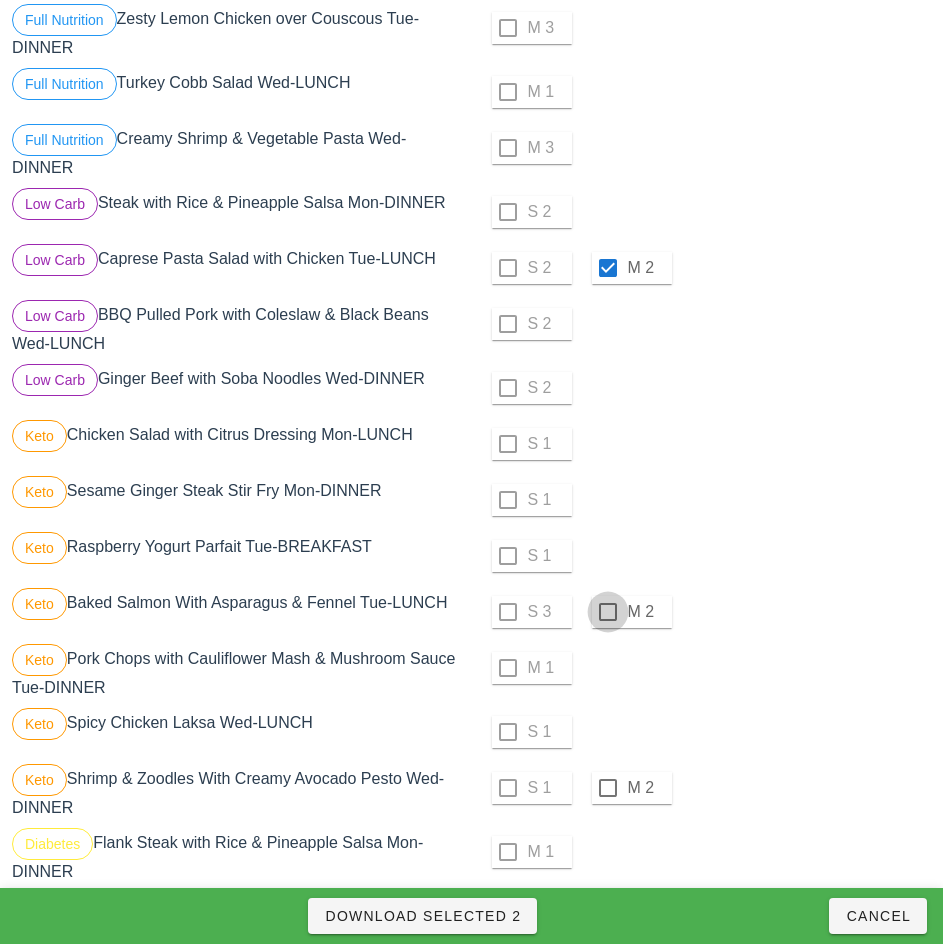 click at bounding box center (608, 612) 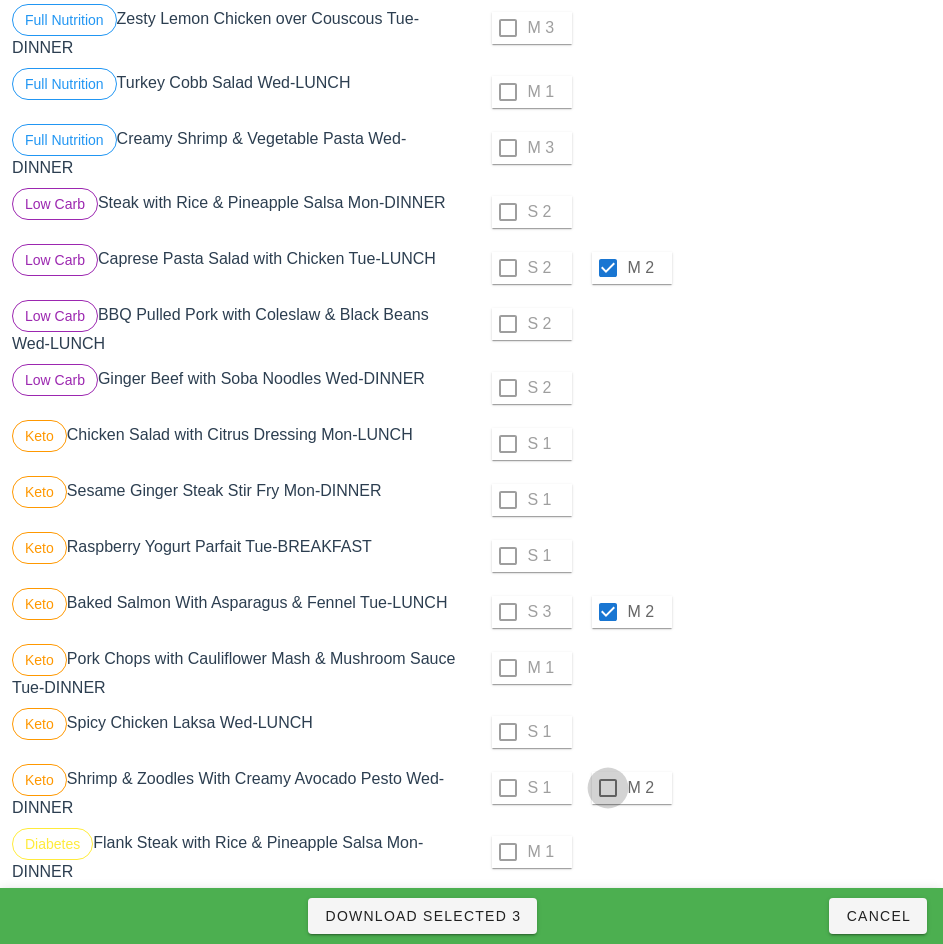 click at bounding box center (608, 788) 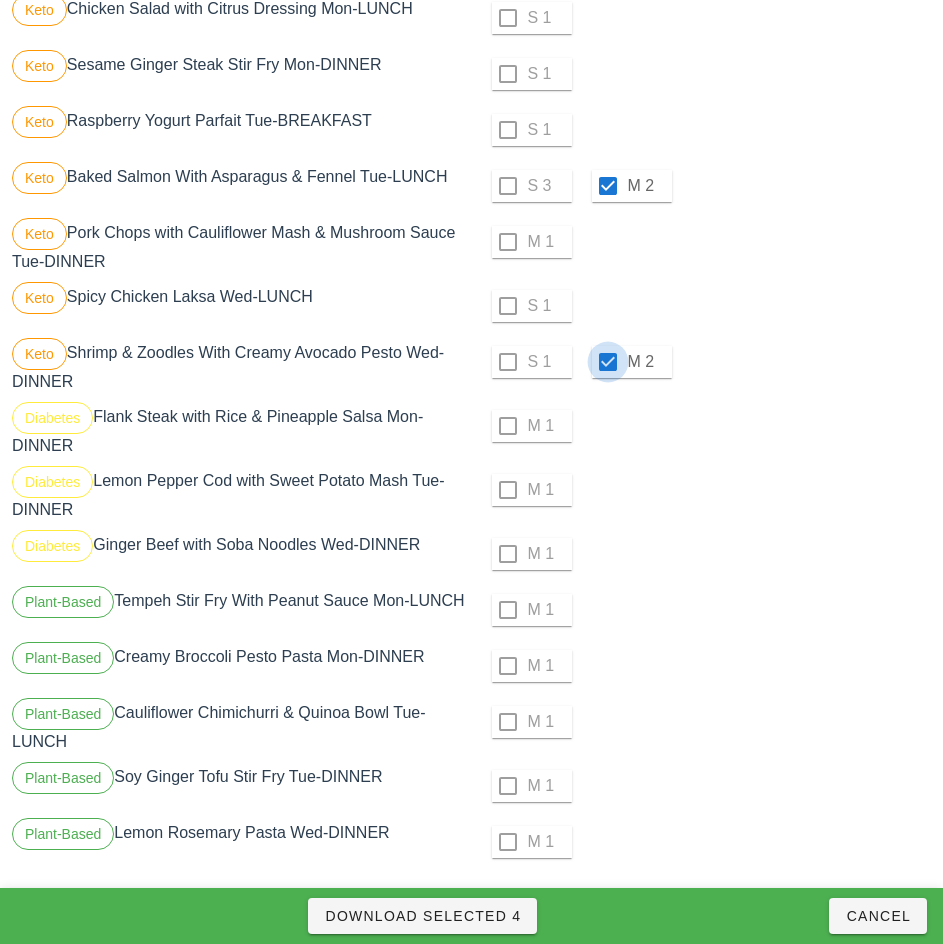 scroll, scrollTop: 864, scrollLeft: 0, axis: vertical 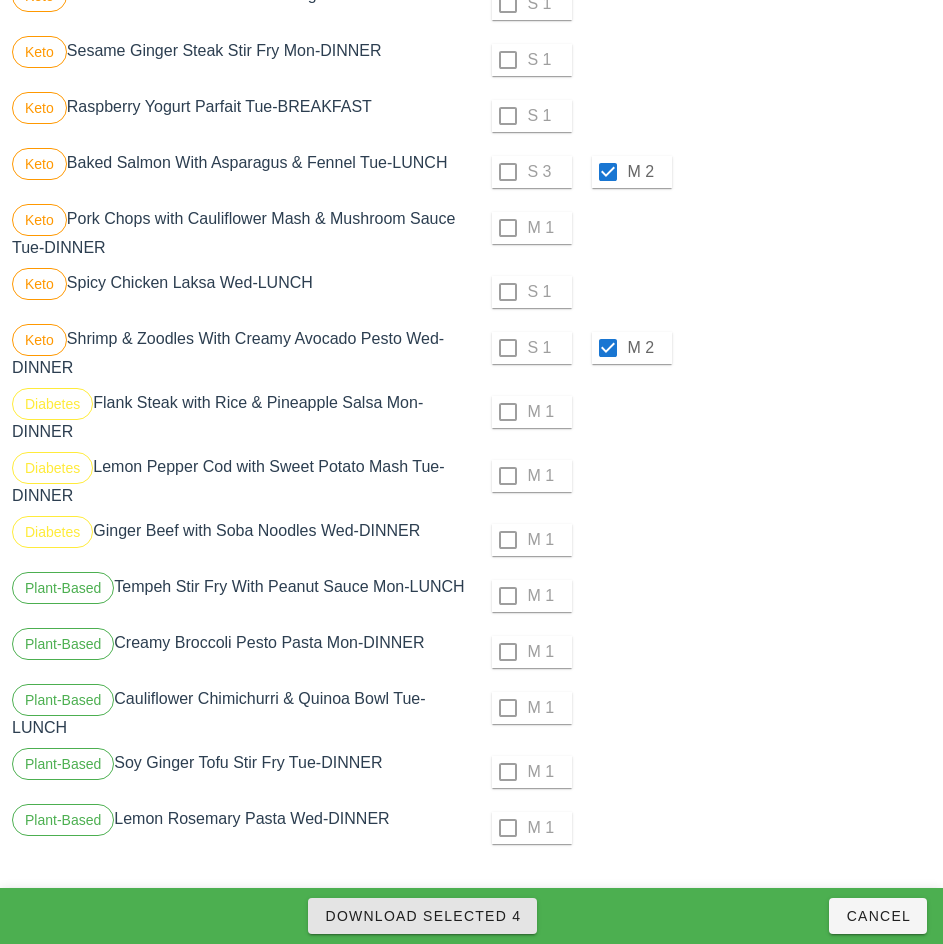 click on "Download Selected 4" at bounding box center [422, 916] 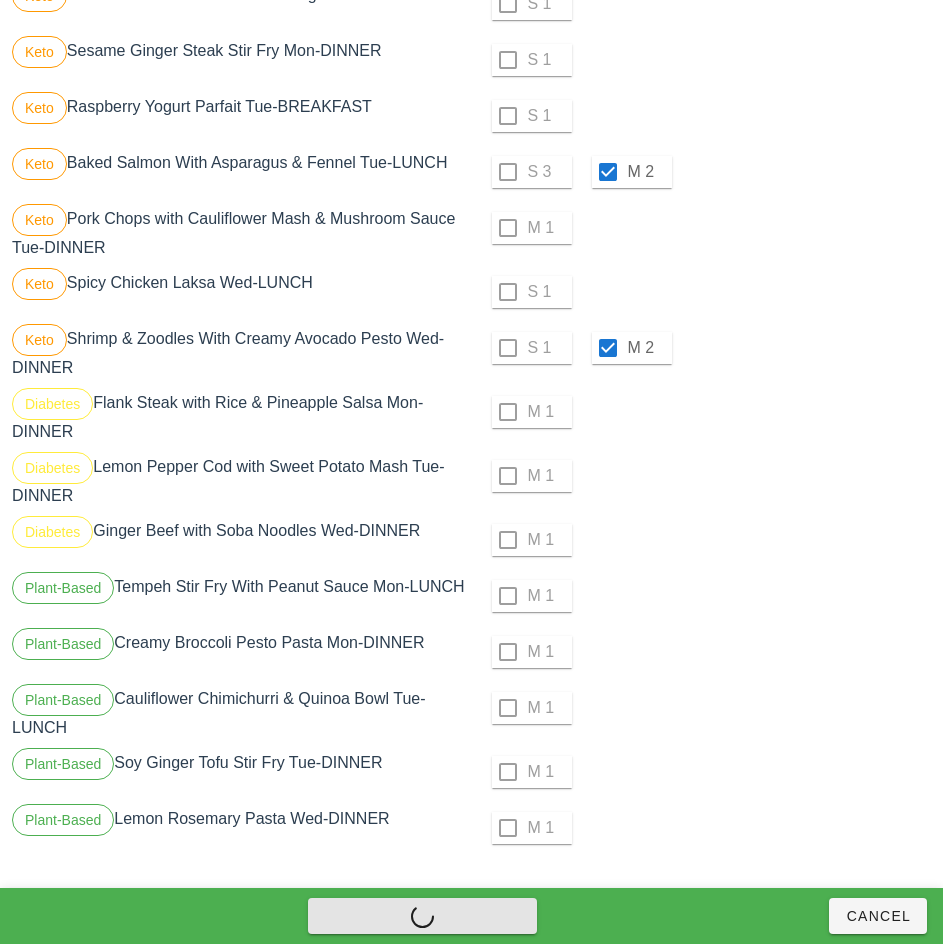 checkbox on "false" 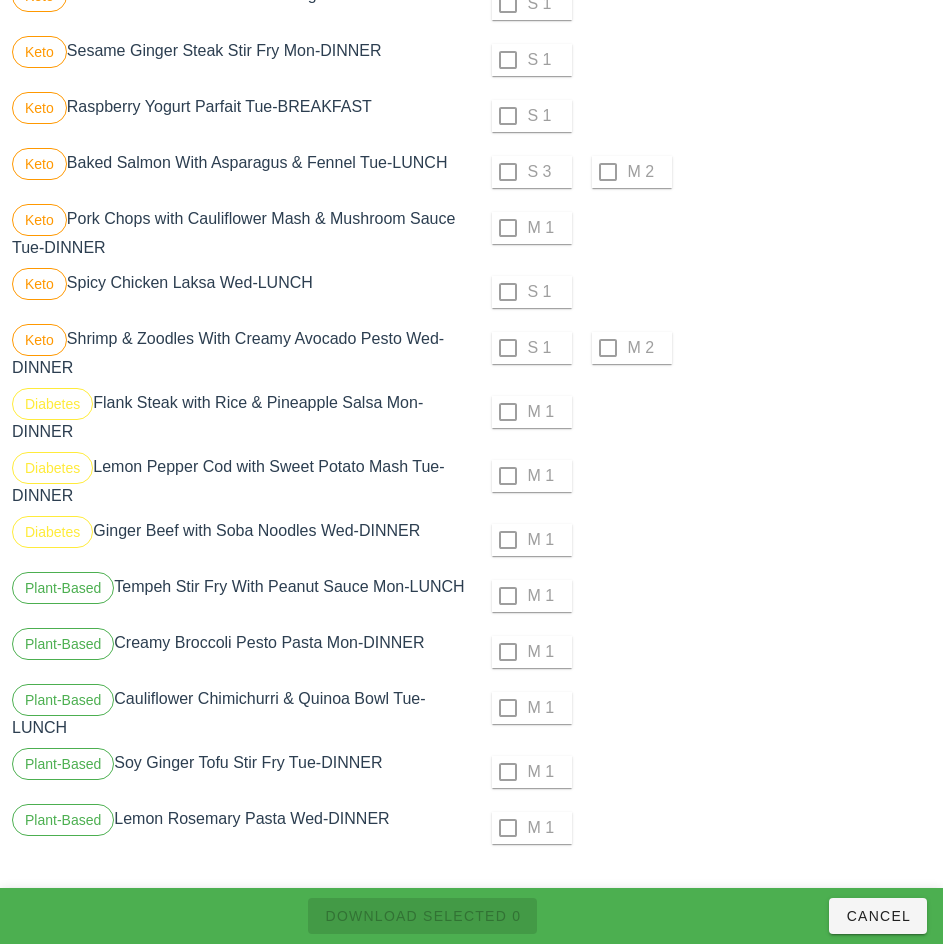 click on "M 1" at bounding box center (704, 596) 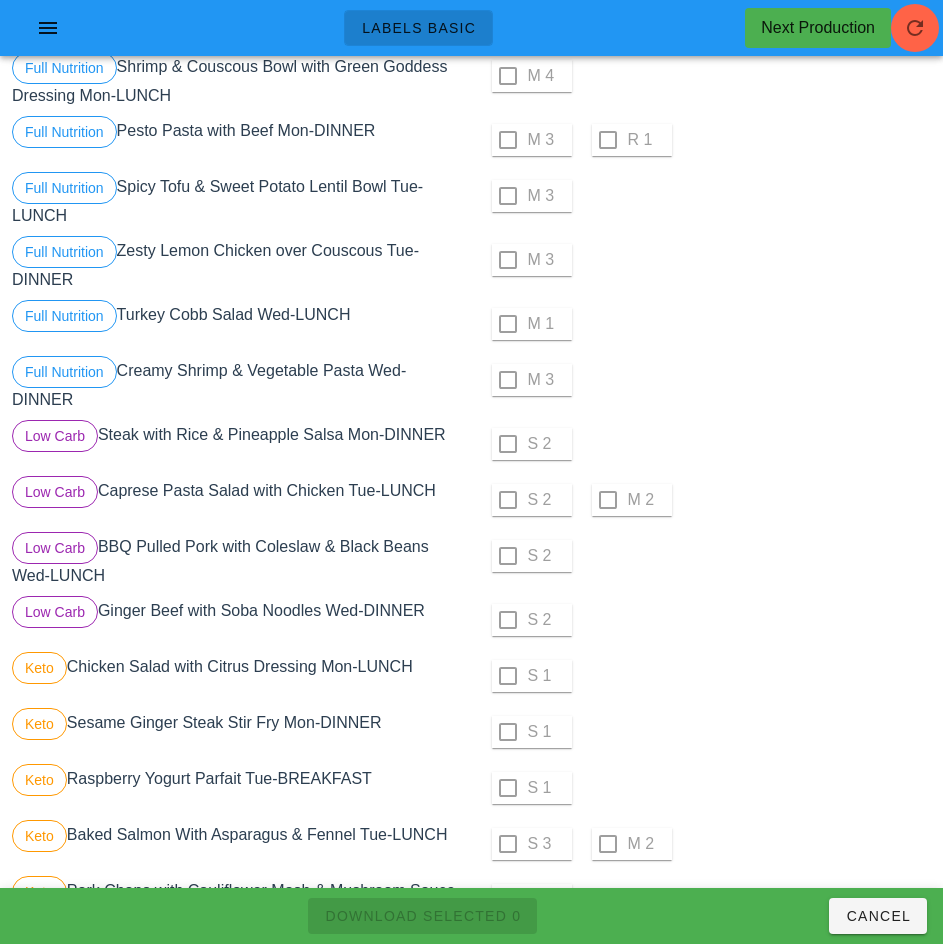 scroll, scrollTop: 0, scrollLeft: 0, axis: both 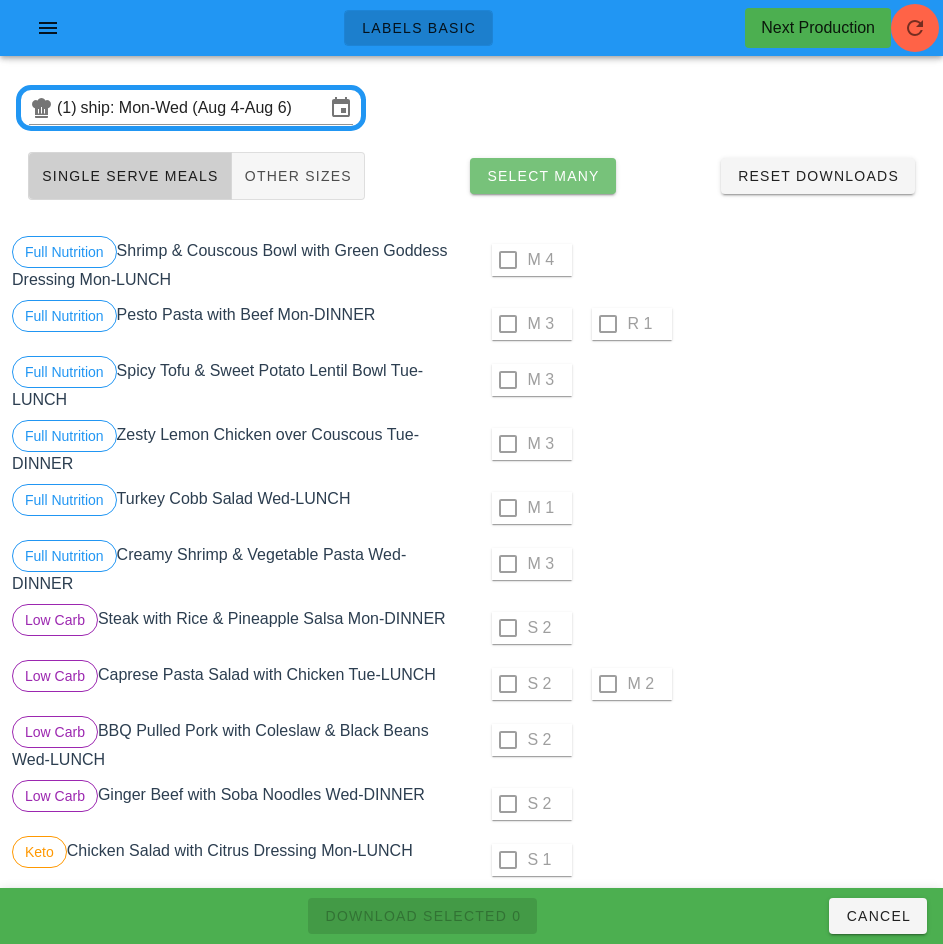 click on "Select Many" at bounding box center (543, 176) 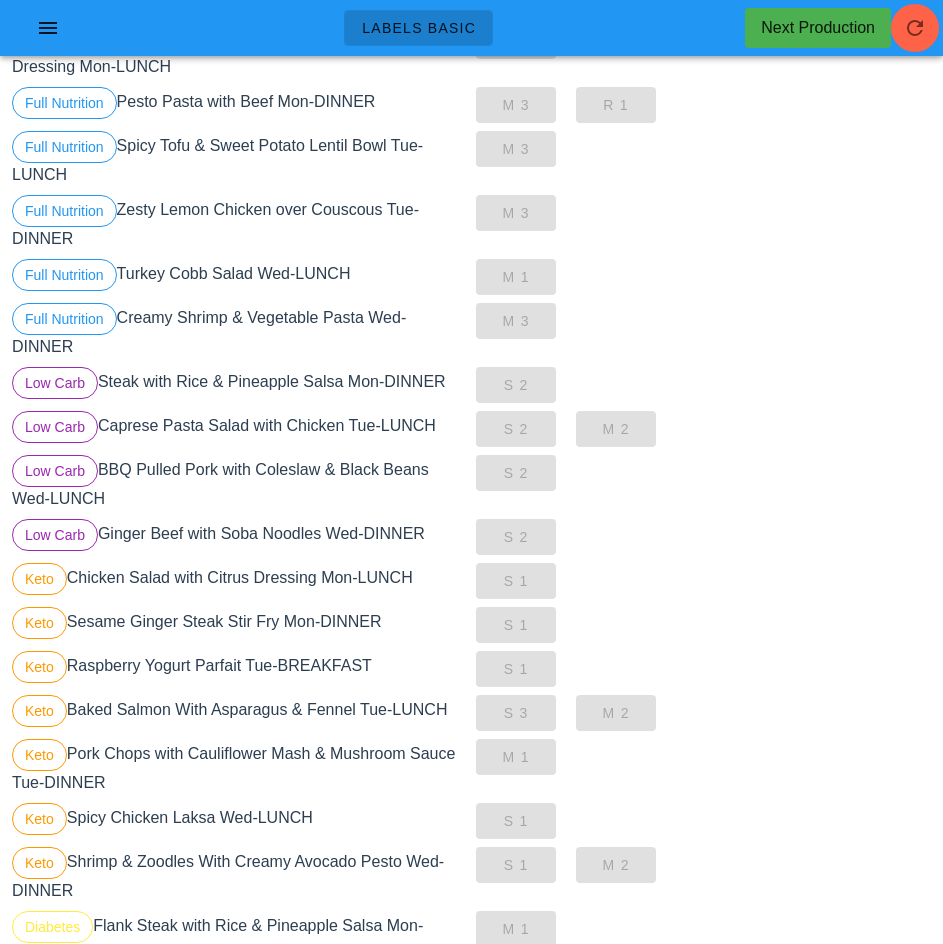 scroll, scrollTop: 0, scrollLeft: 0, axis: both 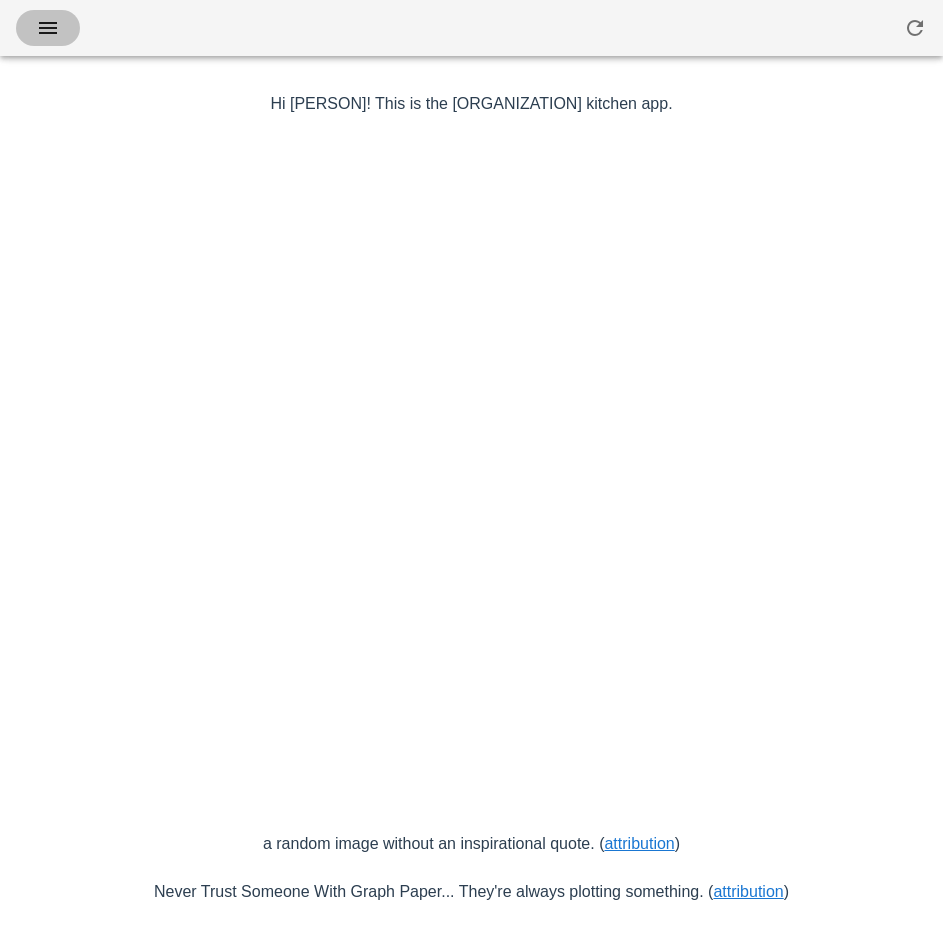 click at bounding box center (48, 28) 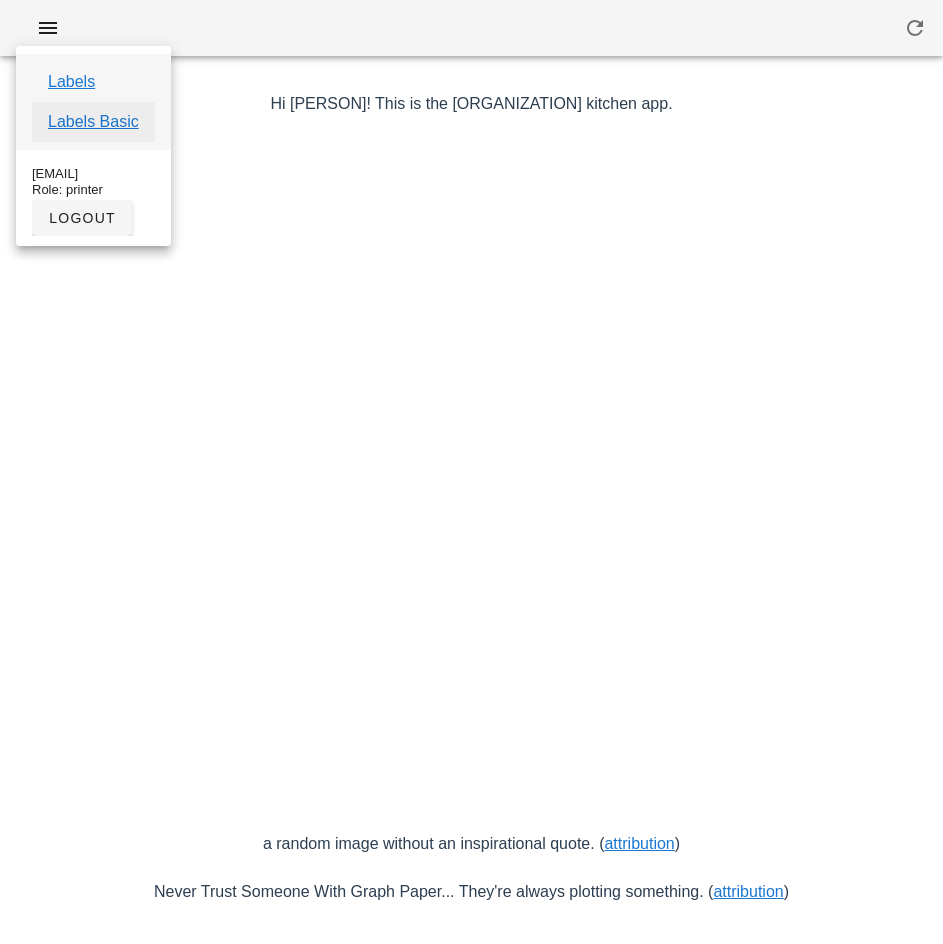 click on "Labels Basic" at bounding box center [93, 122] 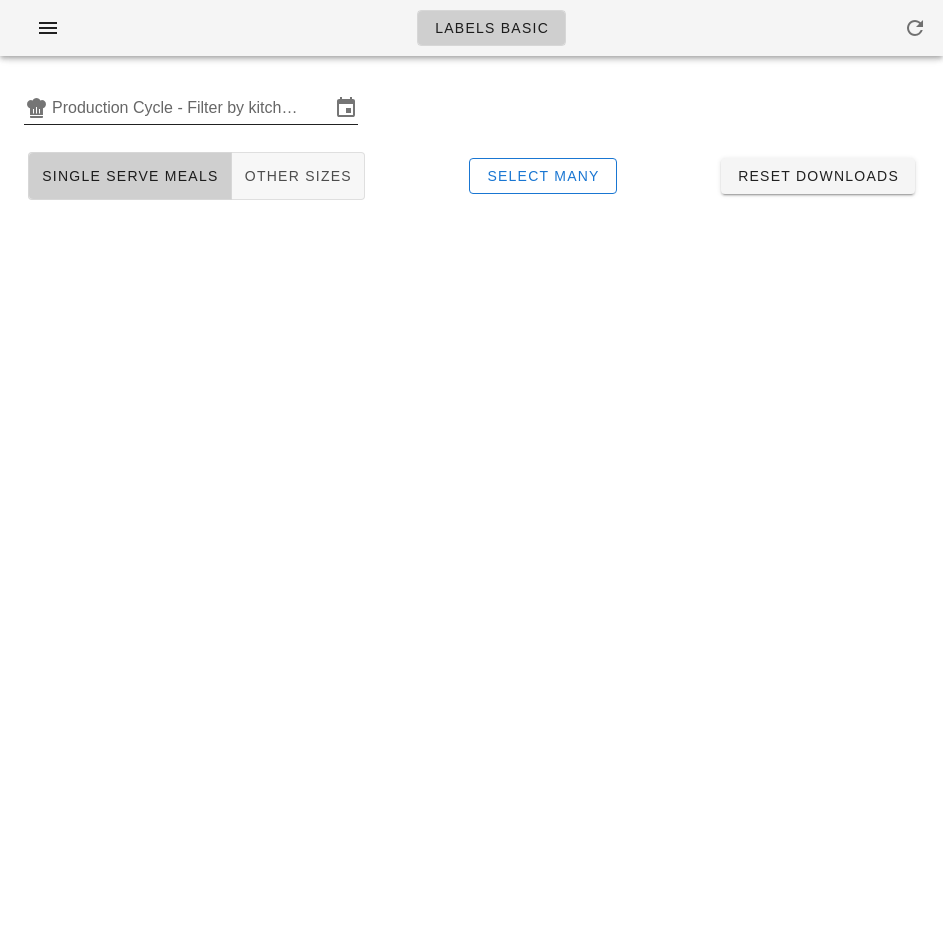 click on "Production Cycle - Filter by kitchen production schedules" at bounding box center (191, 108) 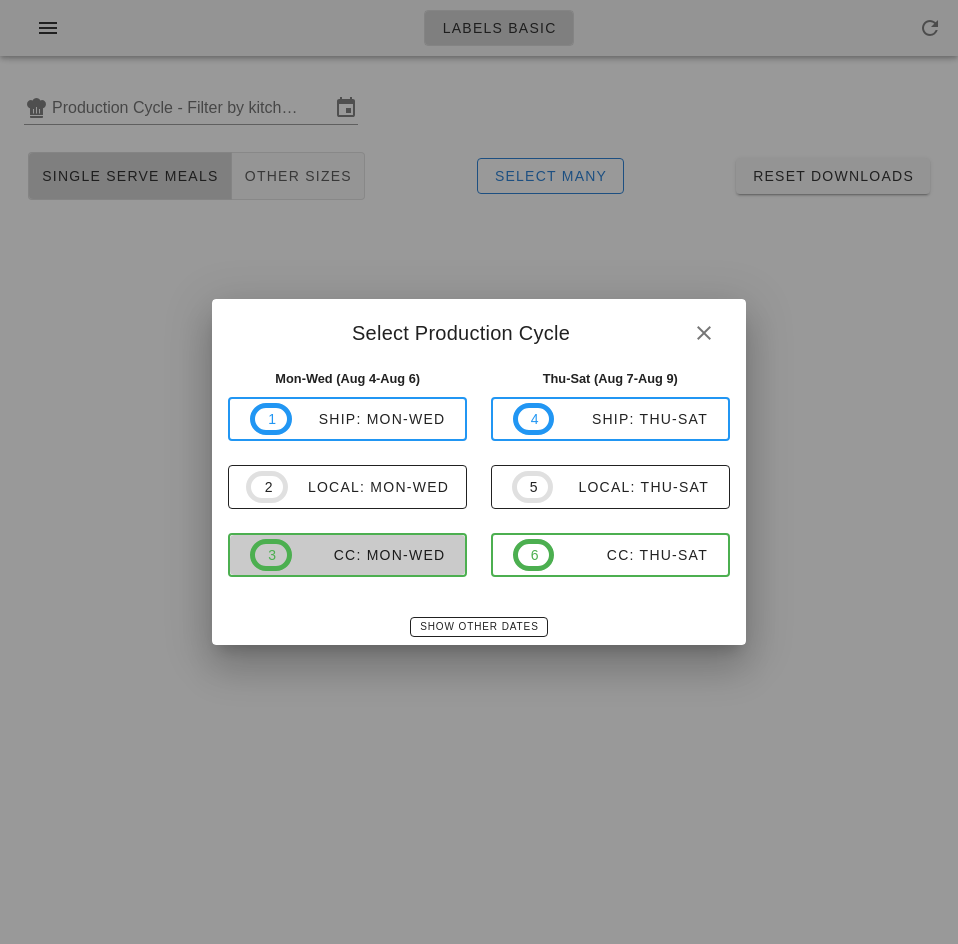 click on "CC: Mon-Wed" at bounding box center (369, 555) 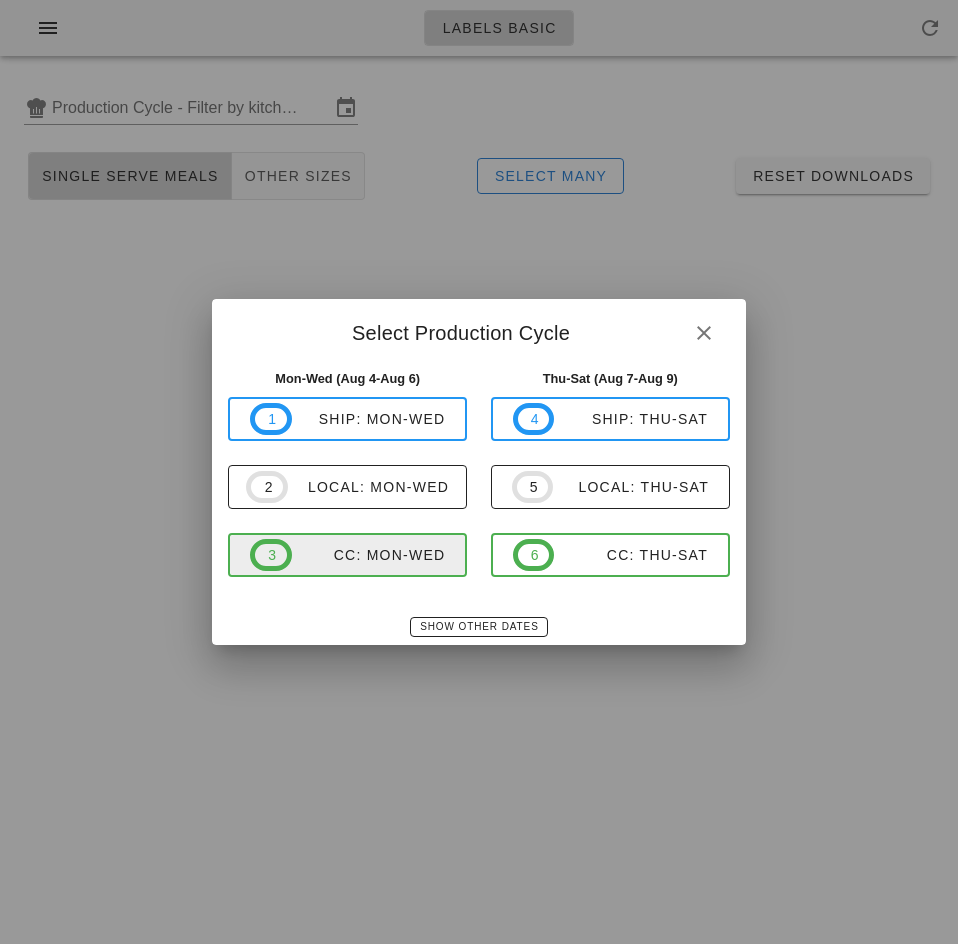 type on "CC: Mon-Wed (Aug 4-Aug 6)" 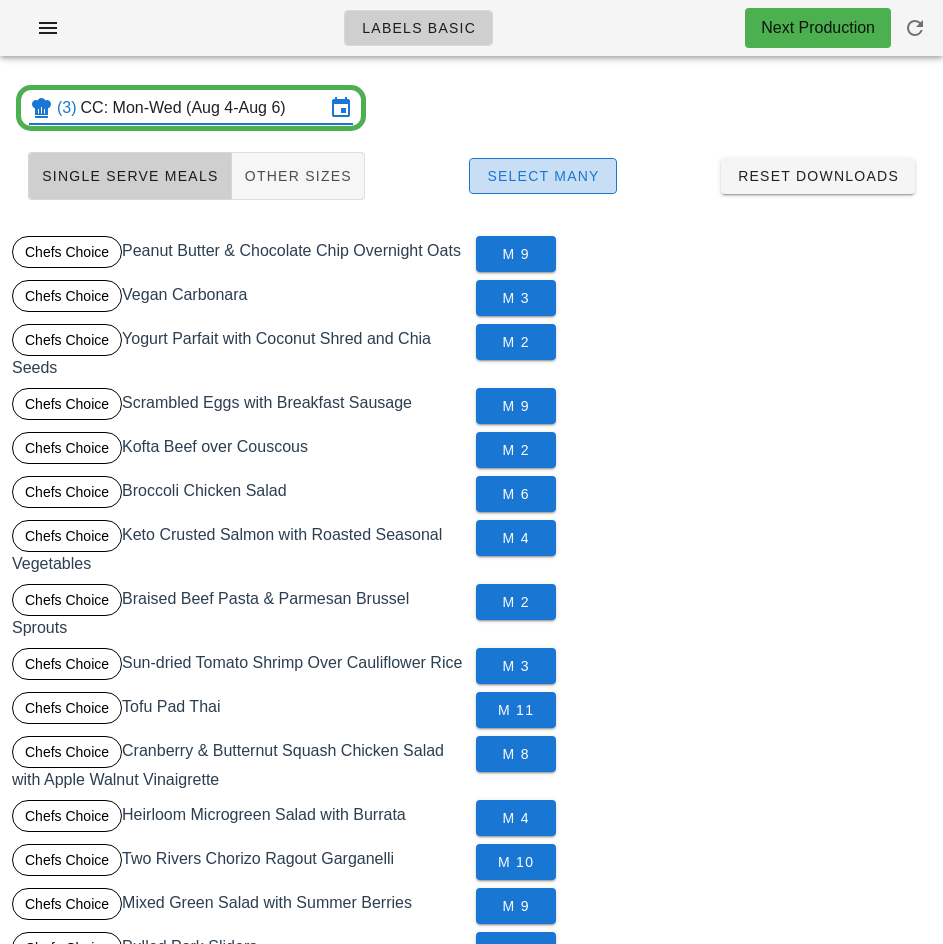 click on "Select Many" at bounding box center [543, 176] 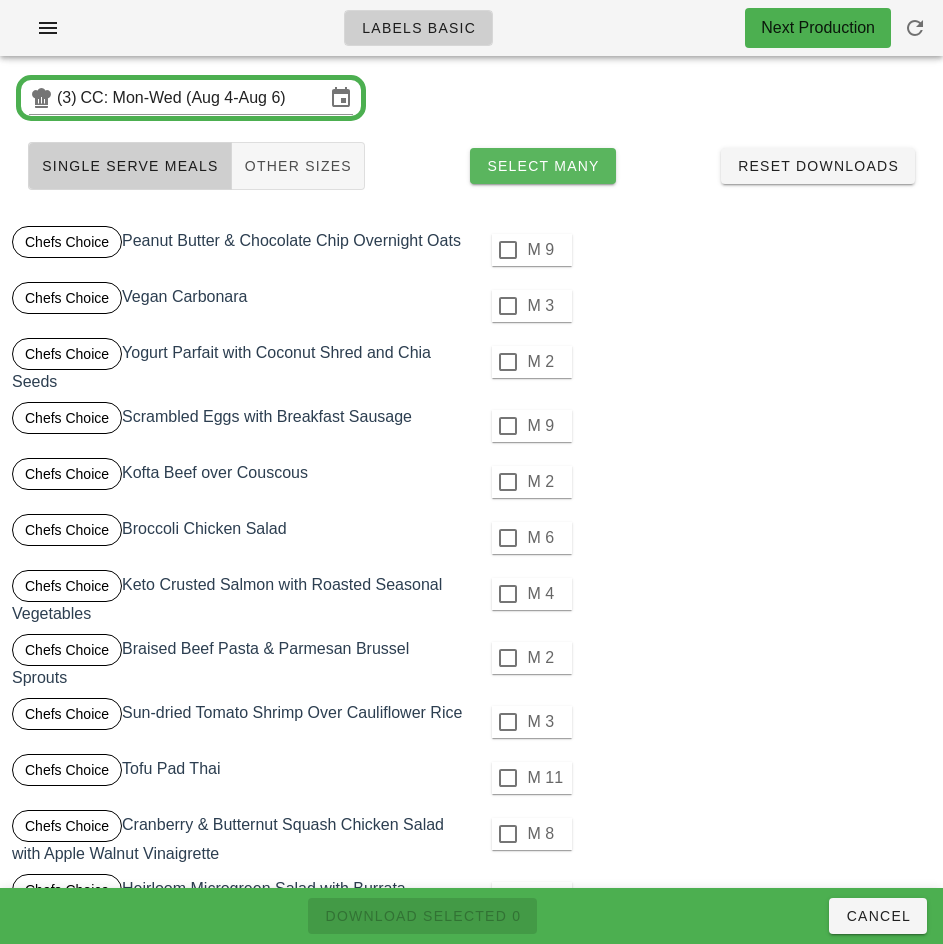 scroll, scrollTop: 0, scrollLeft: 0, axis: both 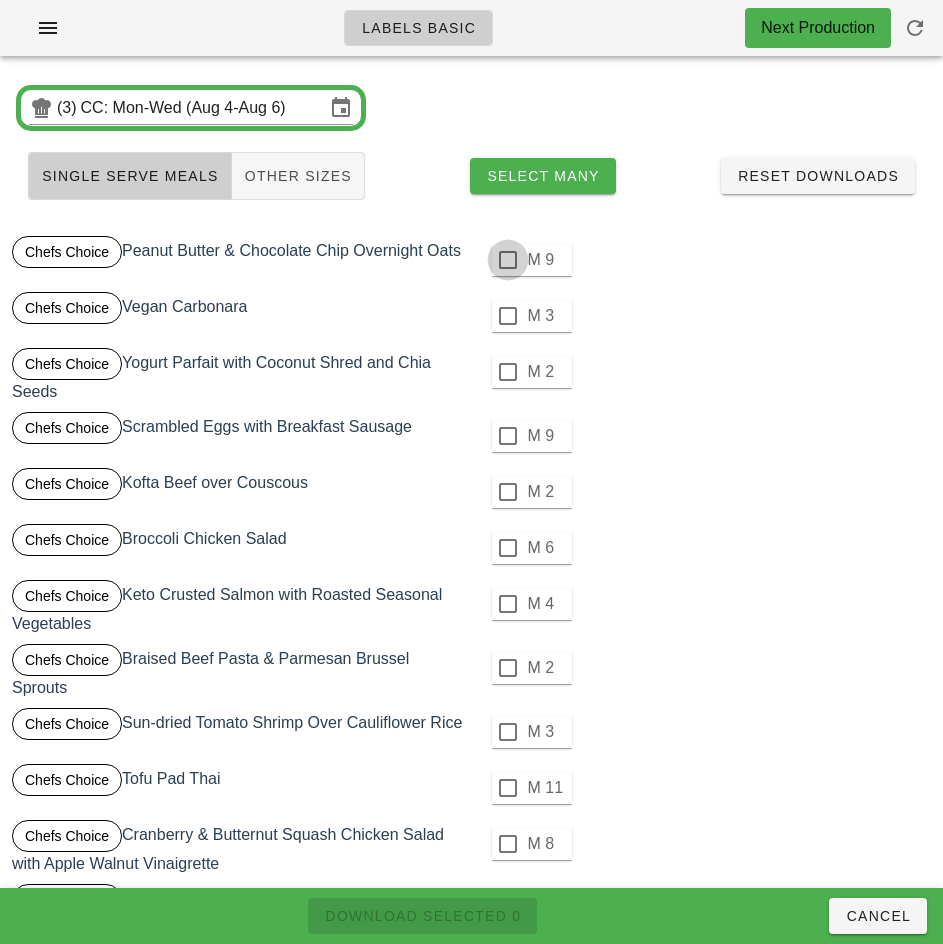click at bounding box center [508, 260] 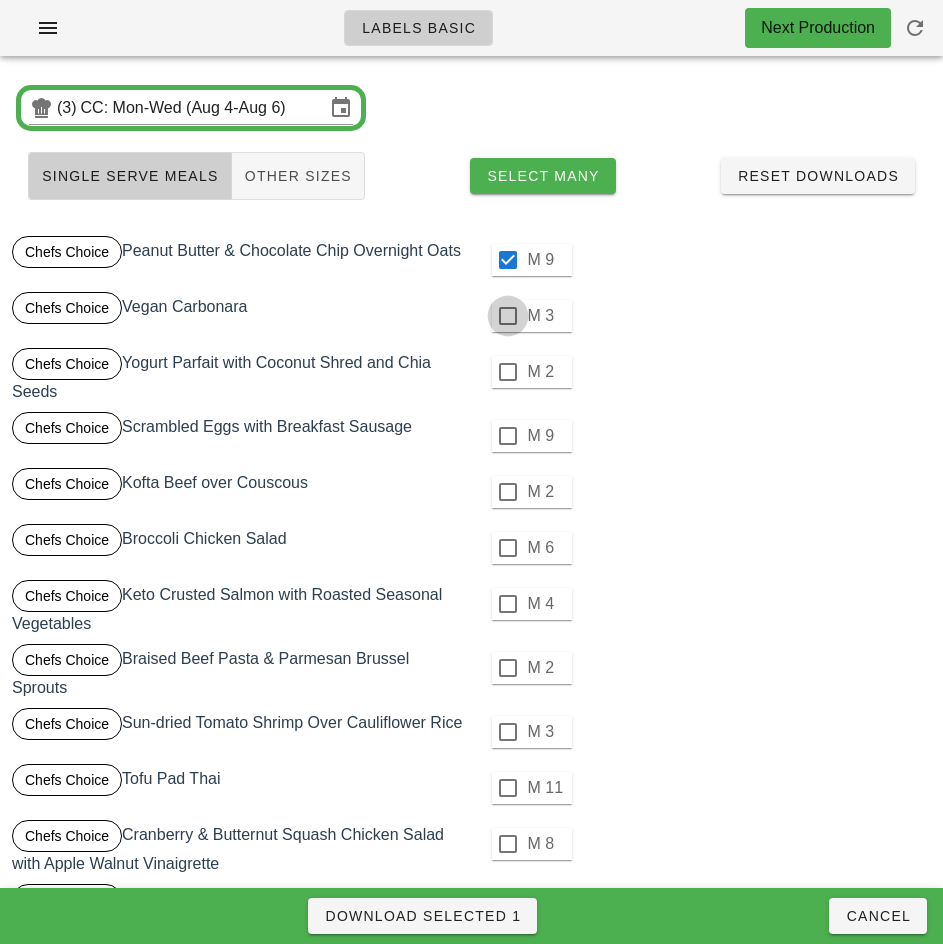 click at bounding box center (508, 316) 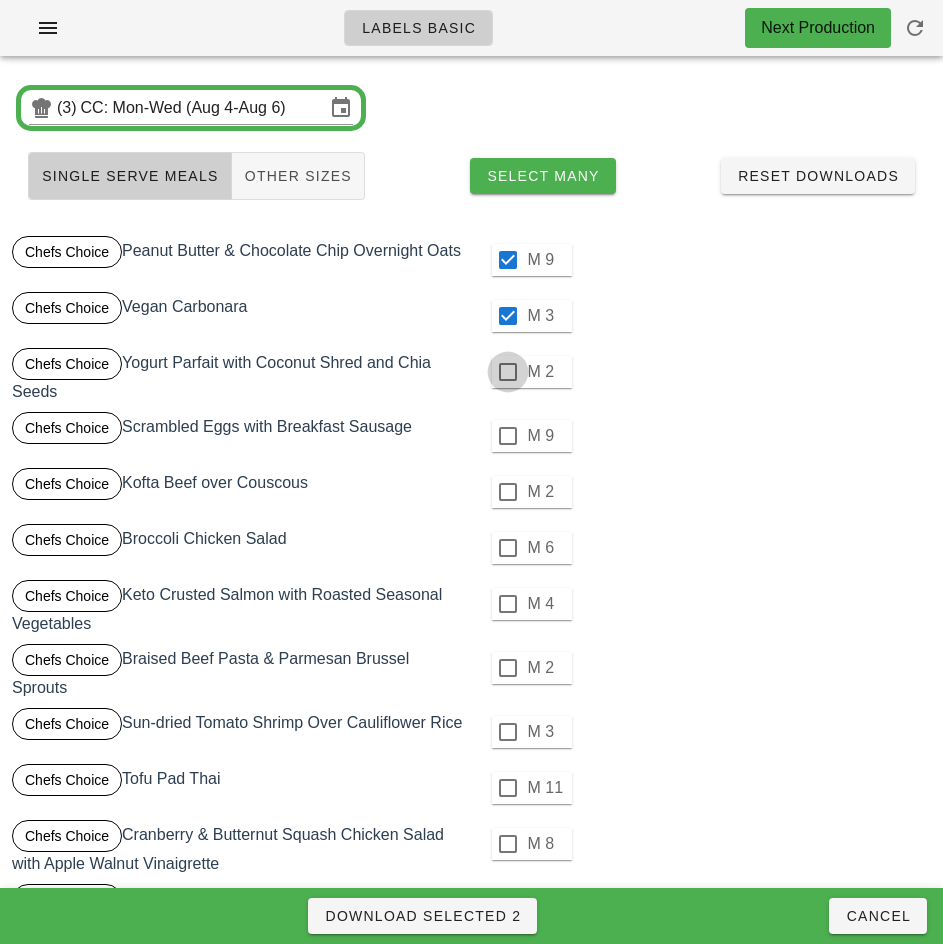 click at bounding box center [508, 372] 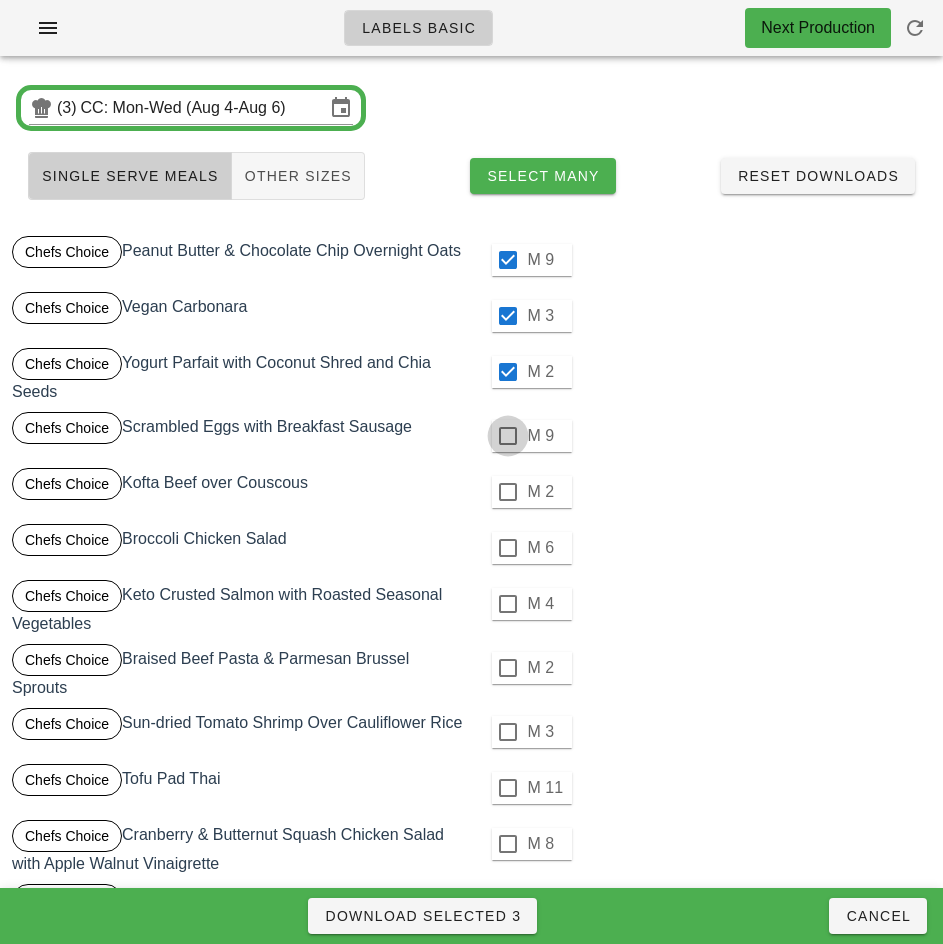 click at bounding box center [508, 436] 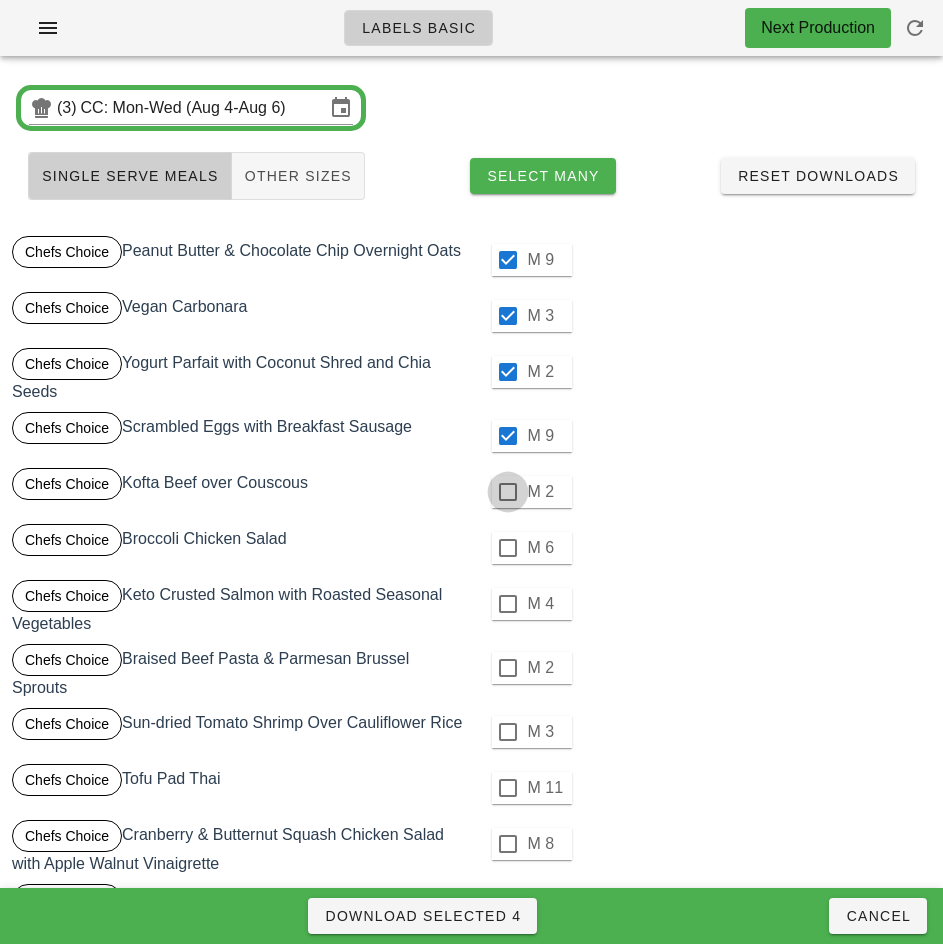 click at bounding box center (508, 492) 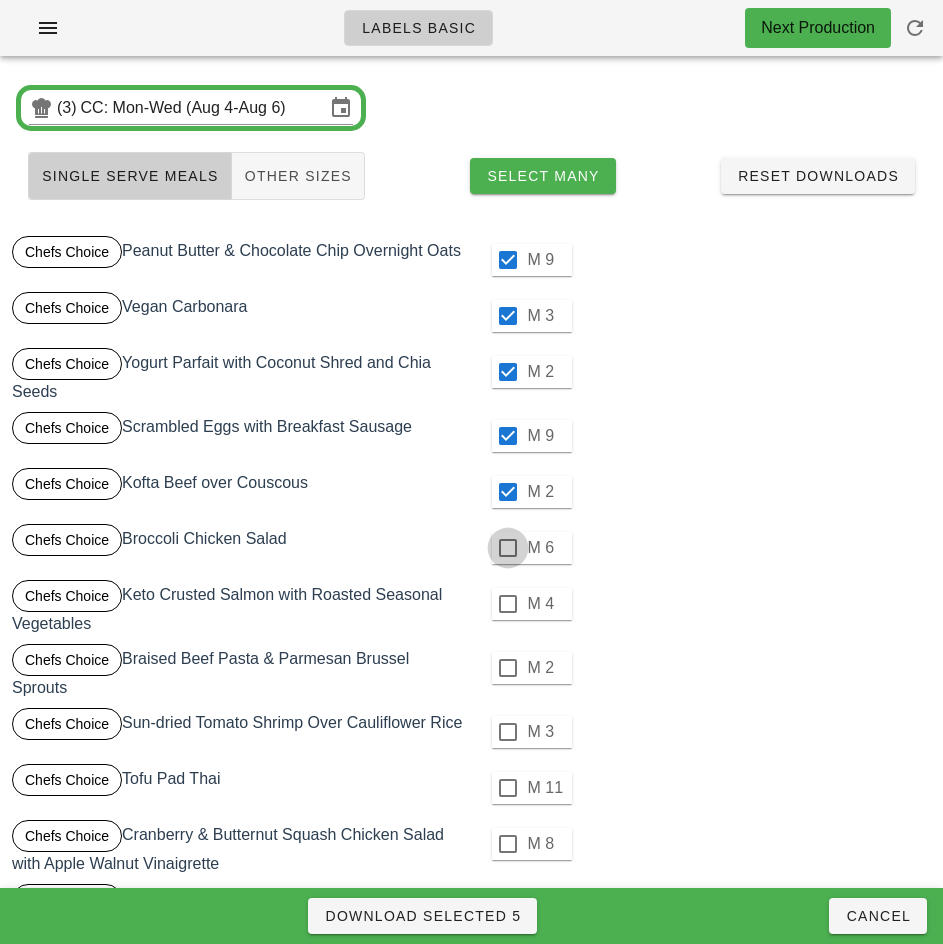 click at bounding box center (508, 548) 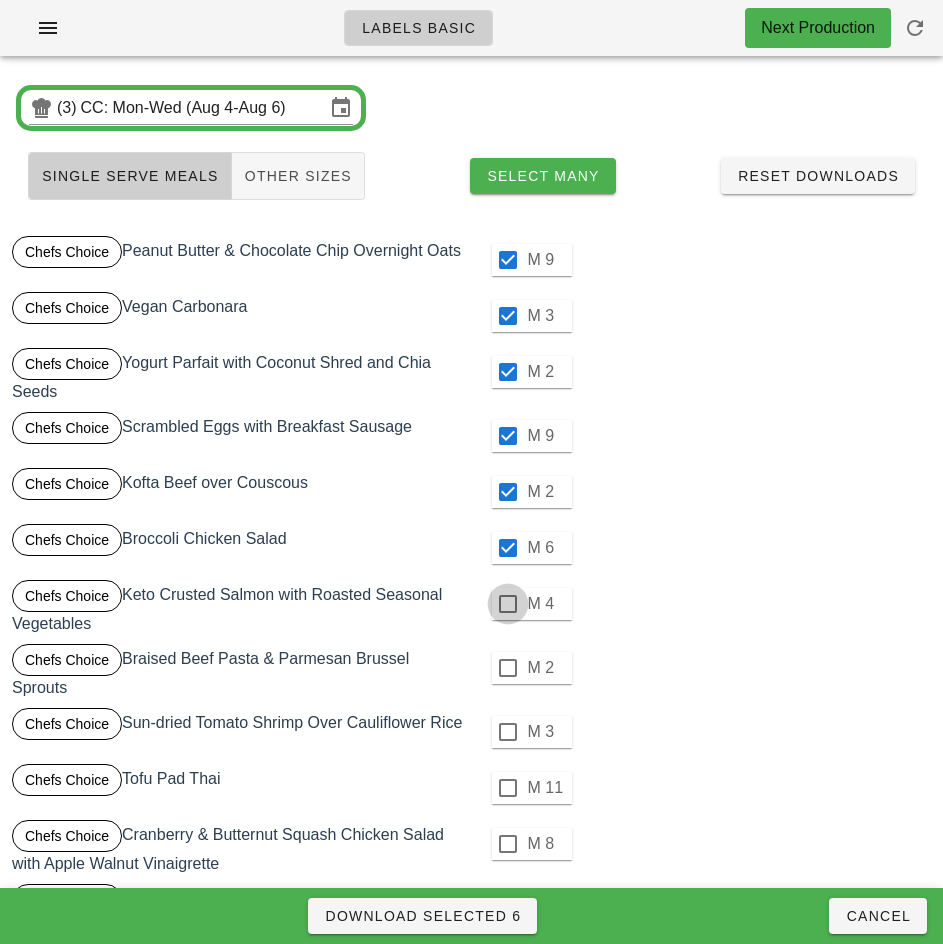 click at bounding box center [508, 604] 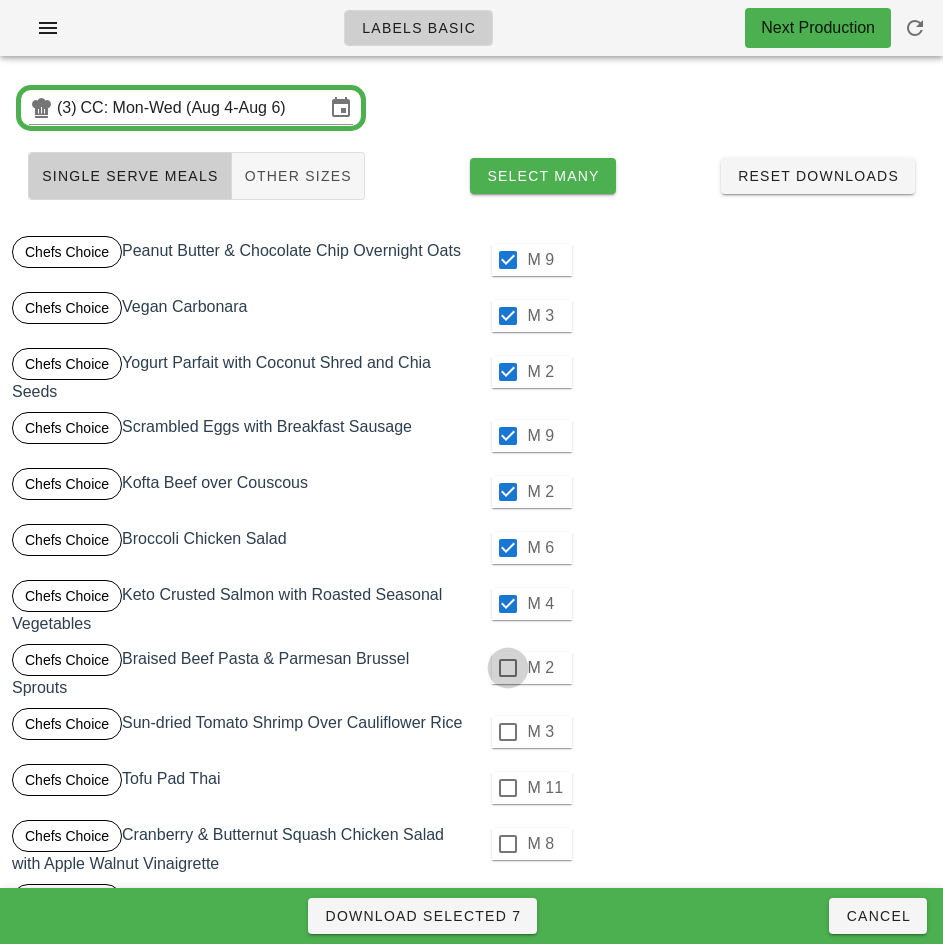click at bounding box center [508, 668] 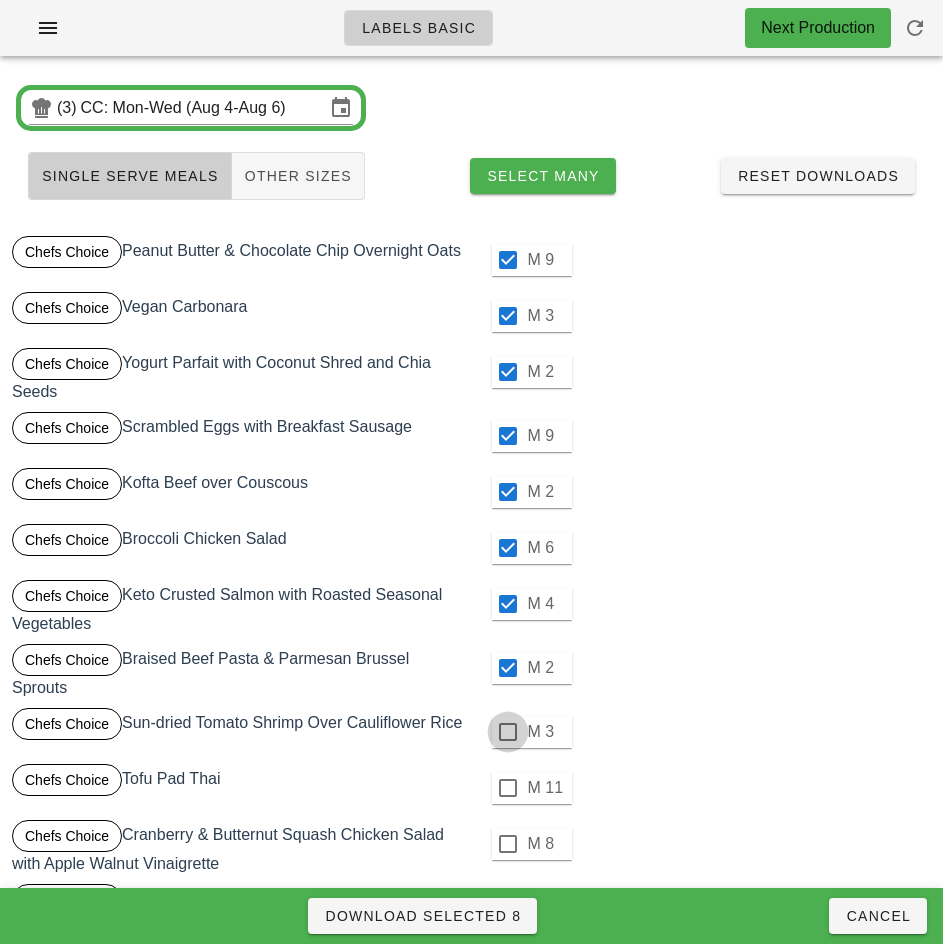 click at bounding box center (508, 732) 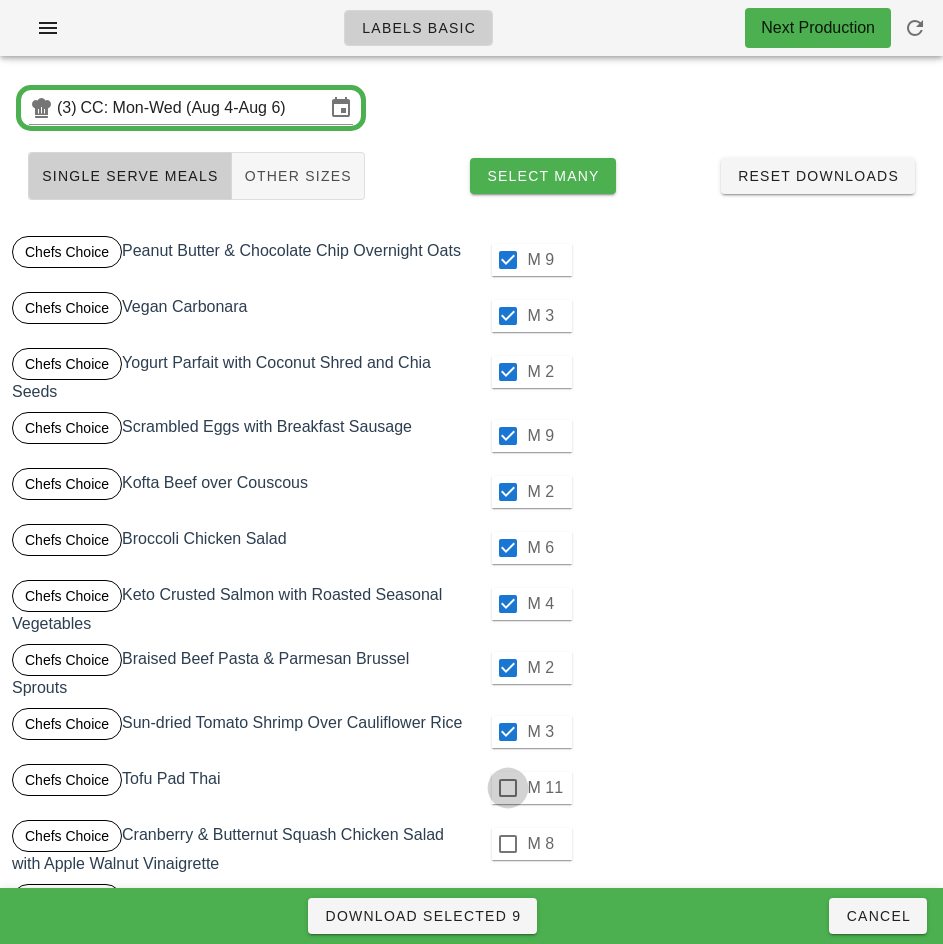 click at bounding box center (508, 788) 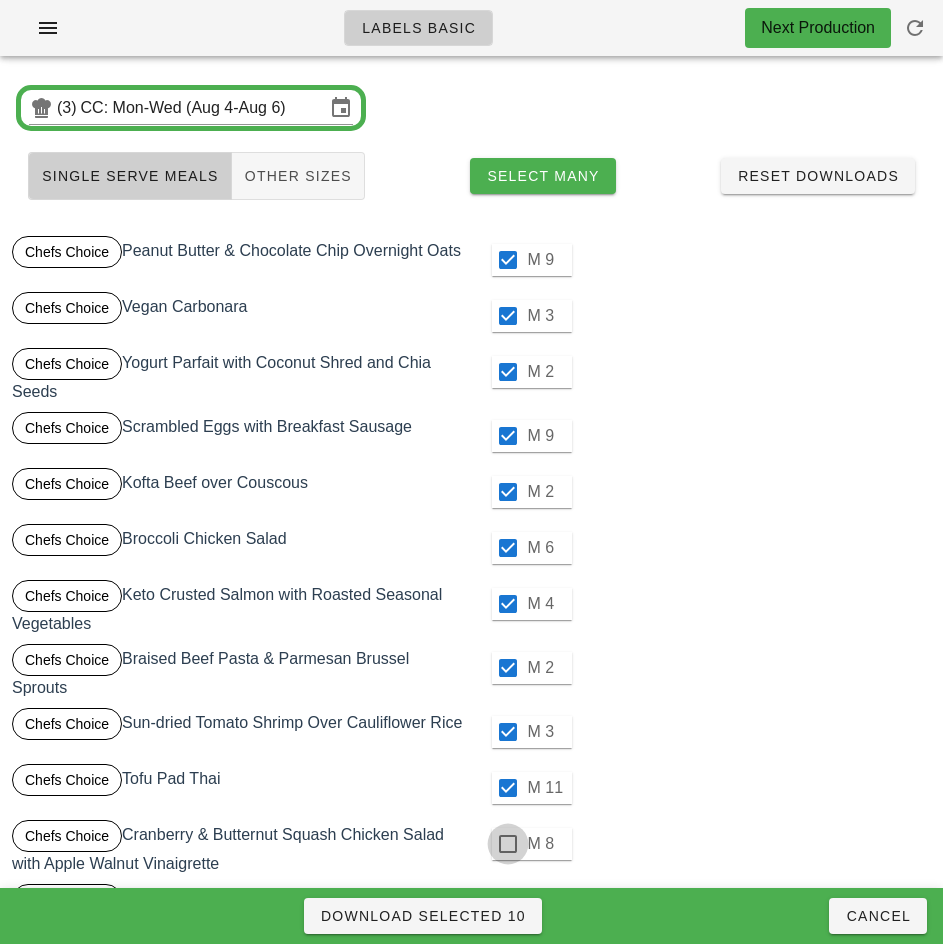 click at bounding box center (508, 844) 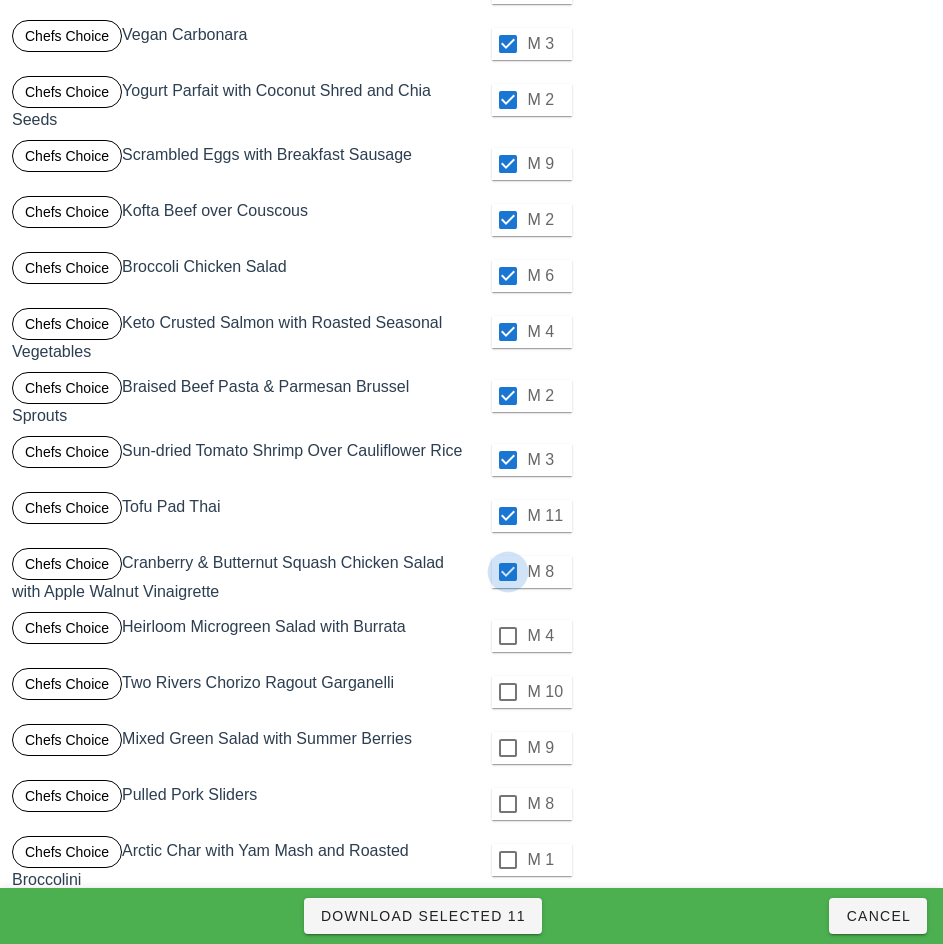 scroll, scrollTop: 271, scrollLeft: 0, axis: vertical 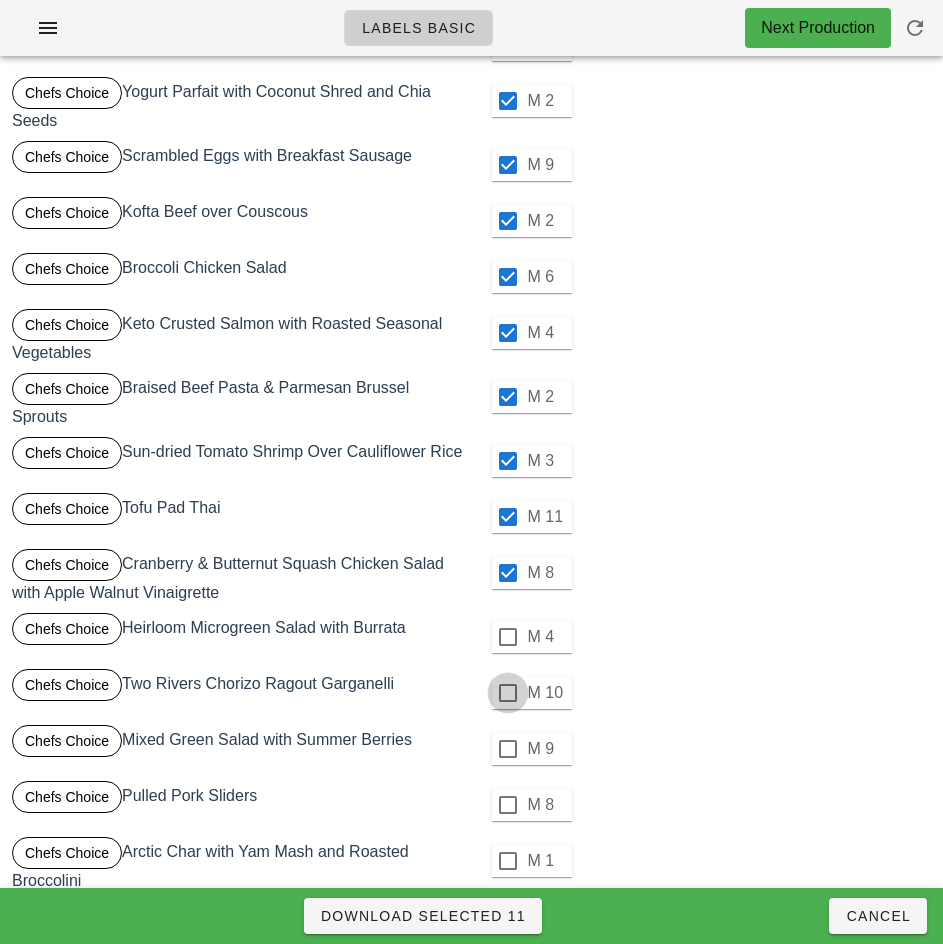 click at bounding box center (508, 693) 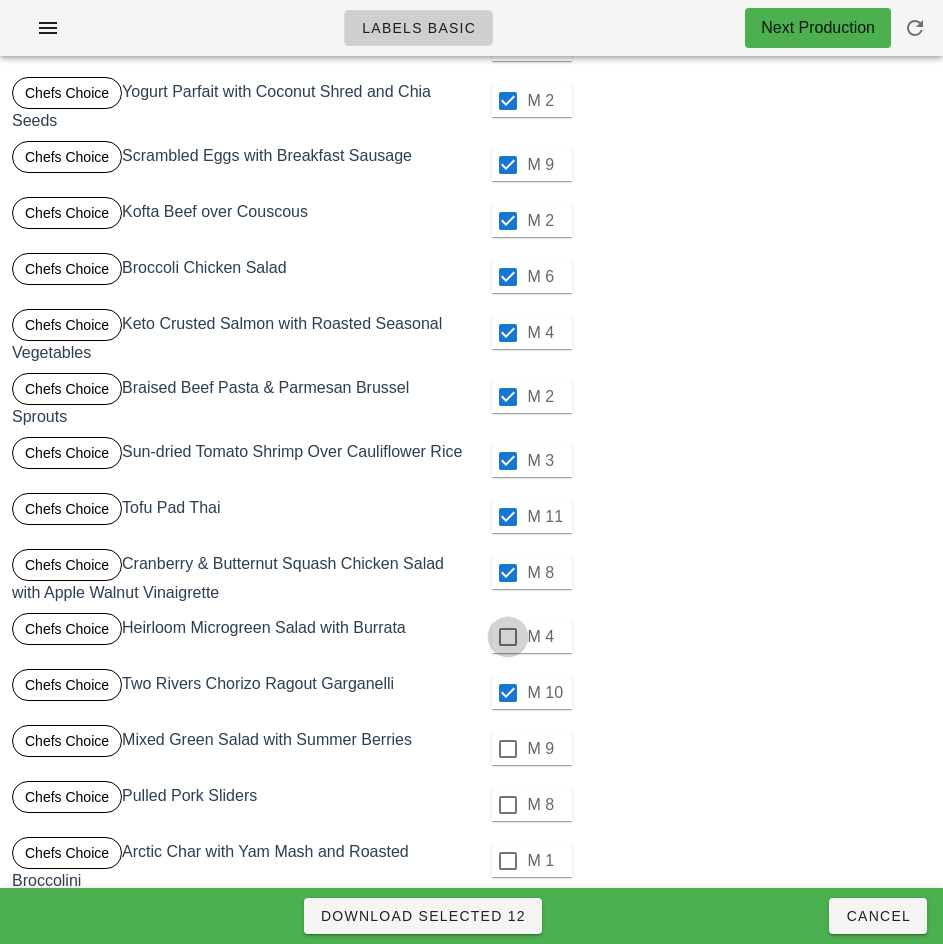 click at bounding box center (508, 637) 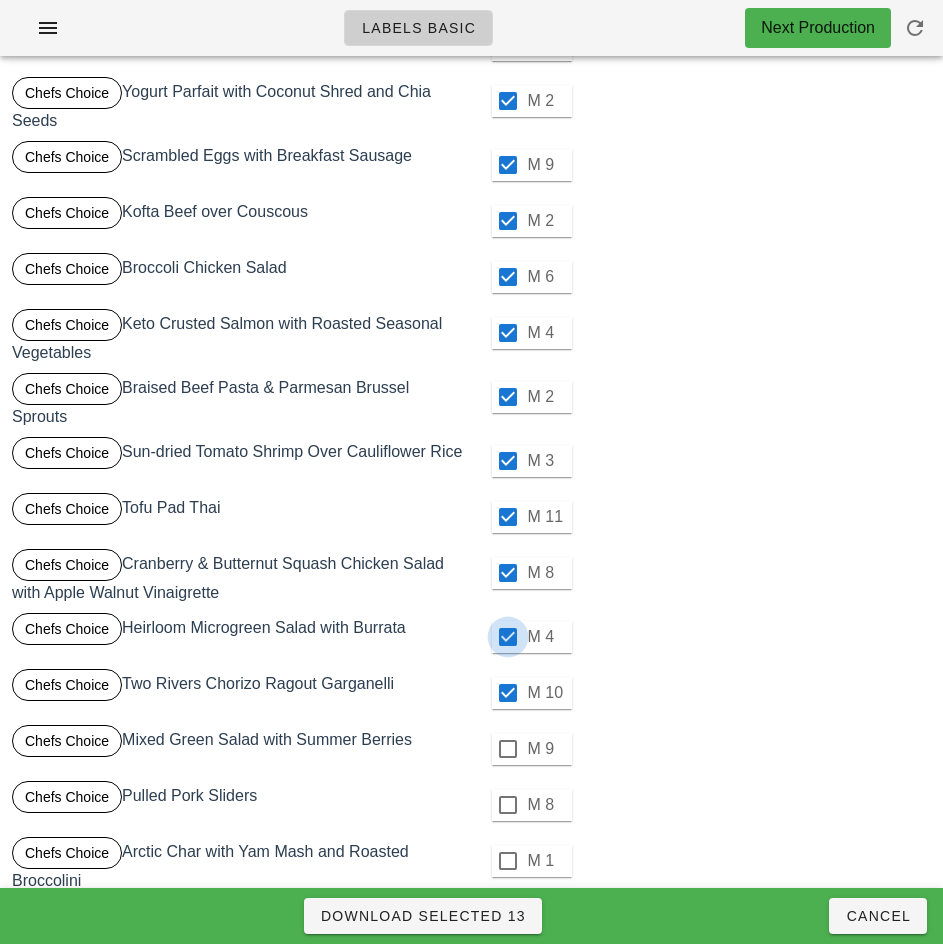 click at bounding box center [508, 749] 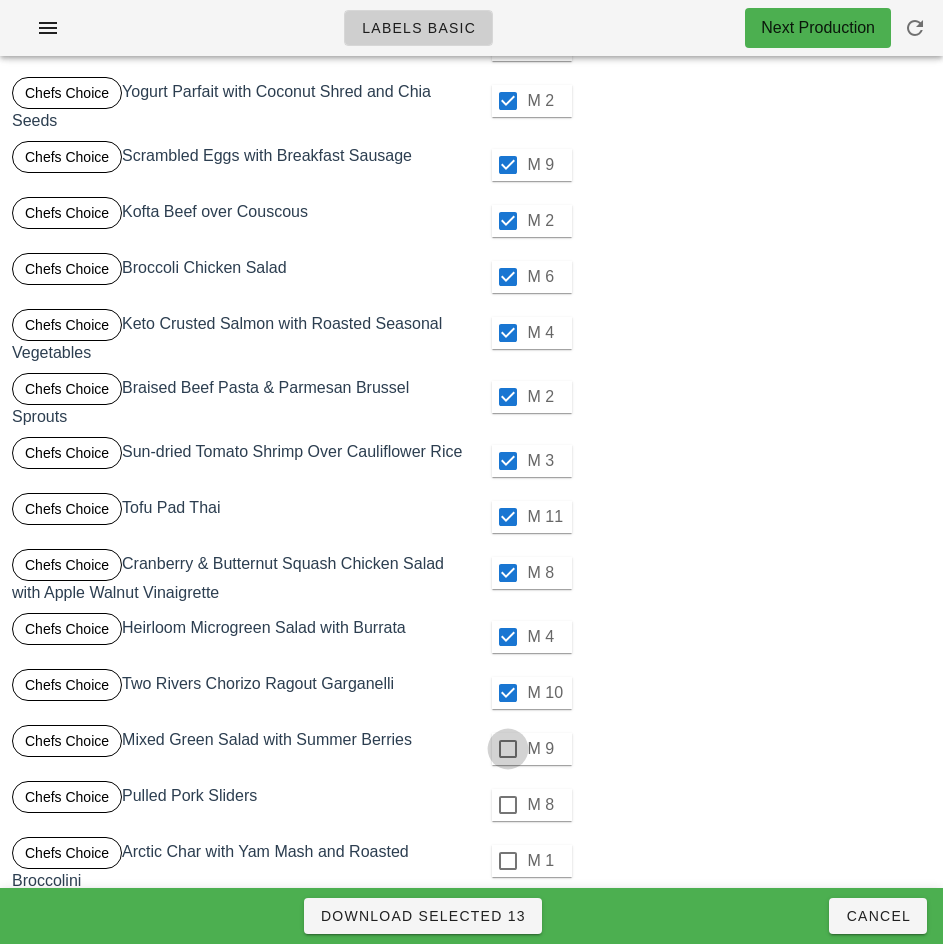 checkbox on "true" 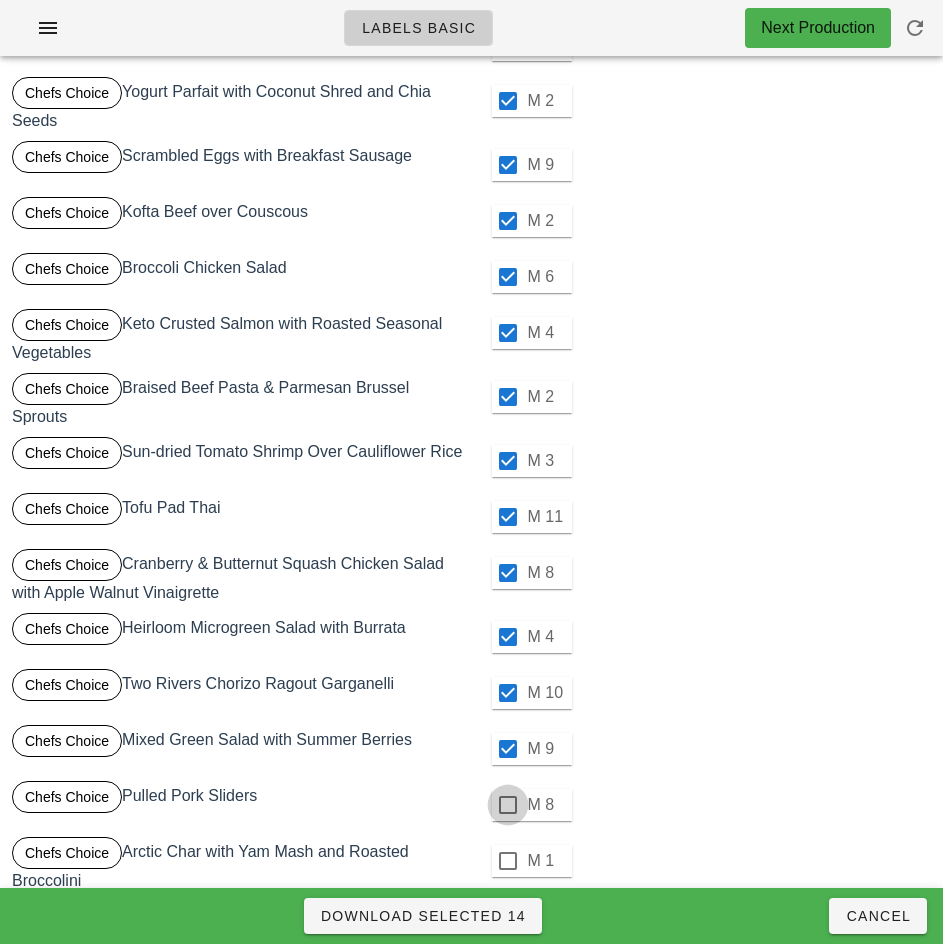 click at bounding box center [508, 805] 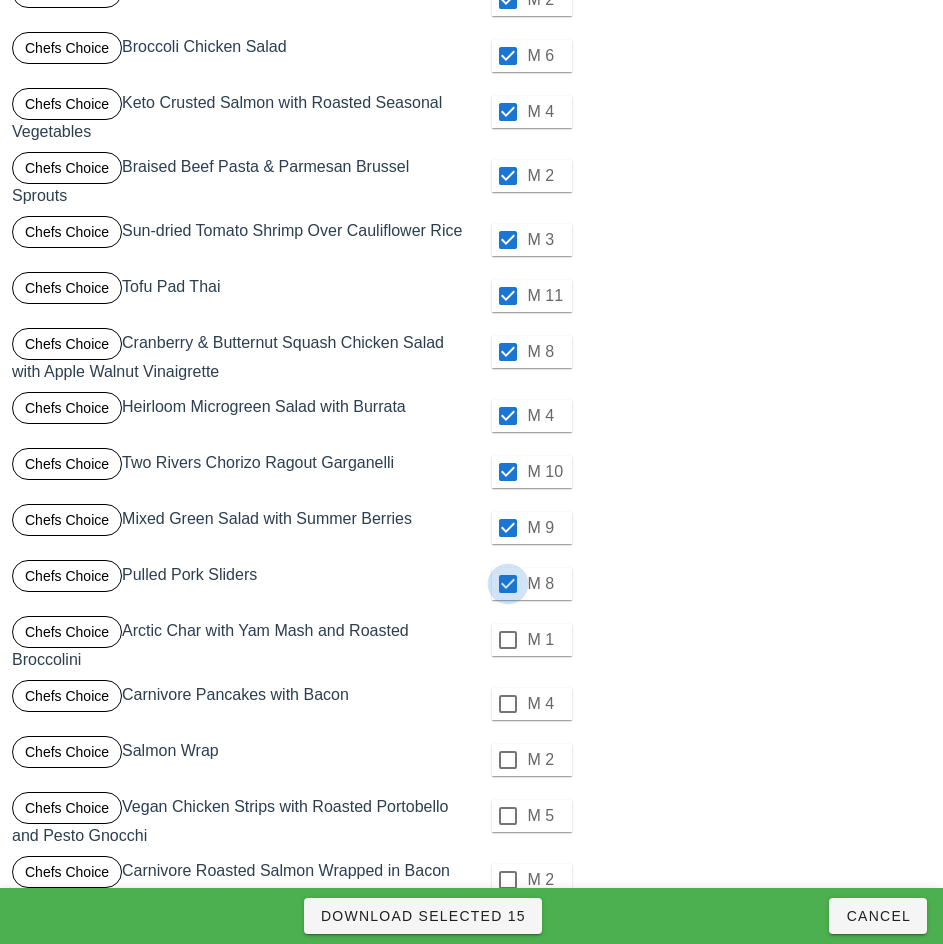 scroll, scrollTop: 494, scrollLeft: 0, axis: vertical 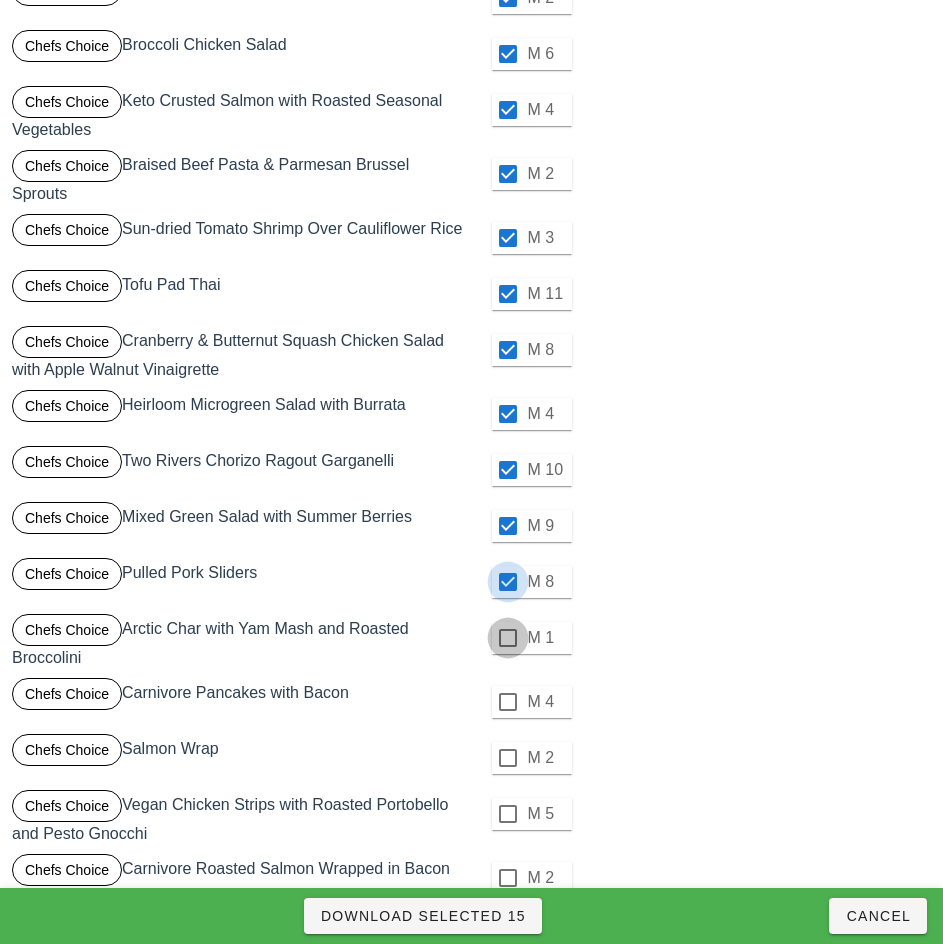 click at bounding box center [508, 638] 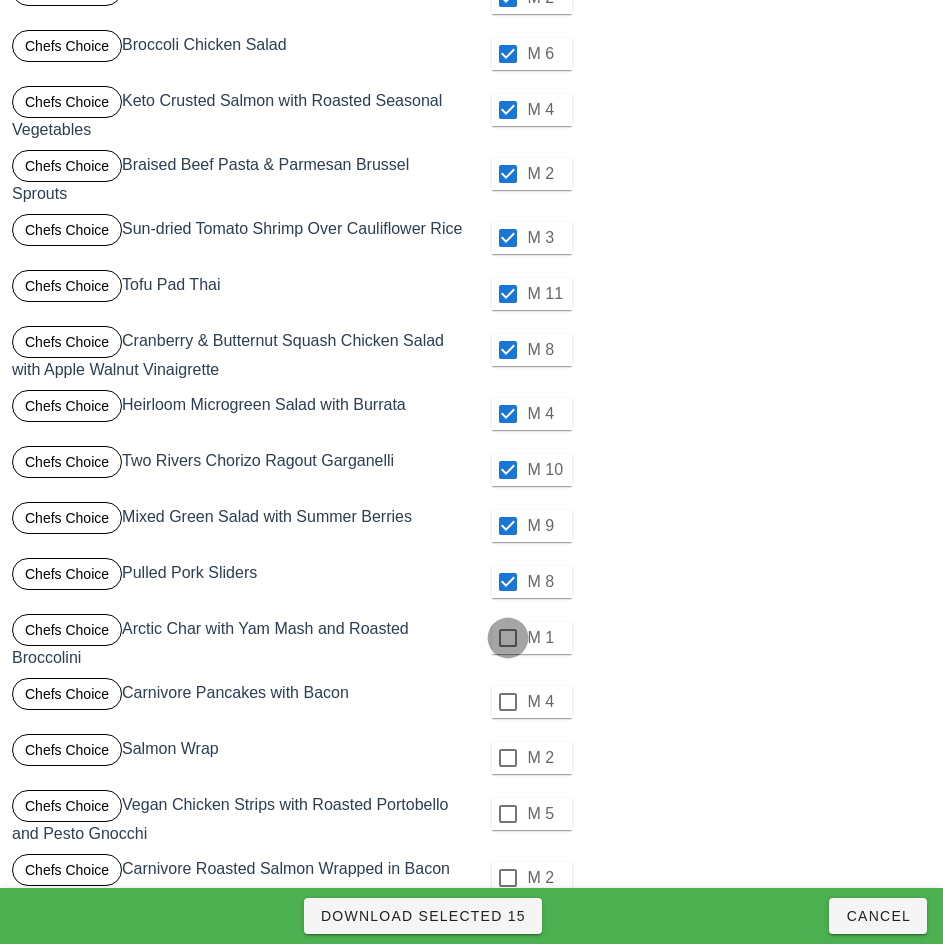 checkbox on "true" 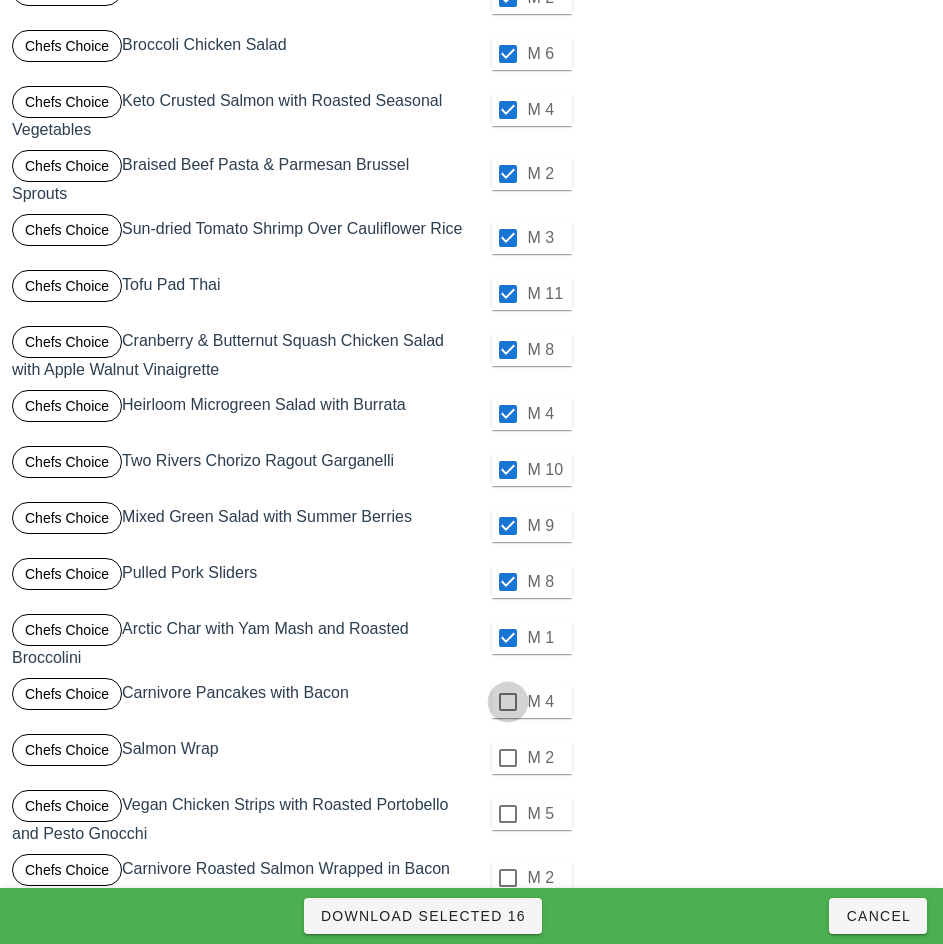 click at bounding box center (508, 702) 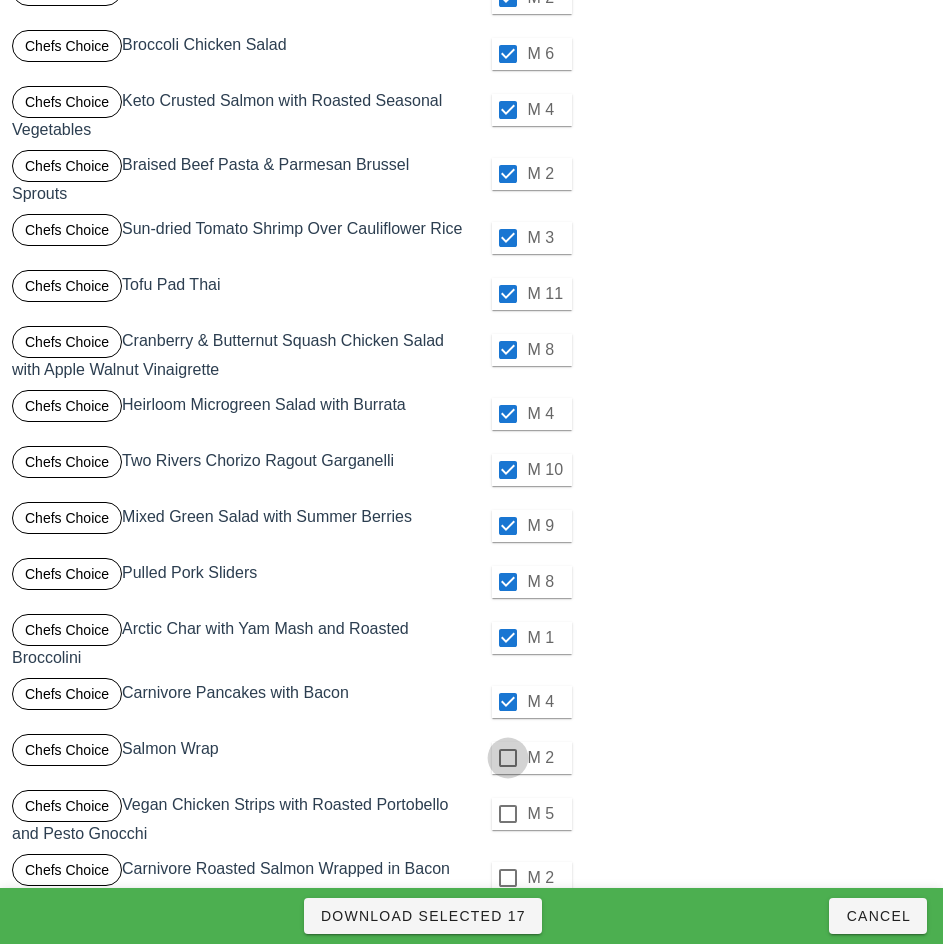 click at bounding box center (508, 758) 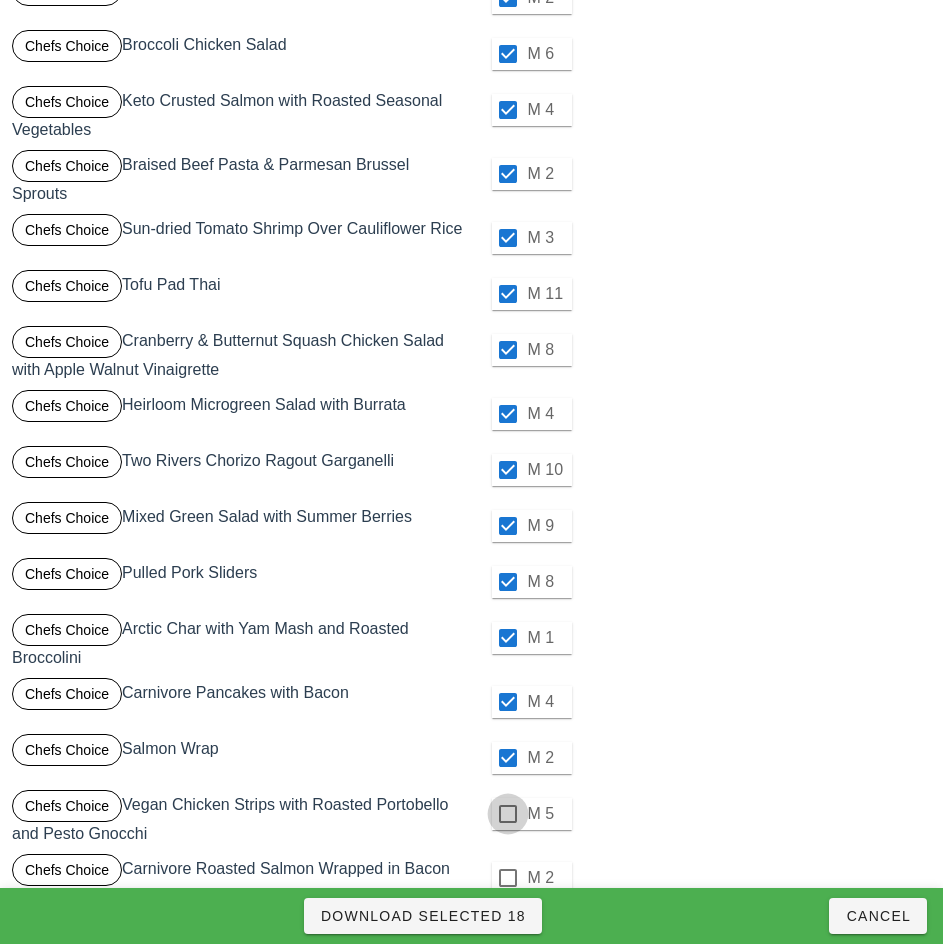 click at bounding box center [508, 814] 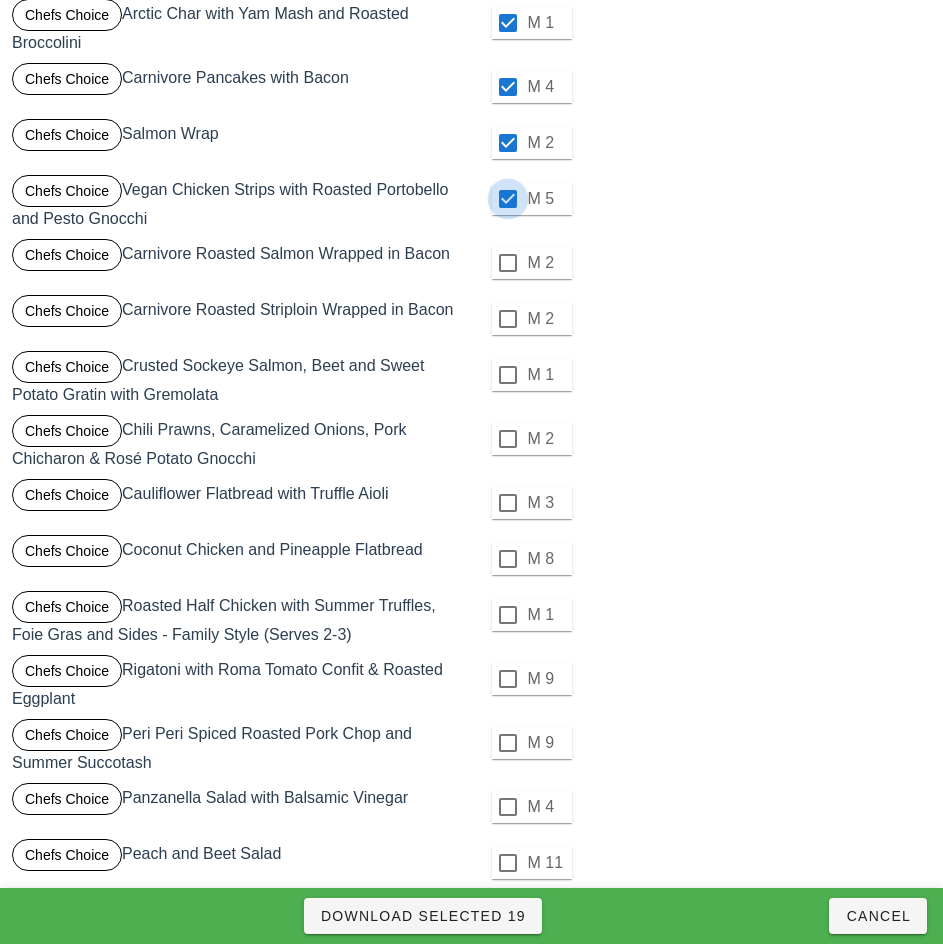 scroll, scrollTop: 1114, scrollLeft: 0, axis: vertical 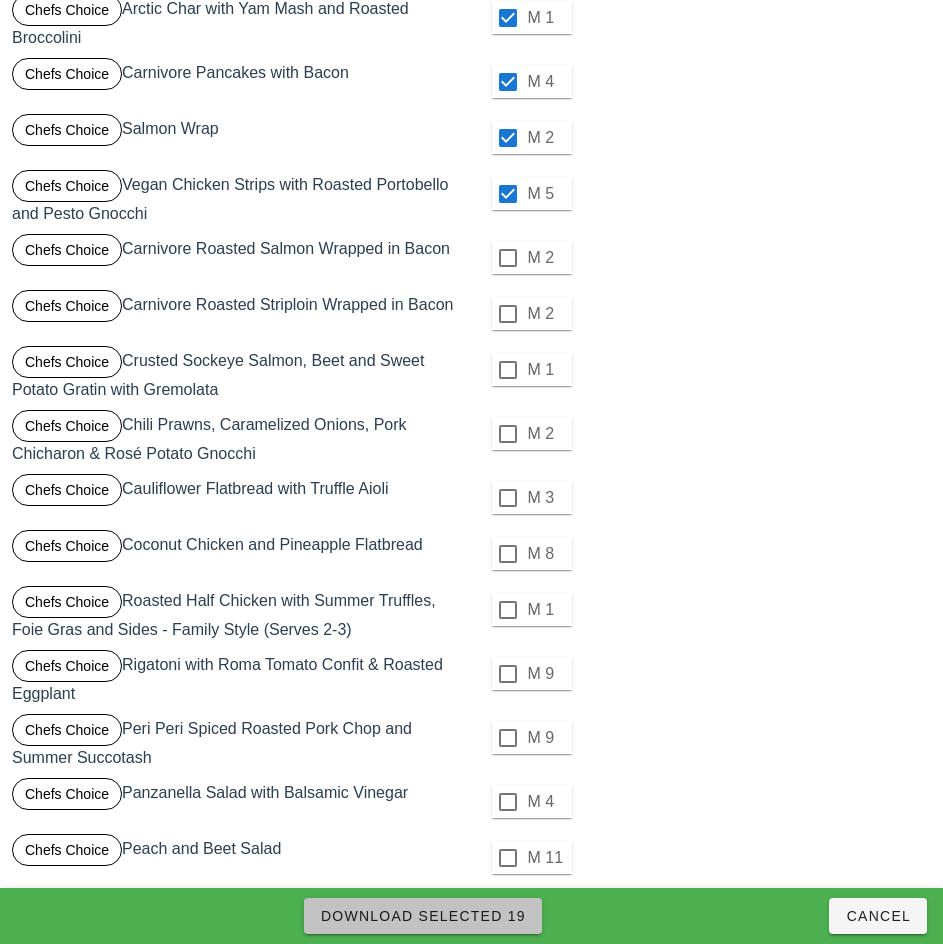 click on "Download Selected 19" at bounding box center [423, 916] 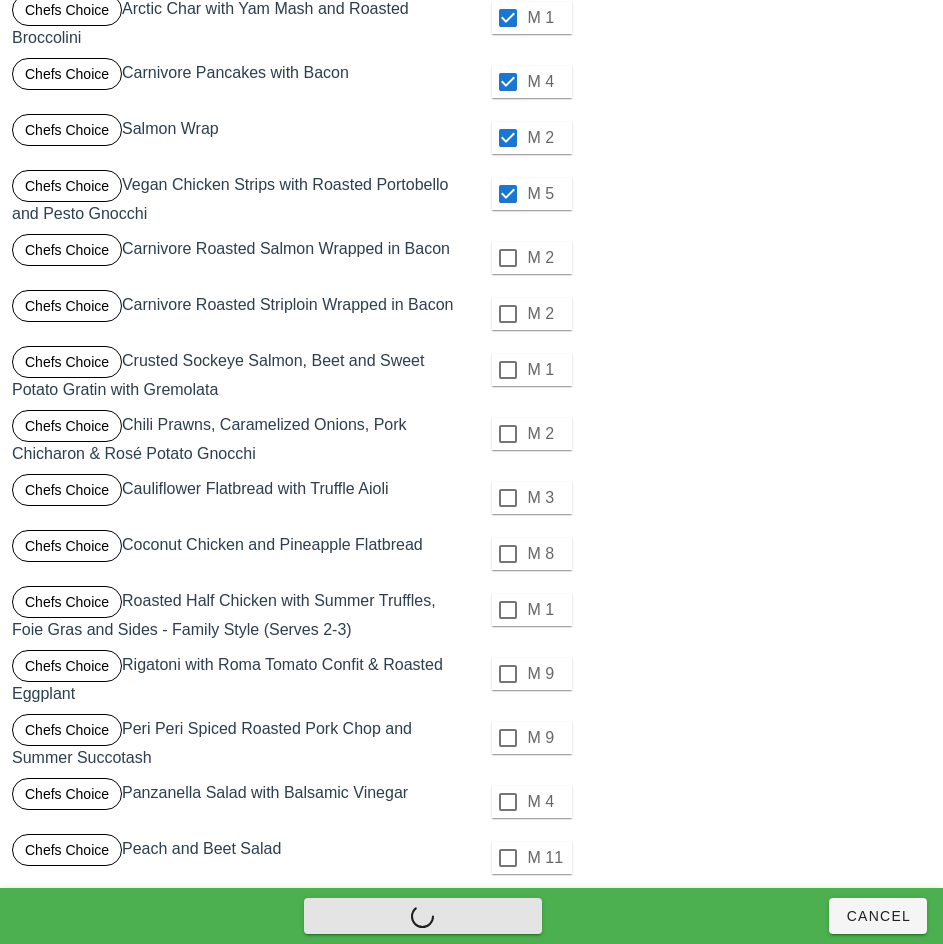 checkbox on "false" 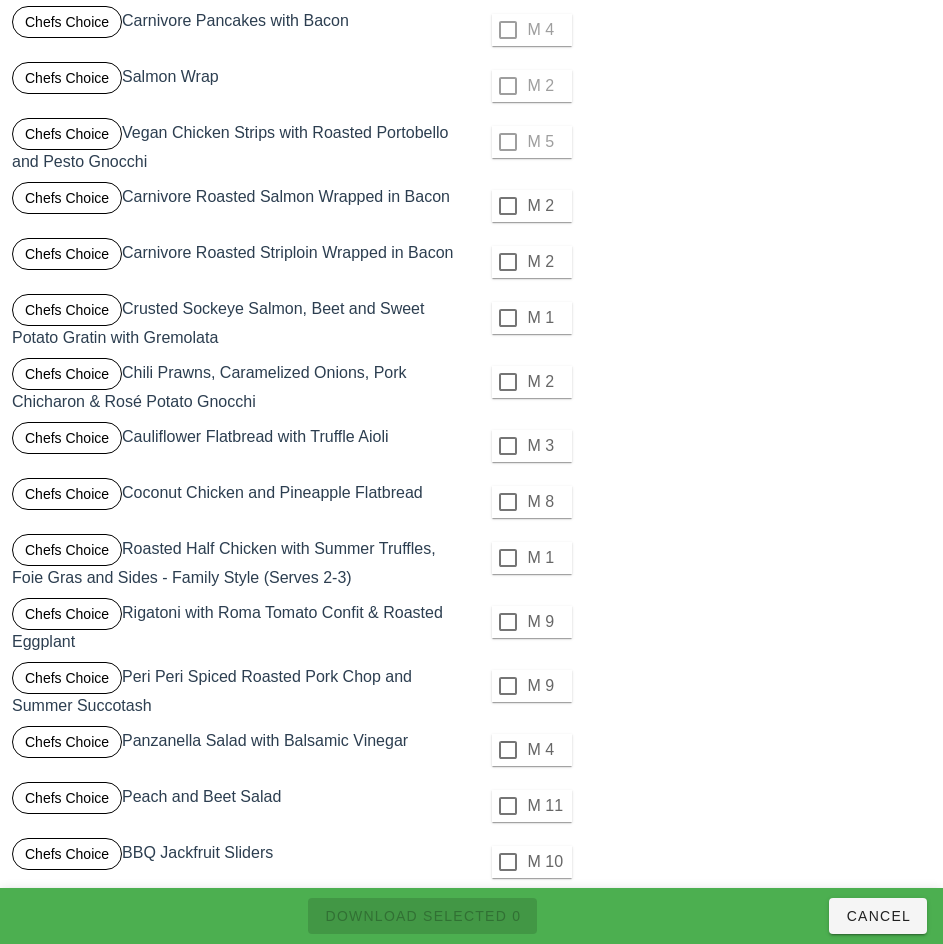 scroll, scrollTop: 1200, scrollLeft: 0, axis: vertical 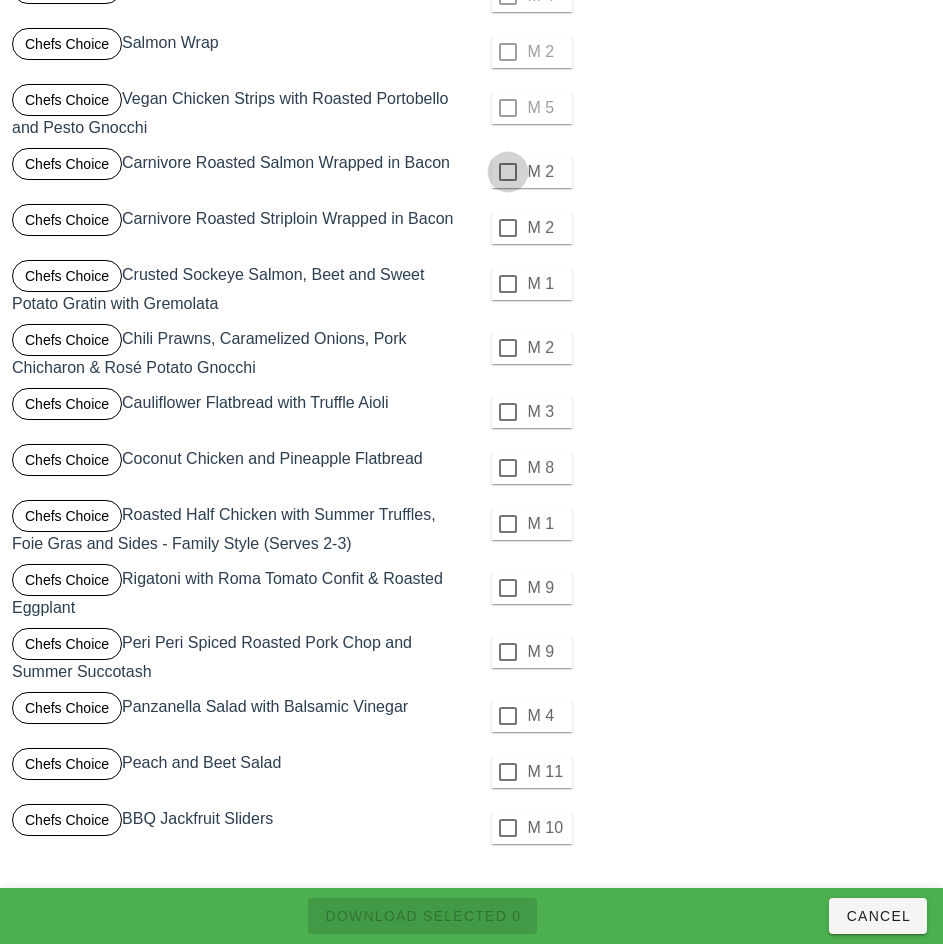 click at bounding box center (508, 172) 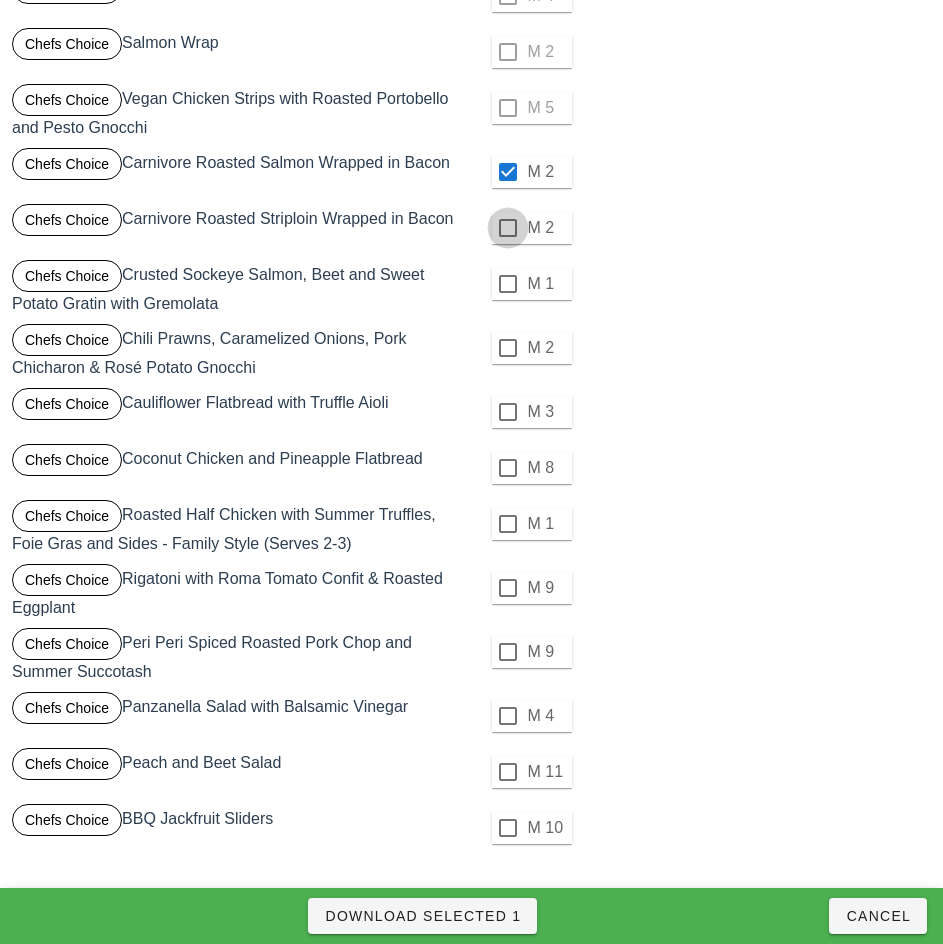click at bounding box center [508, 228] 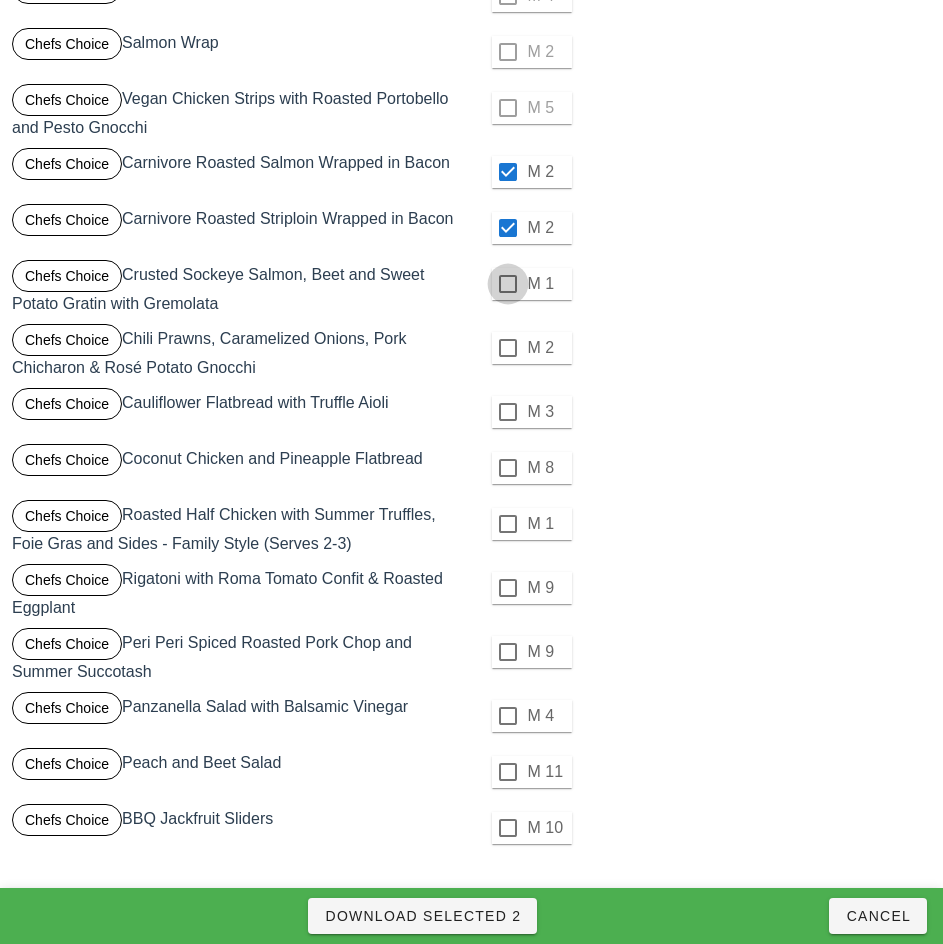 click at bounding box center (508, 284) 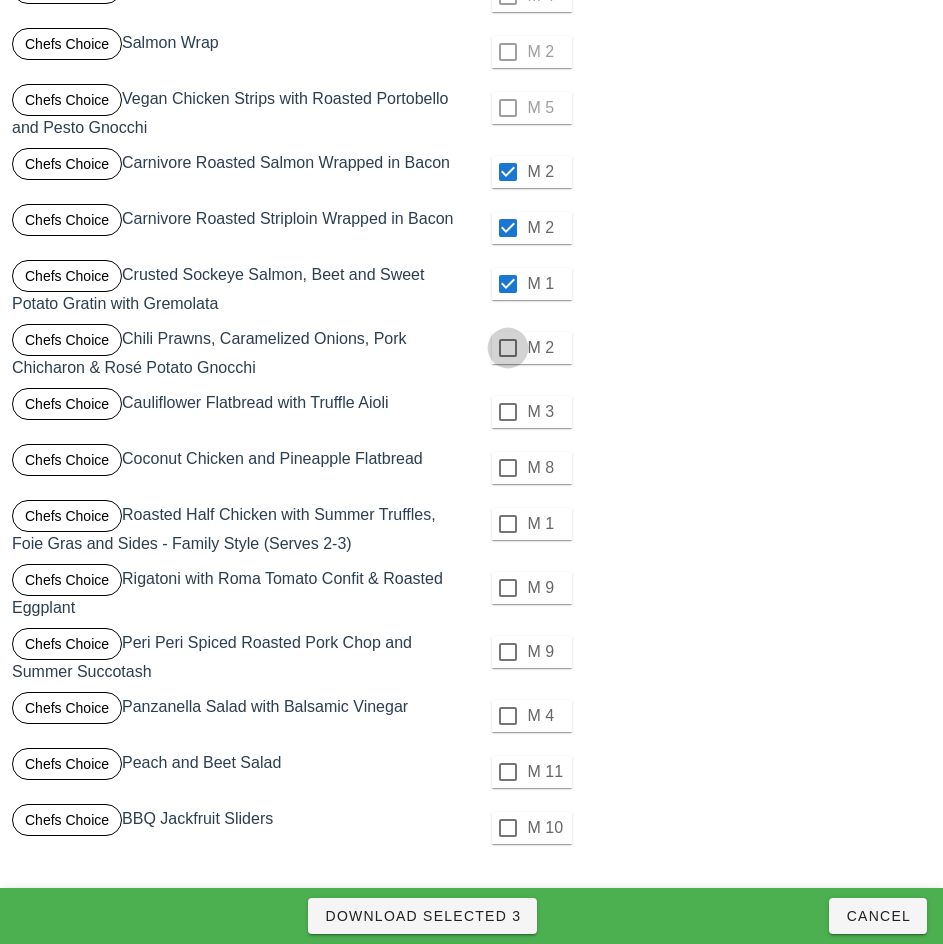 click at bounding box center (508, 348) 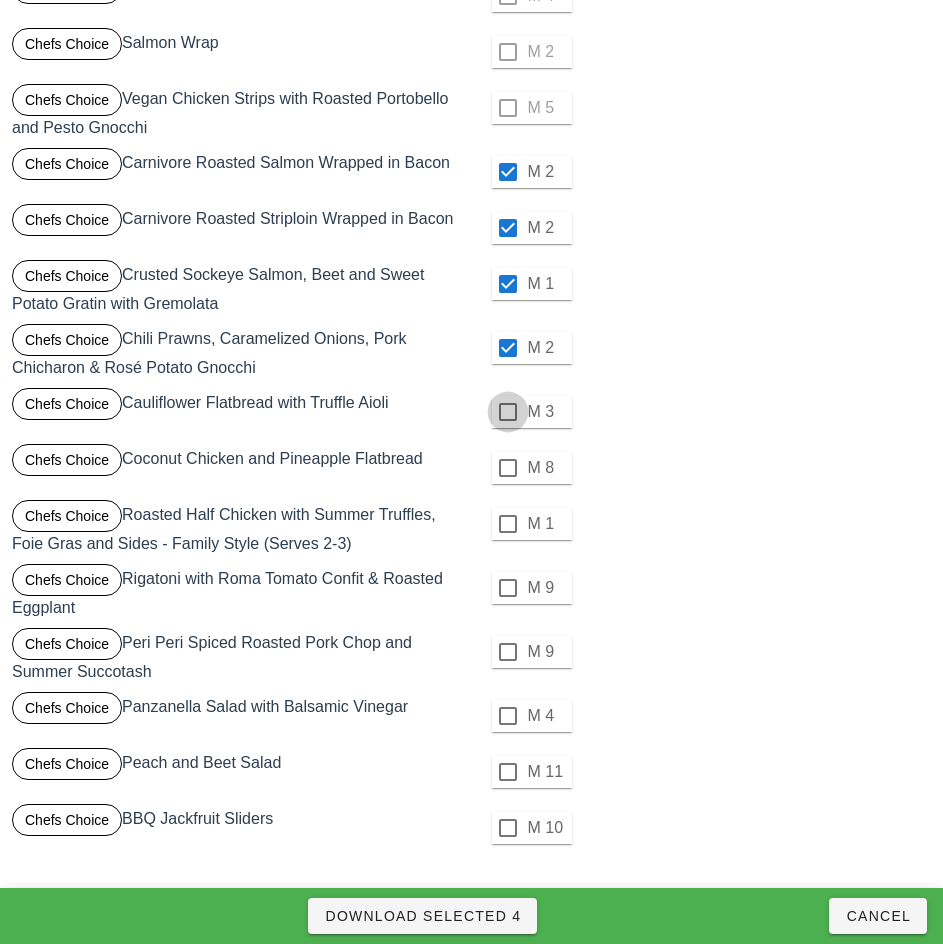 click at bounding box center [508, 412] 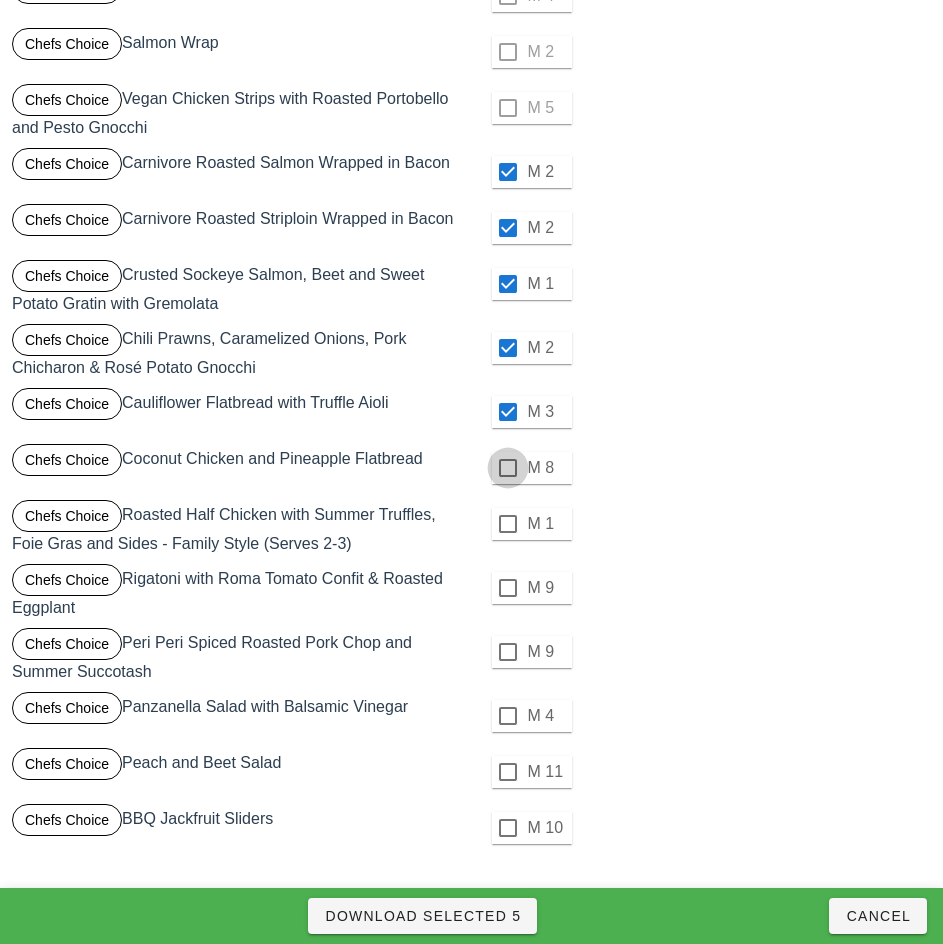 click at bounding box center [508, 468] 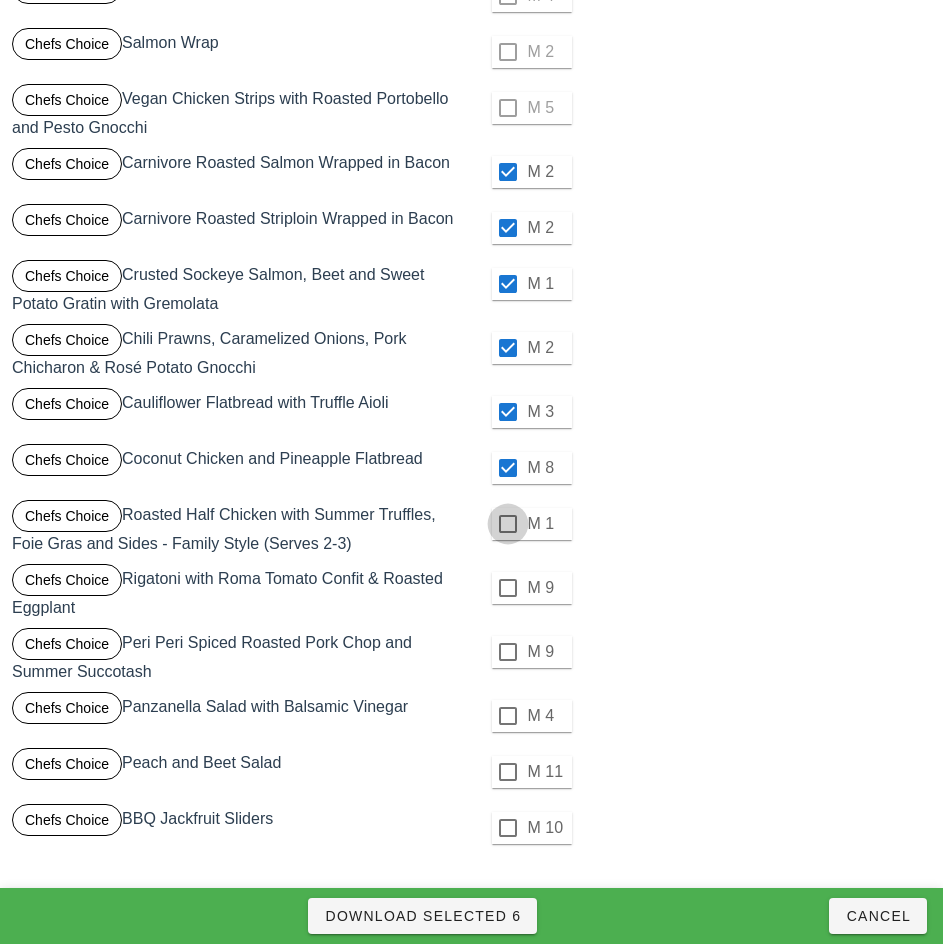 click at bounding box center [508, 524] 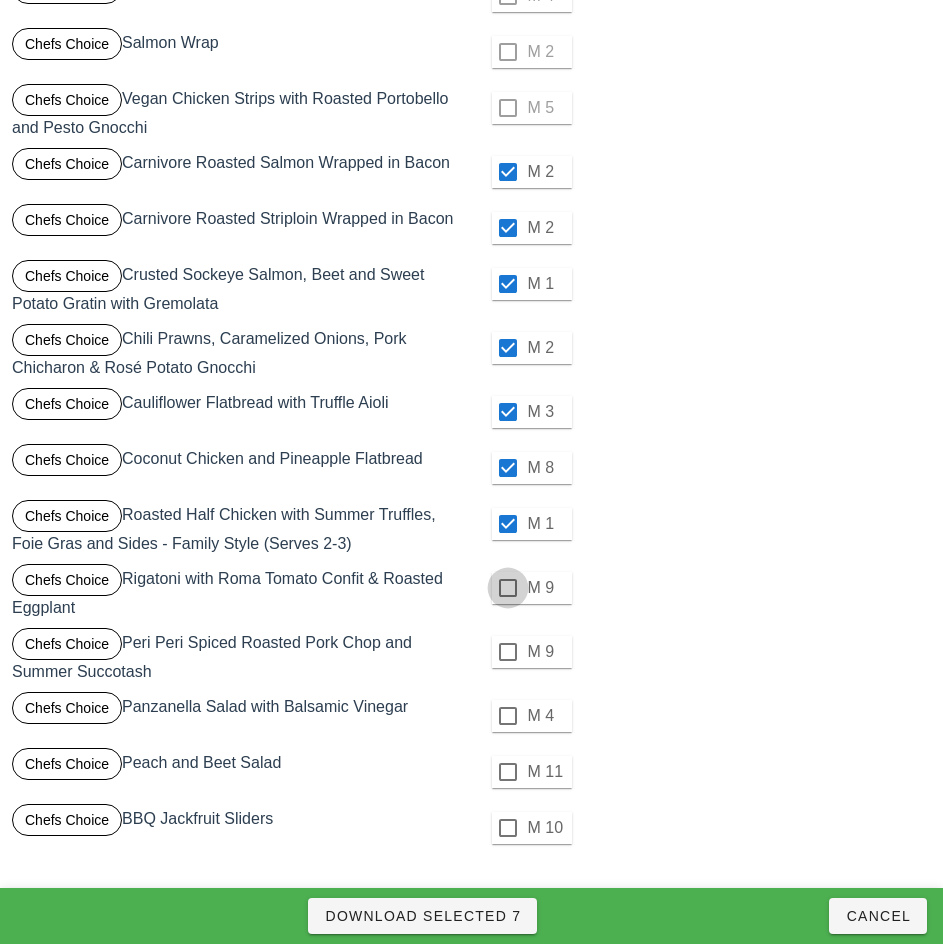 click at bounding box center [508, 588] 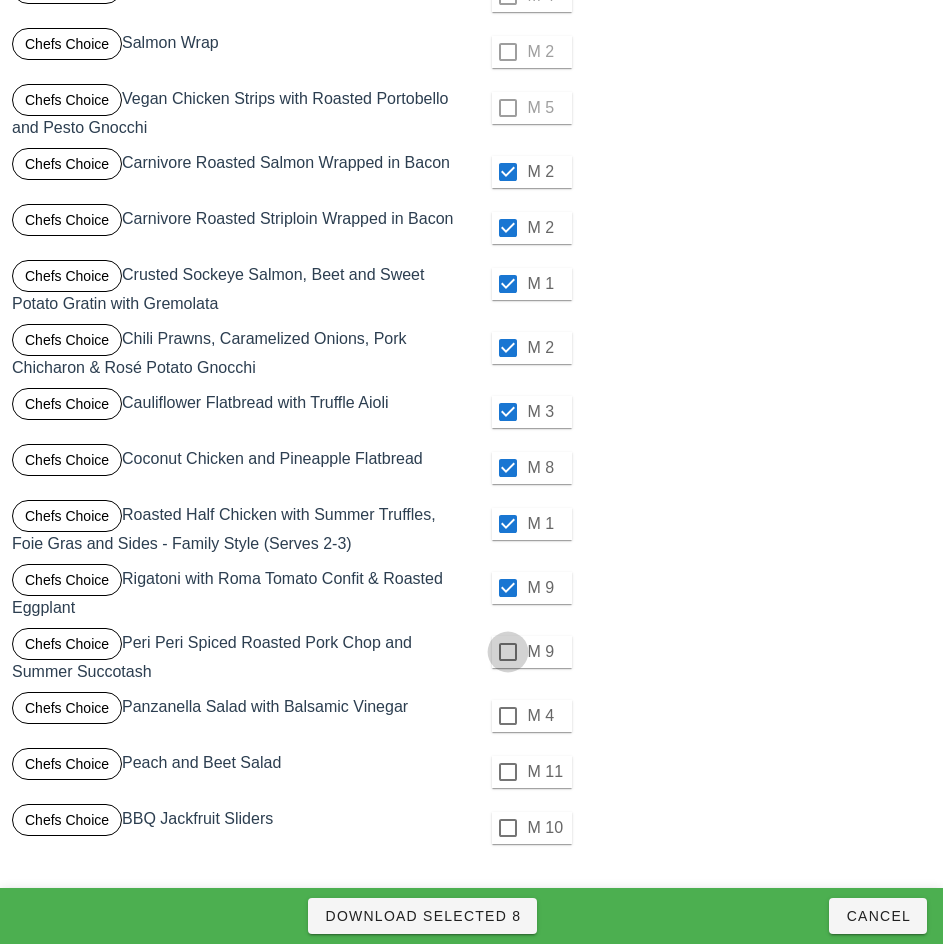click at bounding box center (508, 652) 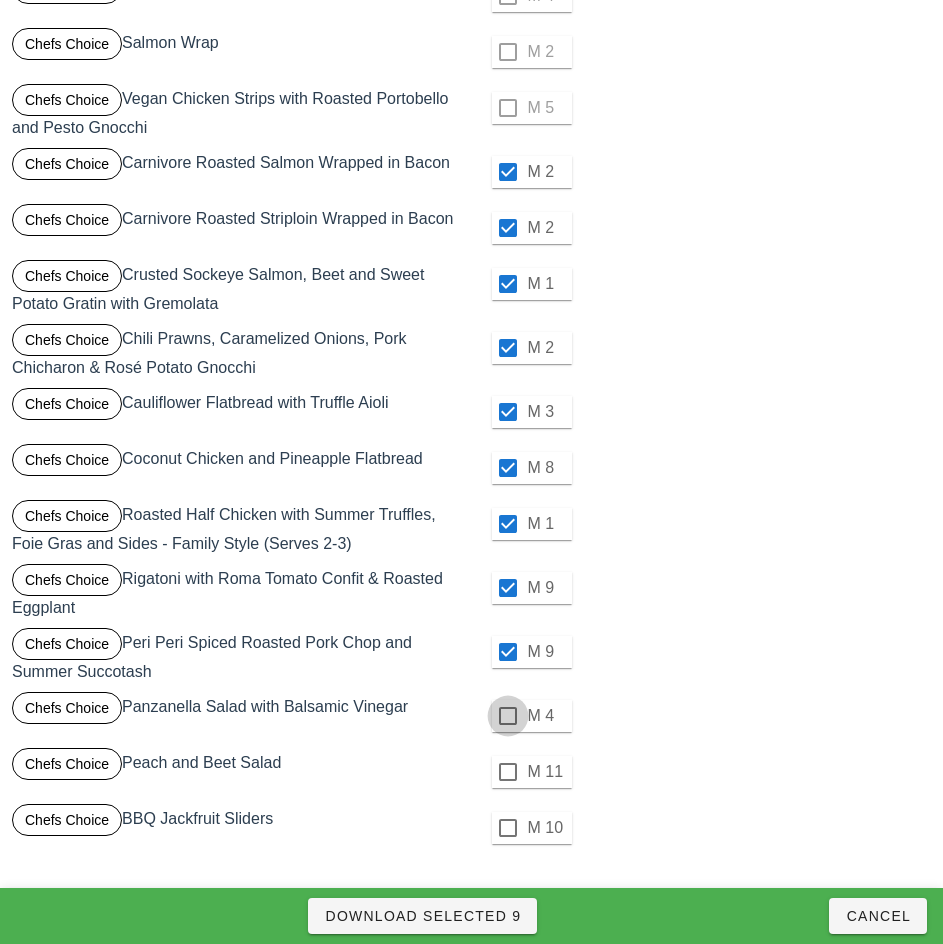 click at bounding box center (508, 716) 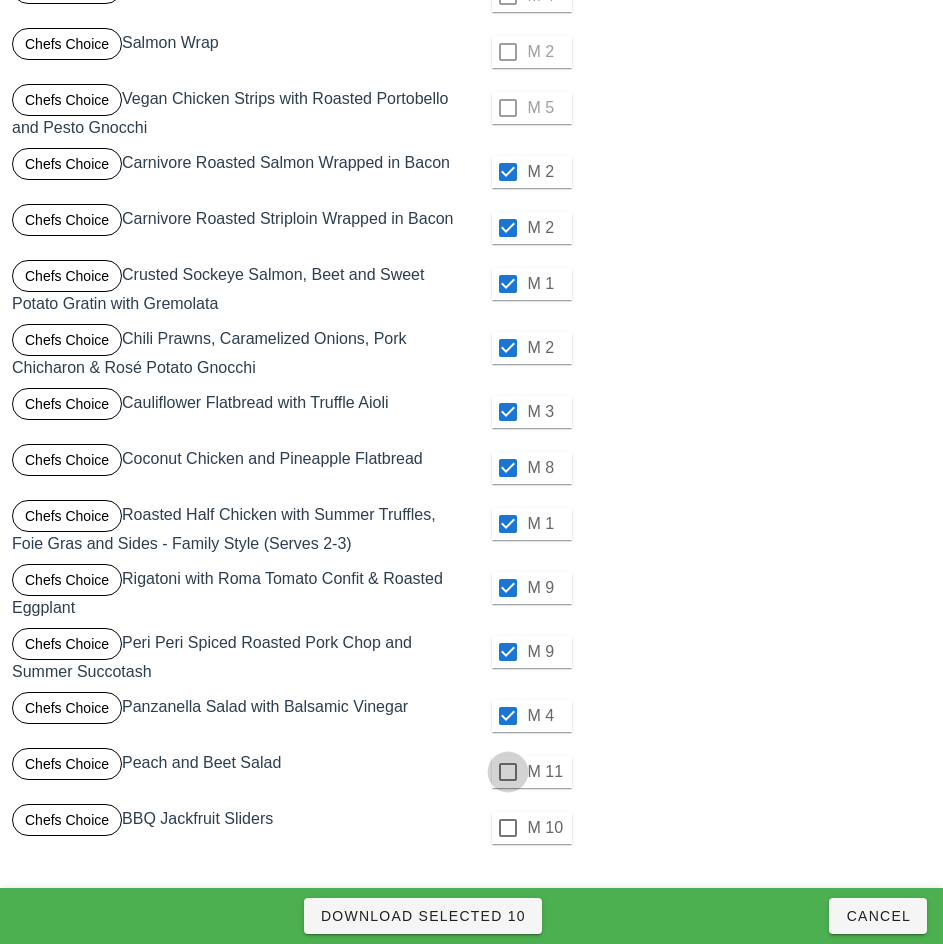 click at bounding box center [508, 772] 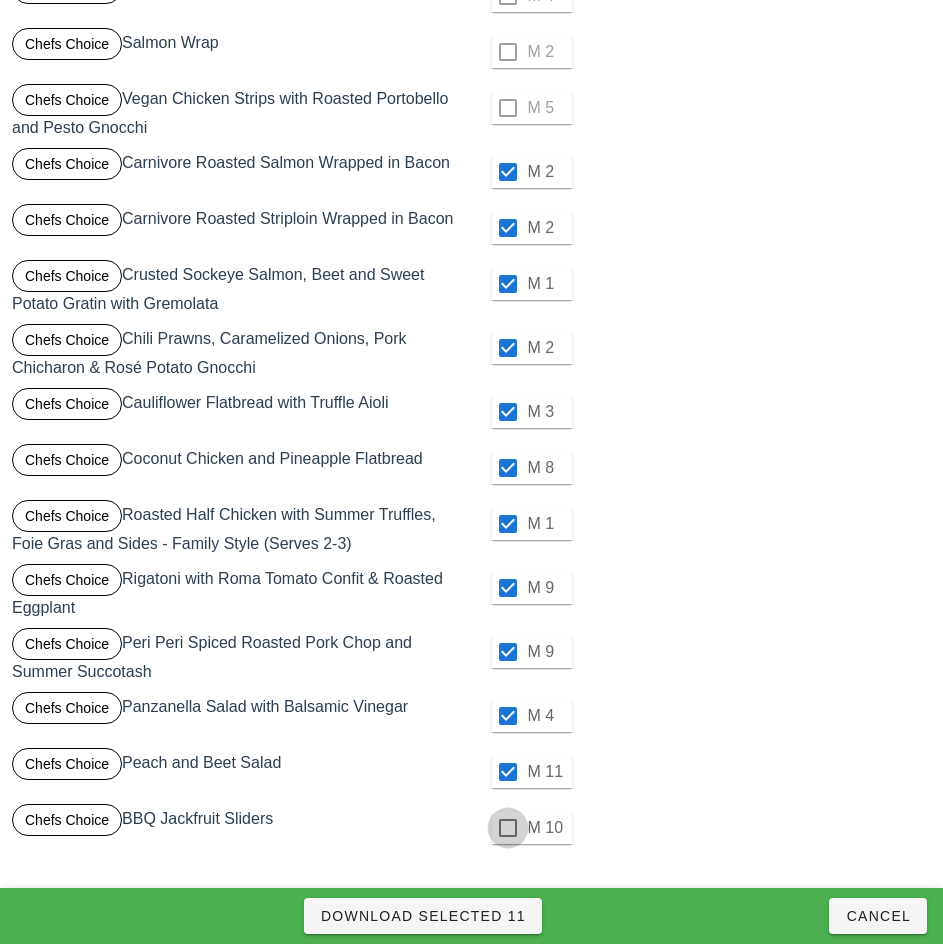 click at bounding box center [508, 828] 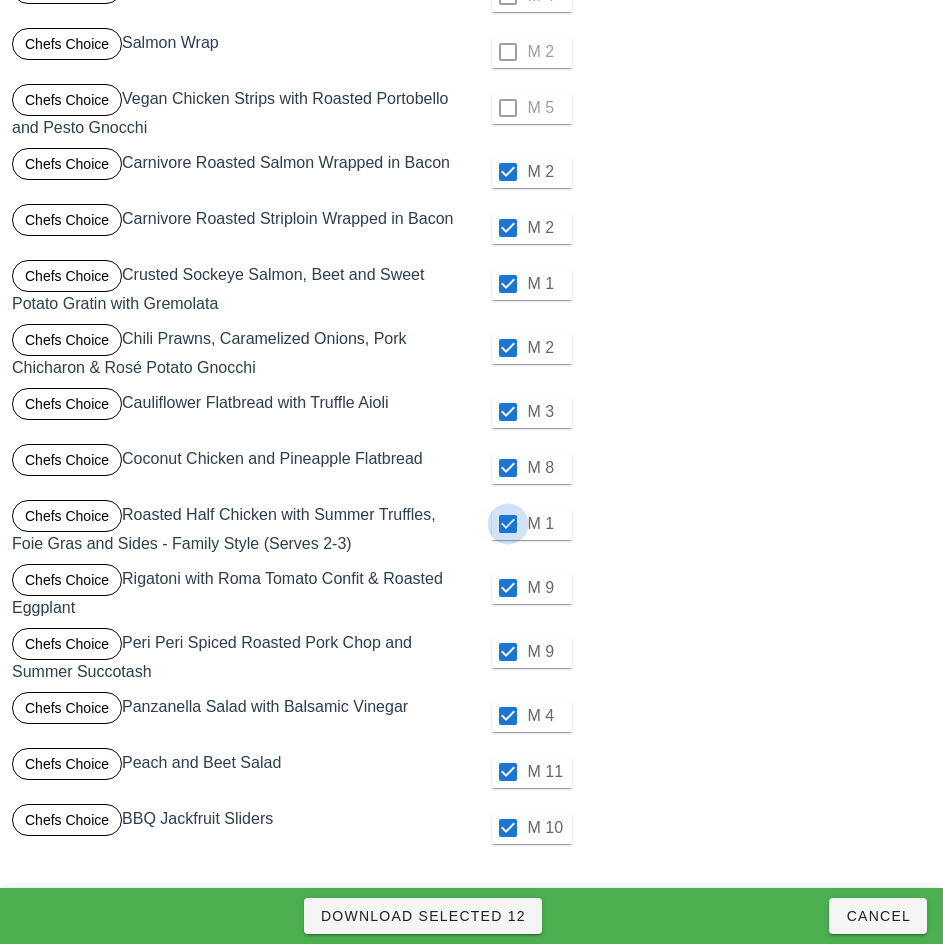 click at bounding box center [508, 524] 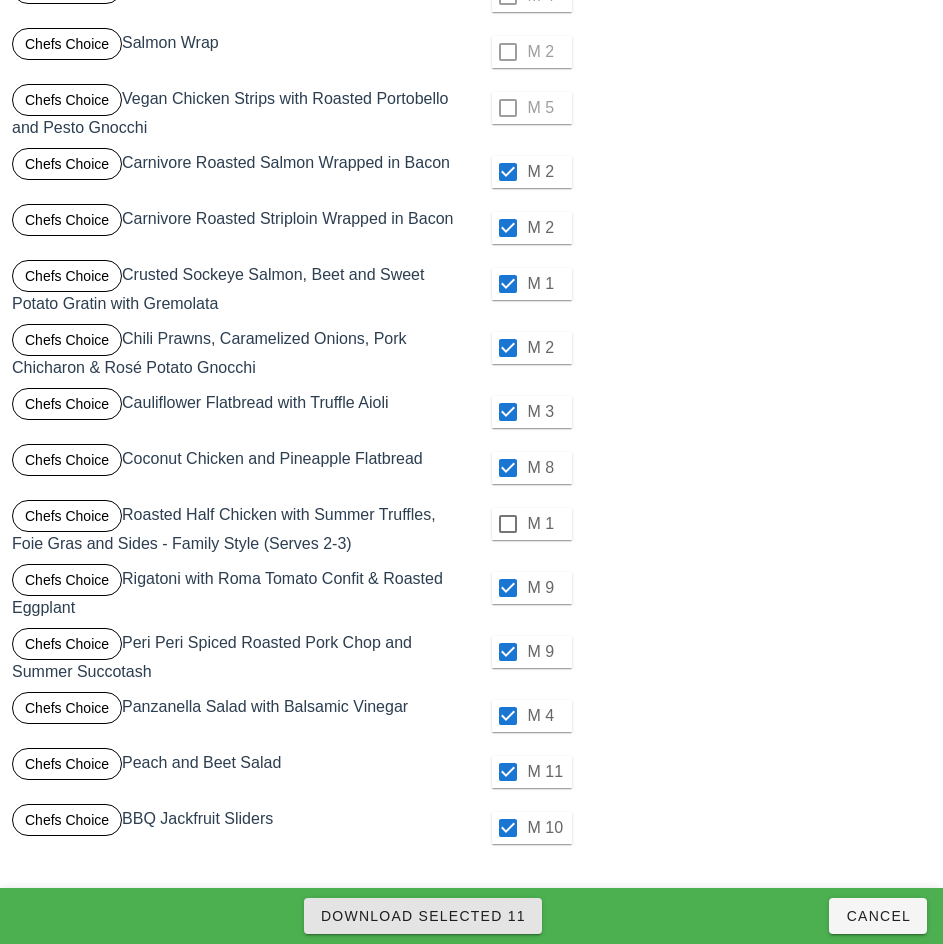 click on "Download Selected 11" at bounding box center [423, 916] 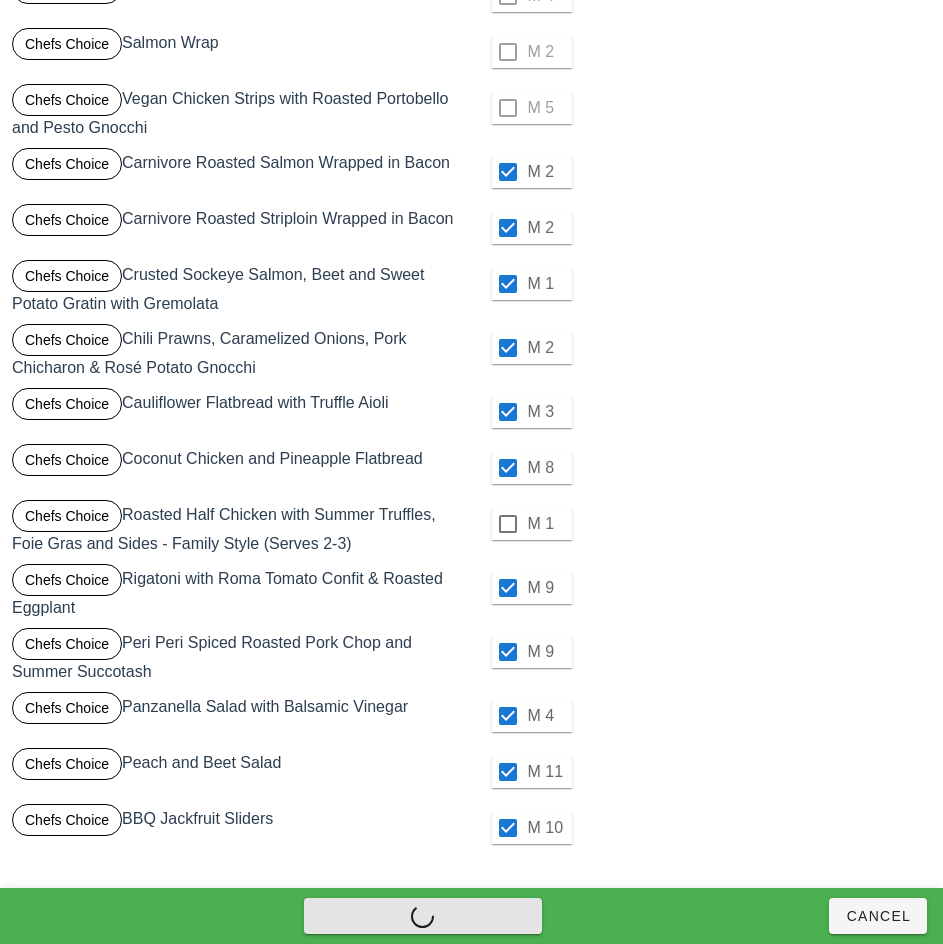 checkbox on "false" 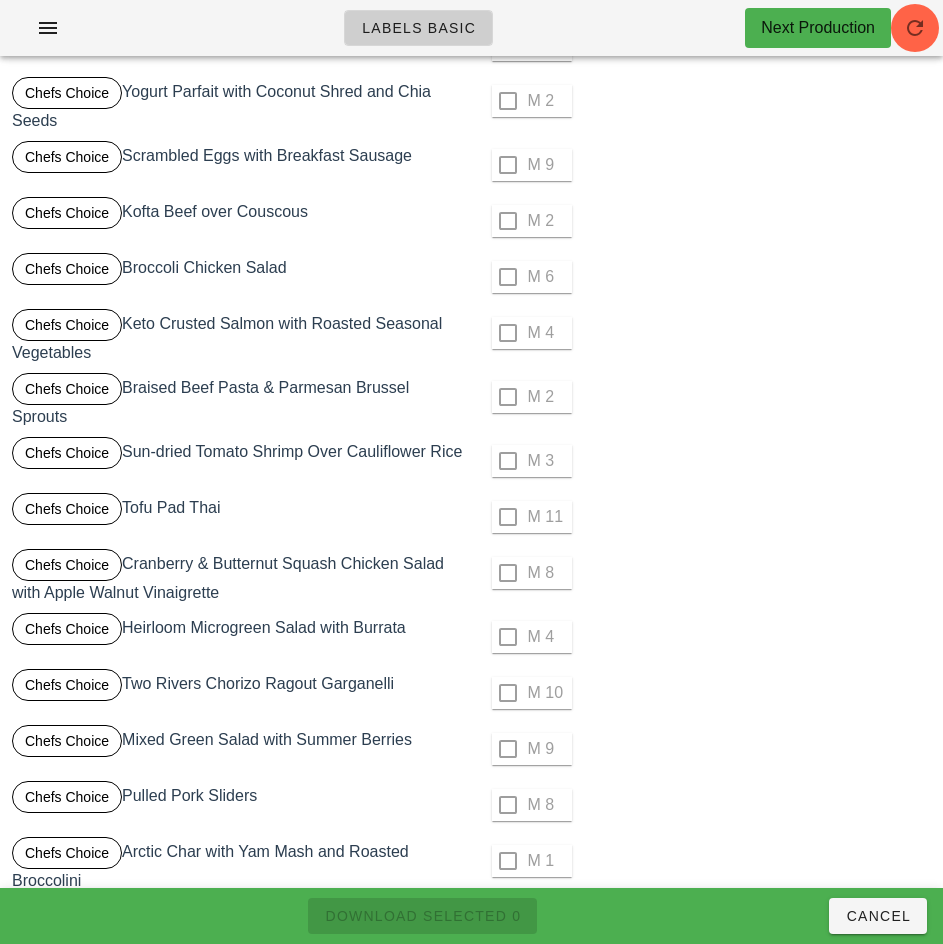 scroll, scrollTop: 0, scrollLeft: 0, axis: both 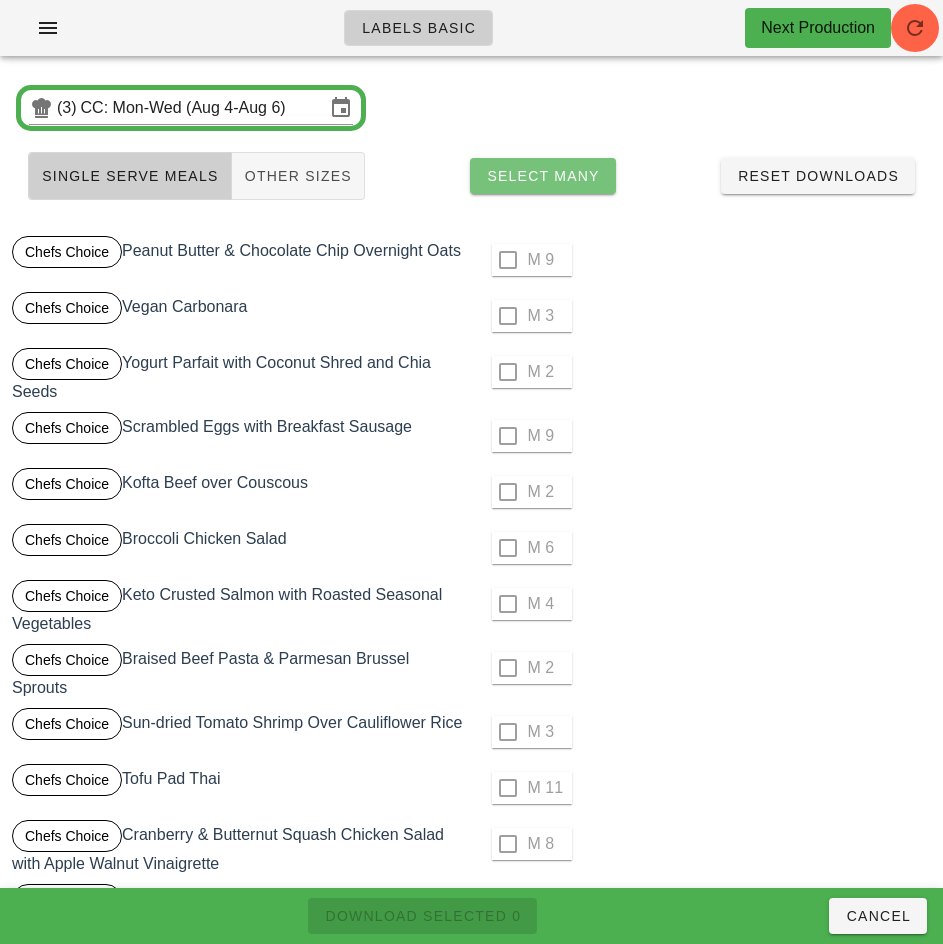 click on "Select Many" at bounding box center (543, 176) 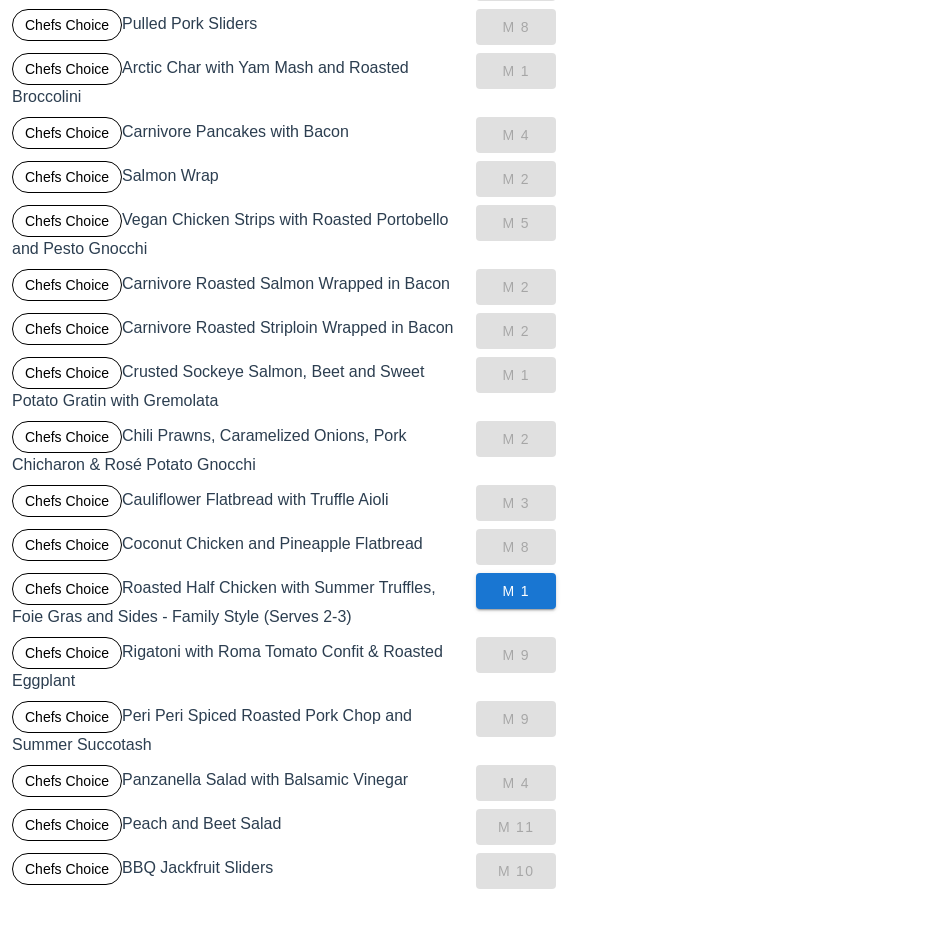 scroll, scrollTop: 960, scrollLeft: 0, axis: vertical 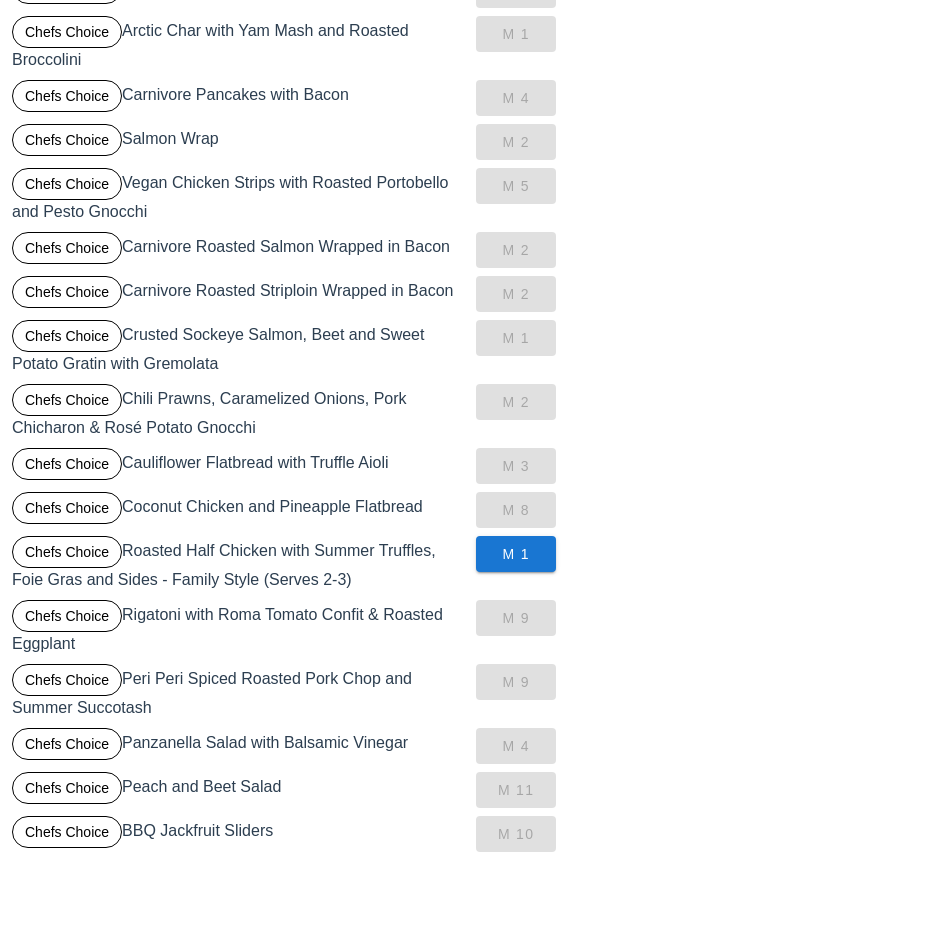 click on "Chefs Choice  Roasted Half Chicken with Summer Truffles, Foie Gras and Sides - Family Style (Serves 2-3)" at bounding box center (240, 564) 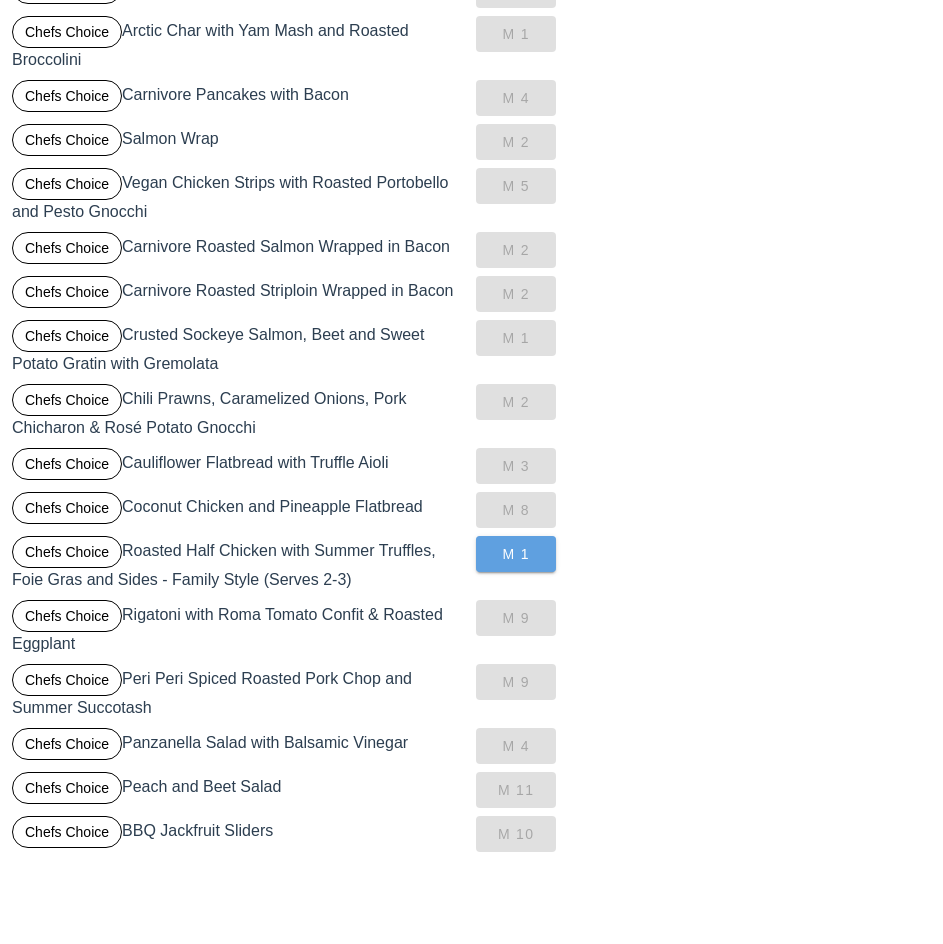 click on "M 1" at bounding box center (516, 554) 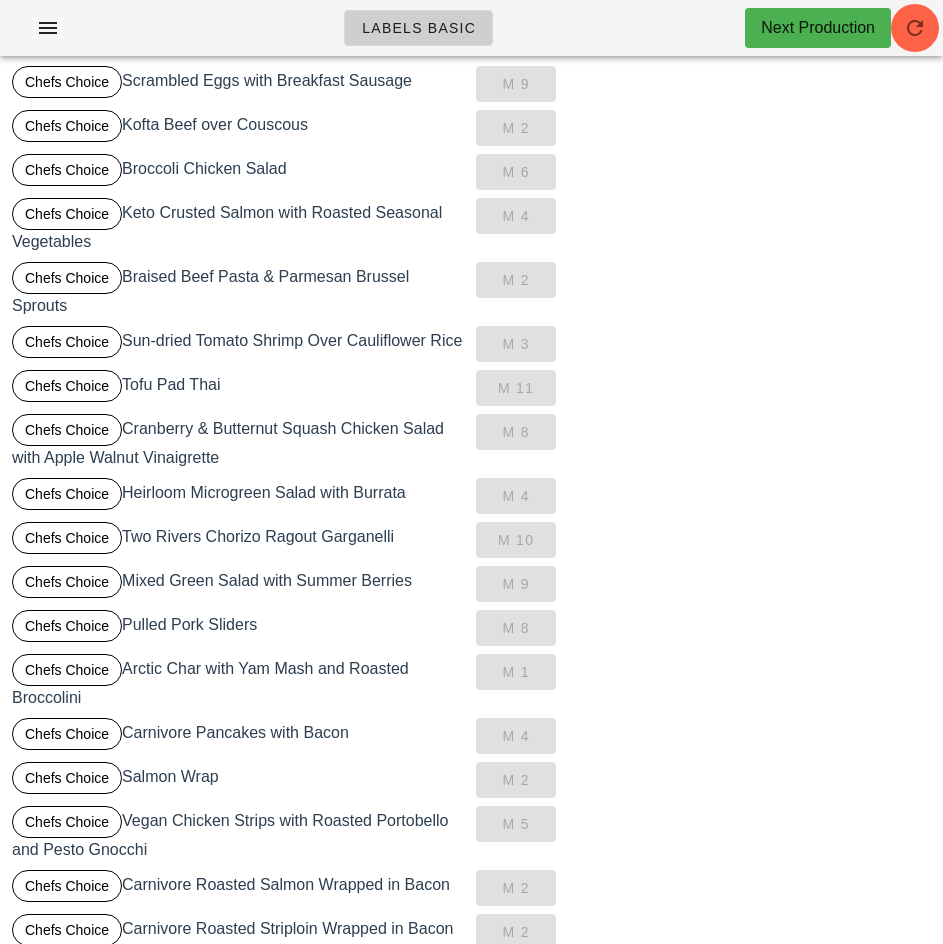 scroll, scrollTop: 0, scrollLeft: 0, axis: both 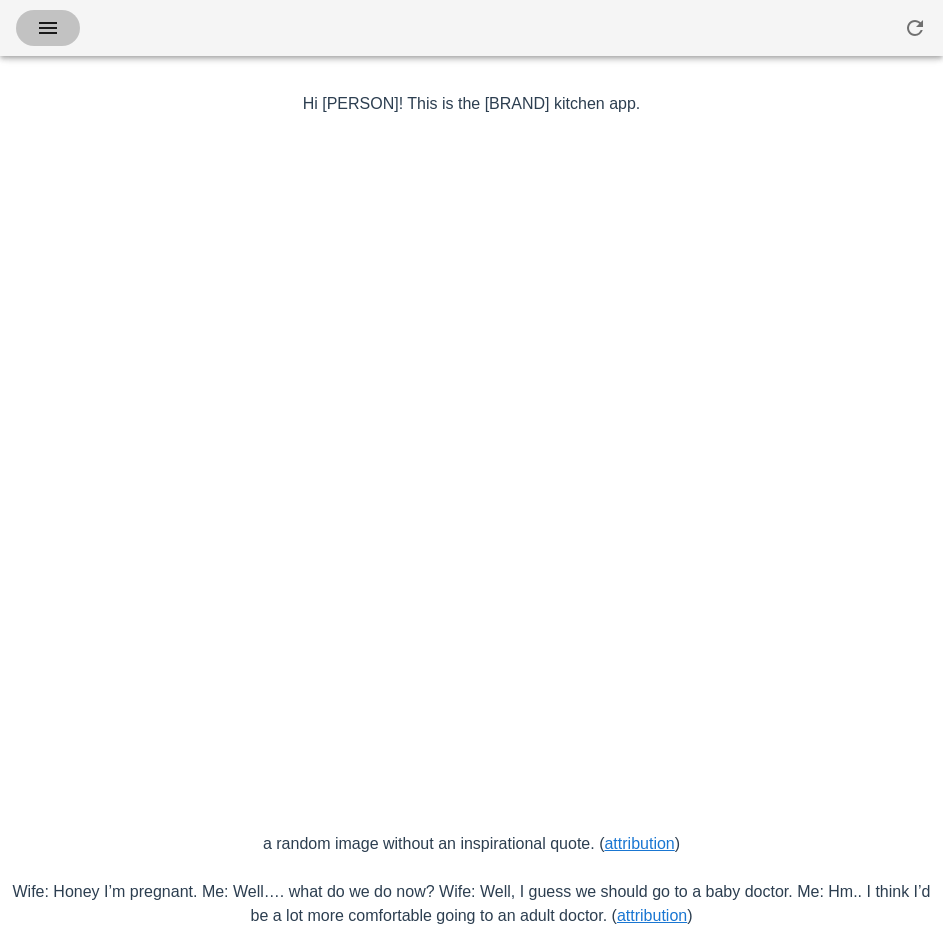 click at bounding box center (48, 28) 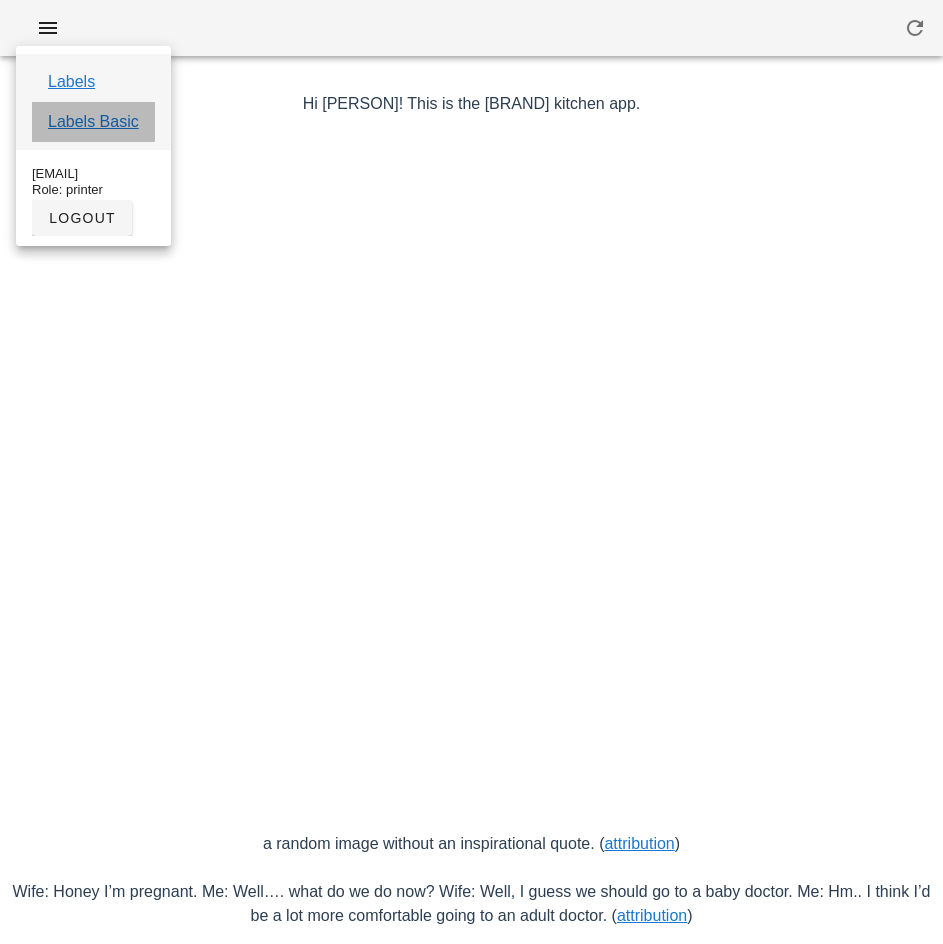 click on "Labels Basic" at bounding box center (93, 122) 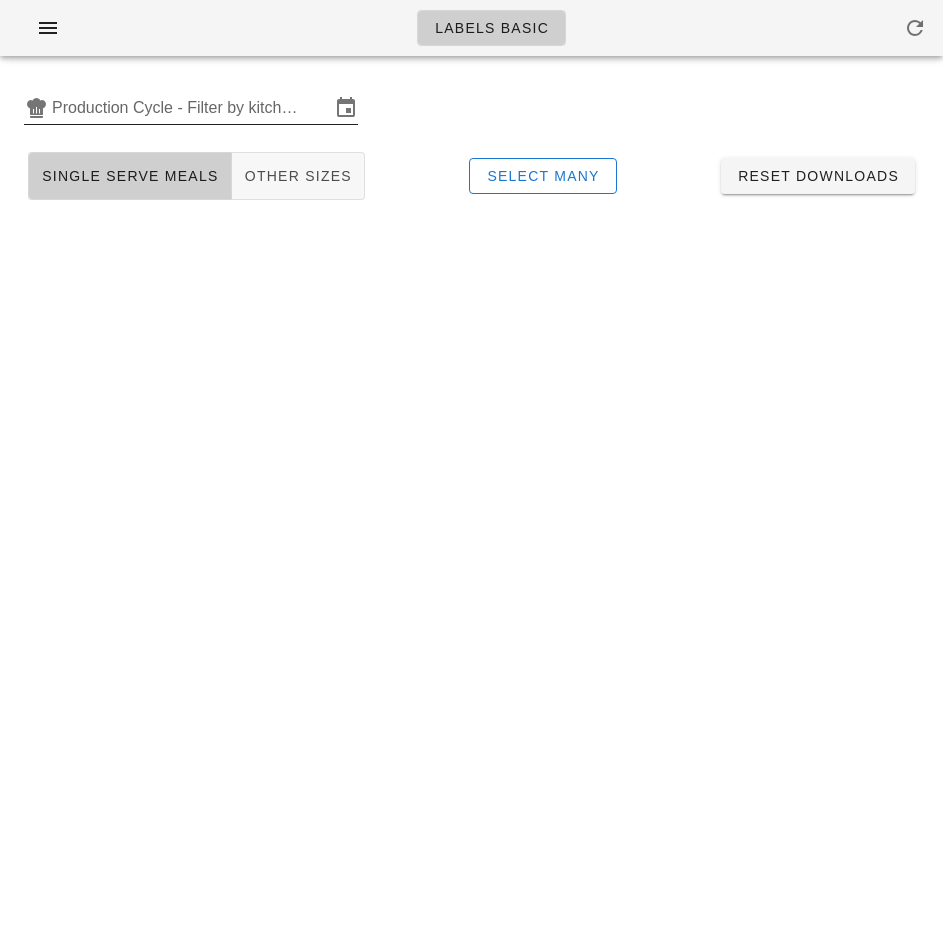 click on "Production Cycle - Filter by kitchen production schedules" at bounding box center (191, 108) 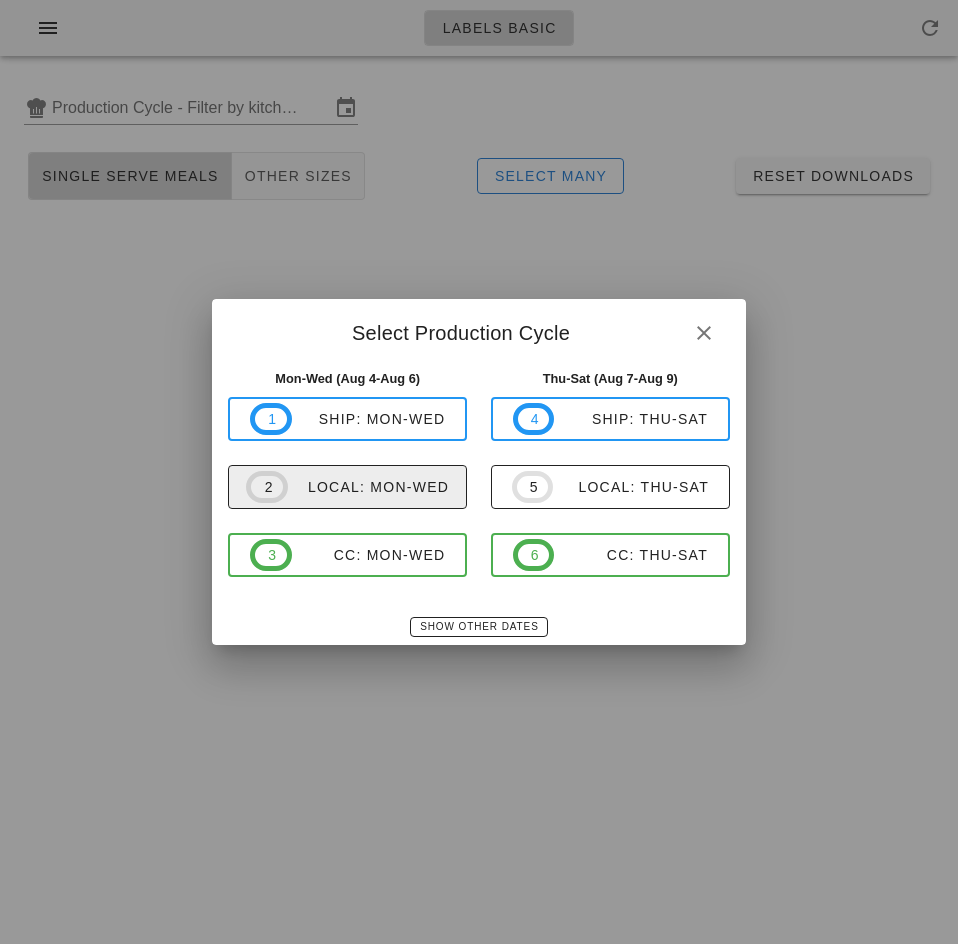 click on "local: Mon-Wed" at bounding box center [368, 487] 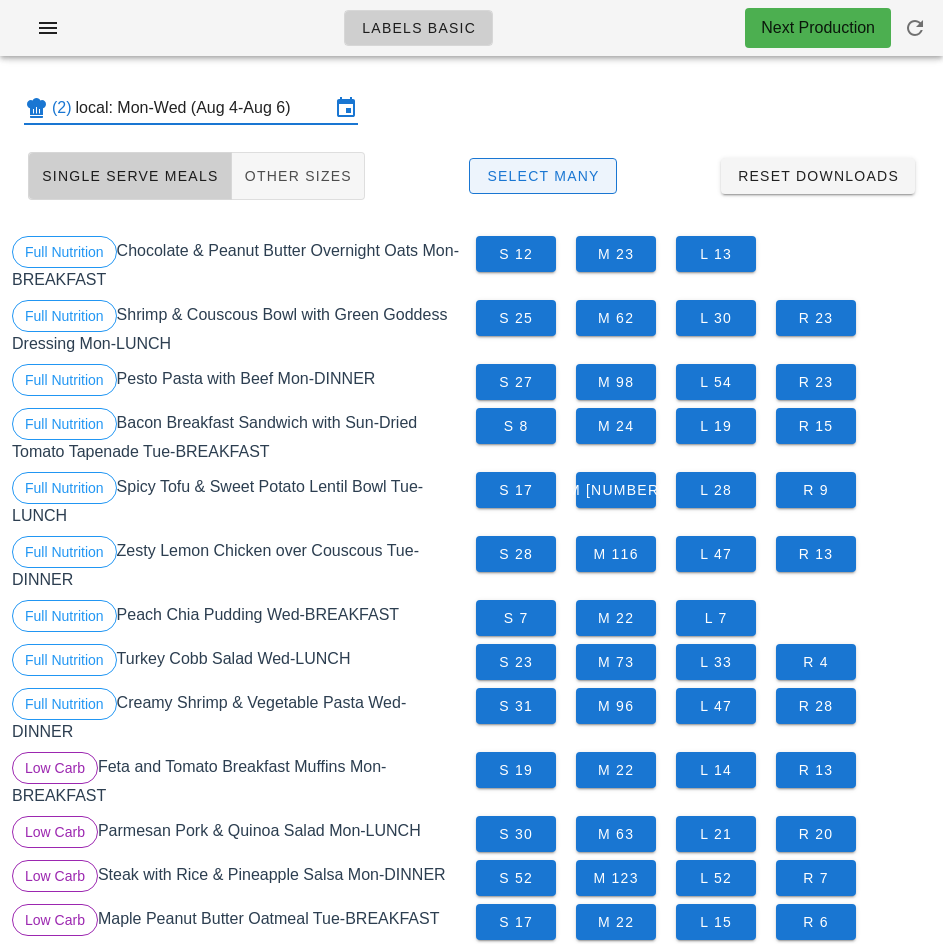 click on "Select Many" at bounding box center (543, 176) 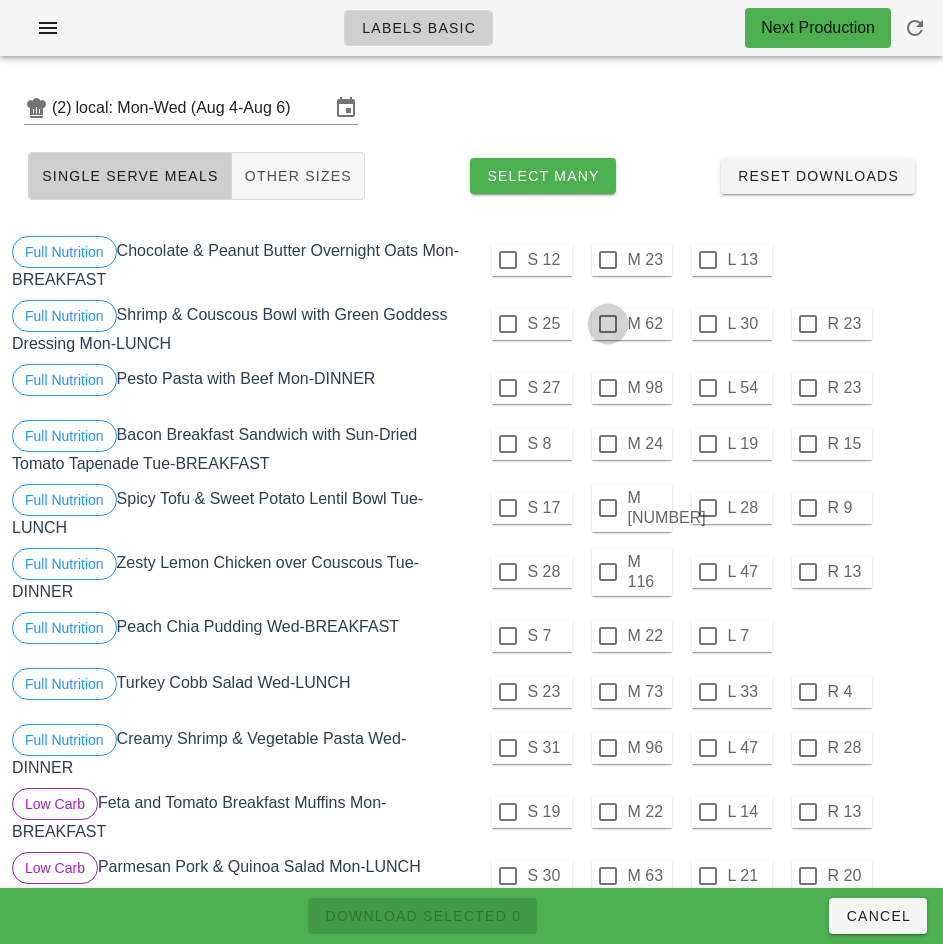 click at bounding box center [608, 324] 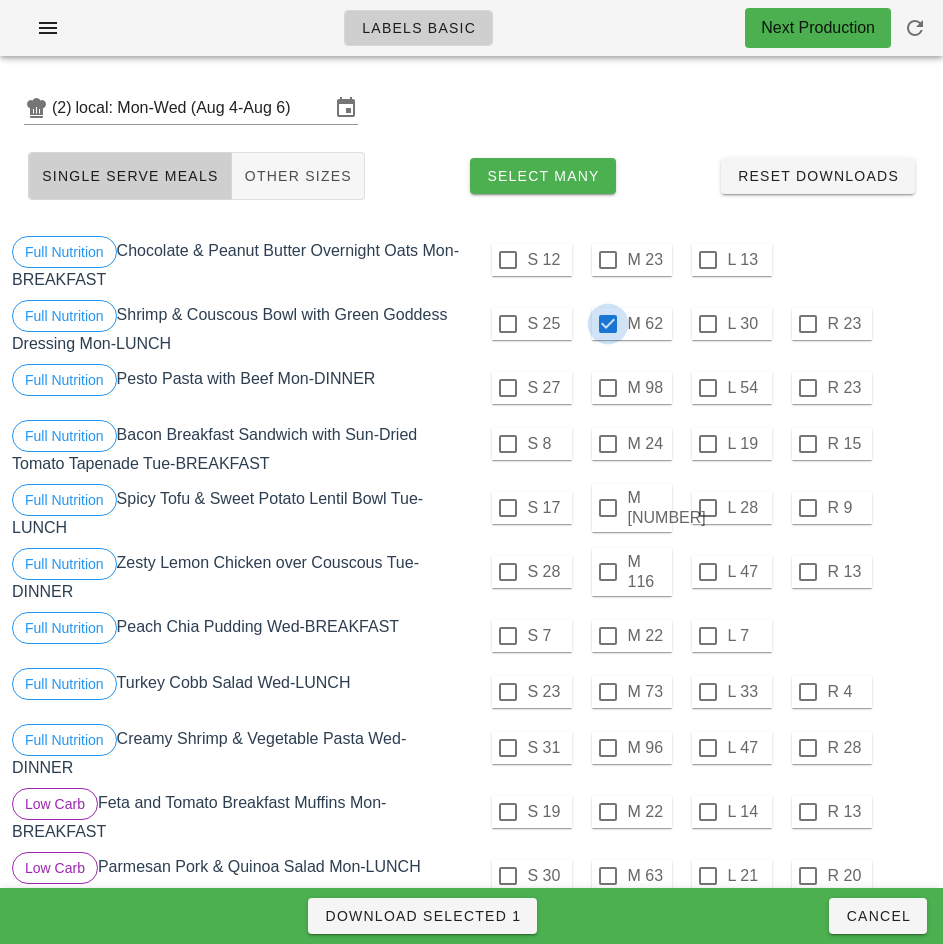click on "Download Selected 1" at bounding box center (422, 916) 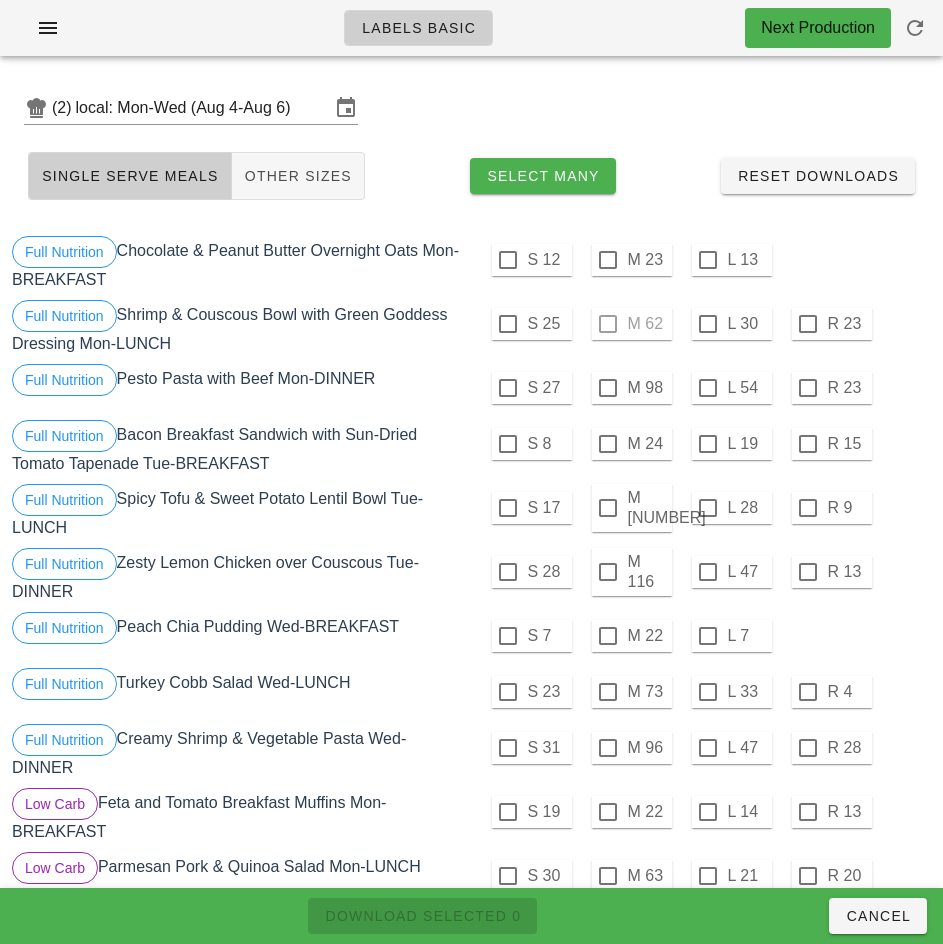 checkbox on "false" 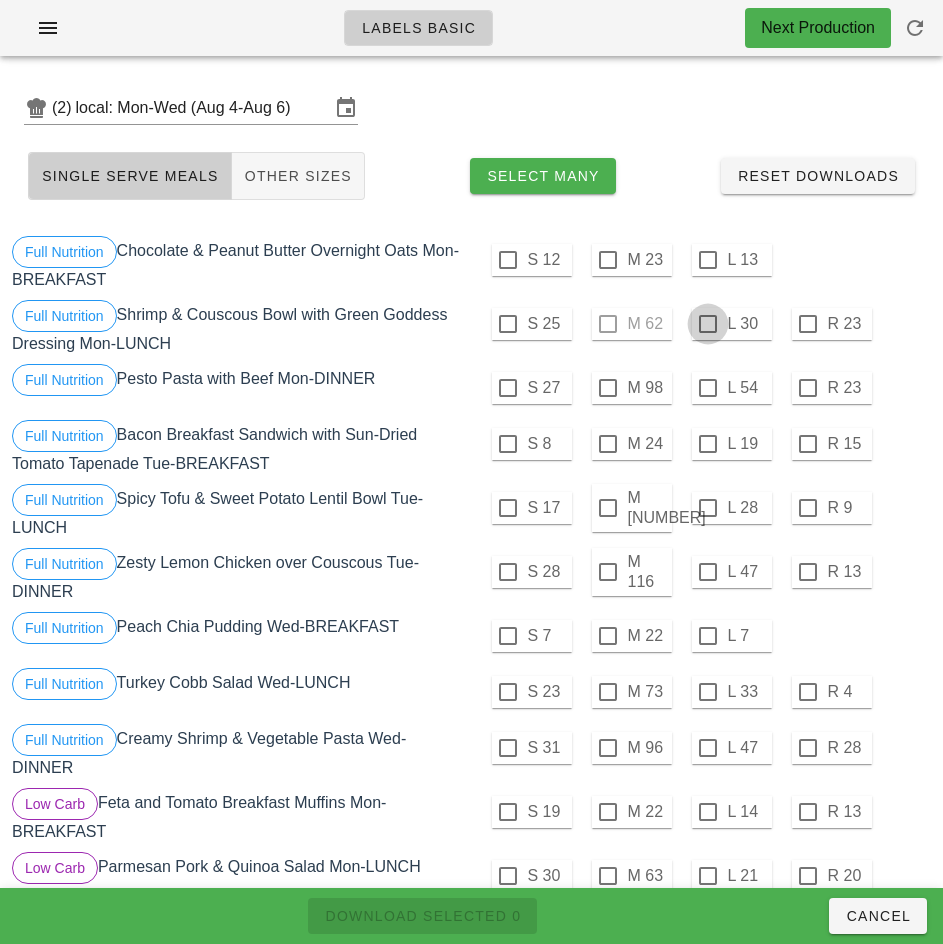 click at bounding box center (708, 324) 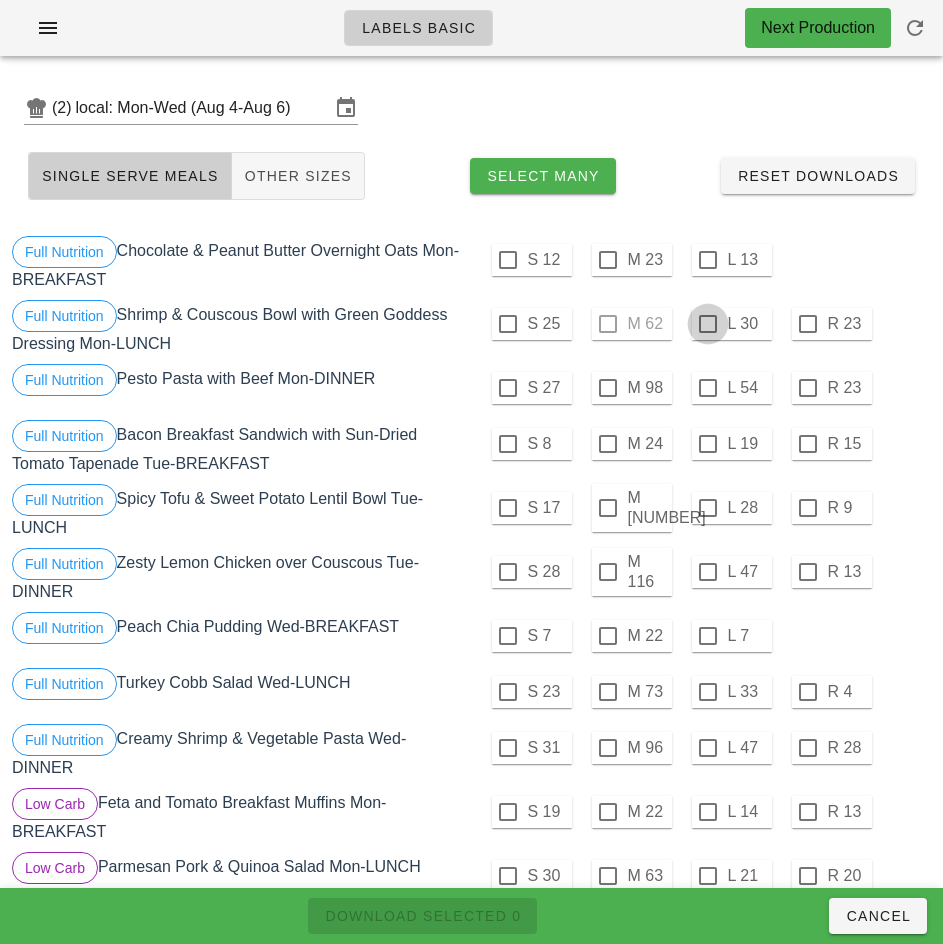 checkbox on "true" 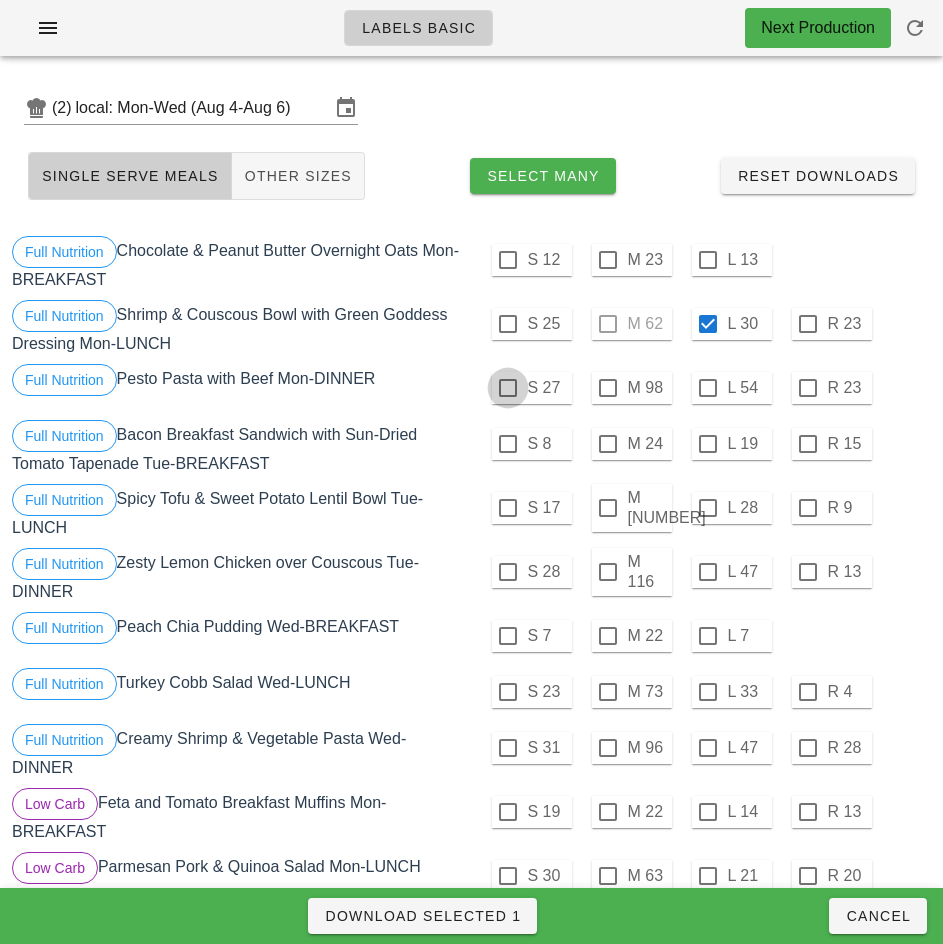 click at bounding box center [508, 388] 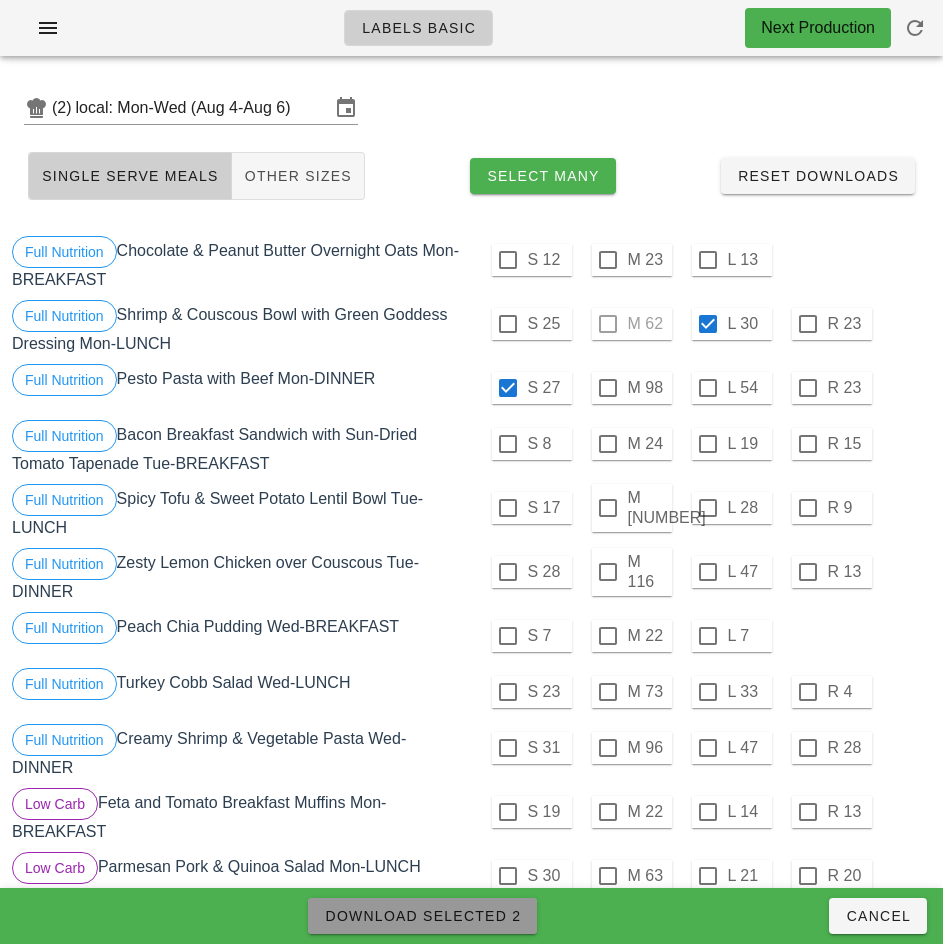 click on "Download Selected 2" at bounding box center [422, 916] 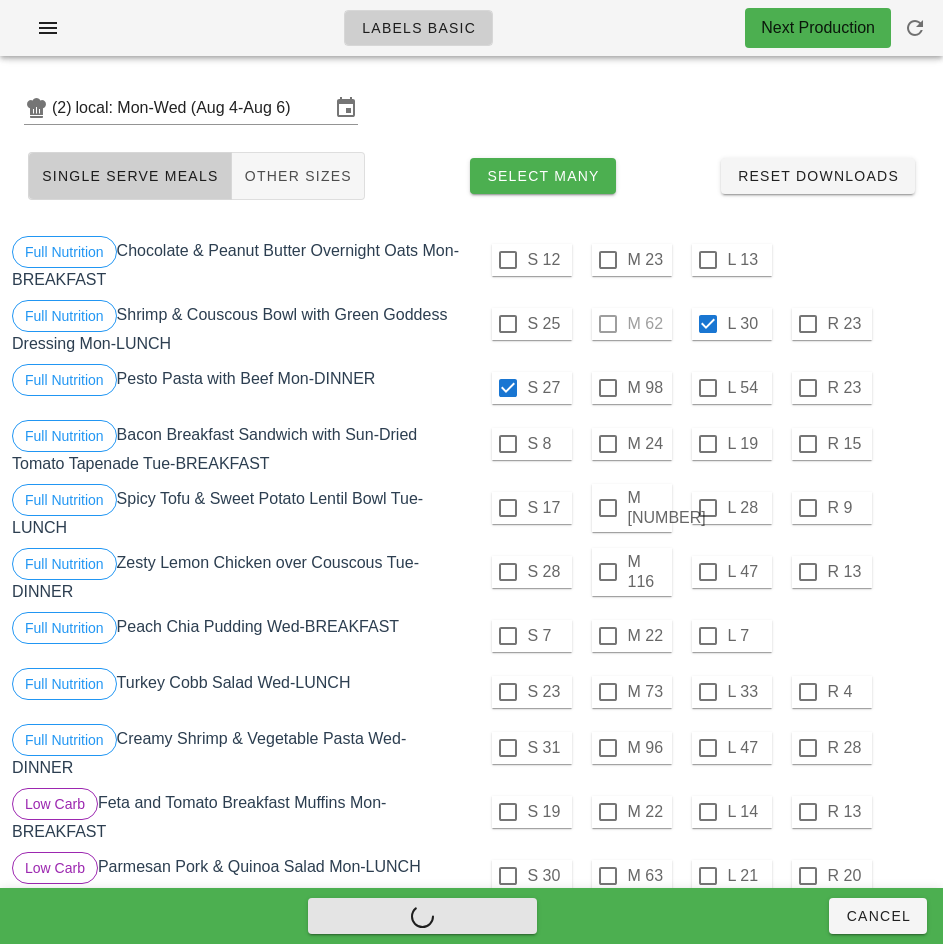 checkbox on "false" 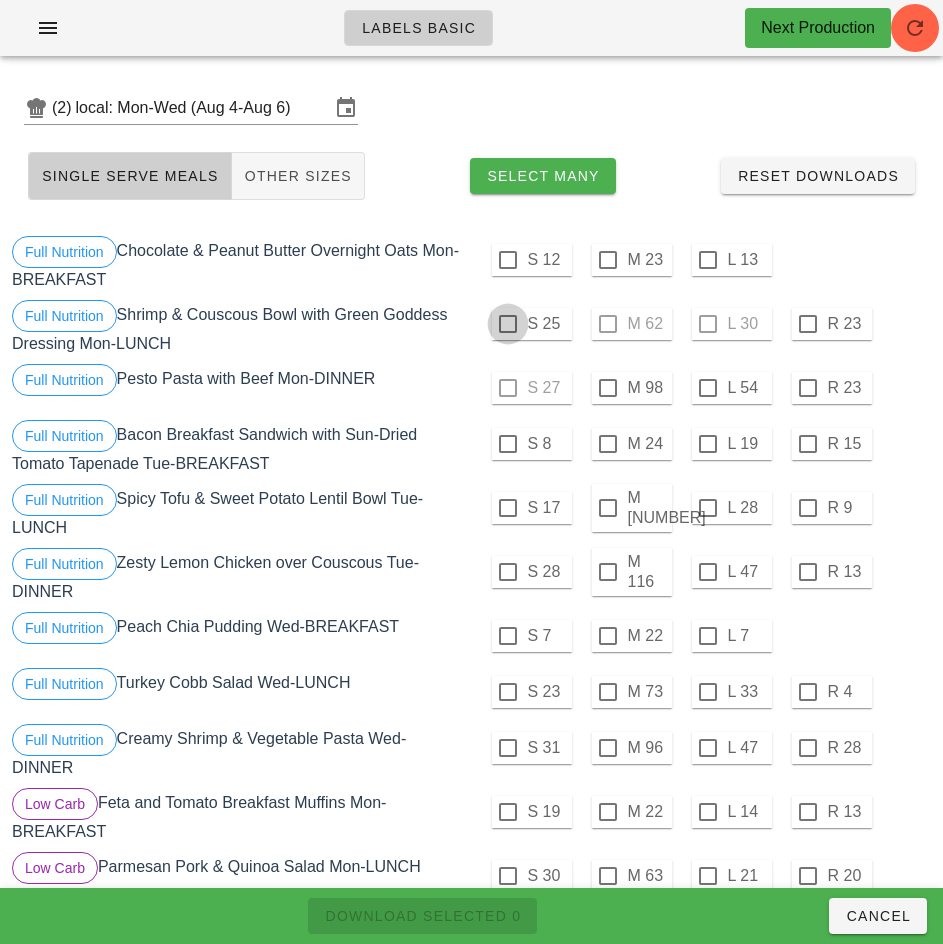 click at bounding box center [508, 324] 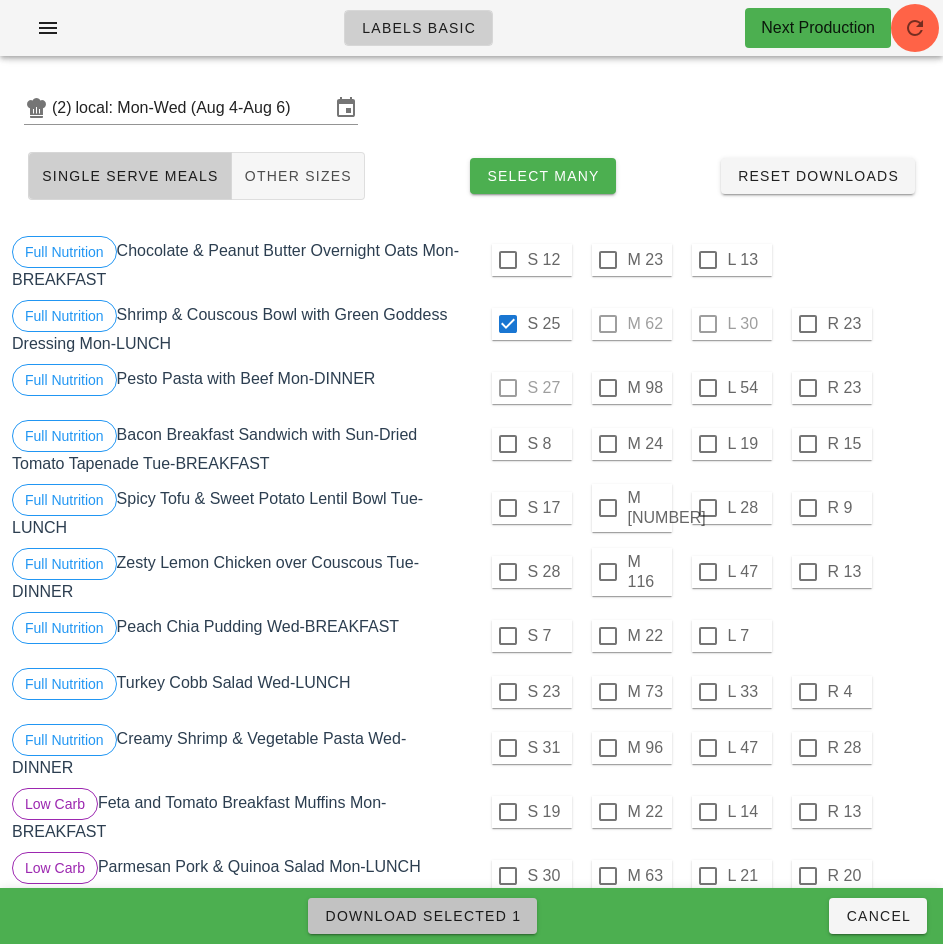 click on "Download Selected 1" at bounding box center (422, 916) 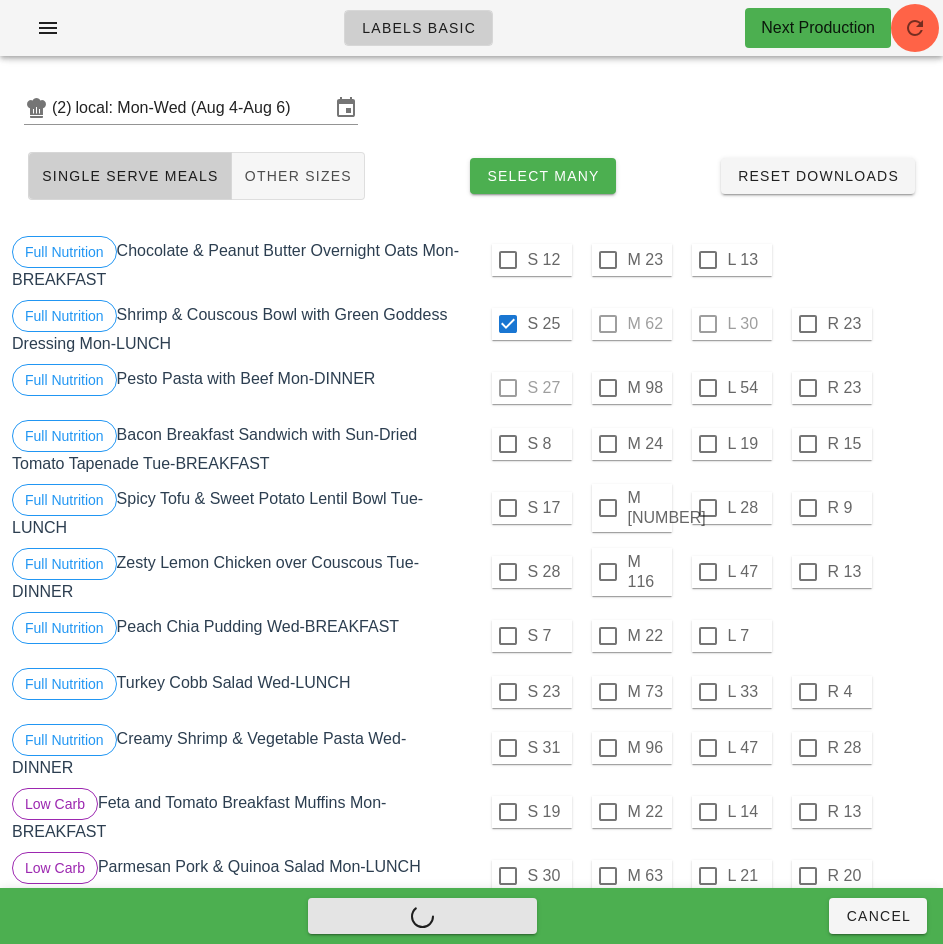 checkbox on "false" 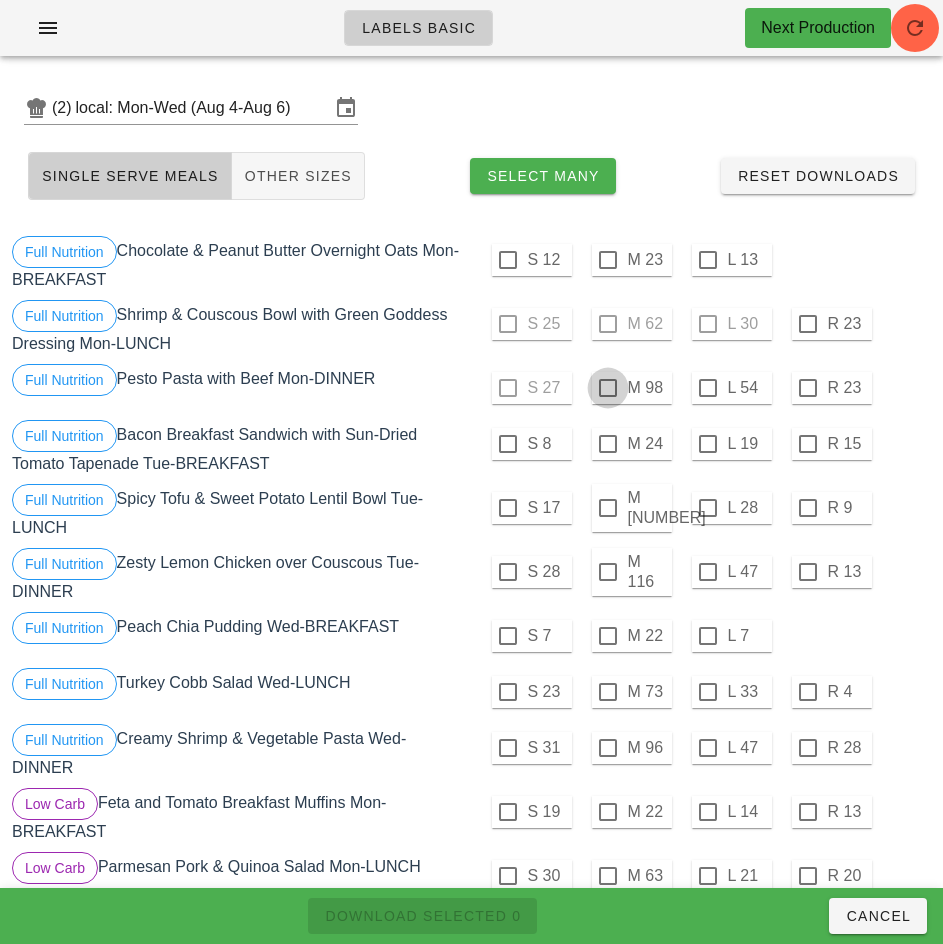 click at bounding box center [608, 388] 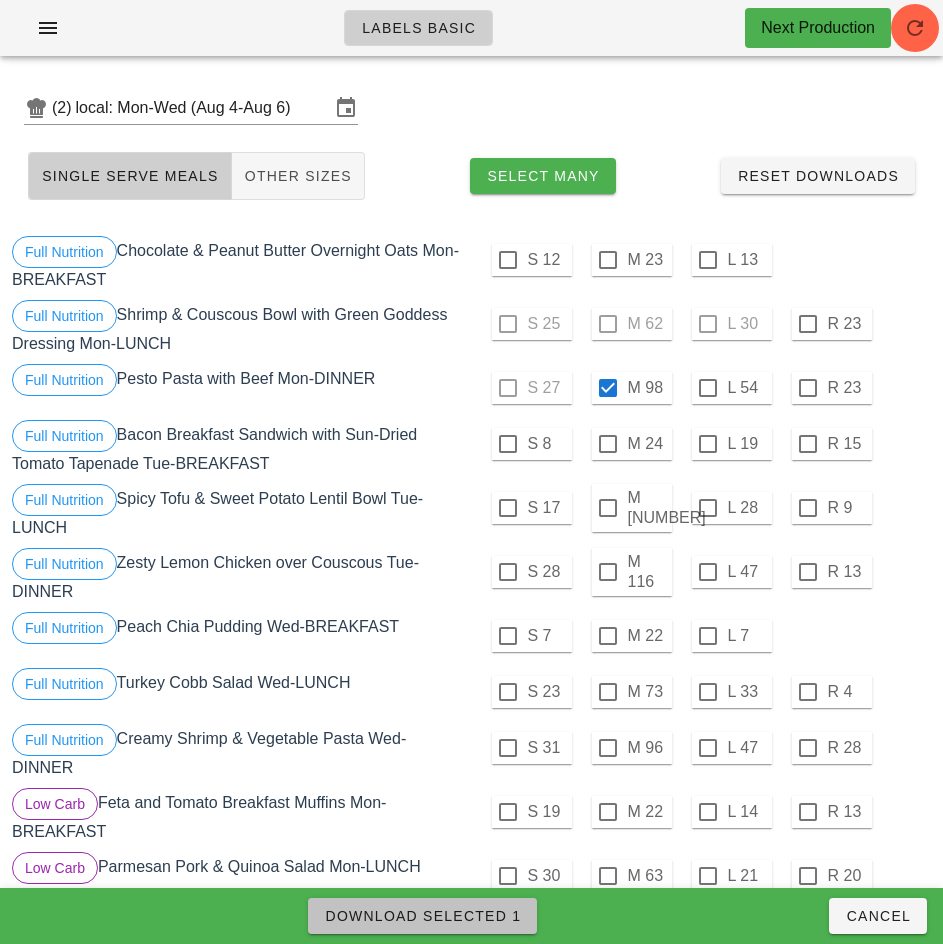 click on "Download Selected 1" at bounding box center (422, 916) 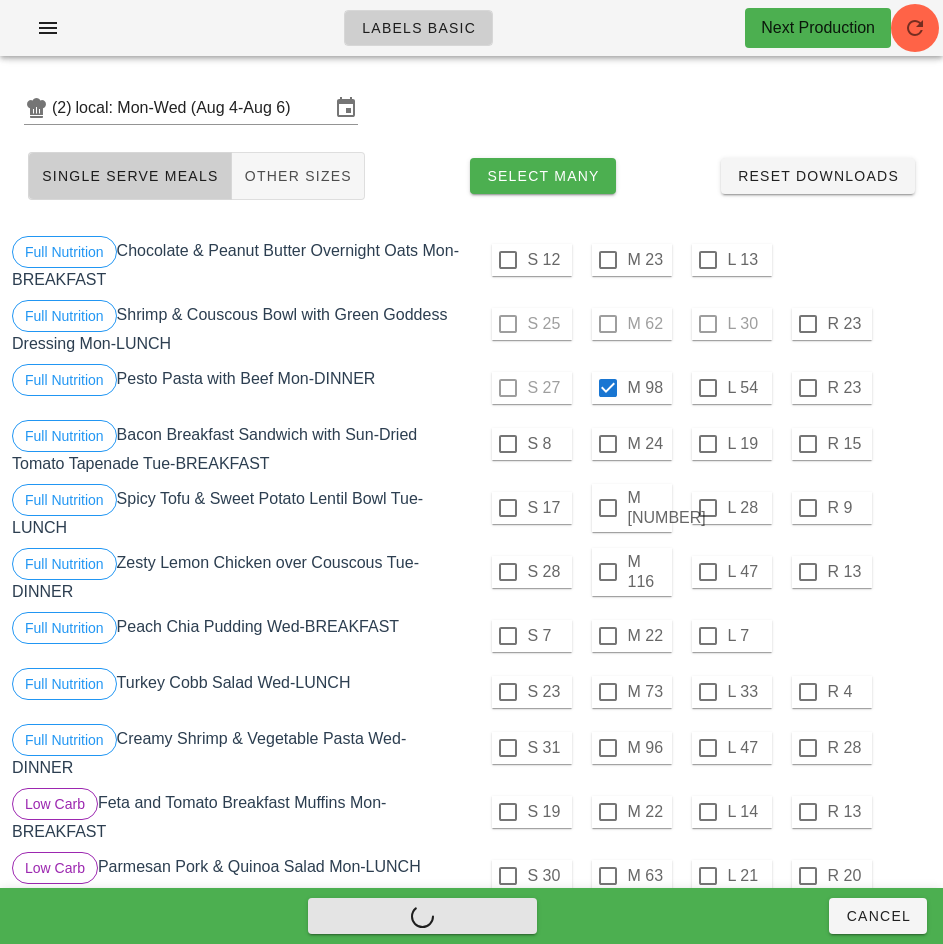 checkbox on "false" 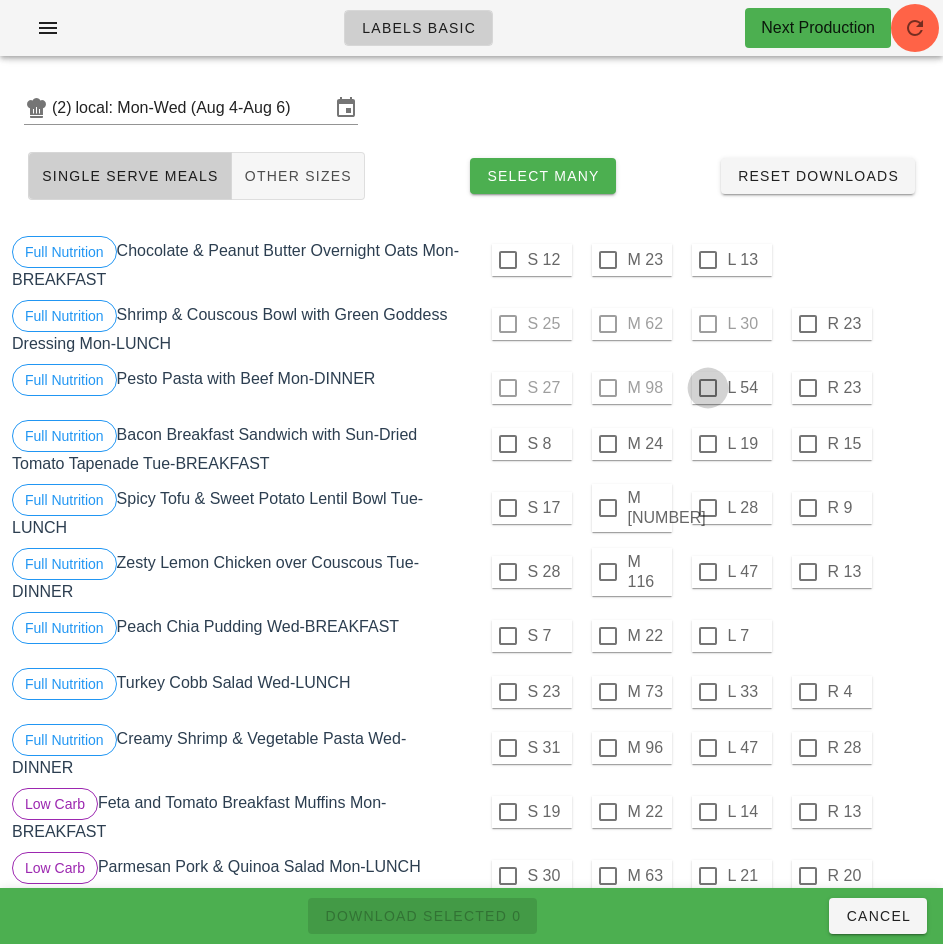 click at bounding box center [708, 388] 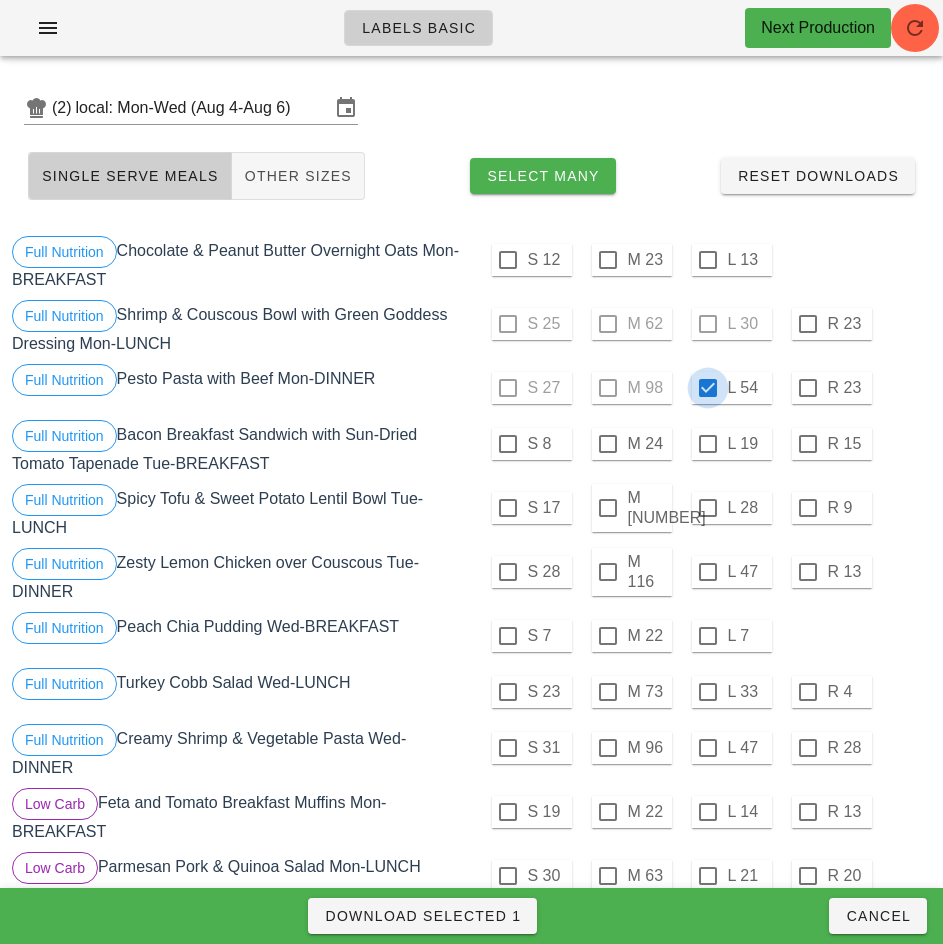 click on "Download Selected 1" at bounding box center [422, 916] 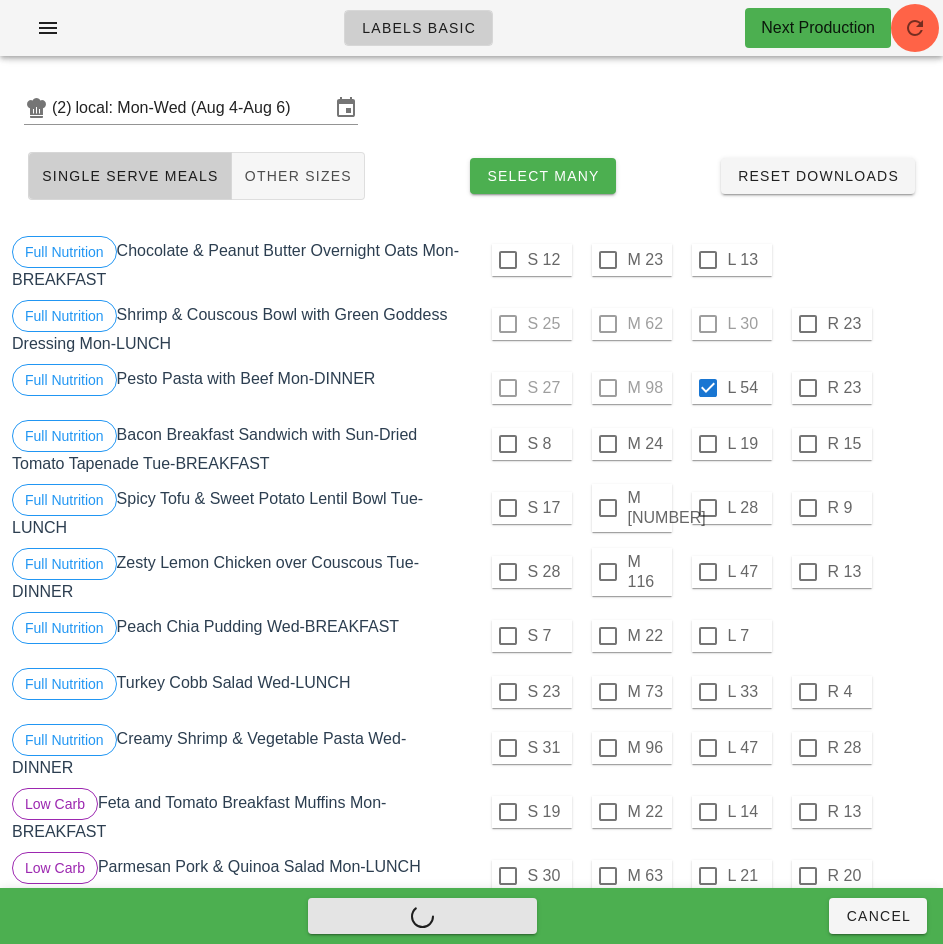 checkbox on "false" 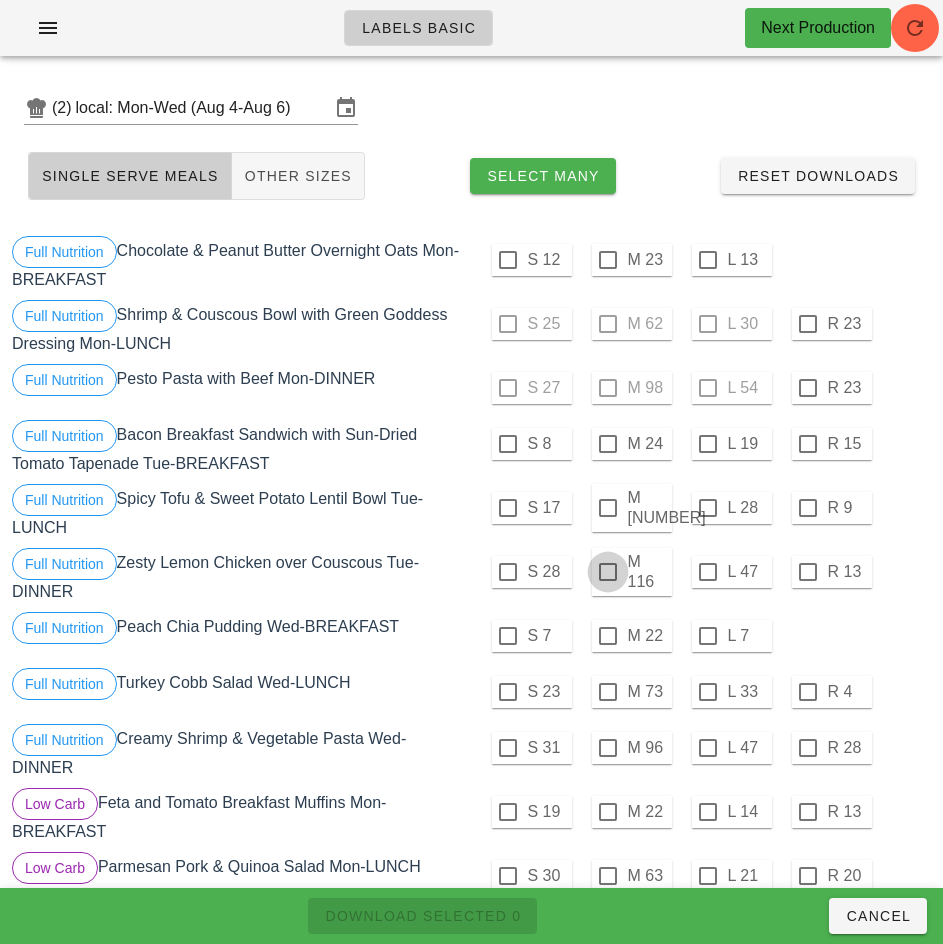 click at bounding box center (608, 572) 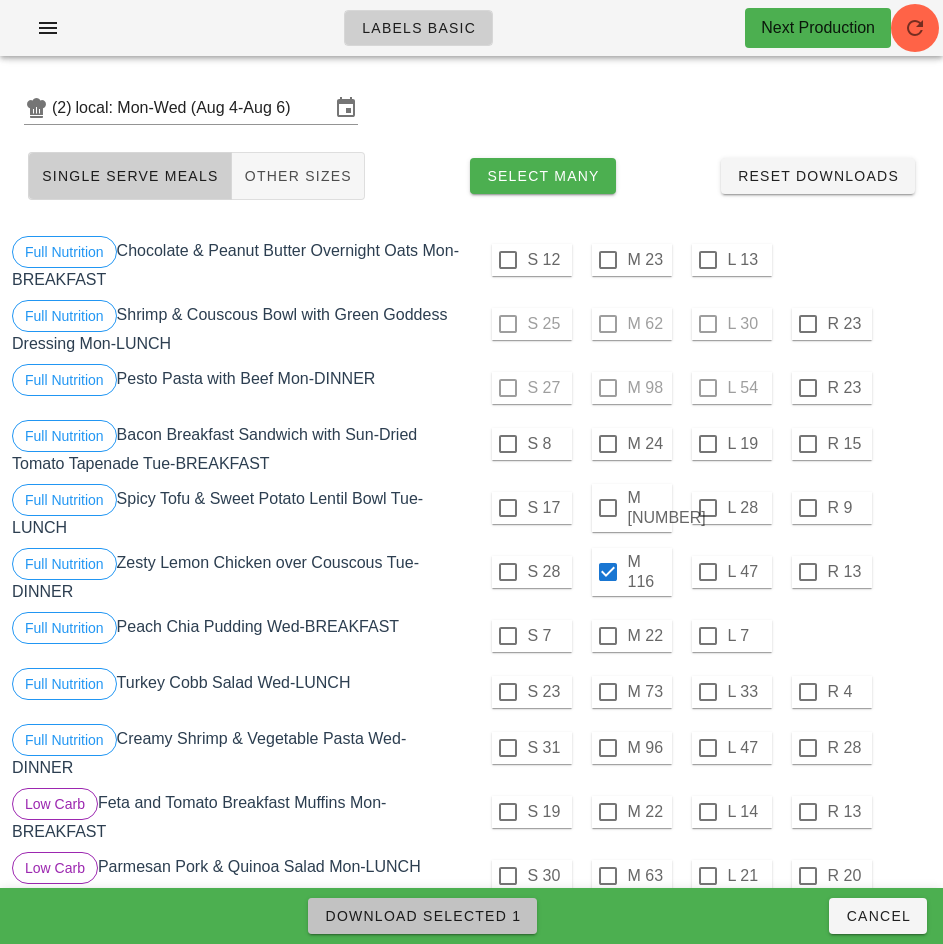 click on "Download Selected 1" at bounding box center [422, 916] 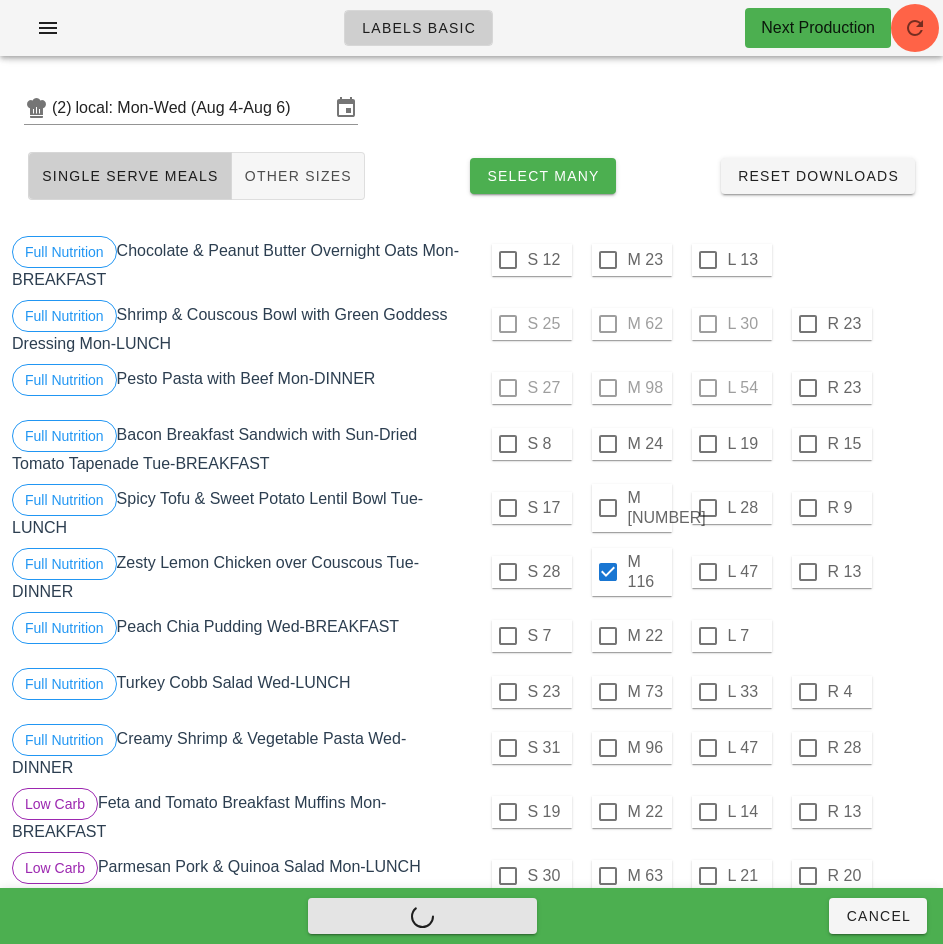 checkbox on "false" 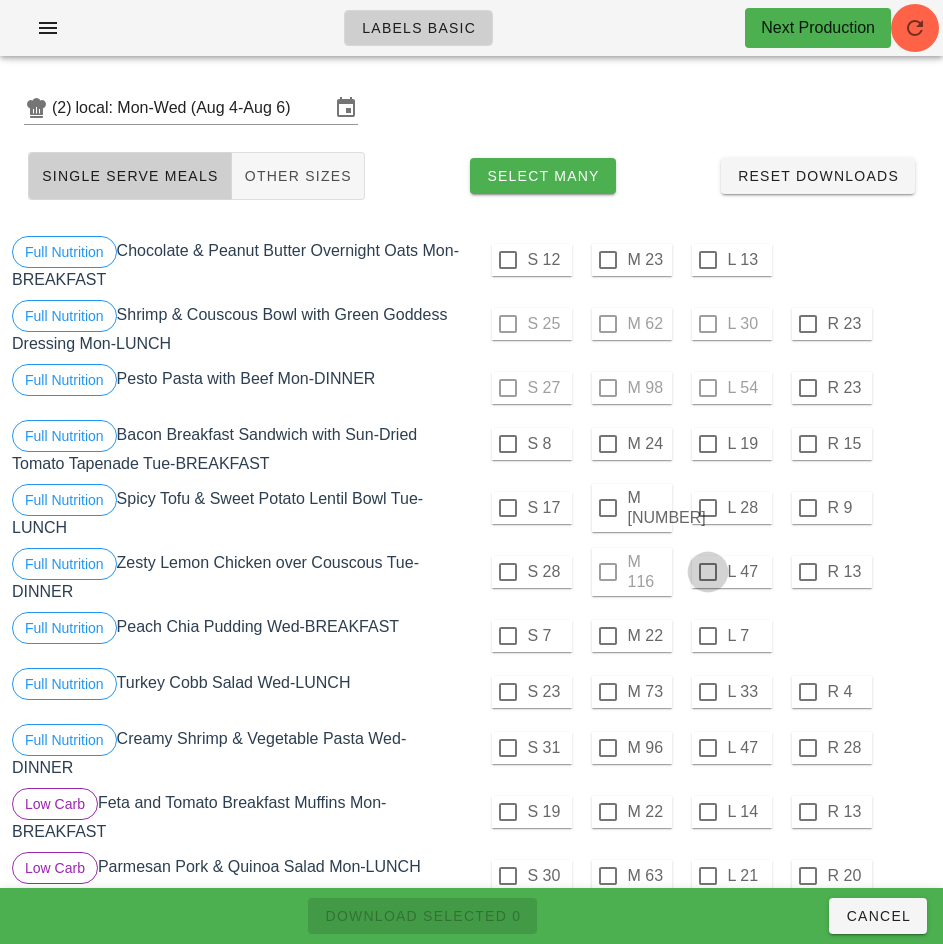 click at bounding box center [708, 572] 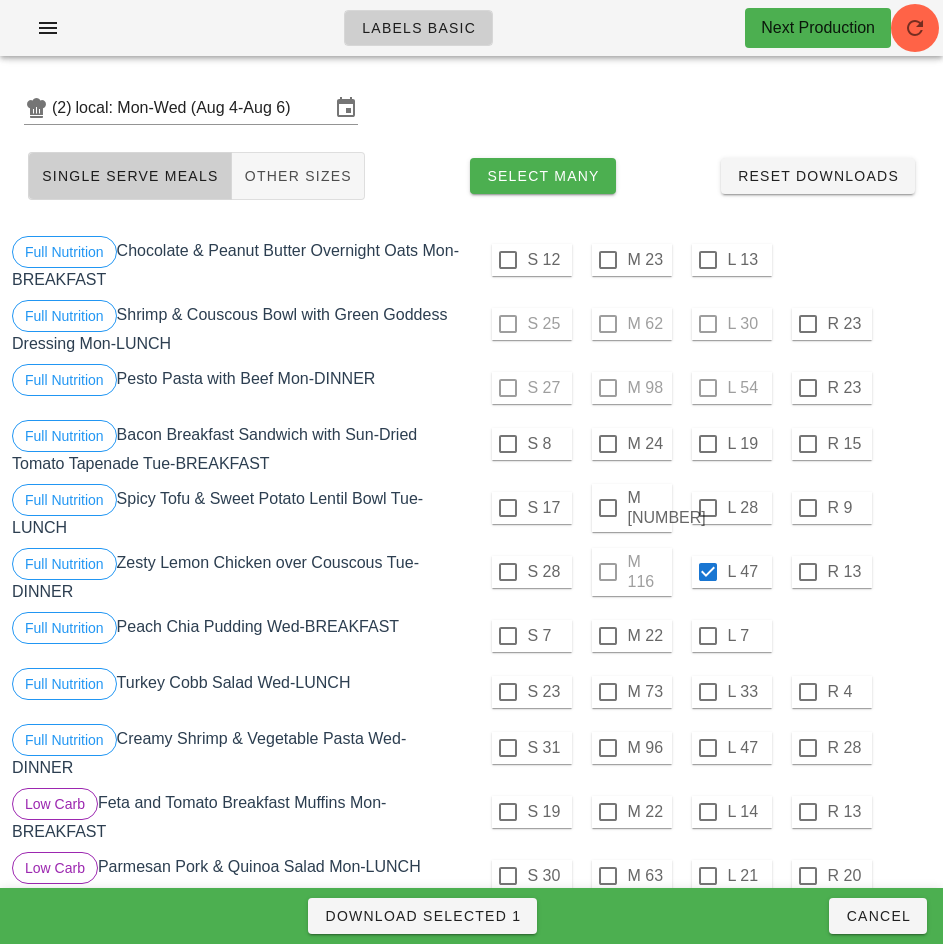 click on "S 31 M 96 L 47 R 28" at bounding box center (704, 752) 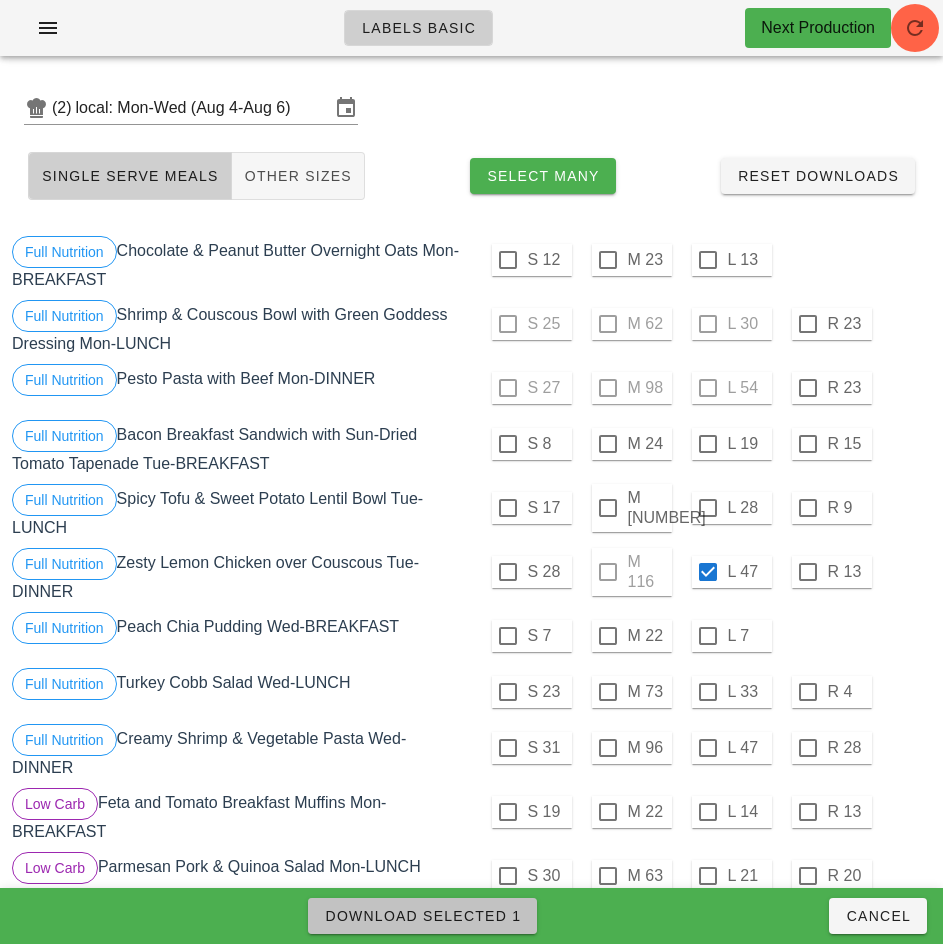 click on "Download Selected 1" at bounding box center [422, 916] 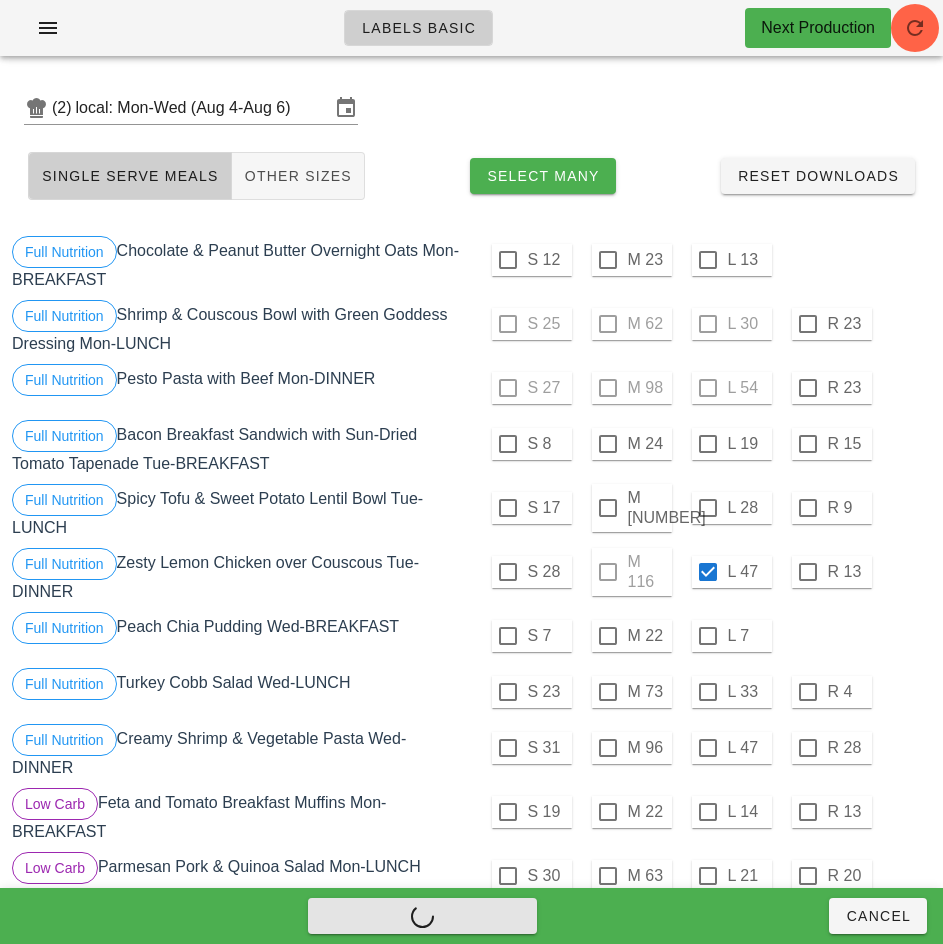checkbox on "false" 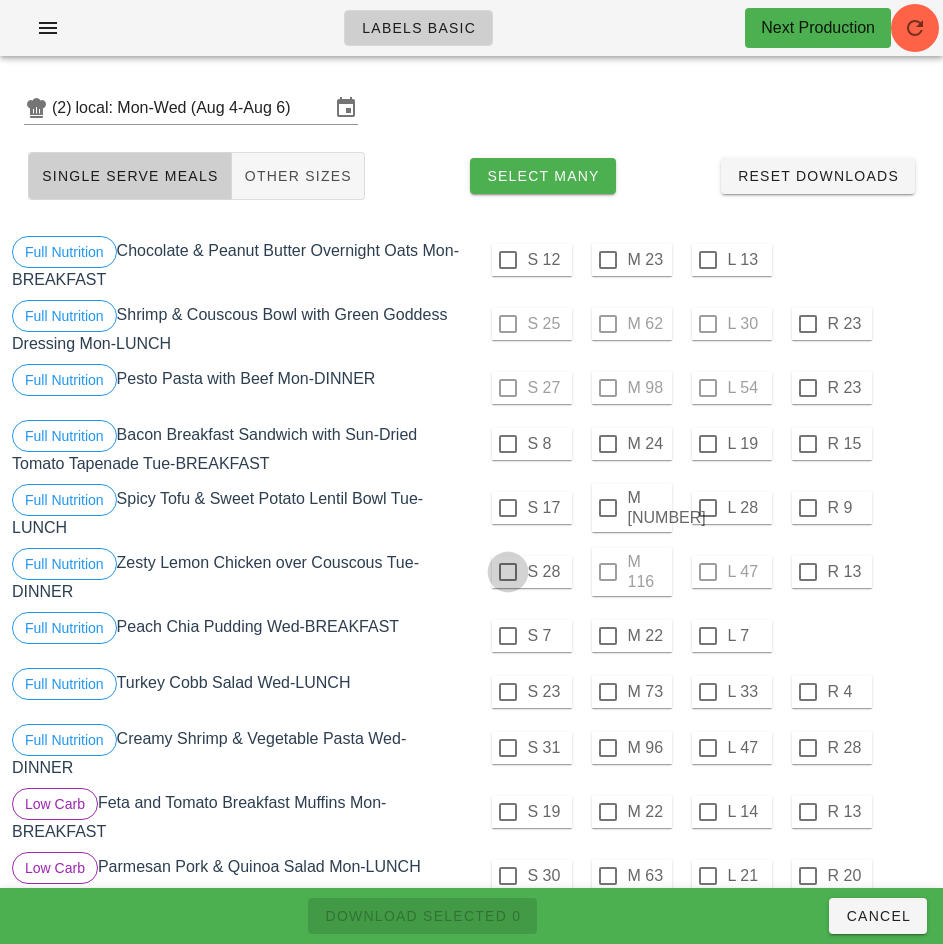 click at bounding box center [508, 572] 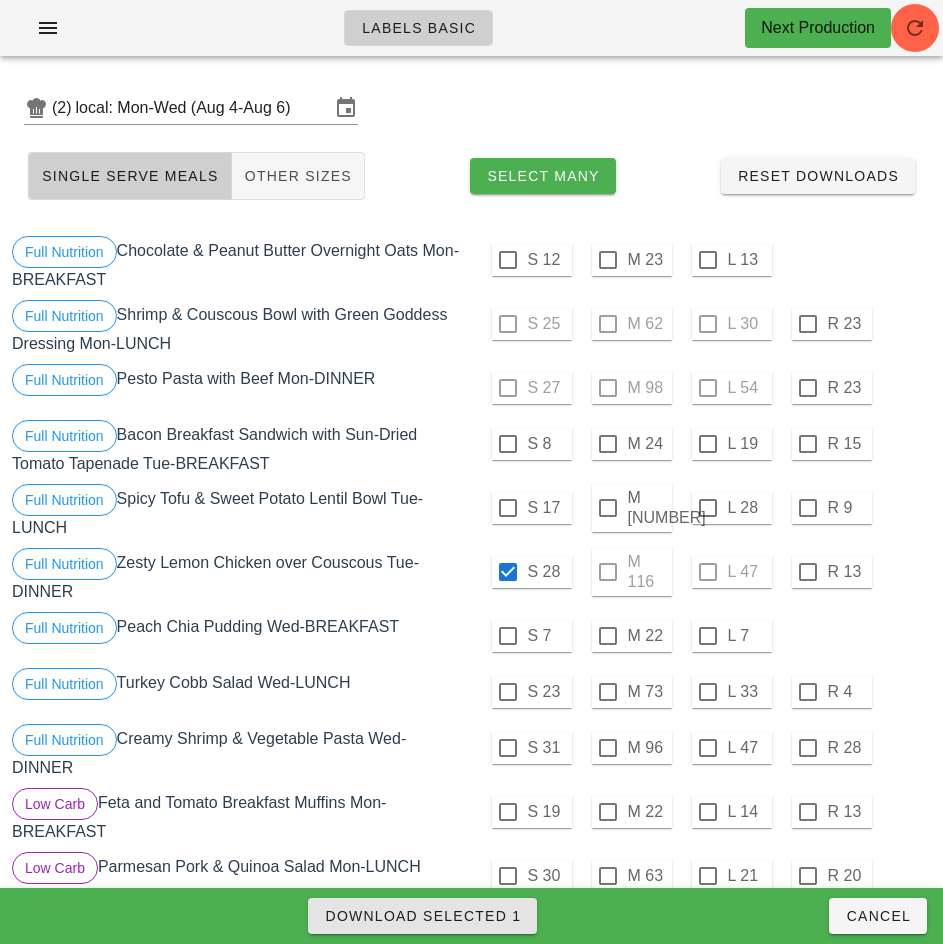 click on "Download Selected 1" at bounding box center [422, 916] 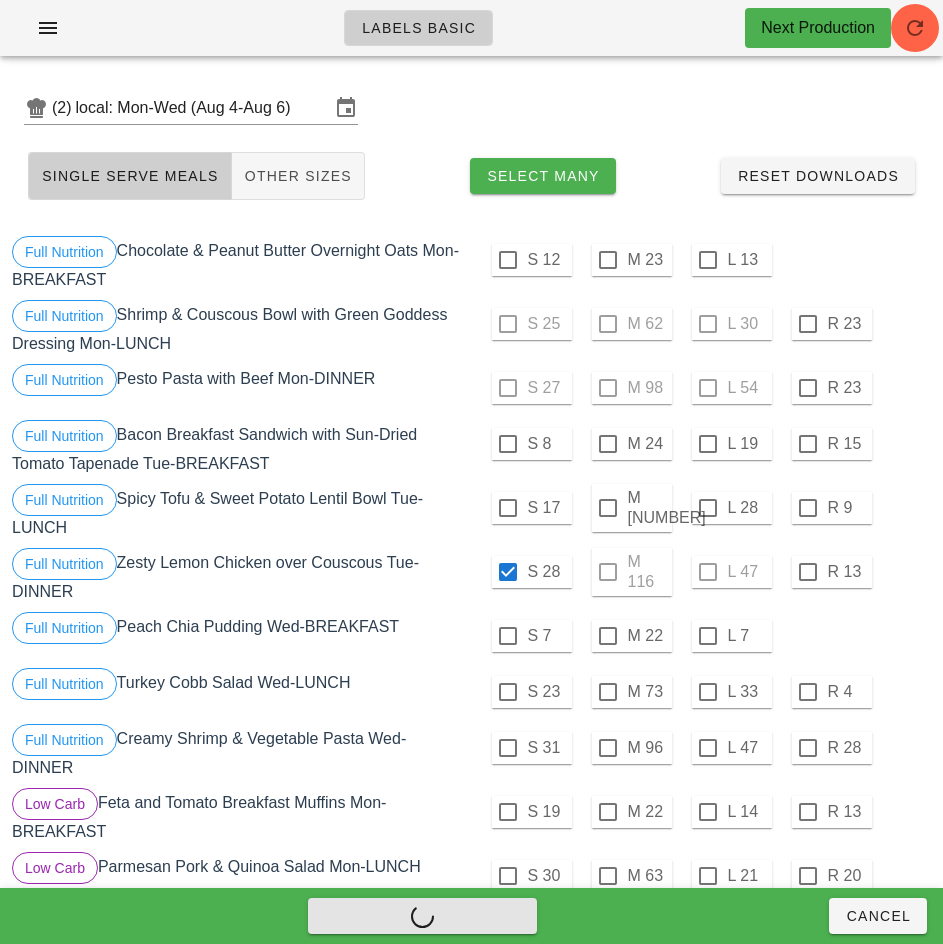 checkbox on "false" 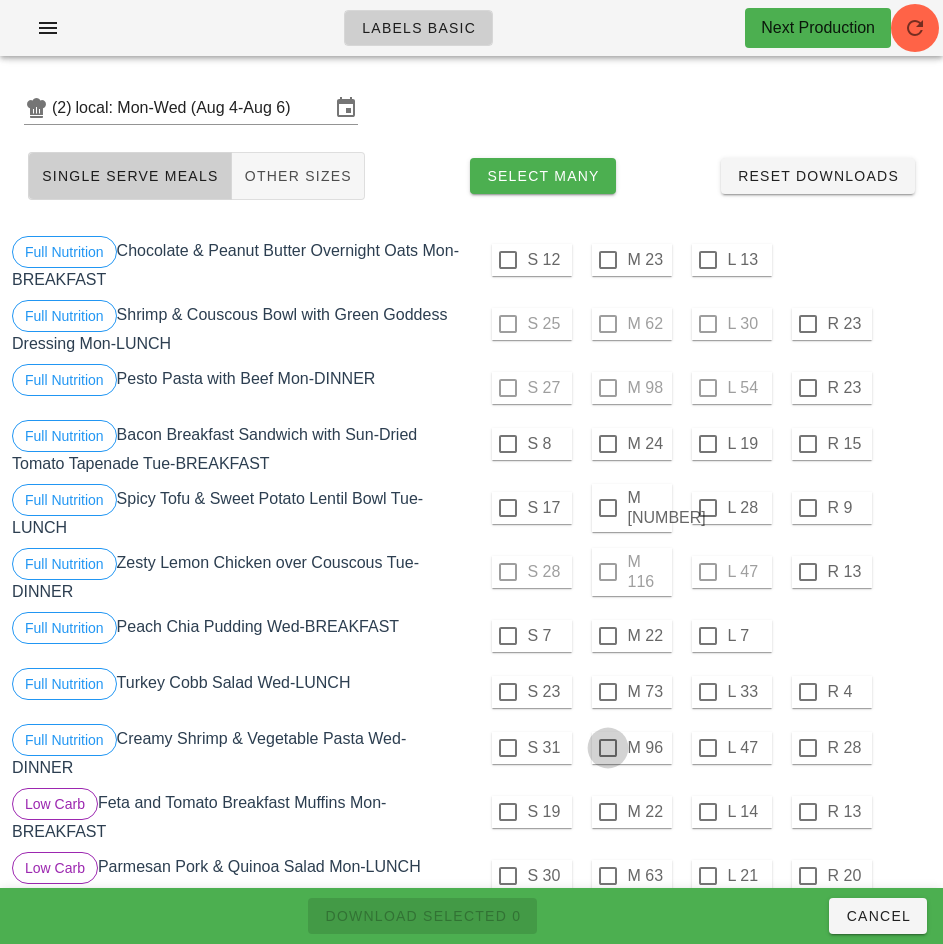 click at bounding box center [608, 748] 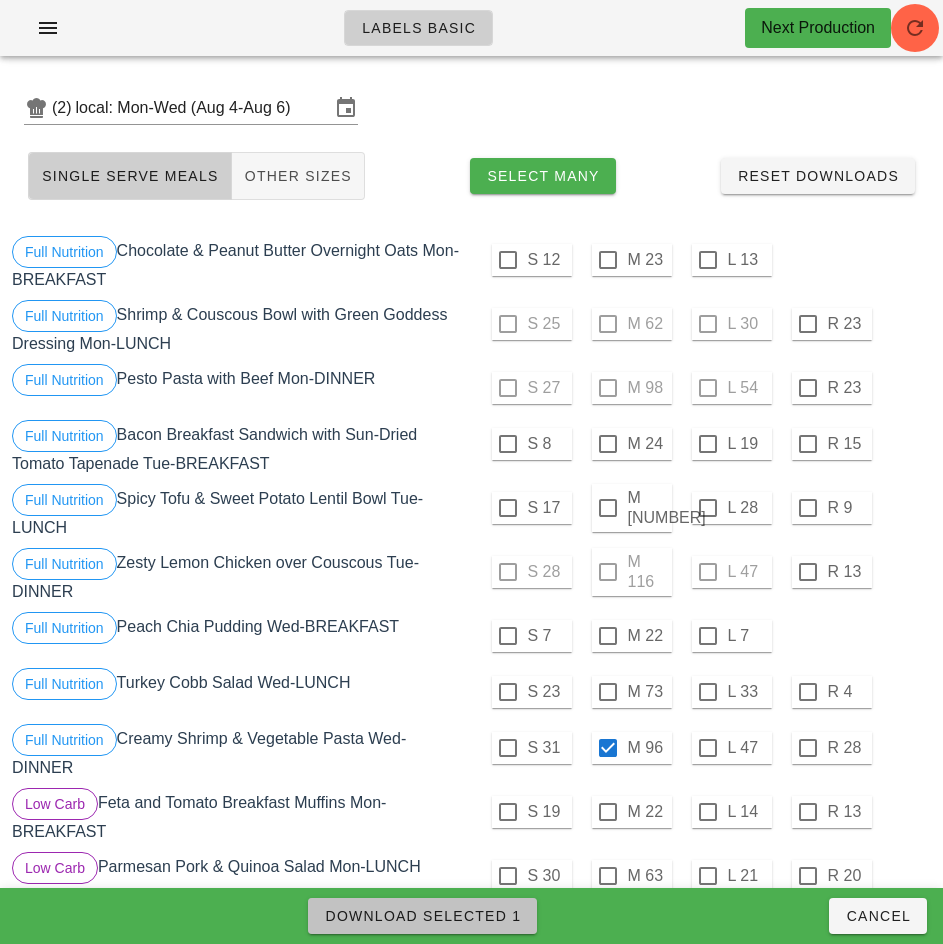click on "Download Selected 1" at bounding box center (422, 916) 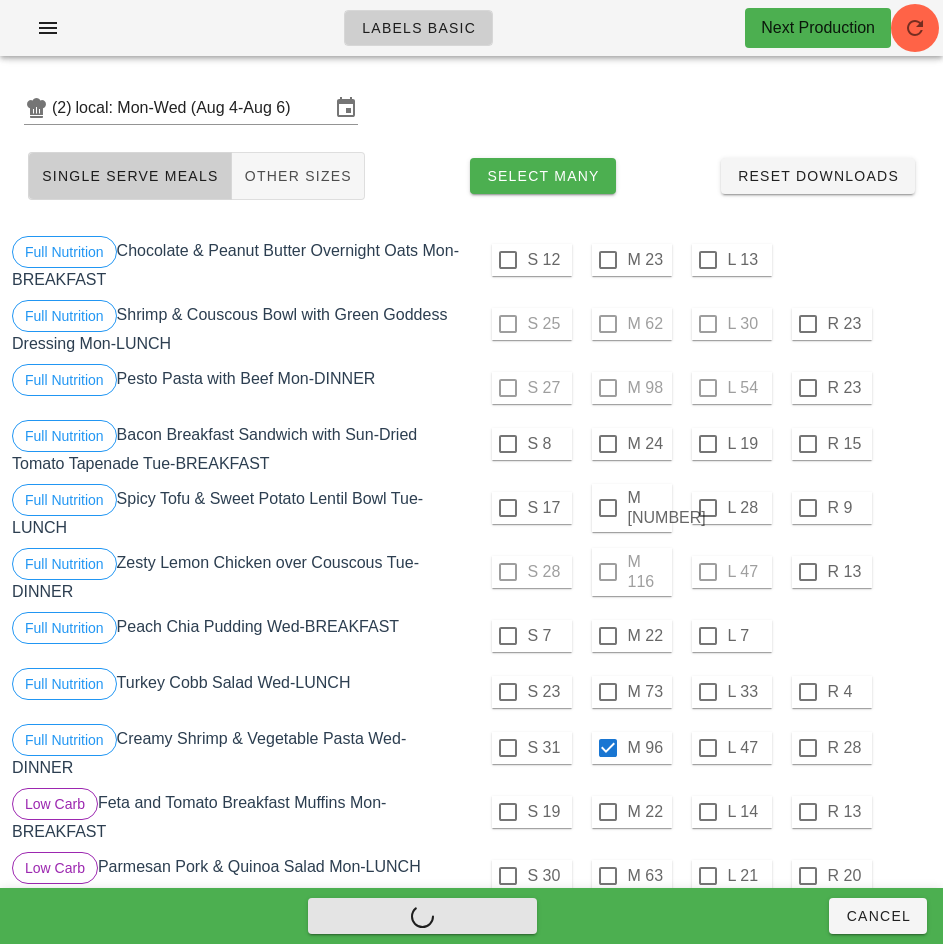 checkbox on "false" 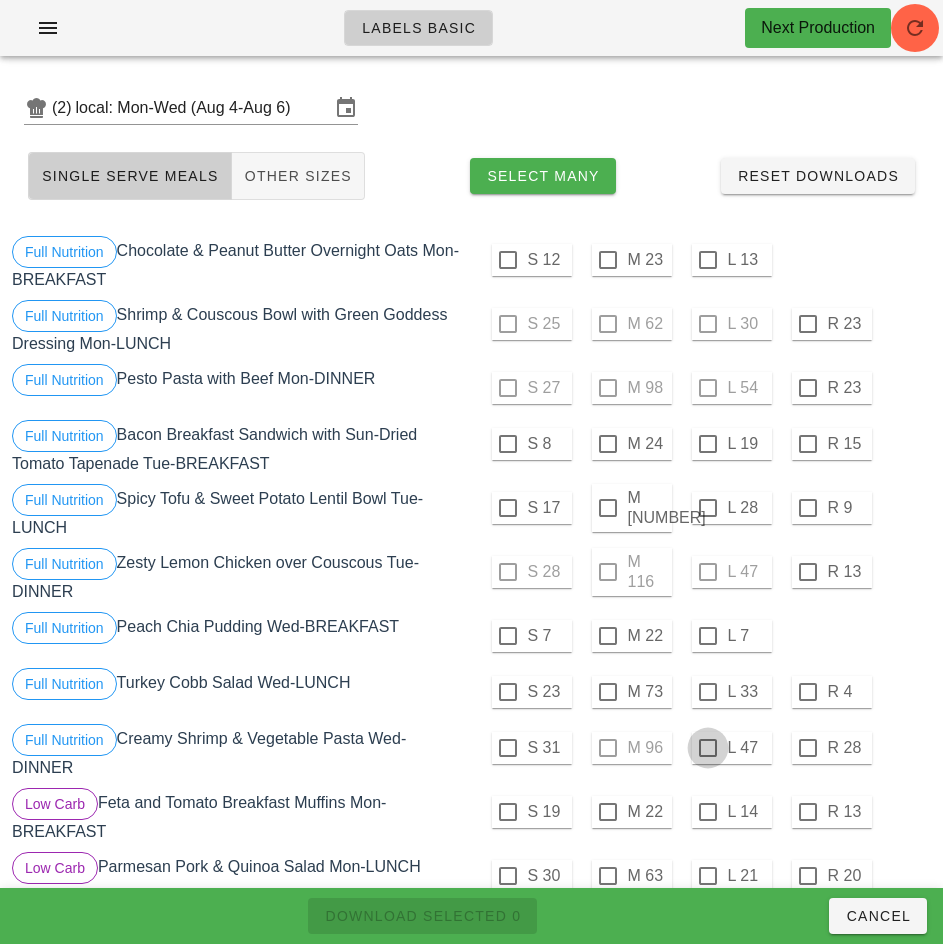 click at bounding box center (708, 748) 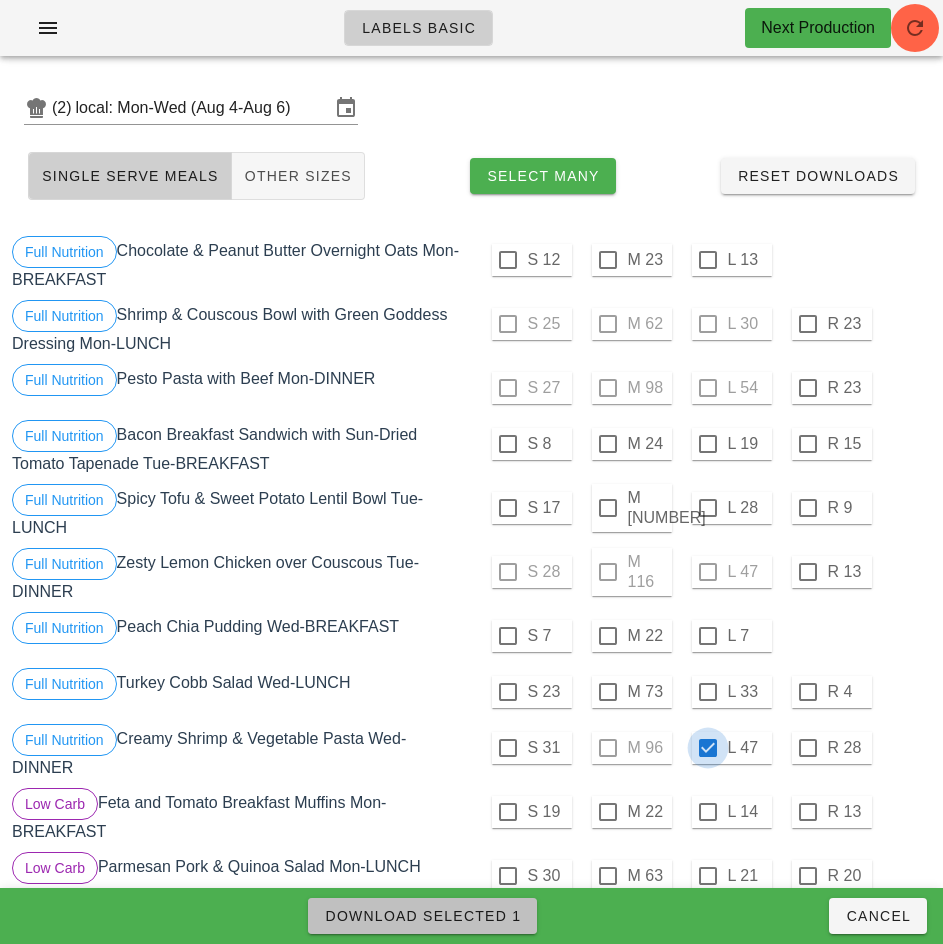 click on "Download Selected 1" at bounding box center [422, 916] 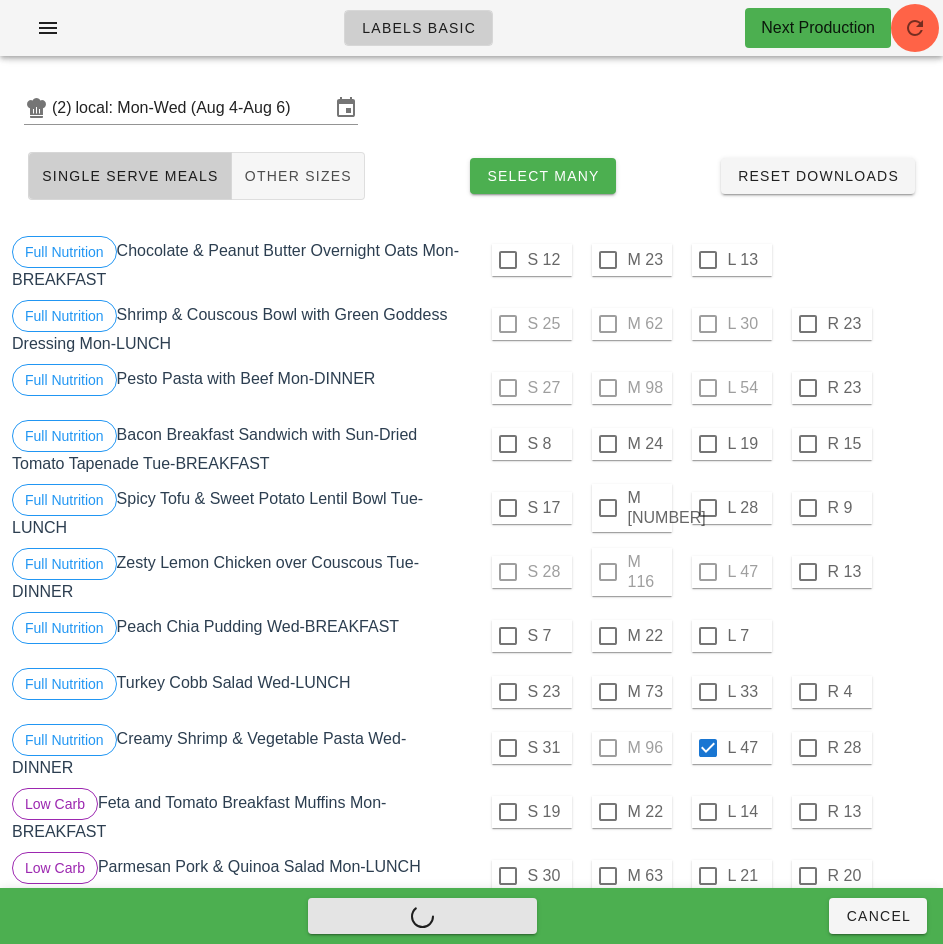 checkbox on "false" 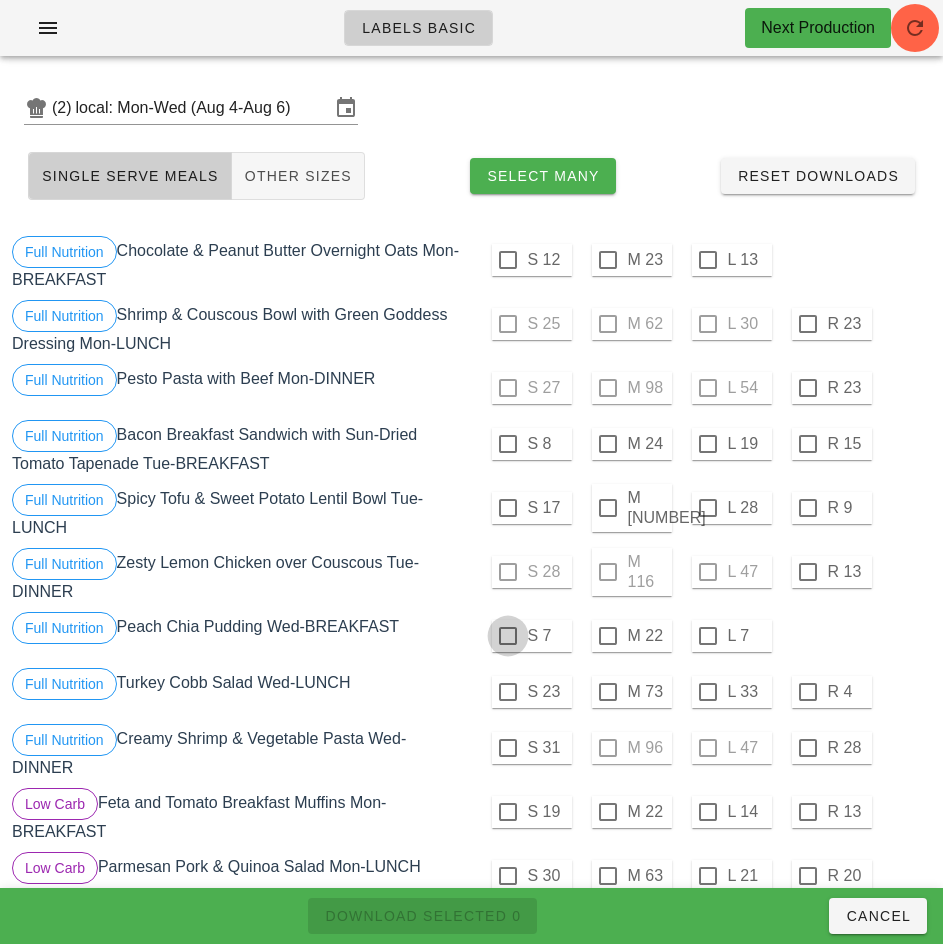 click at bounding box center [508, 636] 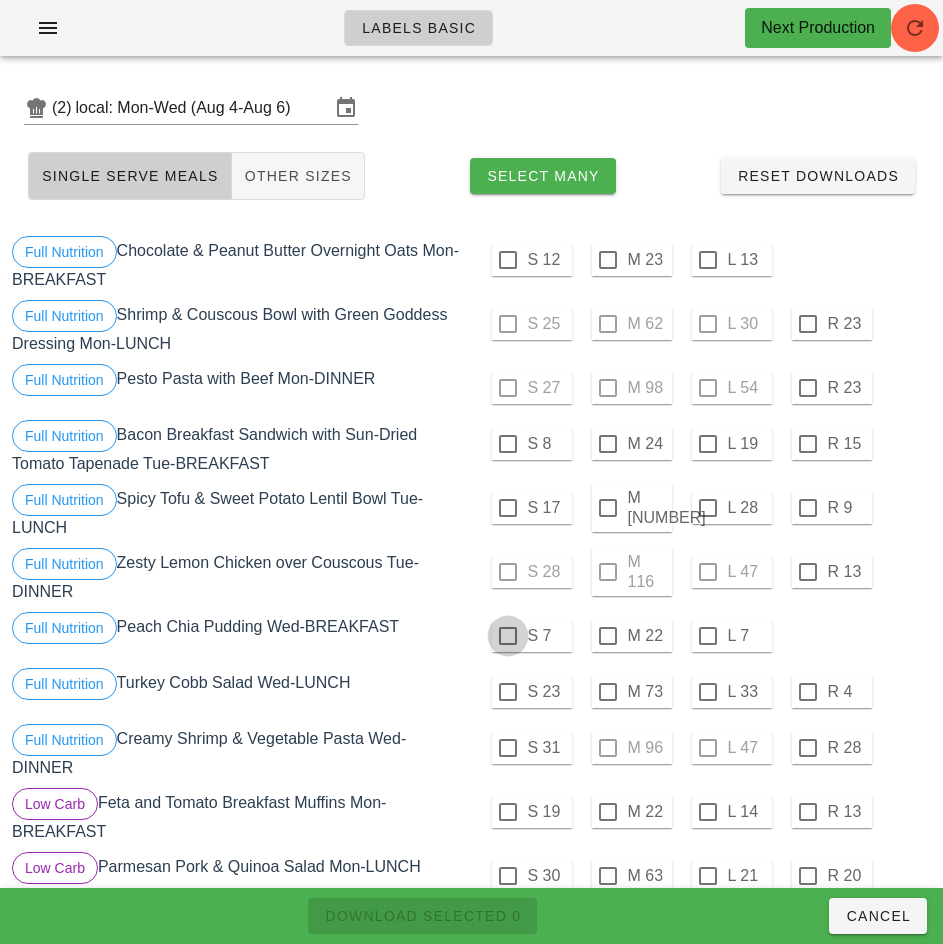 checkbox on "true" 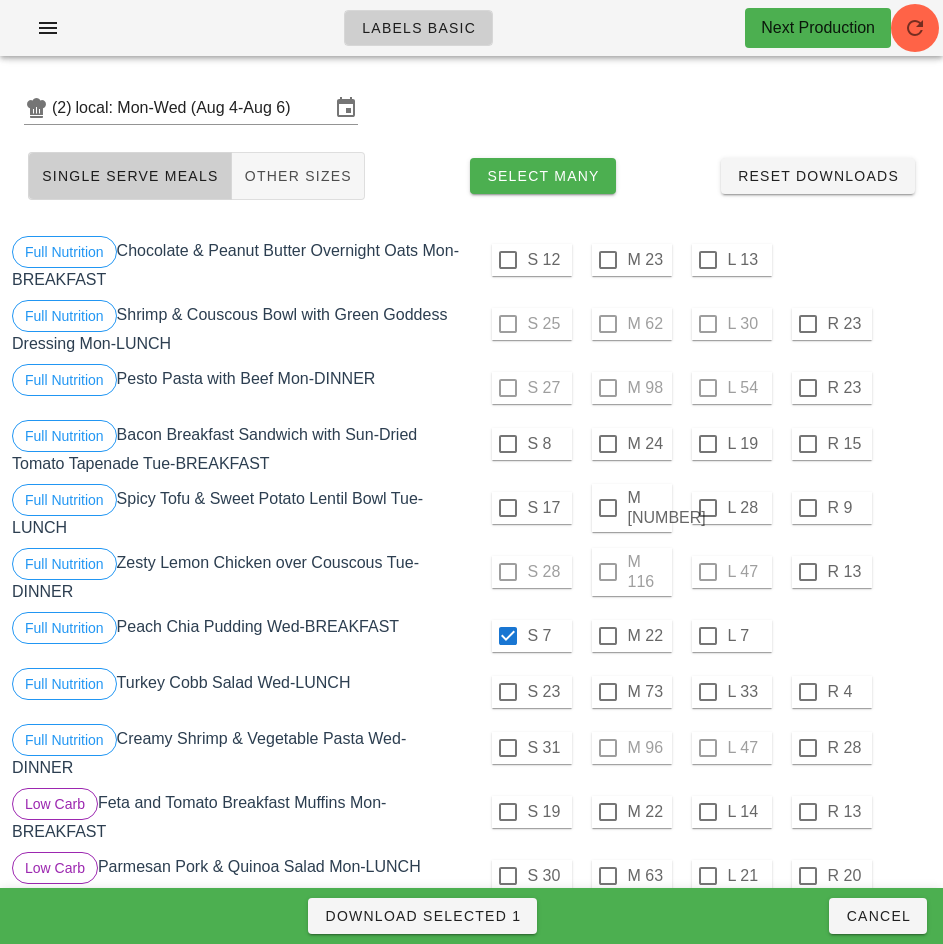 click on "Full Nutrition  Peach Chia Pudding  Wed-BREAKFAST" at bounding box center (240, 636) 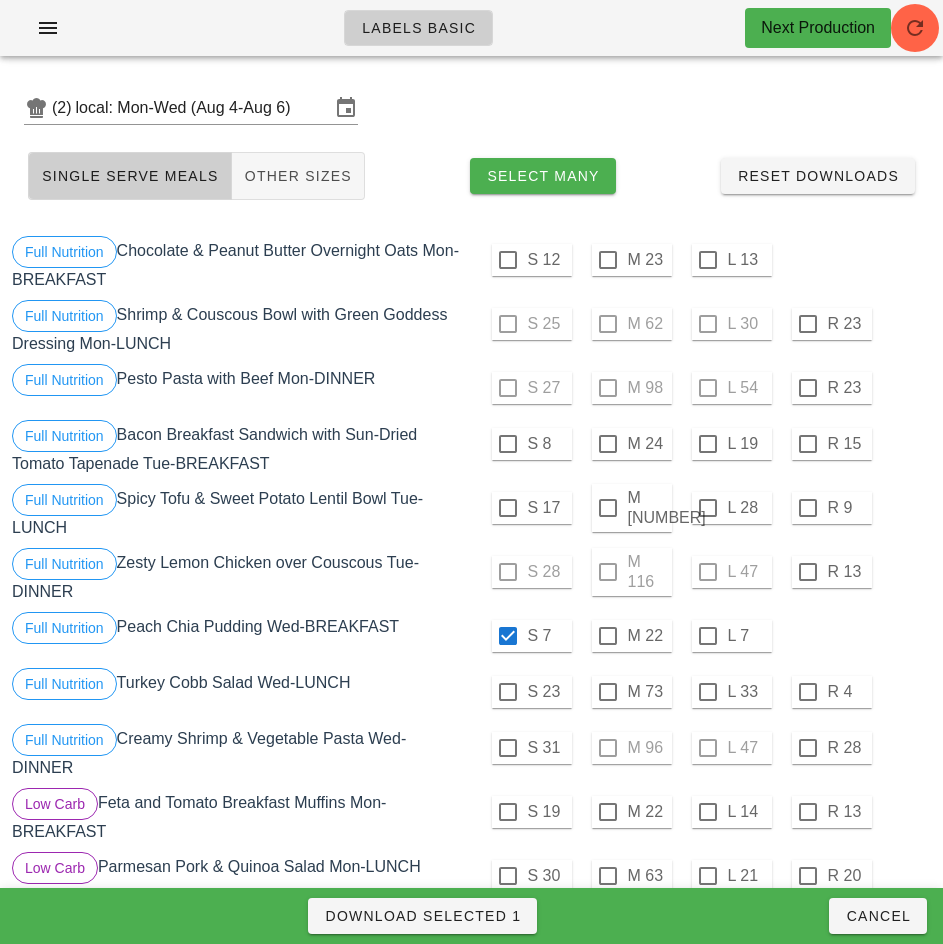 click on "Full Nutrition  Turkey Cobb Salad  Wed-LUNCH" at bounding box center (240, 692) 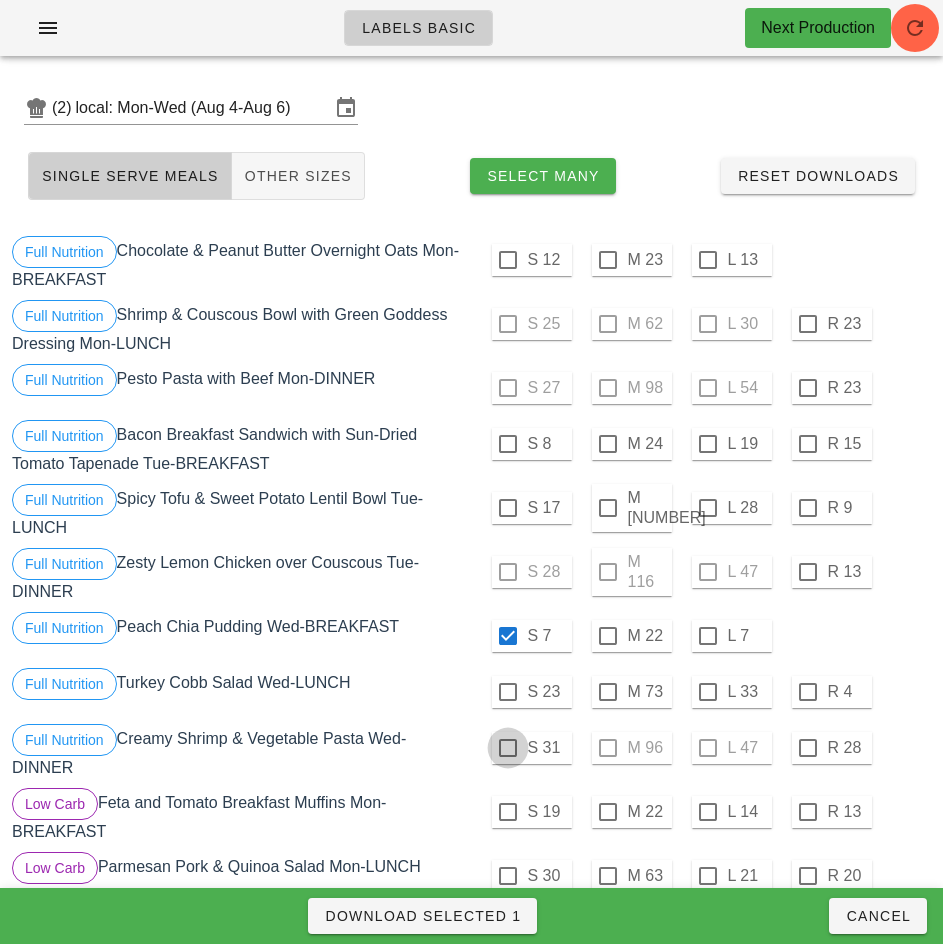 click at bounding box center [508, 748] 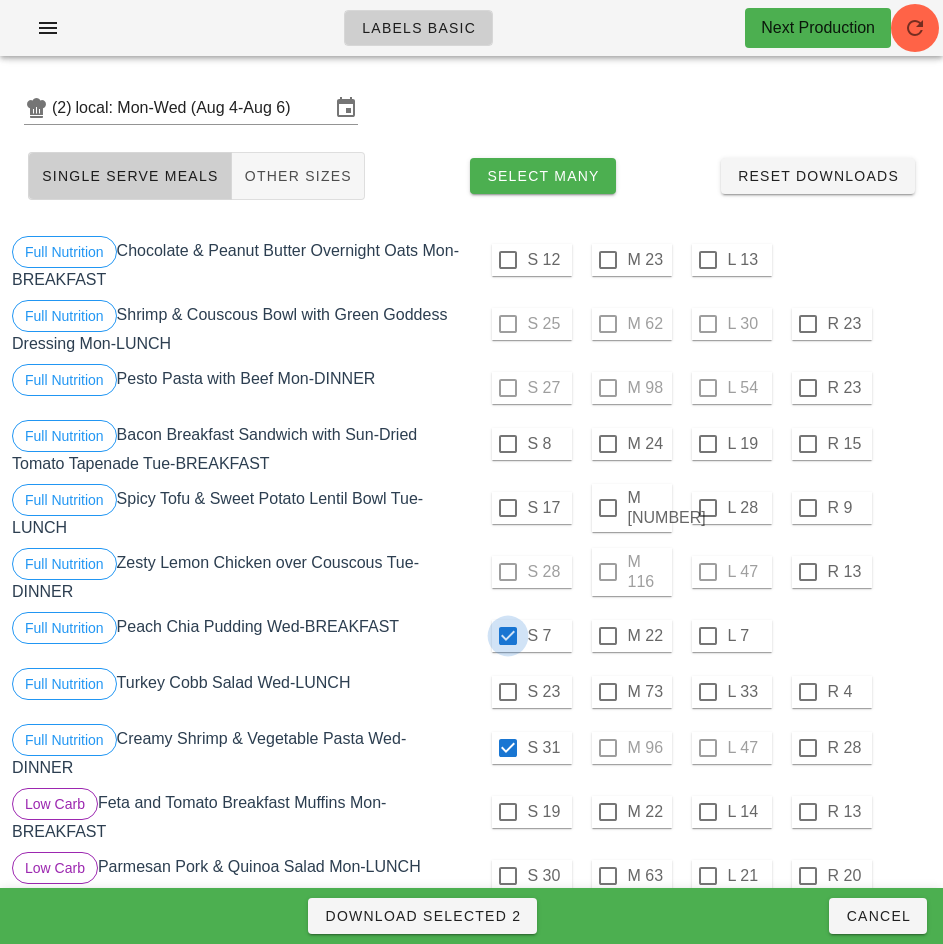click at bounding box center (508, 636) 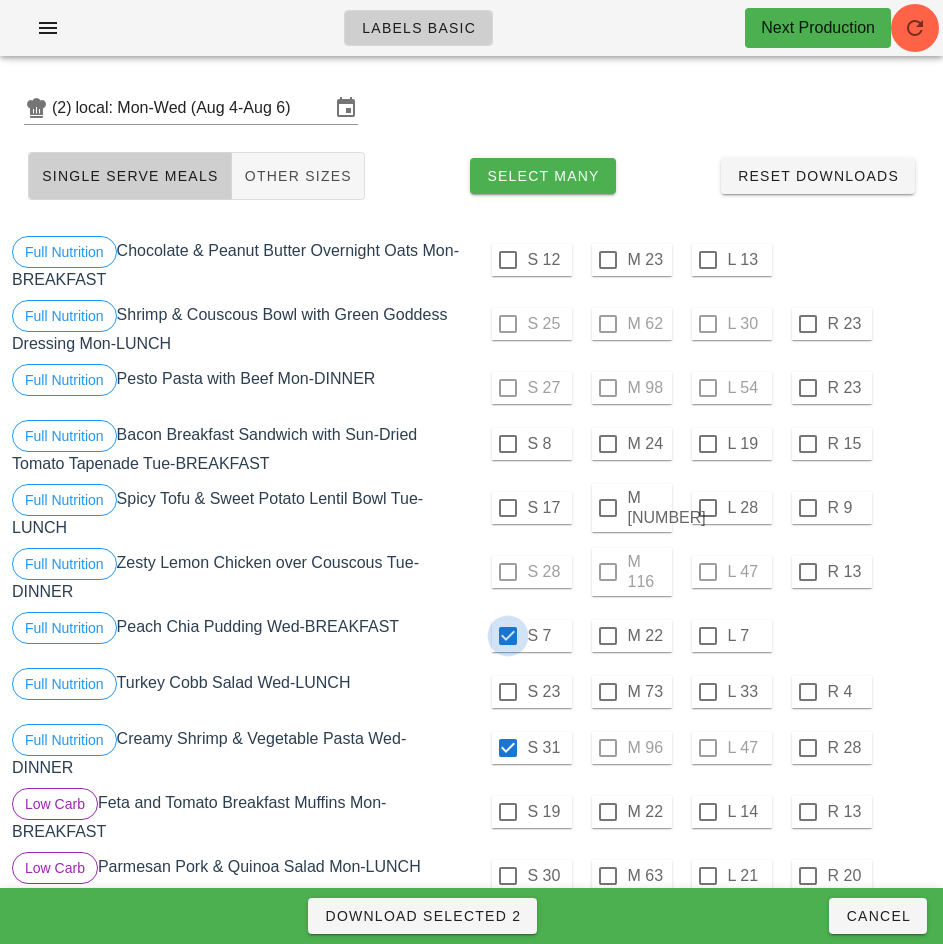 checkbox on "false" 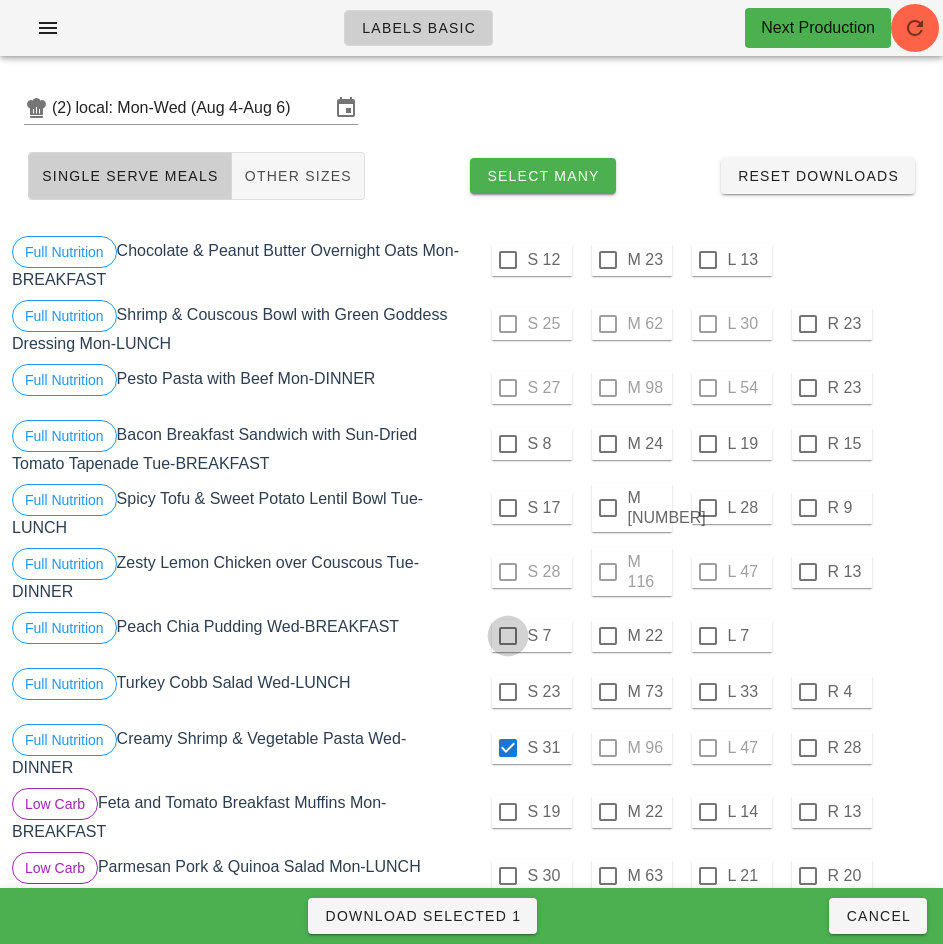 click on "Download Selected 1" at bounding box center [422, 916] 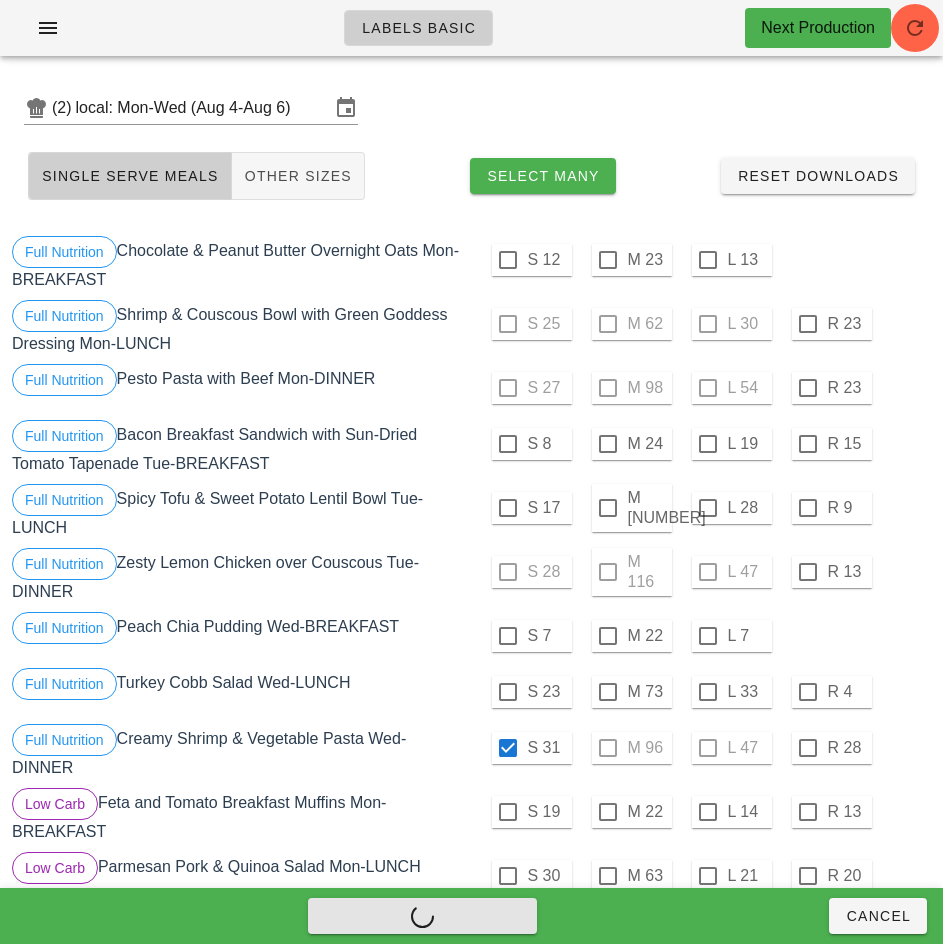 checkbox on "false" 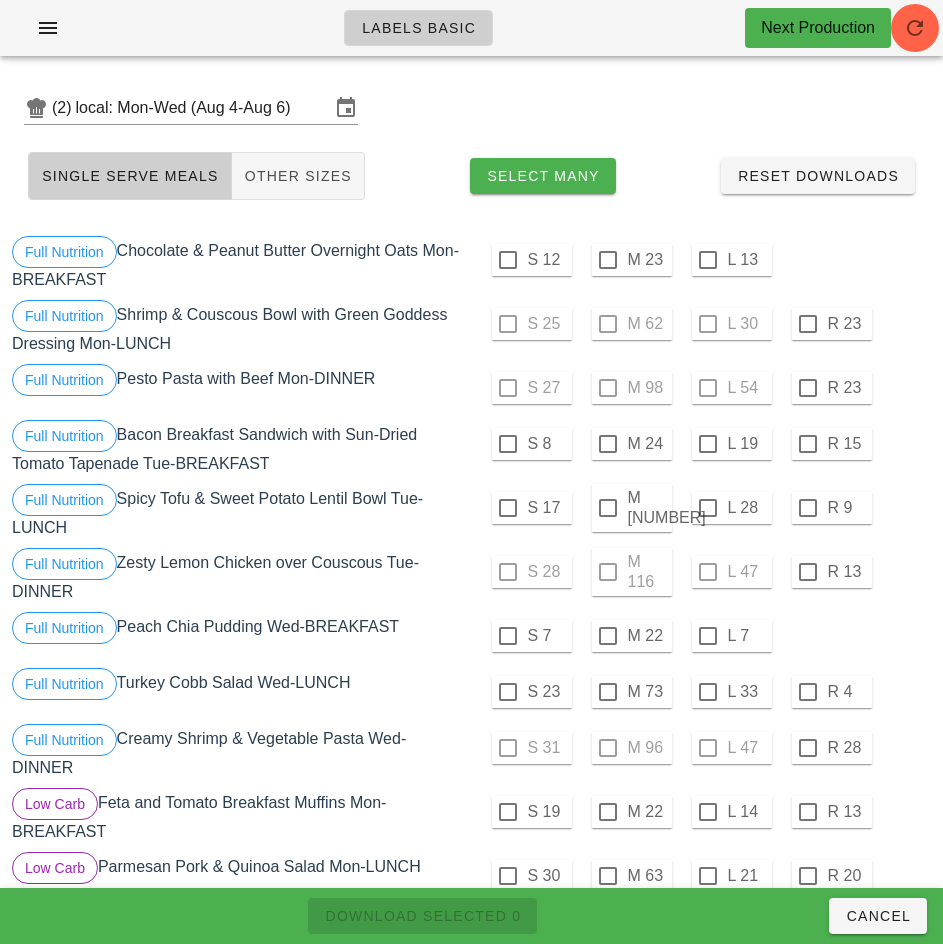 click on "S 7 M 22 L 7" at bounding box center [704, 636] 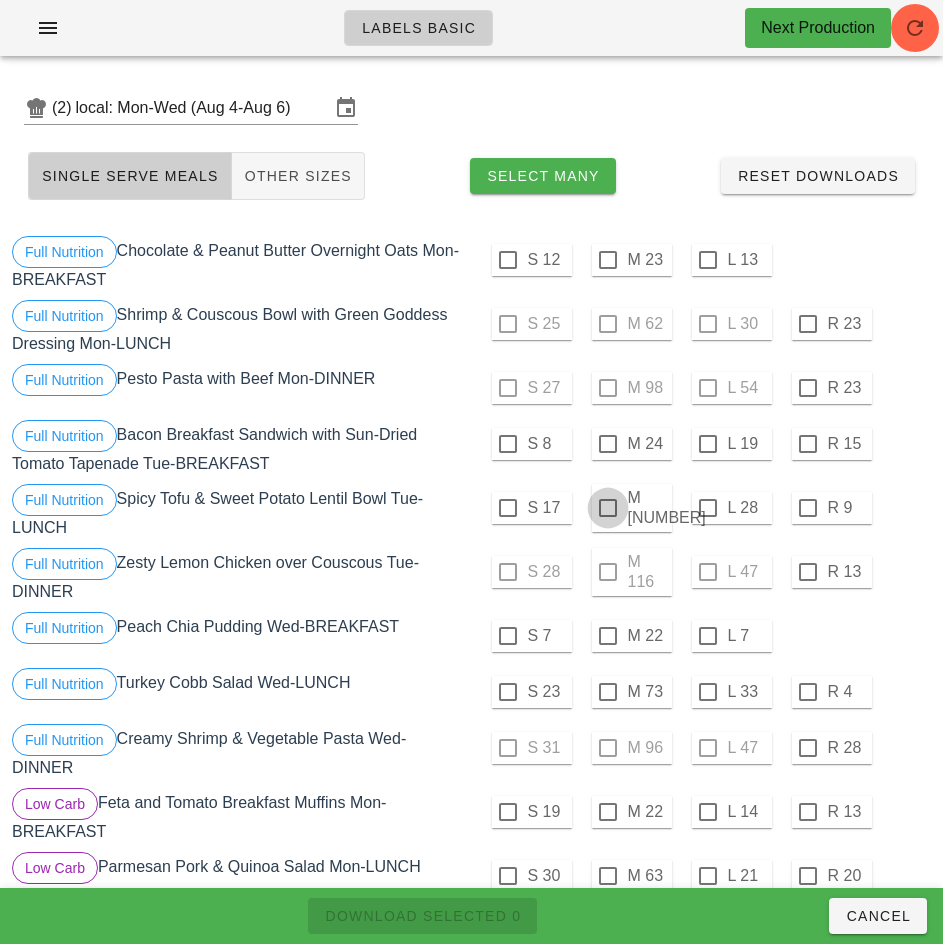 click at bounding box center [608, 508] 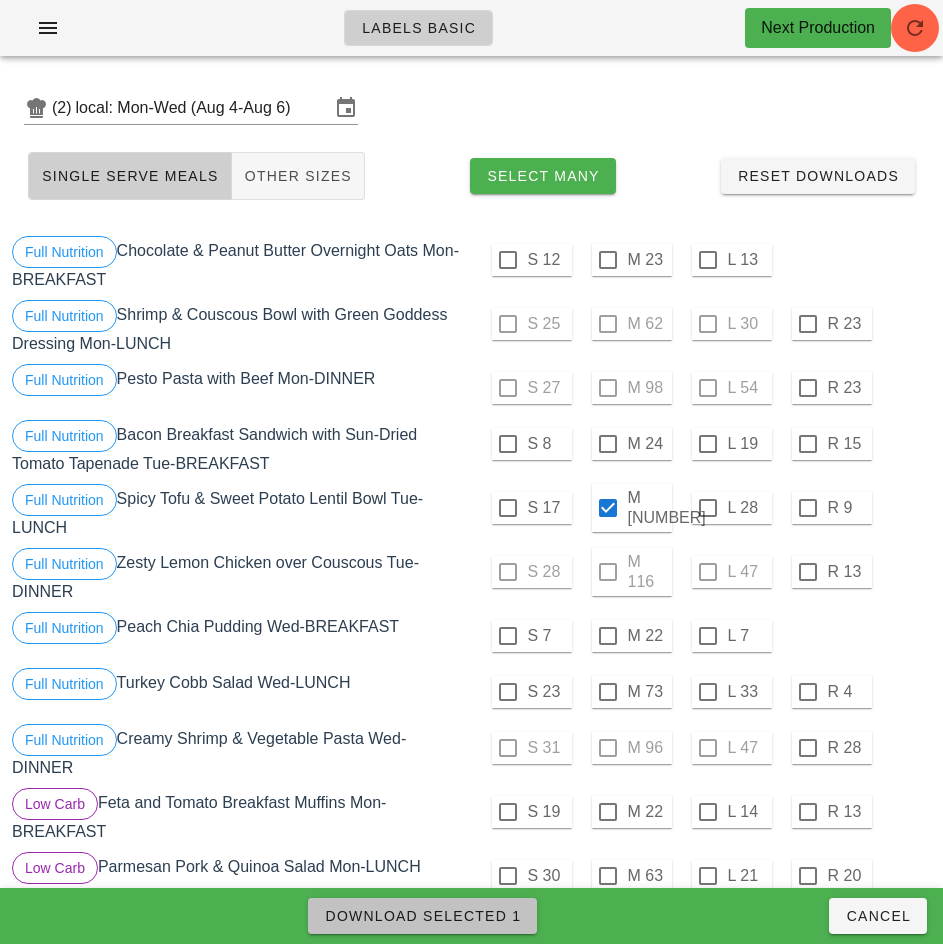 click on "Download Selected 1" at bounding box center [422, 916] 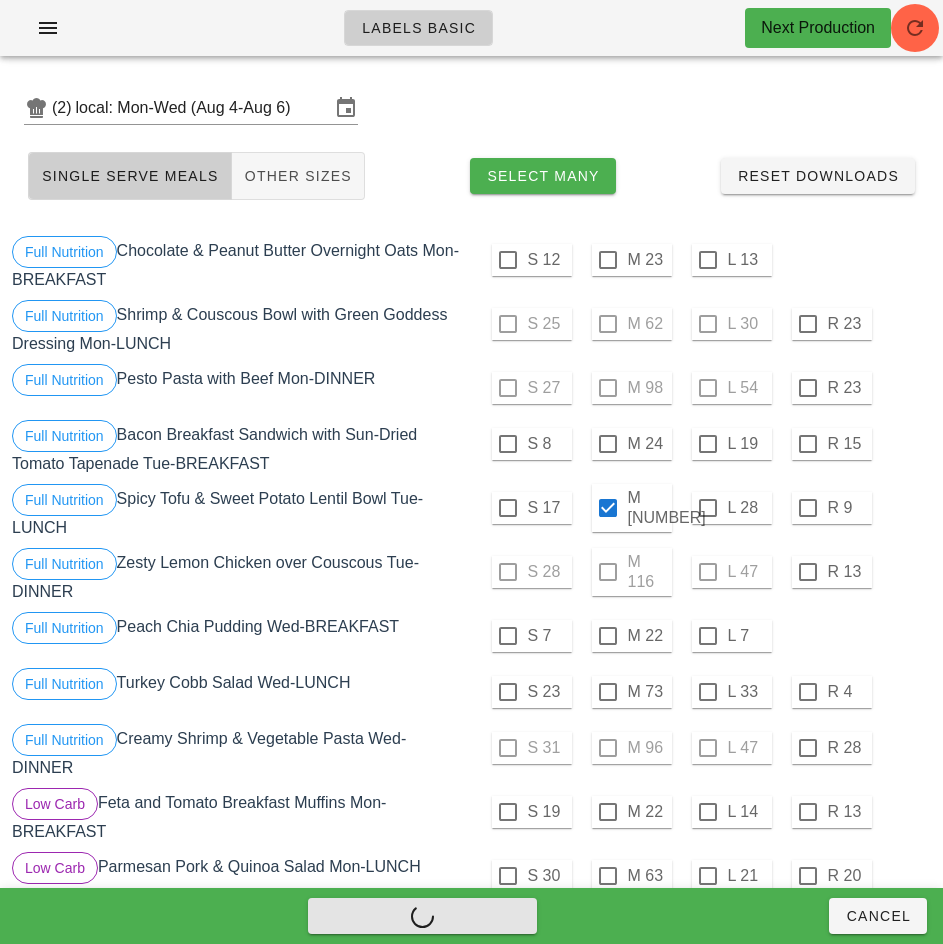 checkbox on "false" 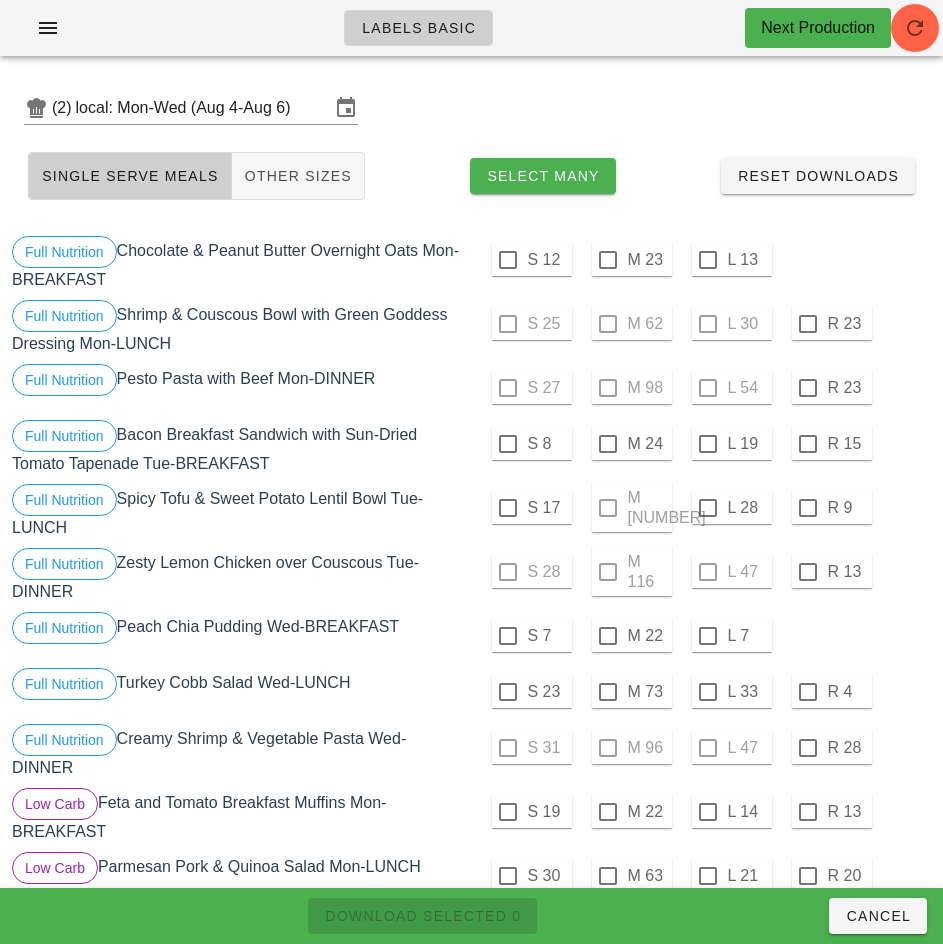 click on "S 17" at bounding box center [532, 508] 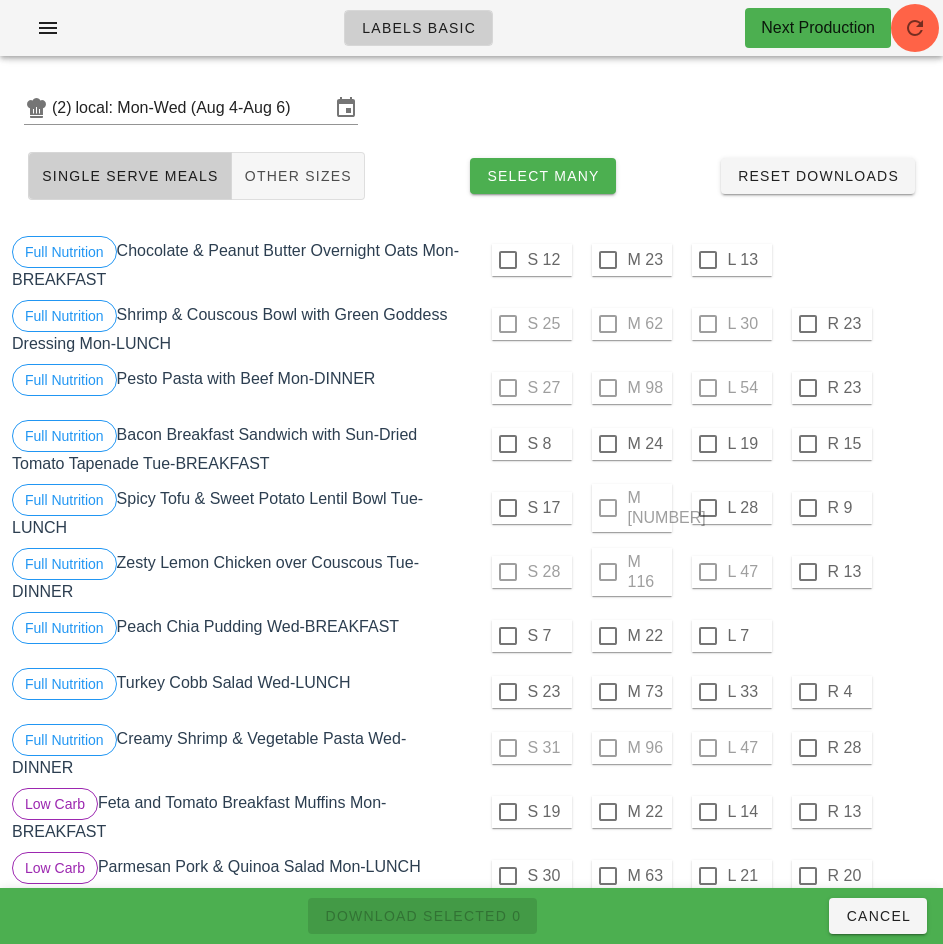 click on "S 17" at bounding box center (532, 508) 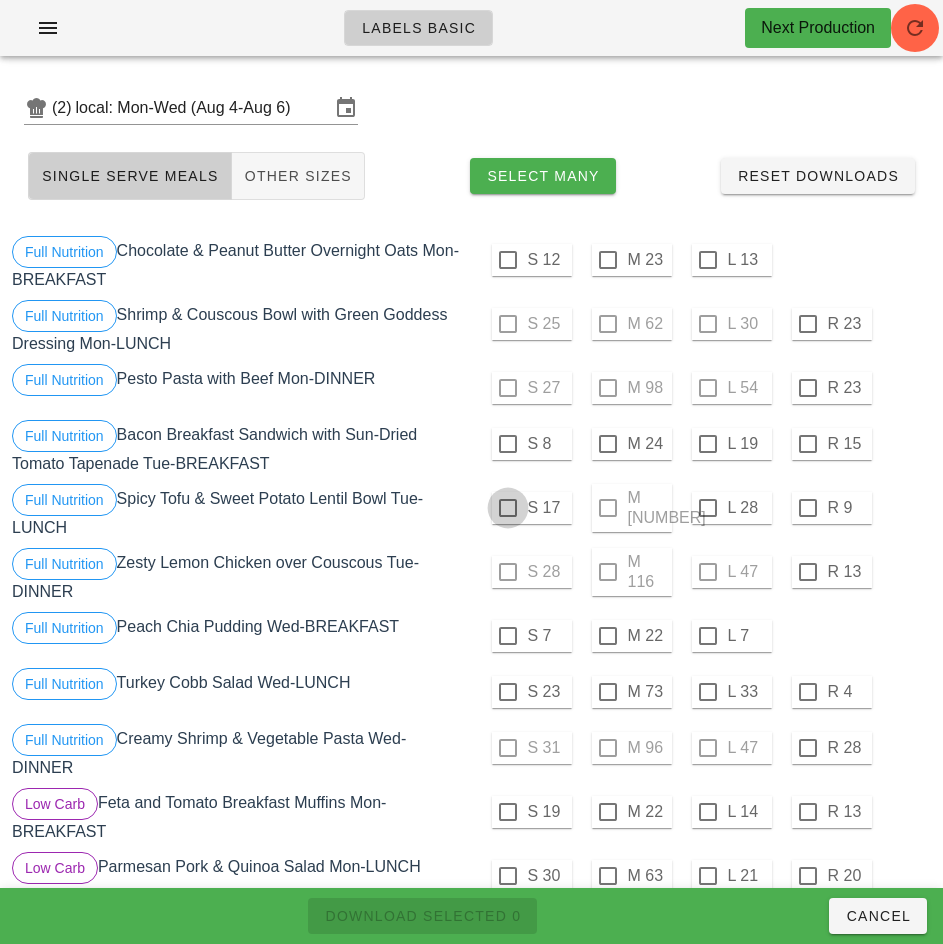 click at bounding box center (508, 508) 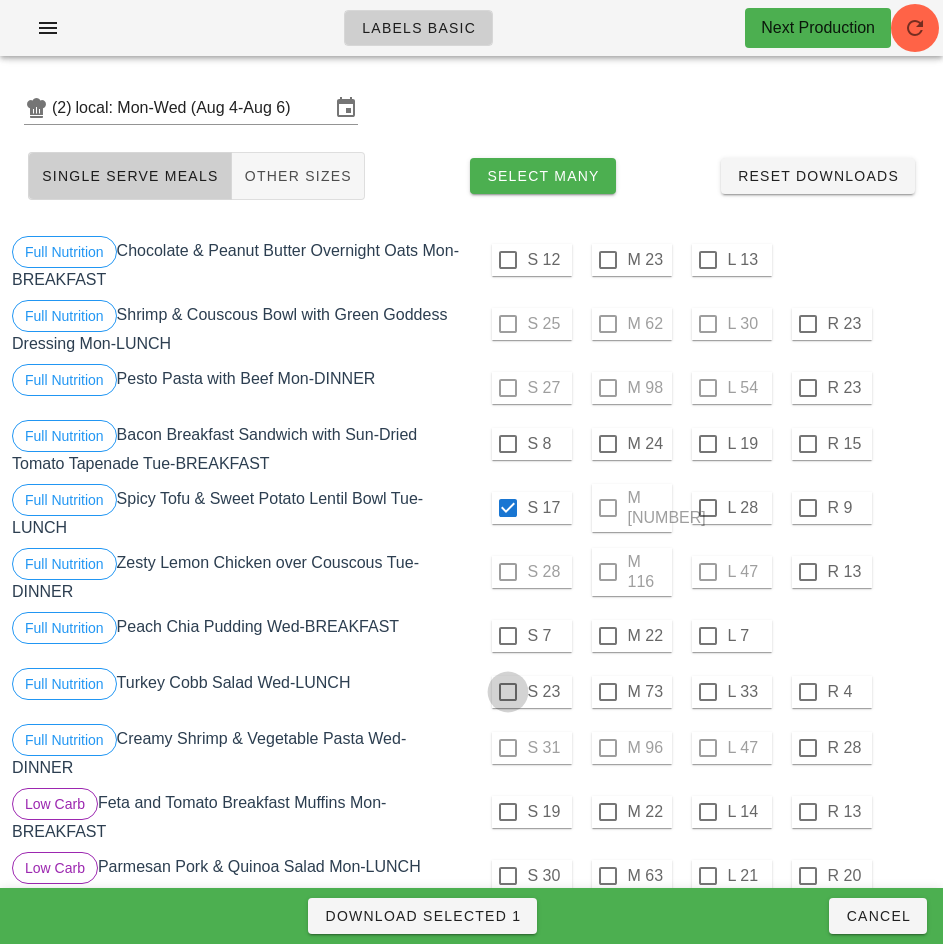 click at bounding box center [508, 692] 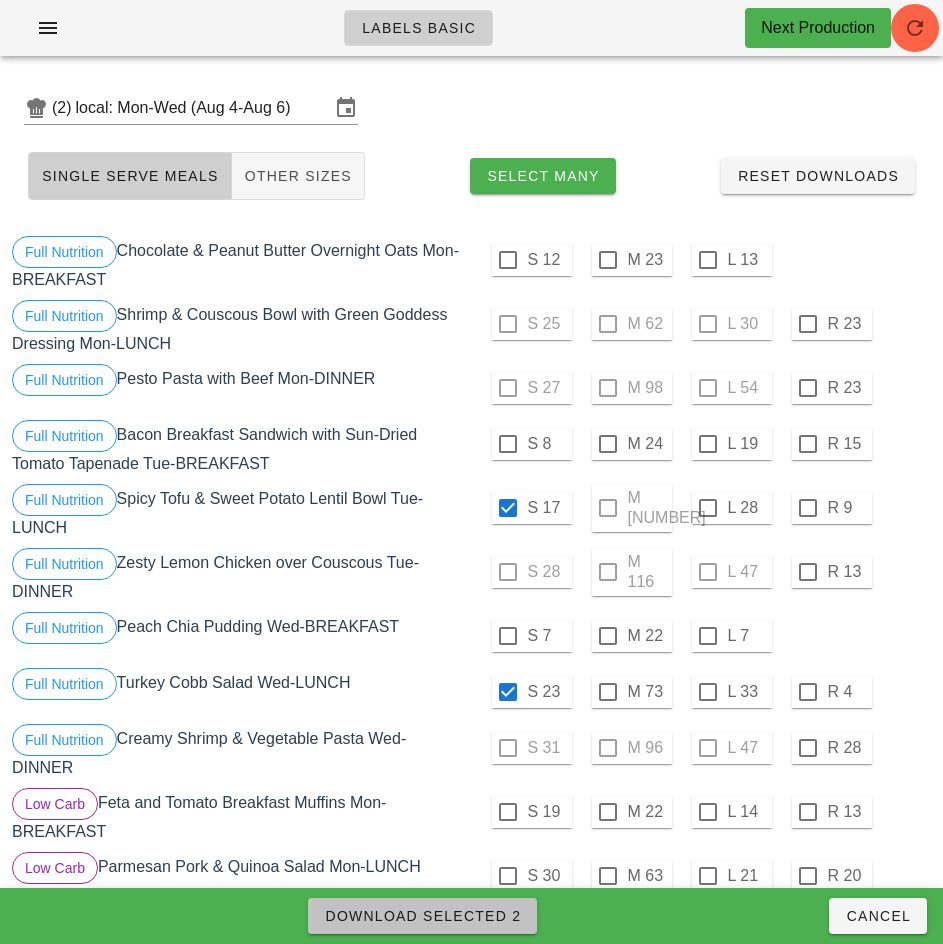 click on "Download Selected 2" at bounding box center [422, 916] 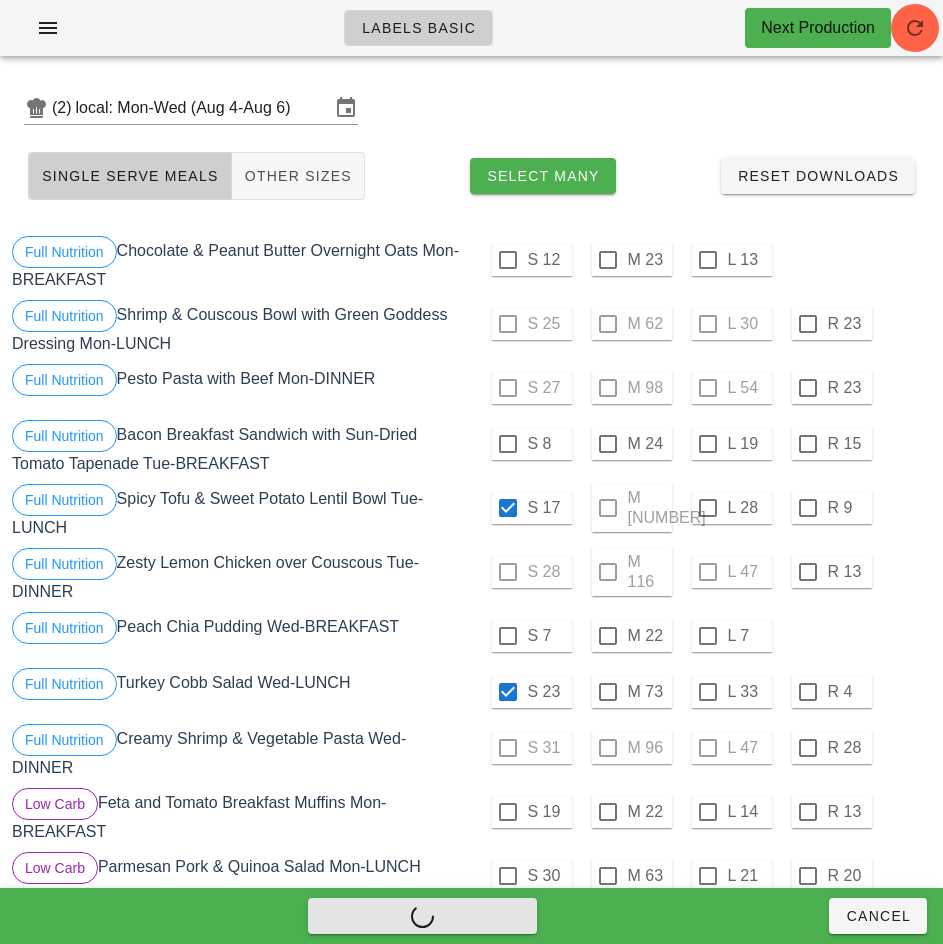 checkbox on "false" 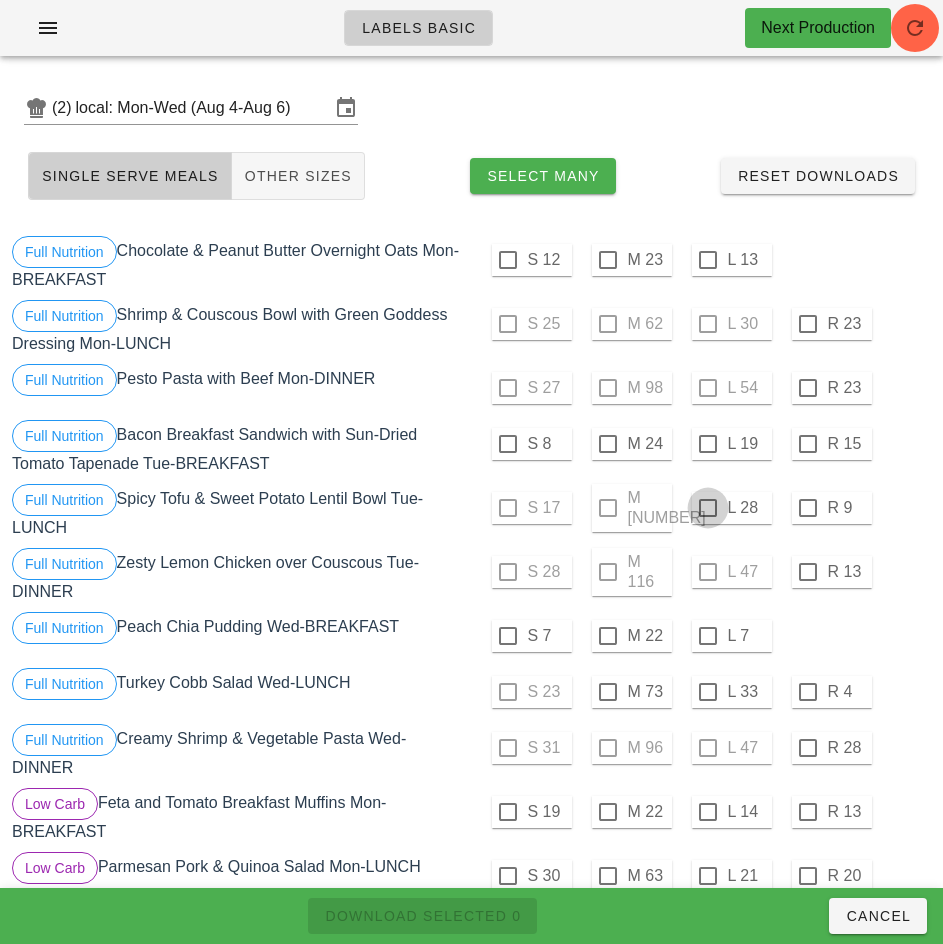 click at bounding box center (708, 508) 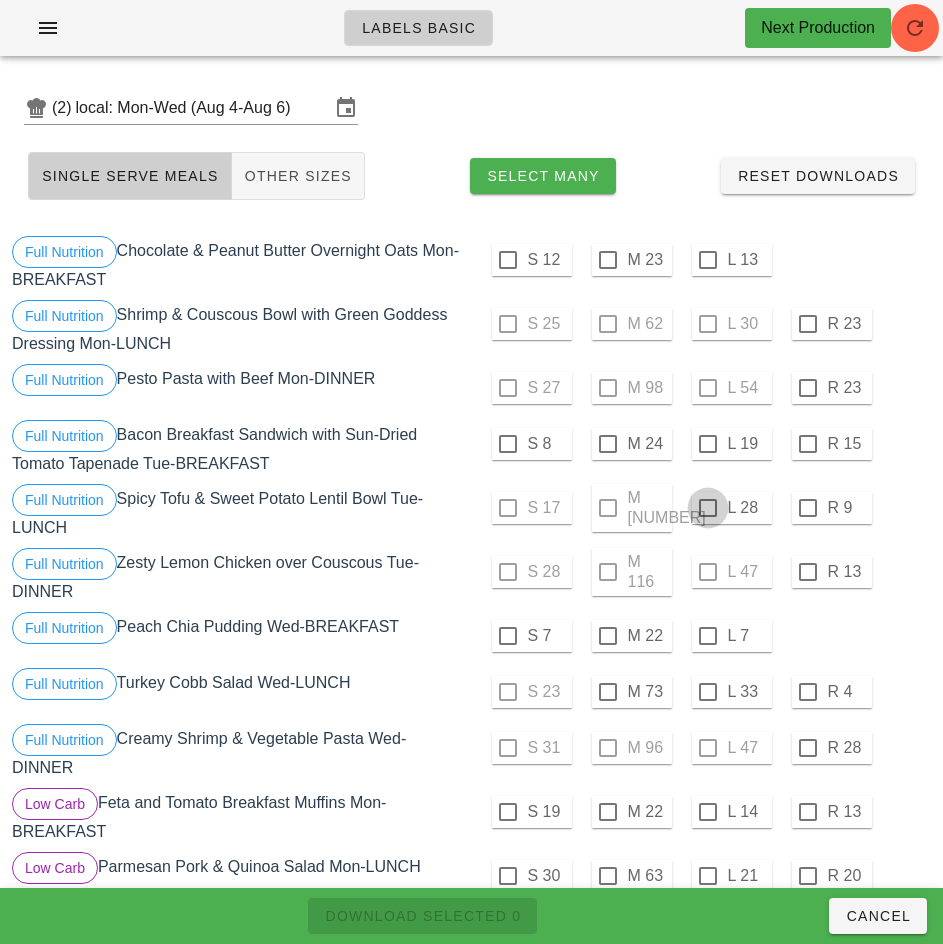 checkbox on "true" 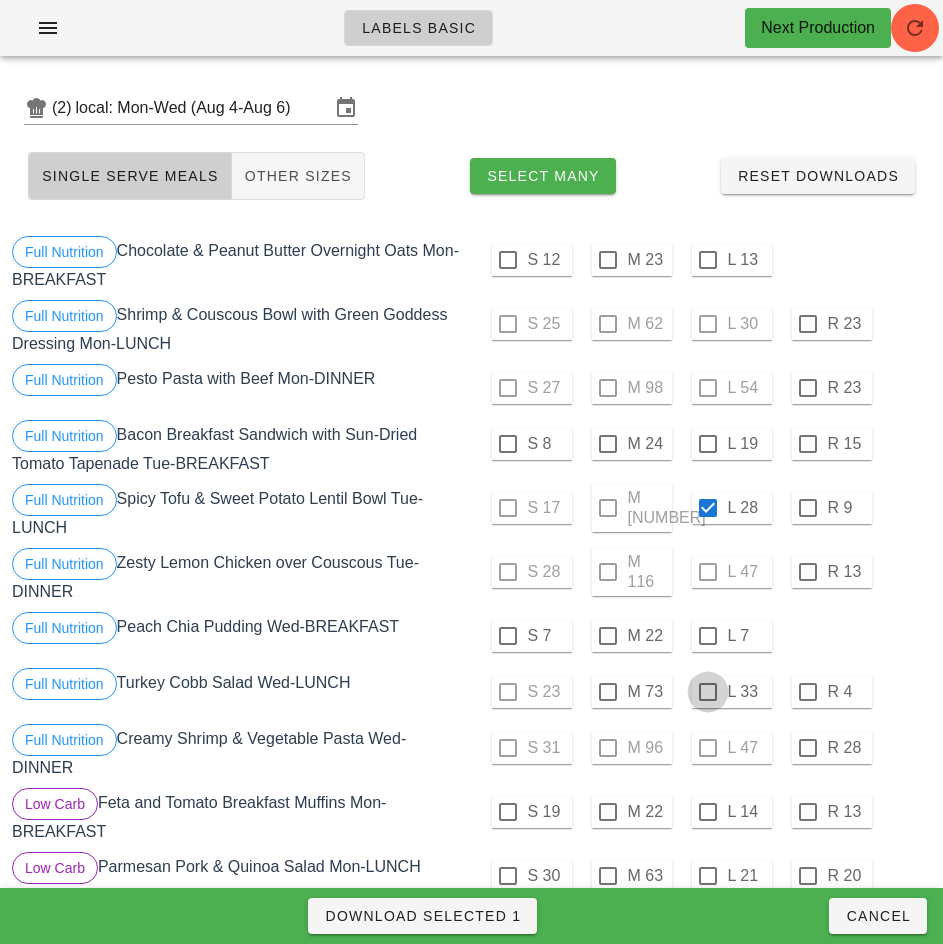 click at bounding box center (708, 692) 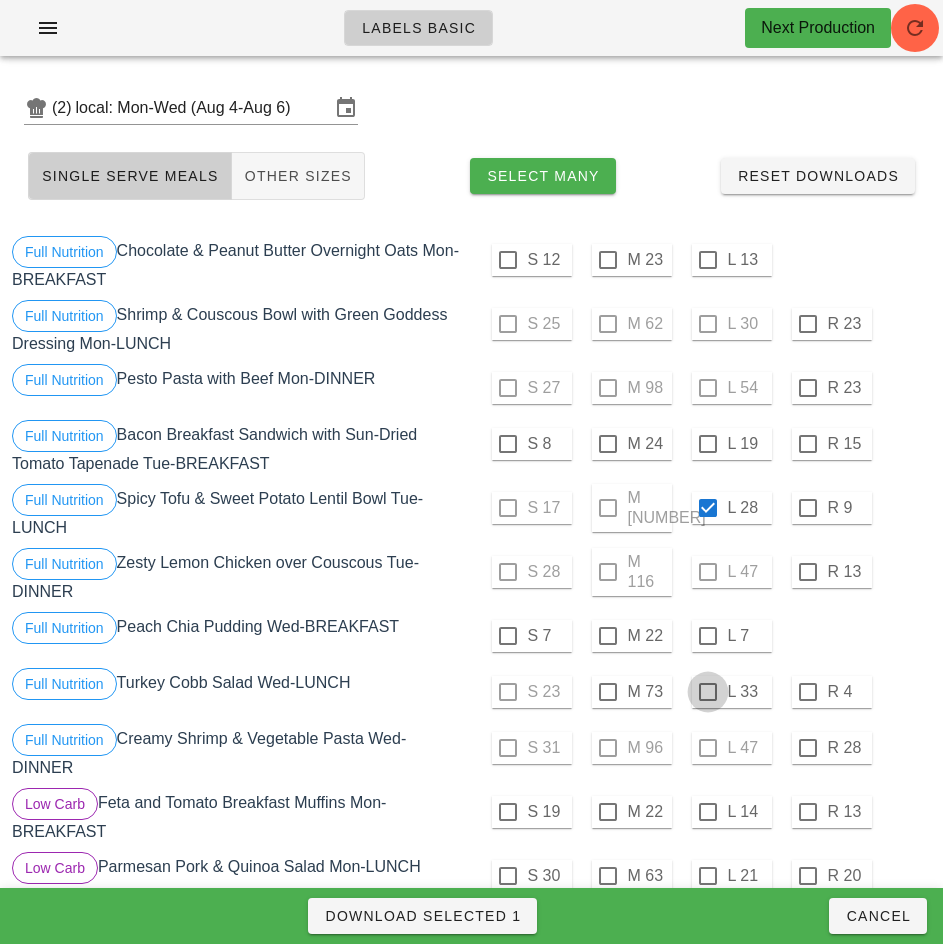 checkbox on "true" 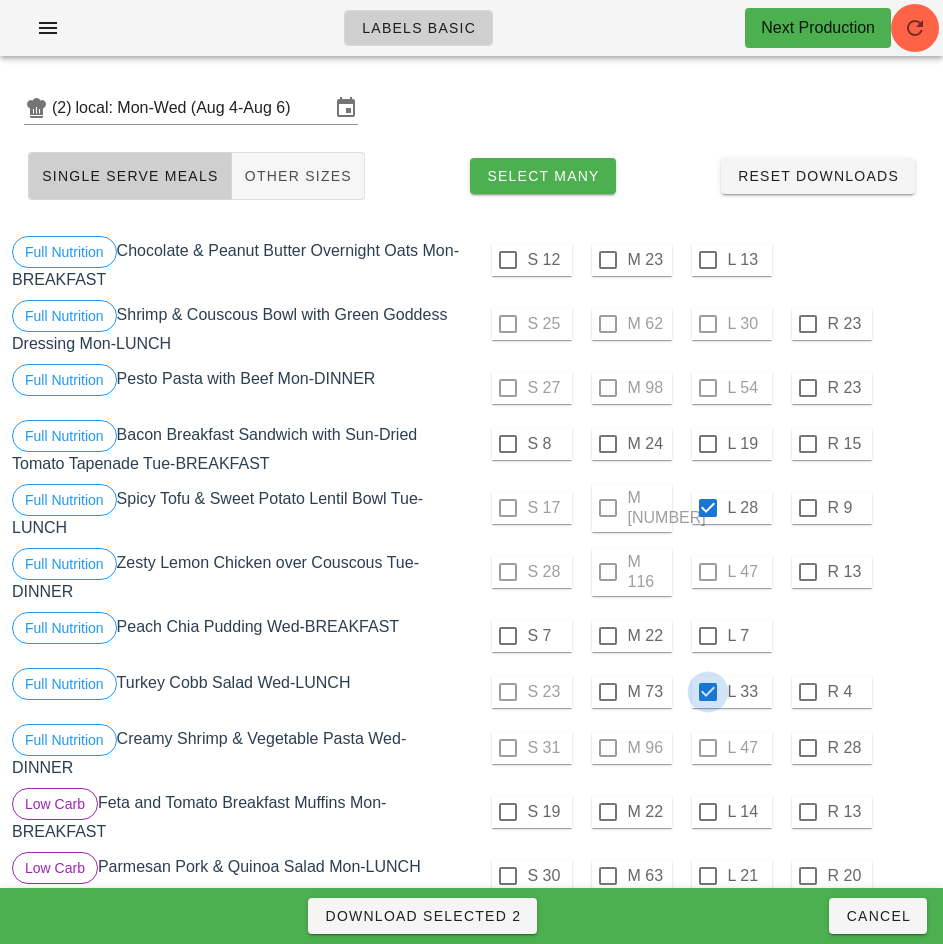 click on "Download Selected 2" at bounding box center [422, 916] 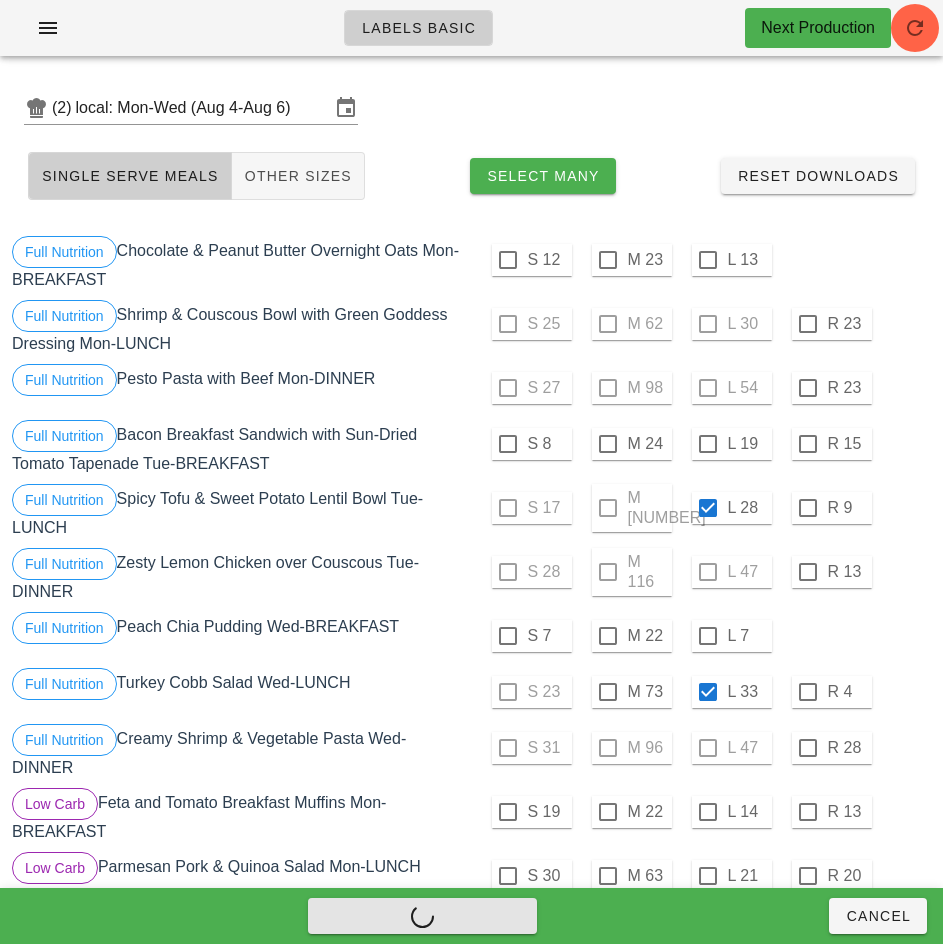 checkbox on "false" 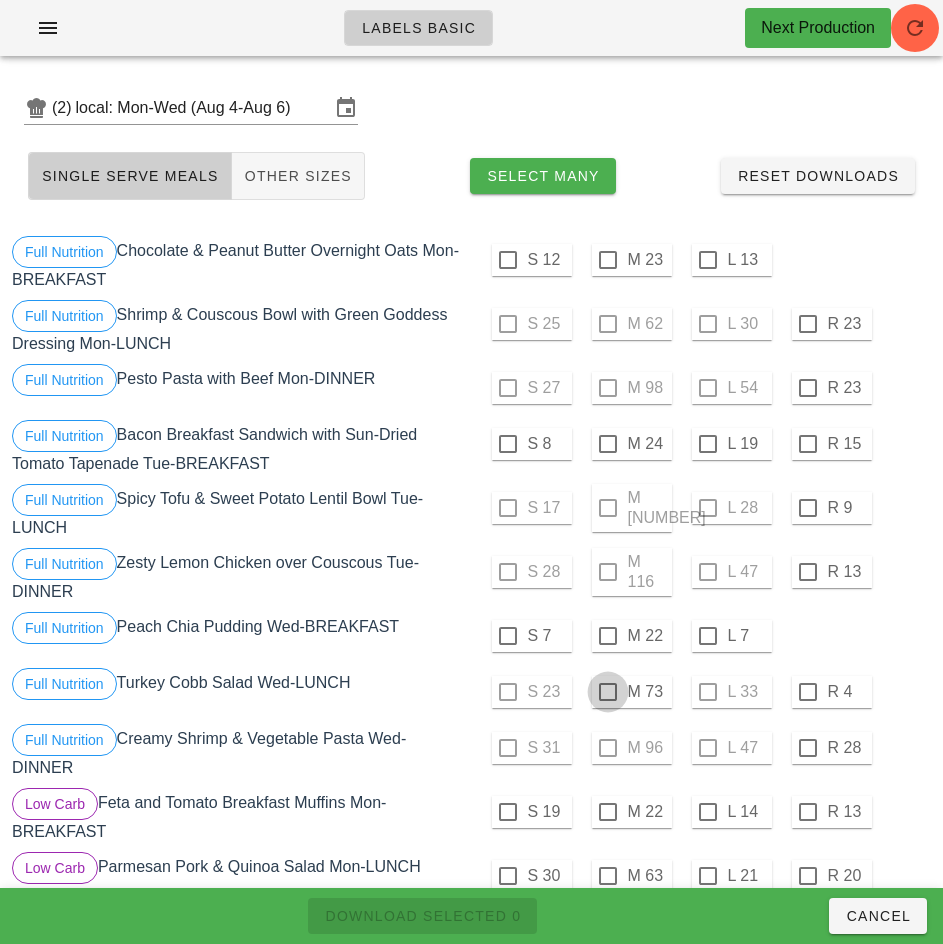click at bounding box center (608, 692) 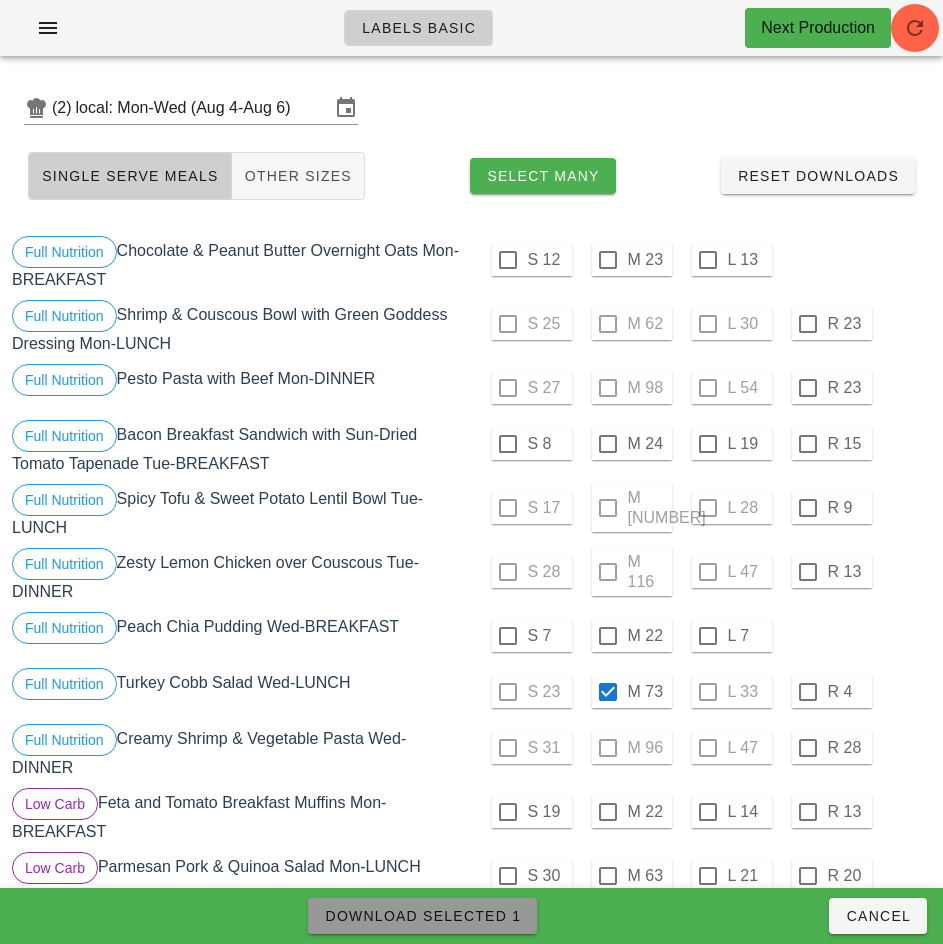 click on "Download Selected 1" at bounding box center [422, 916] 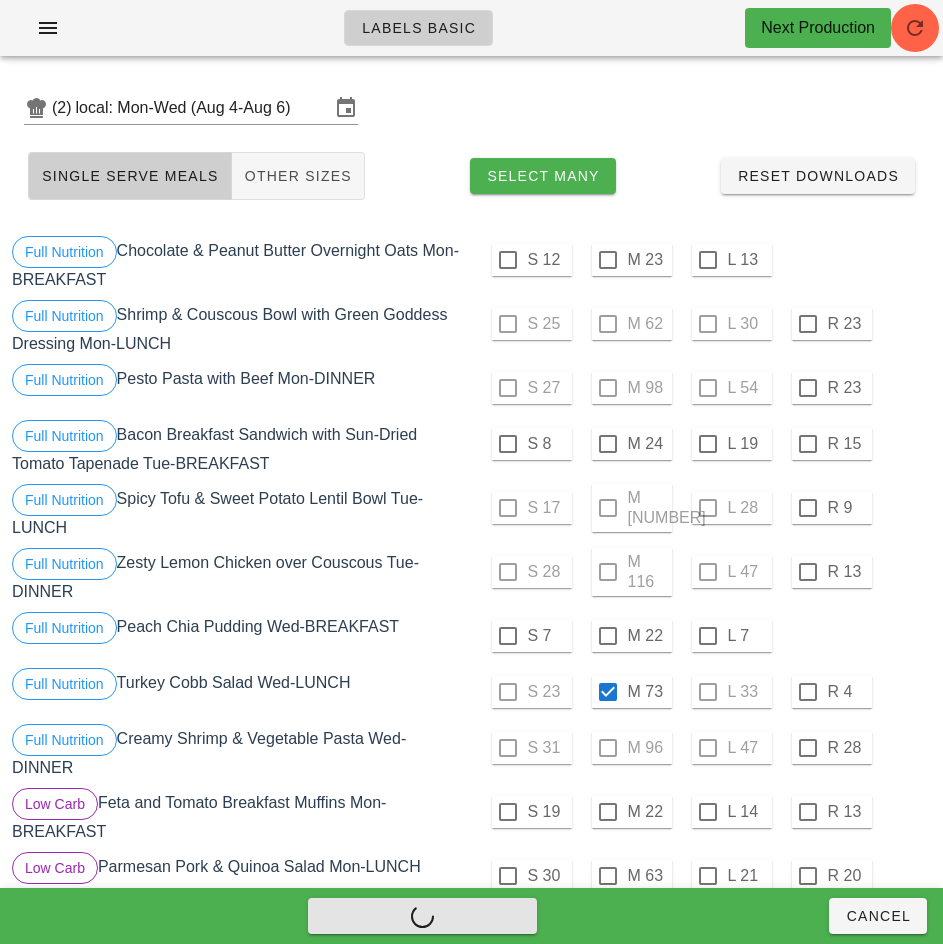 checkbox on "false" 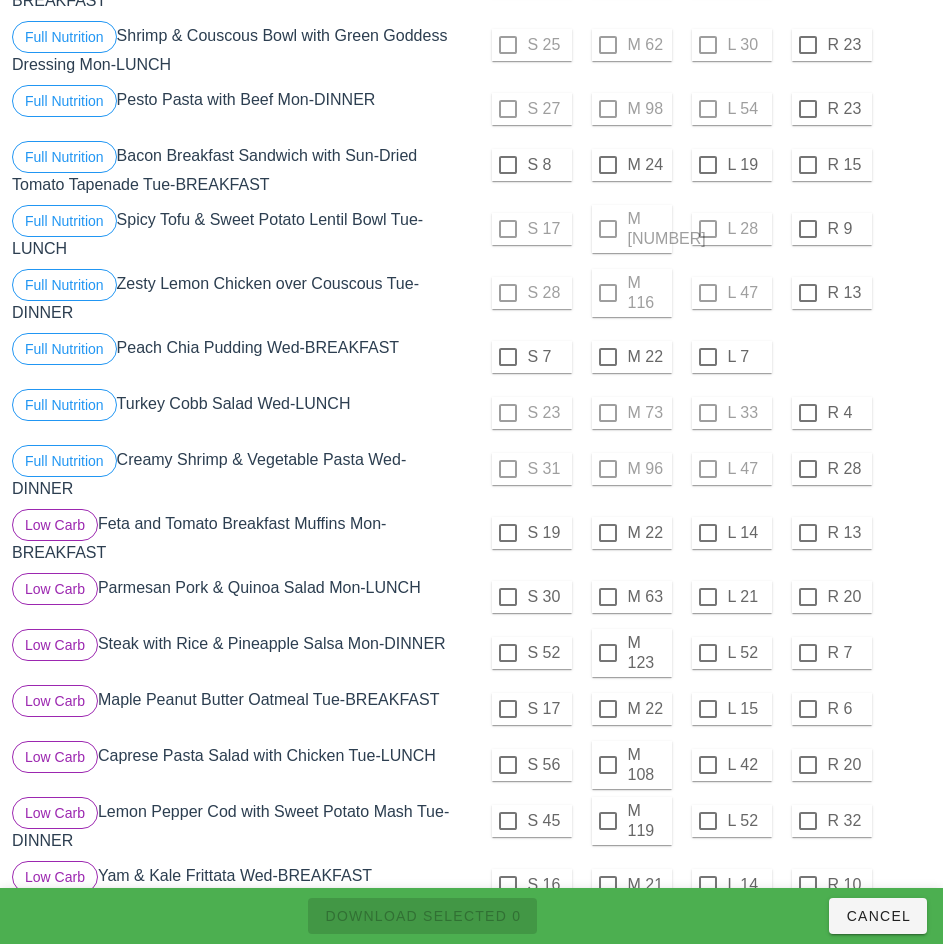 scroll, scrollTop: 312, scrollLeft: 0, axis: vertical 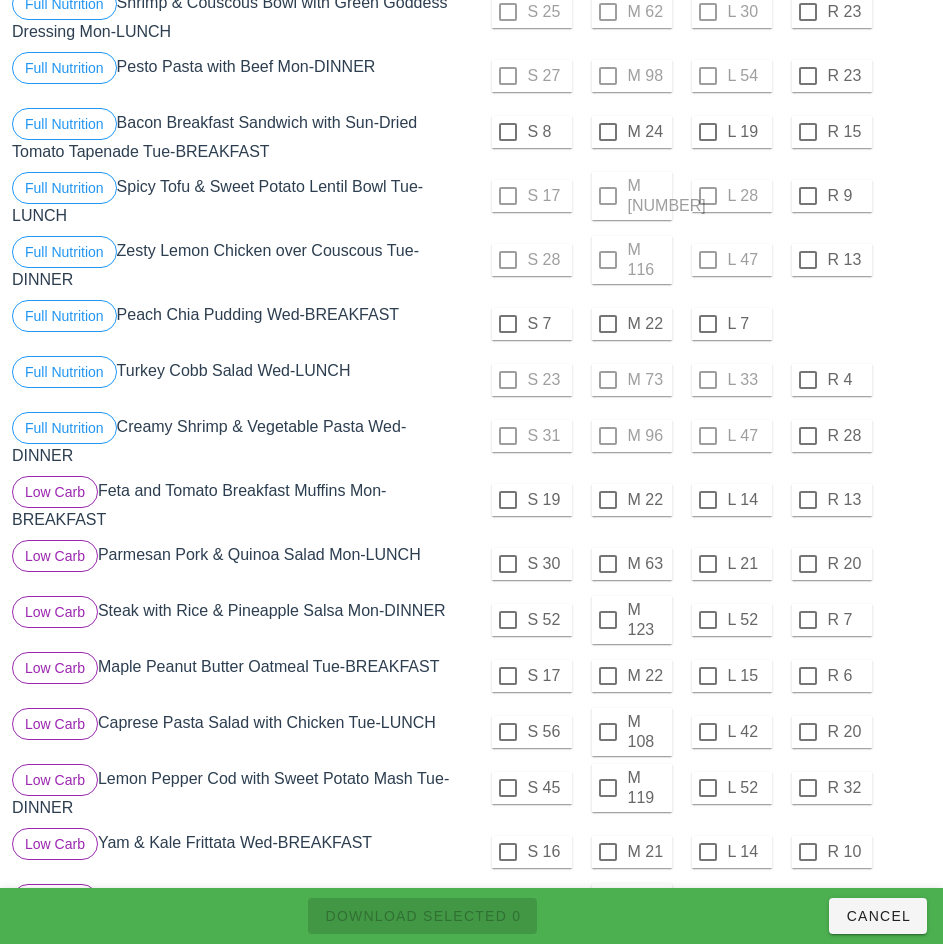 click at bounding box center [608, 620] 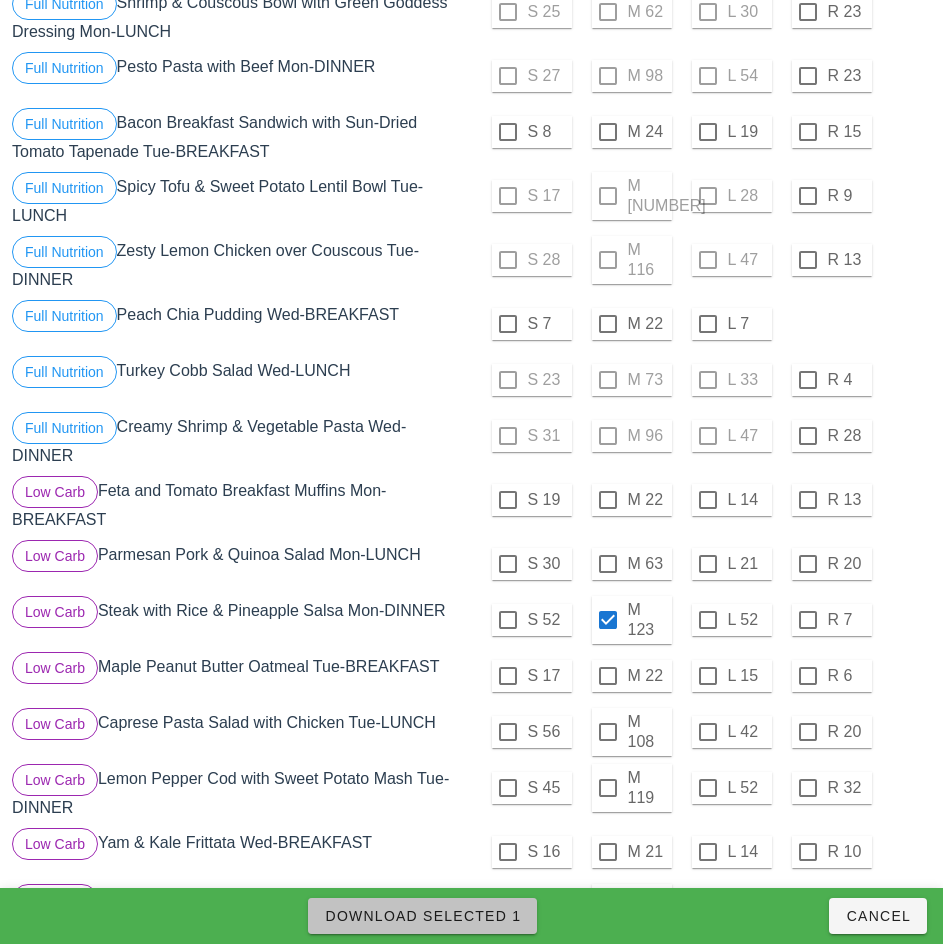 click on "Download Selected 1" at bounding box center (422, 916) 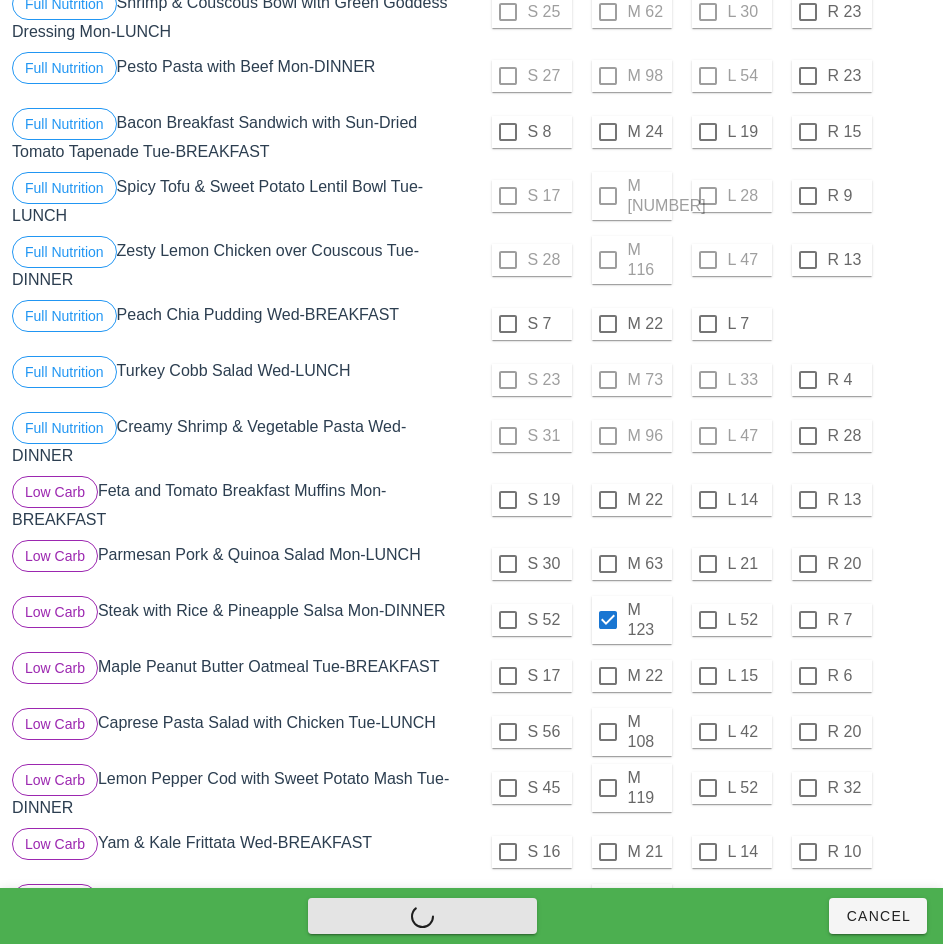 checkbox on "false" 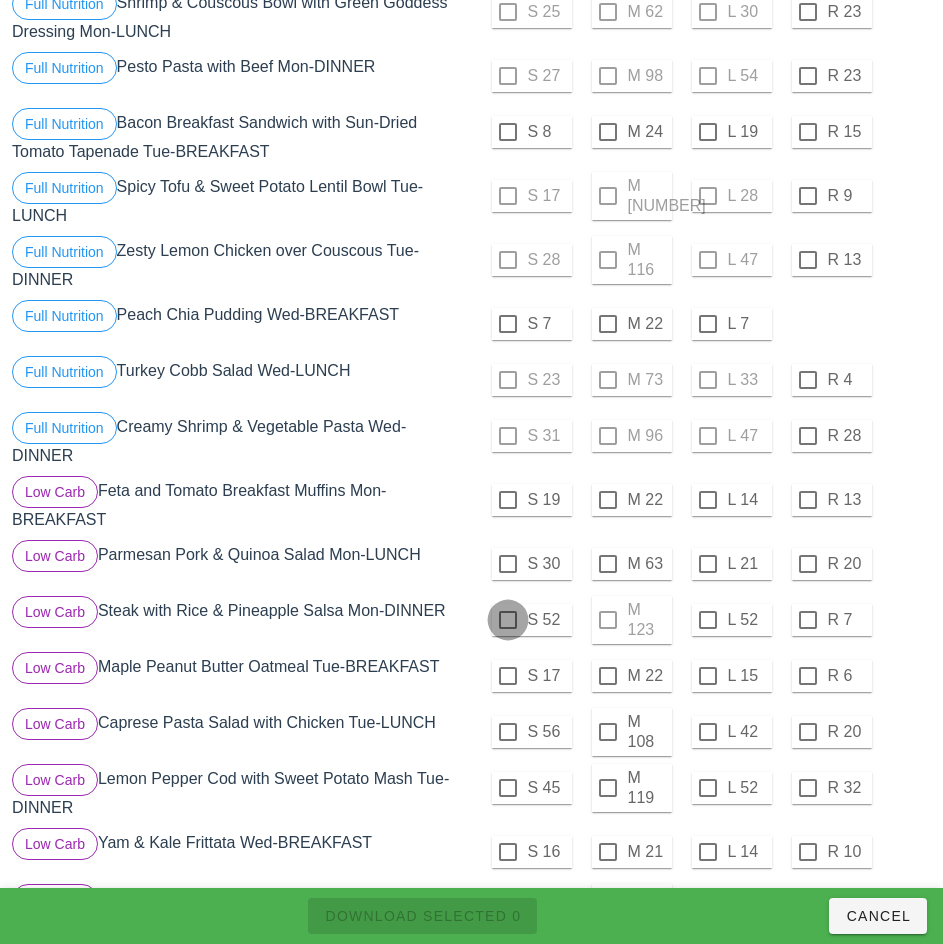 click at bounding box center [508, 620] 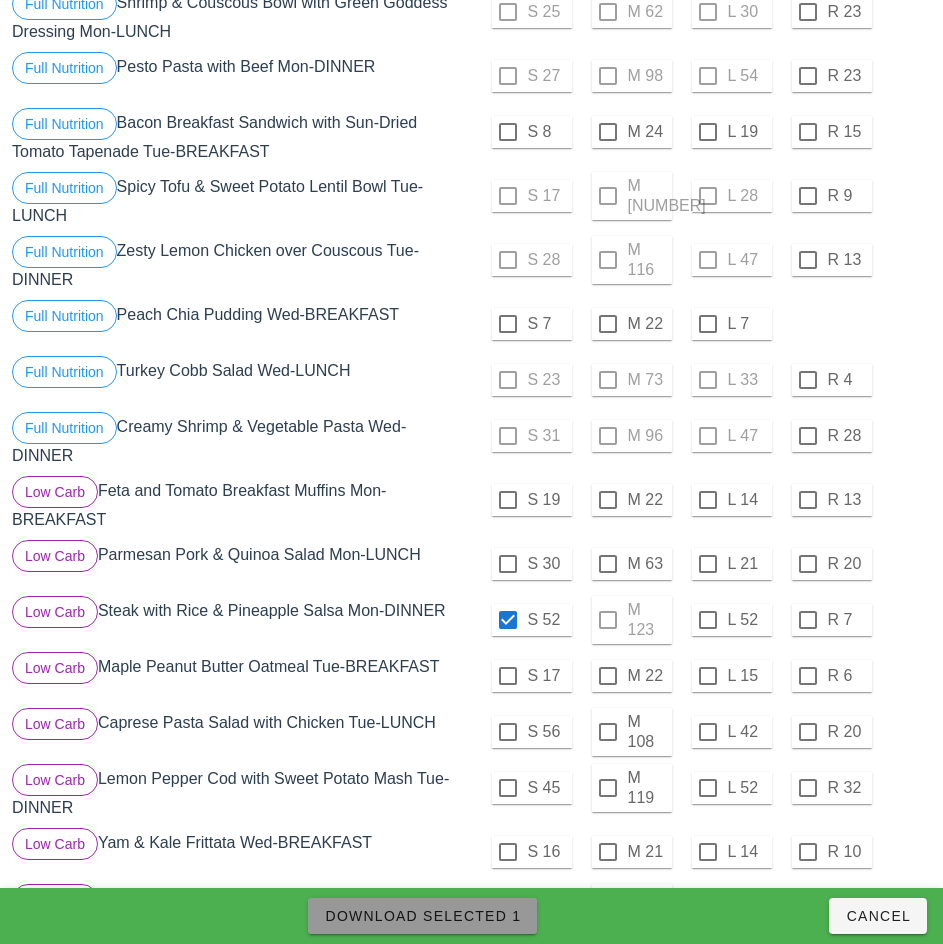 click on "Download Selected 1" at bounding box center (422, 916) 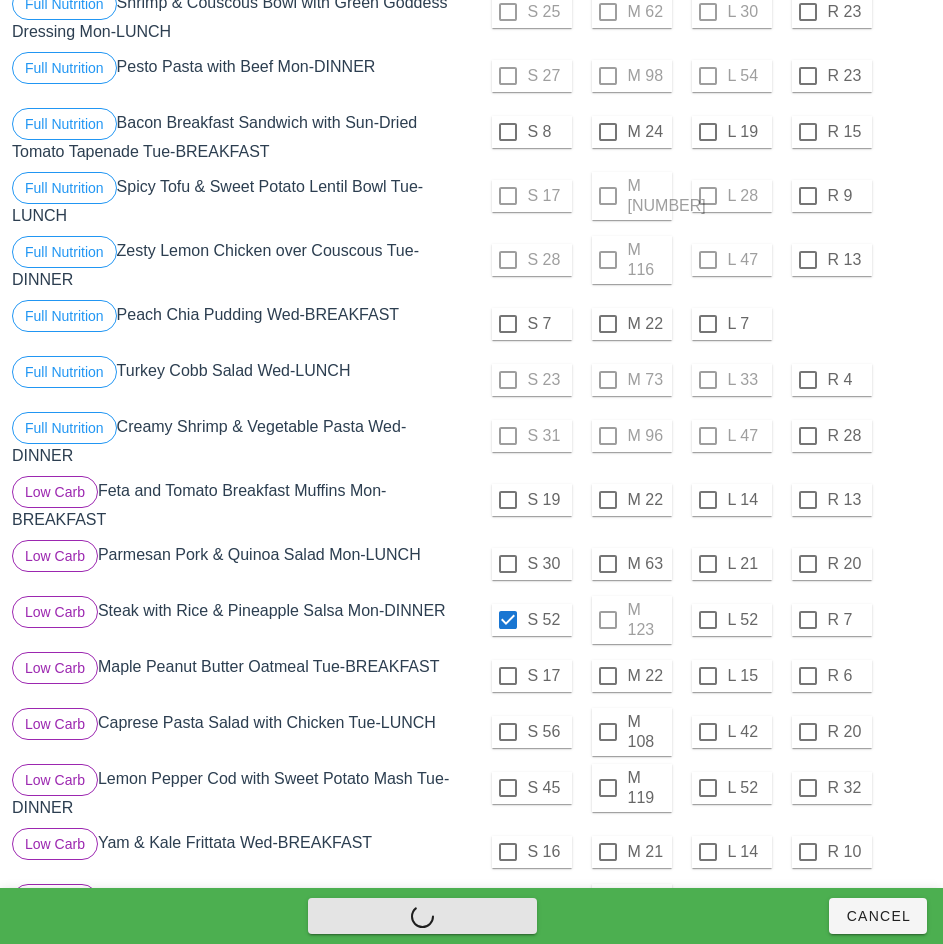 checkbox on "false" 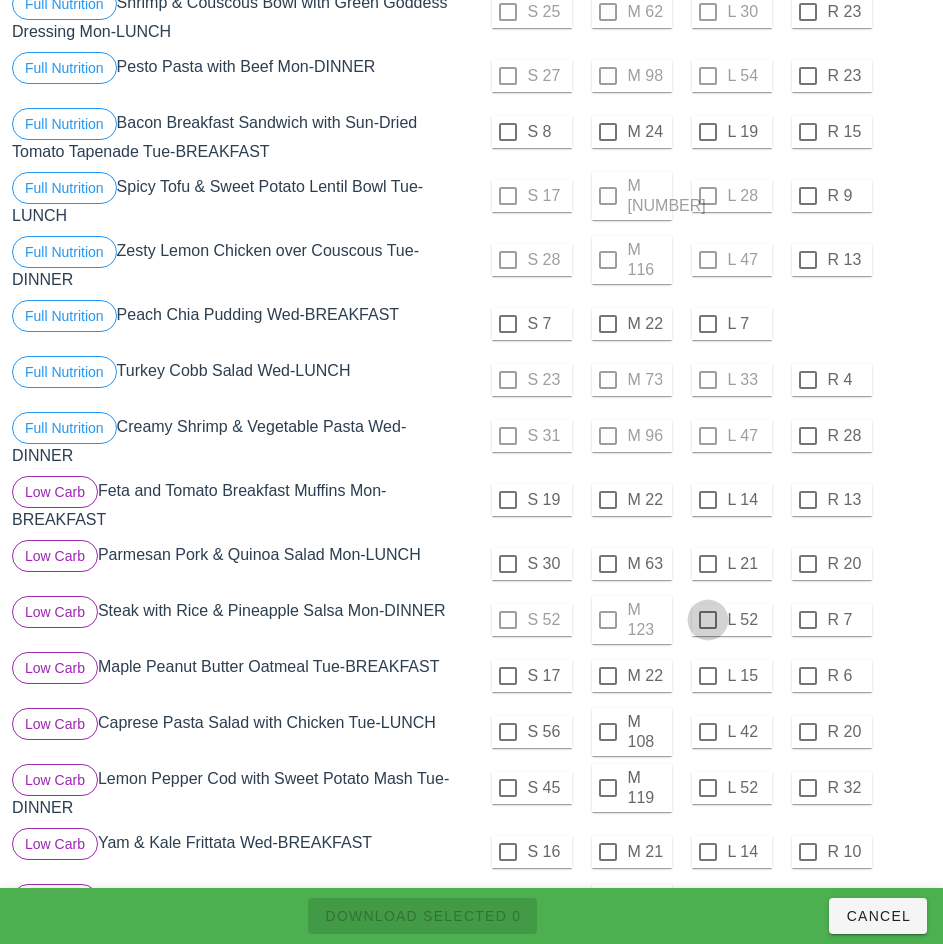 click at bounding box center (708, 620) 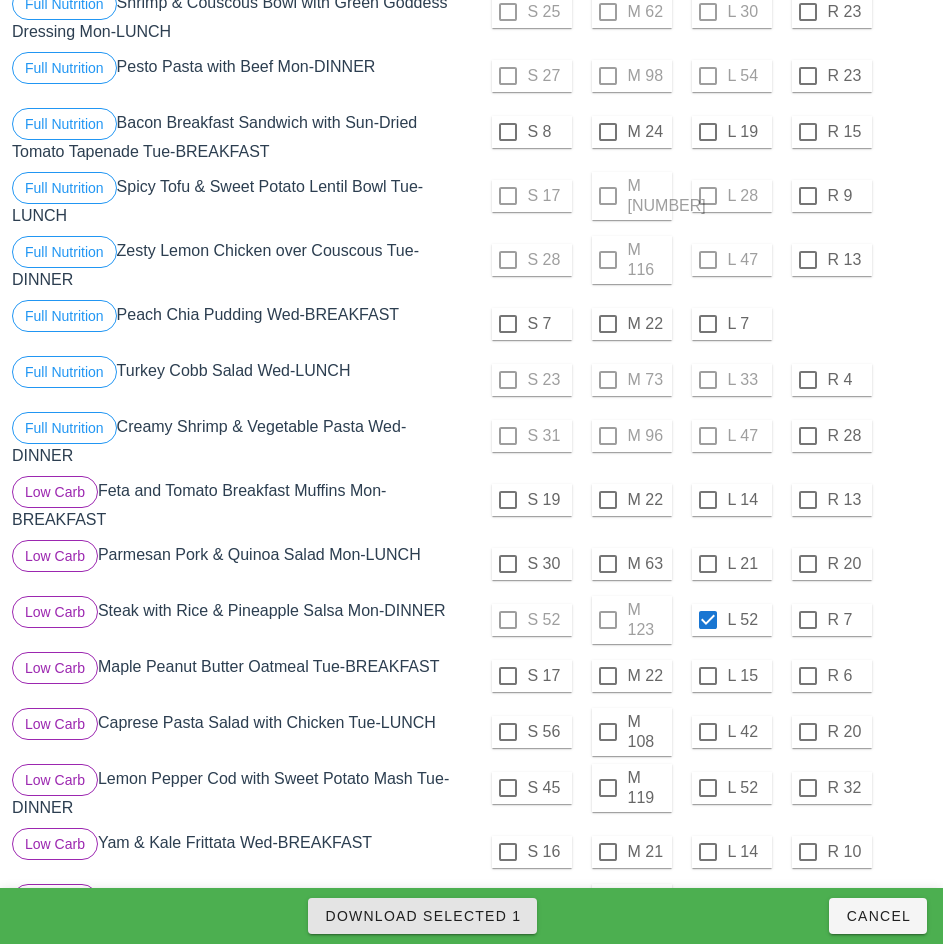 click on "Download Selected 1" at bounding box center [422, 916] 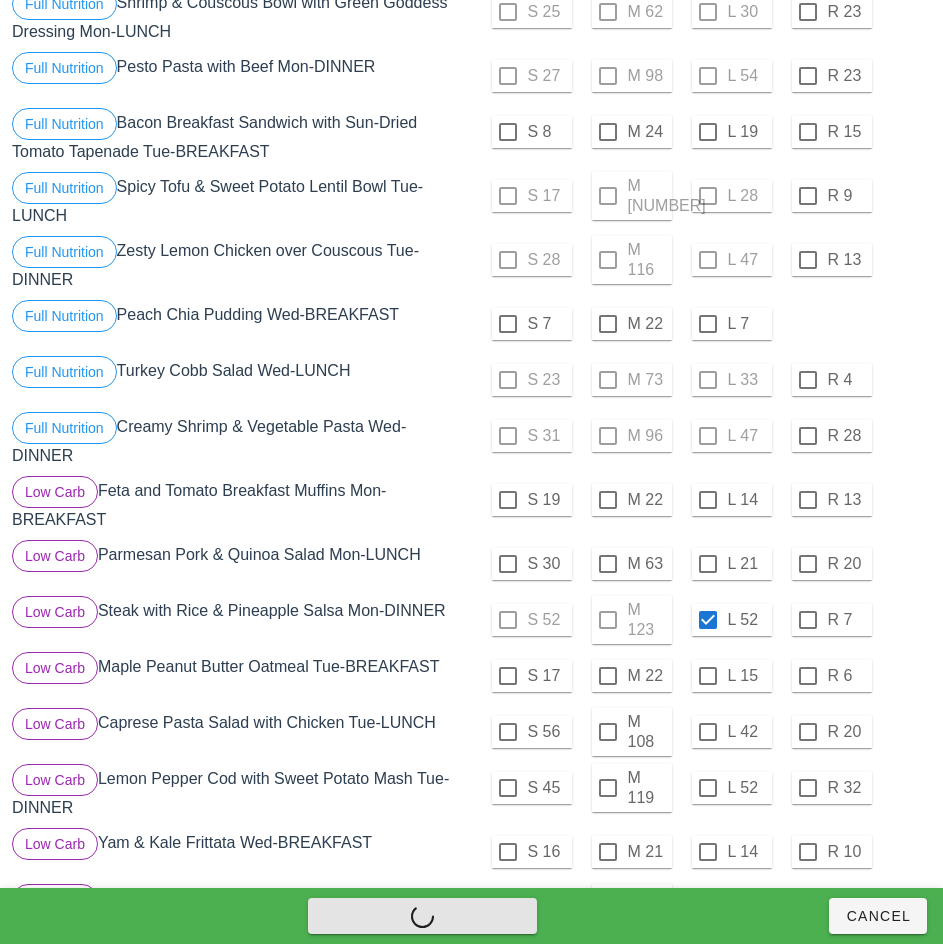 checkbox on "false" 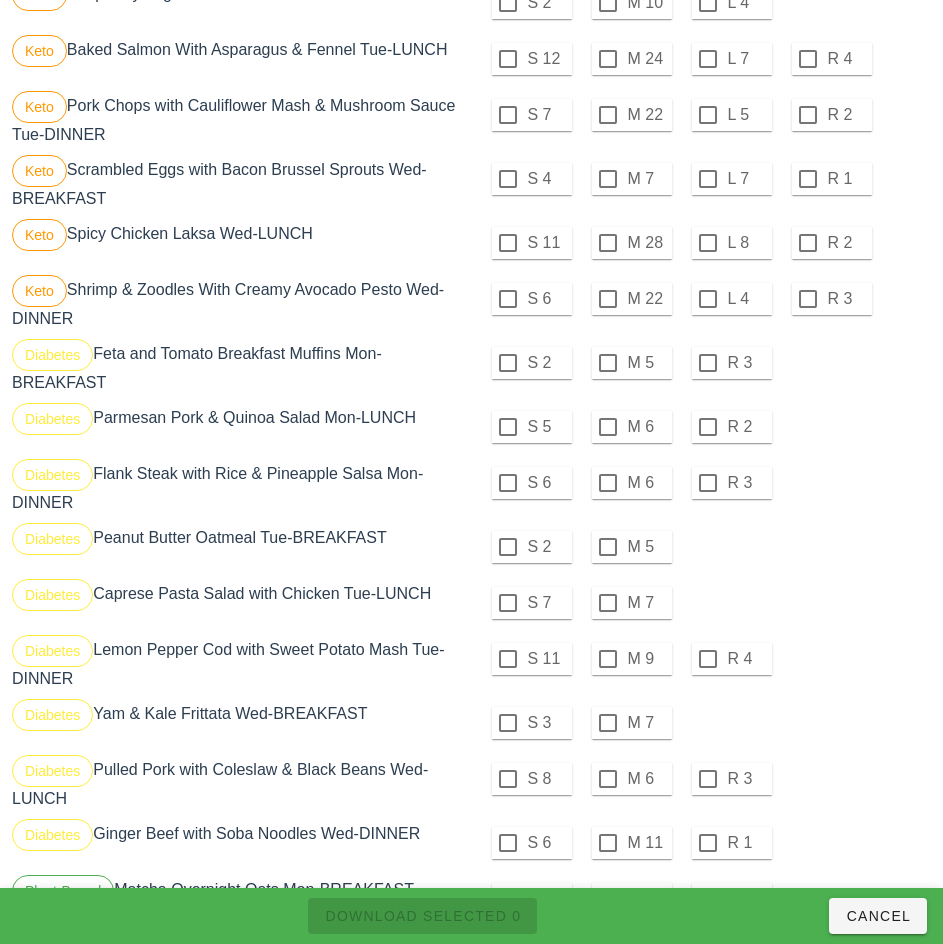 scroll, scrollTop: 1508, scrollLeft: 0, axis: vertical 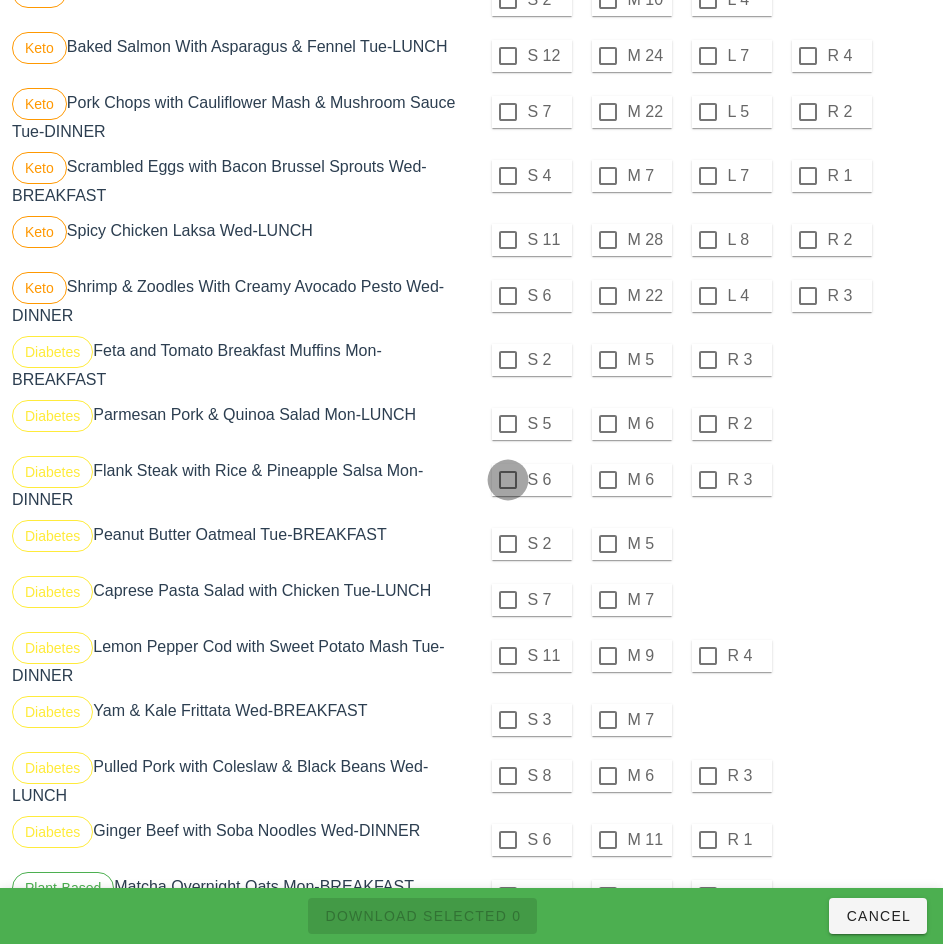 click at bounding box center [508, 480] 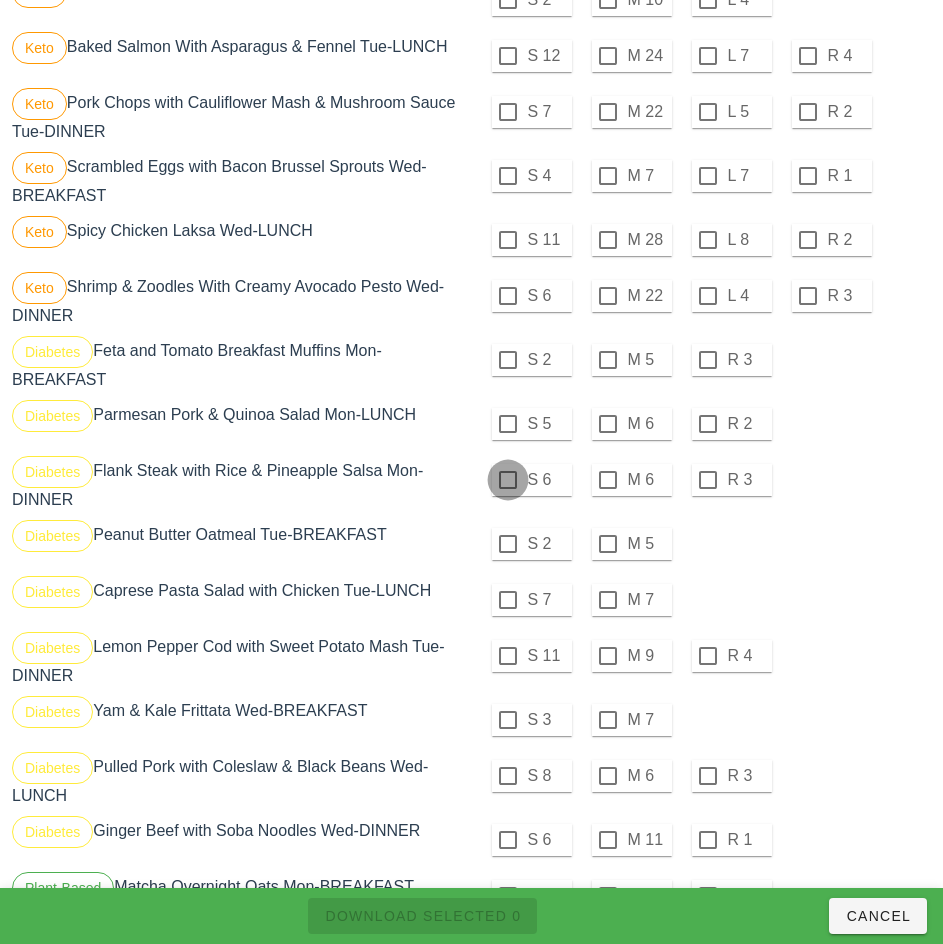 checkbox on "true" 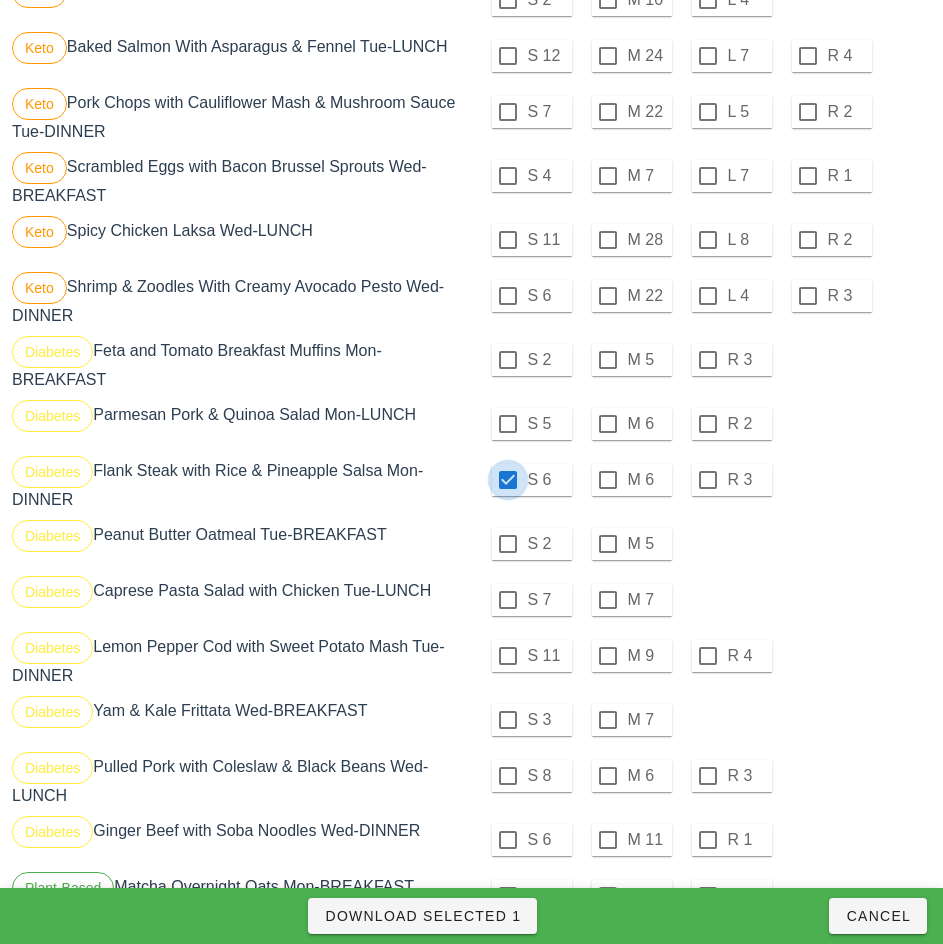 click at bounding box center [508, 656] 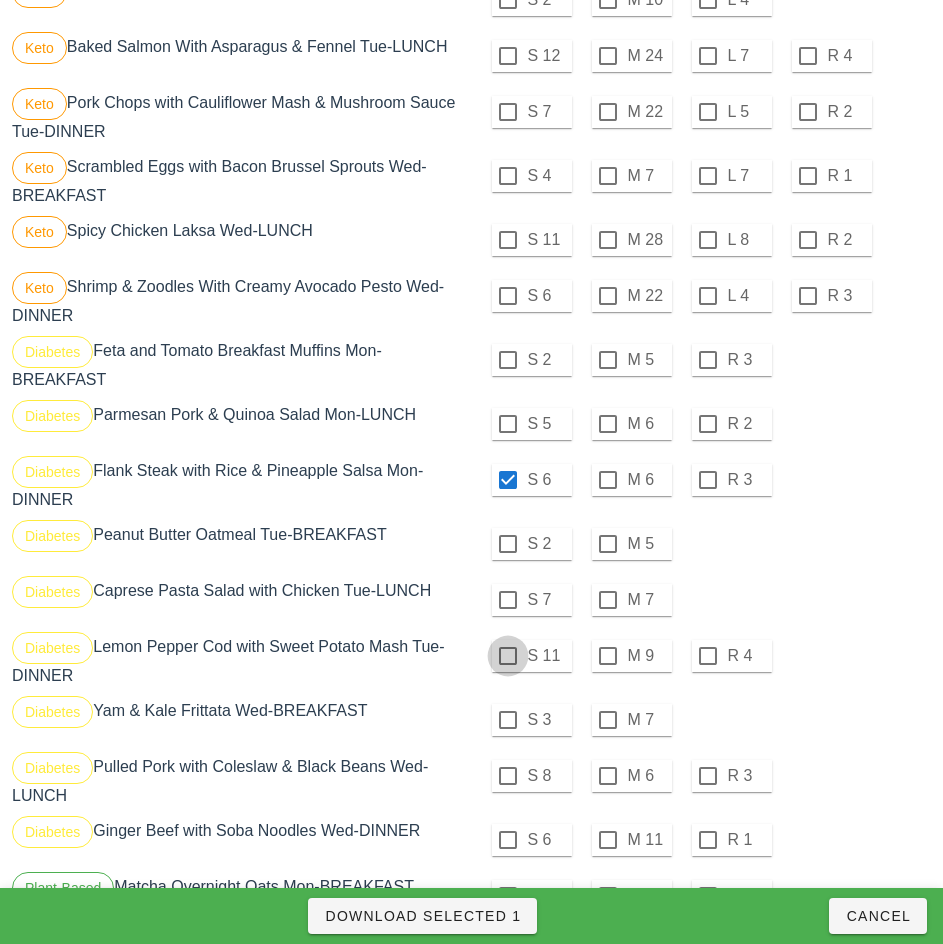 checkbox on "true" 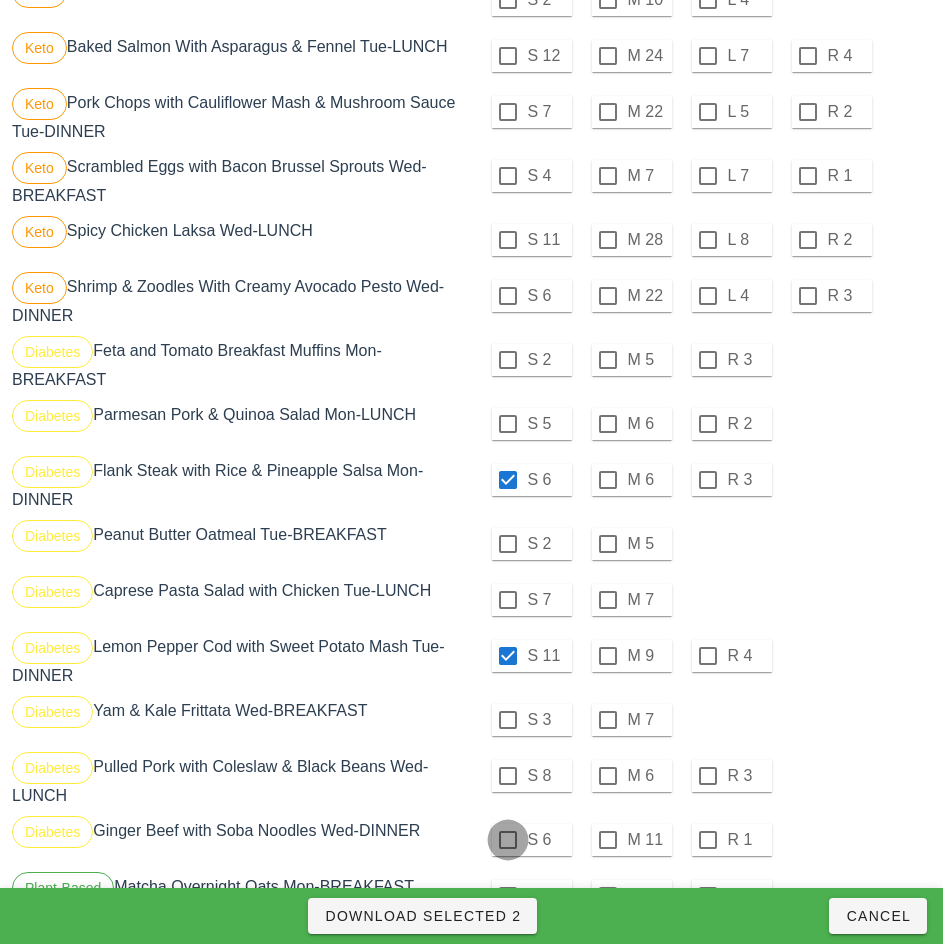click at bounding box center [508, 840] 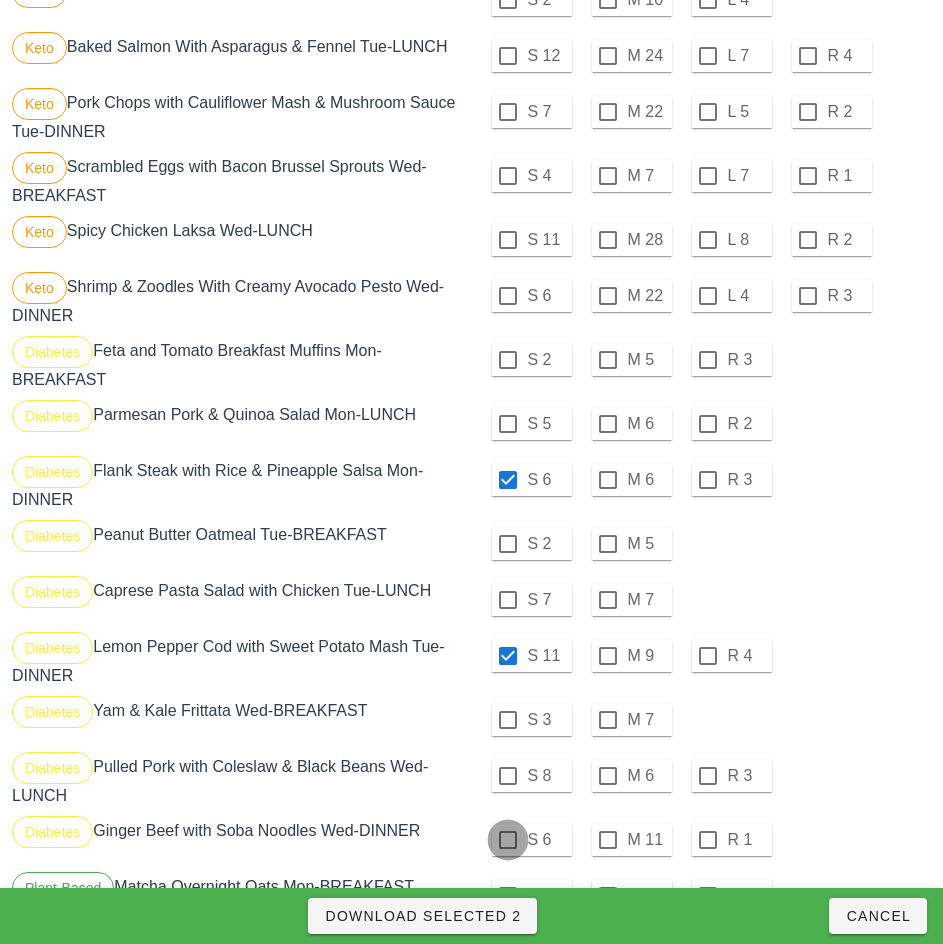 checkbox on "true" 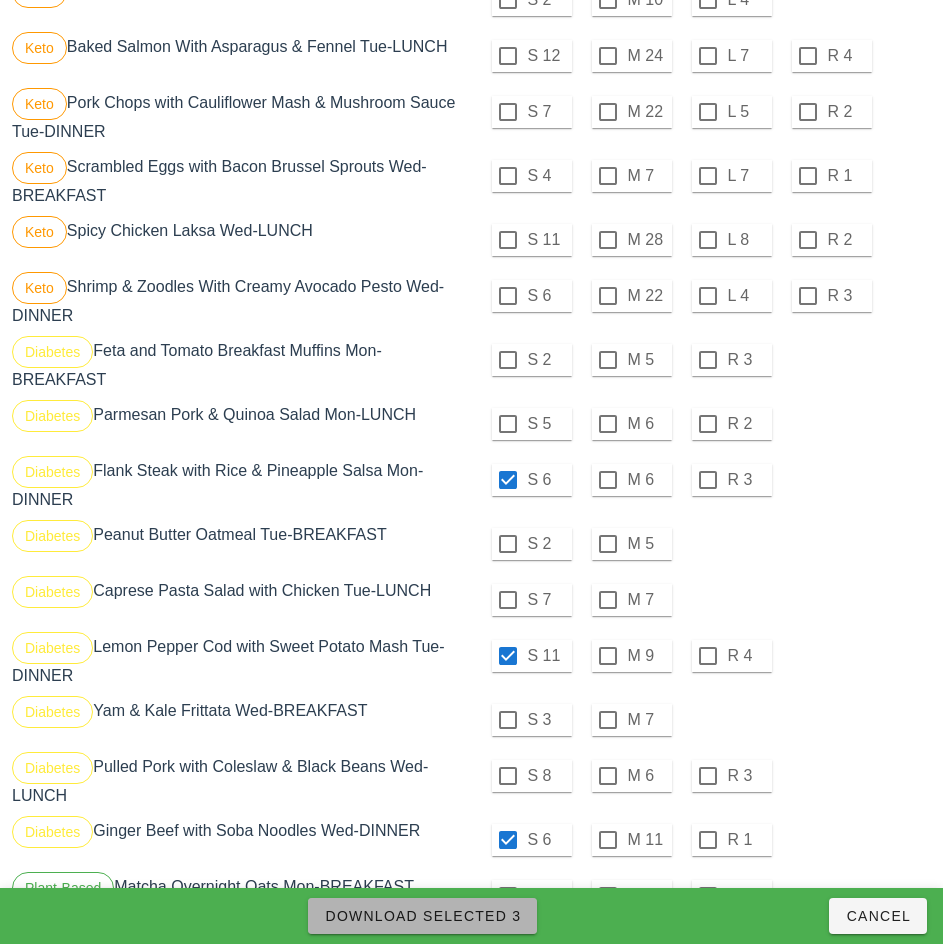 click on "Download Selected 3" at bounding box center [422, 916] 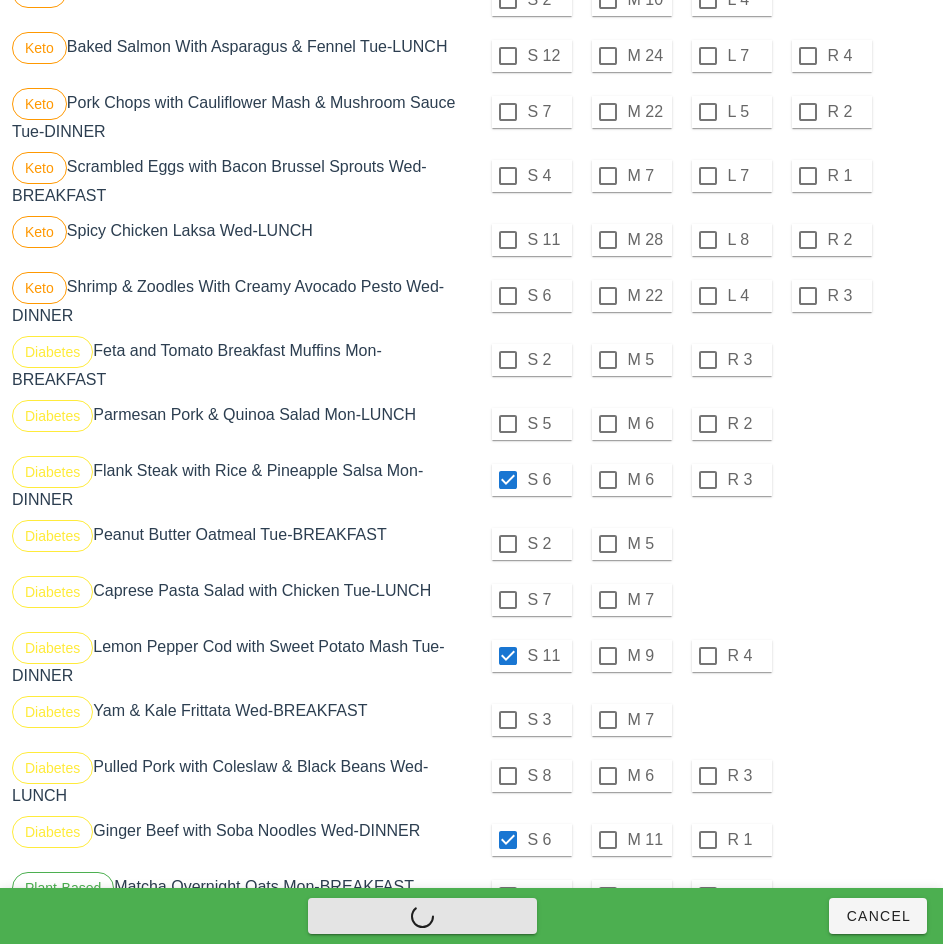 checkbox on "false" 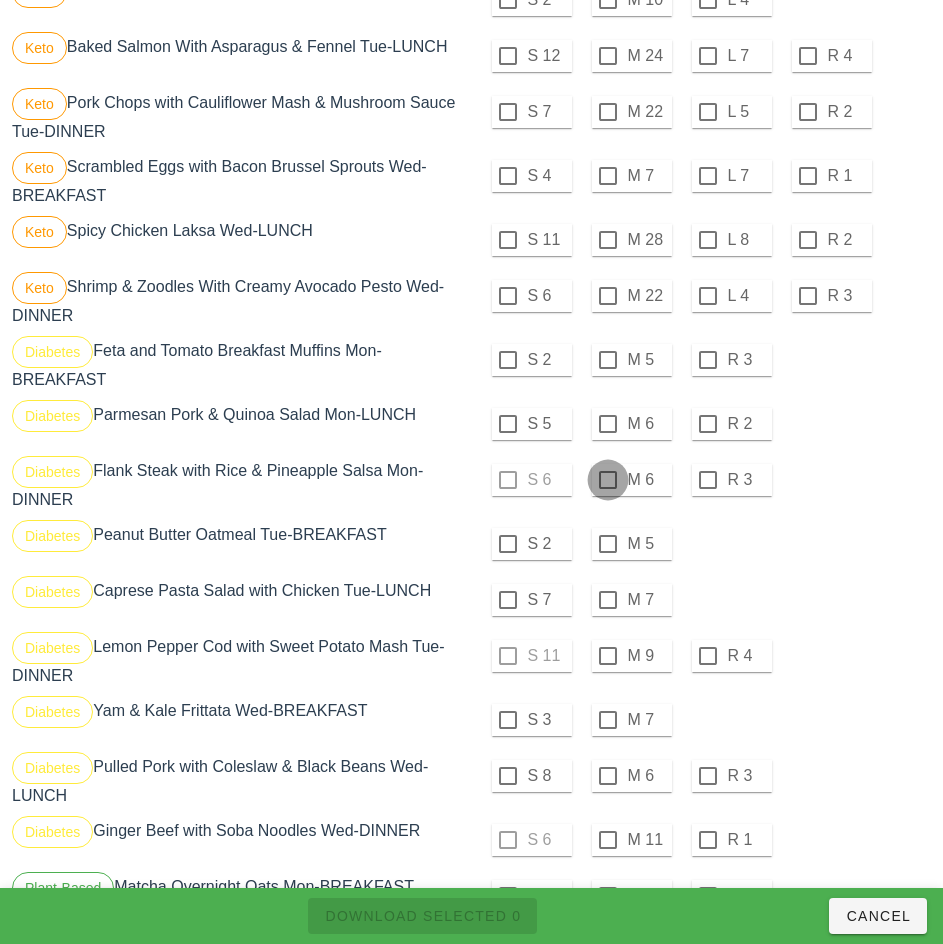 click at bounding box center [608, 480] 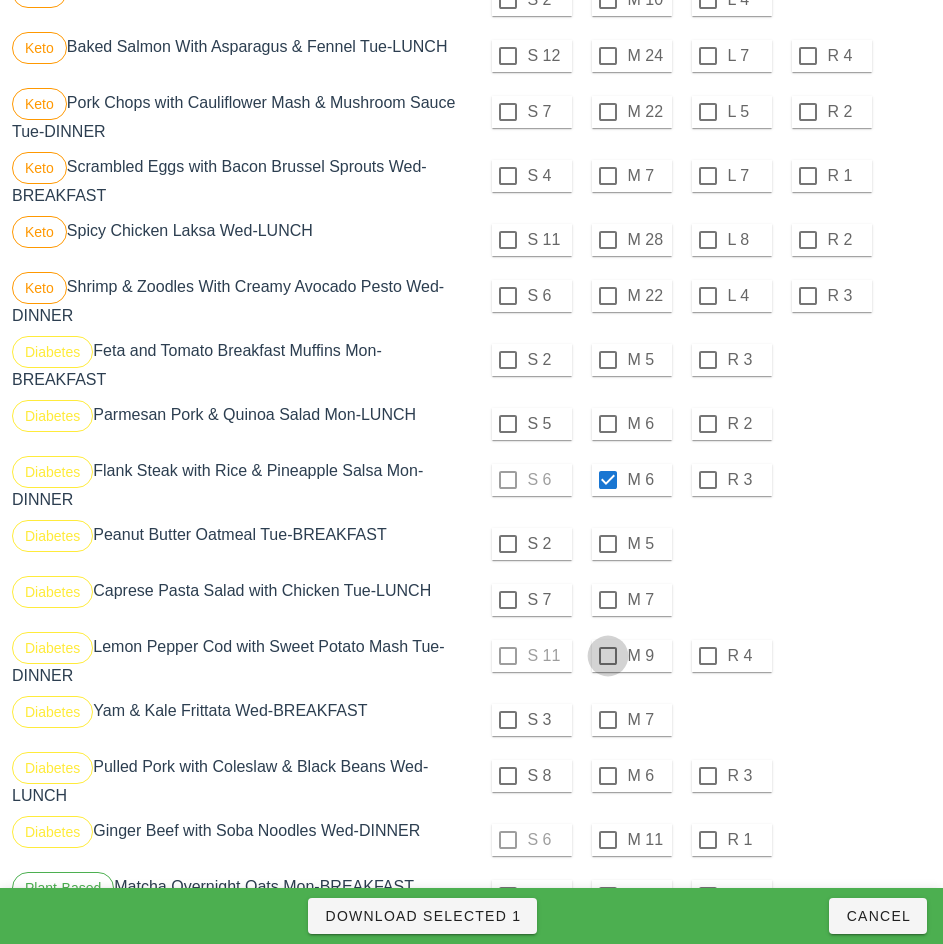 click at bounding box center [608, 656] 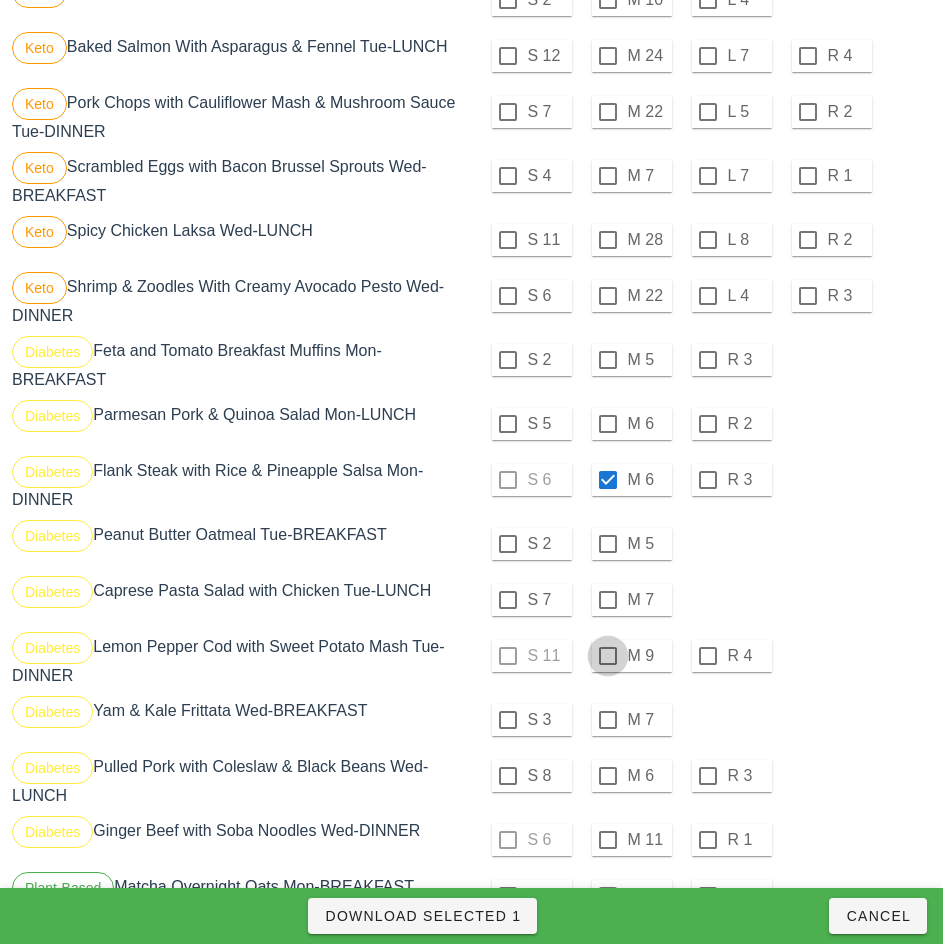 checkbox on "true" 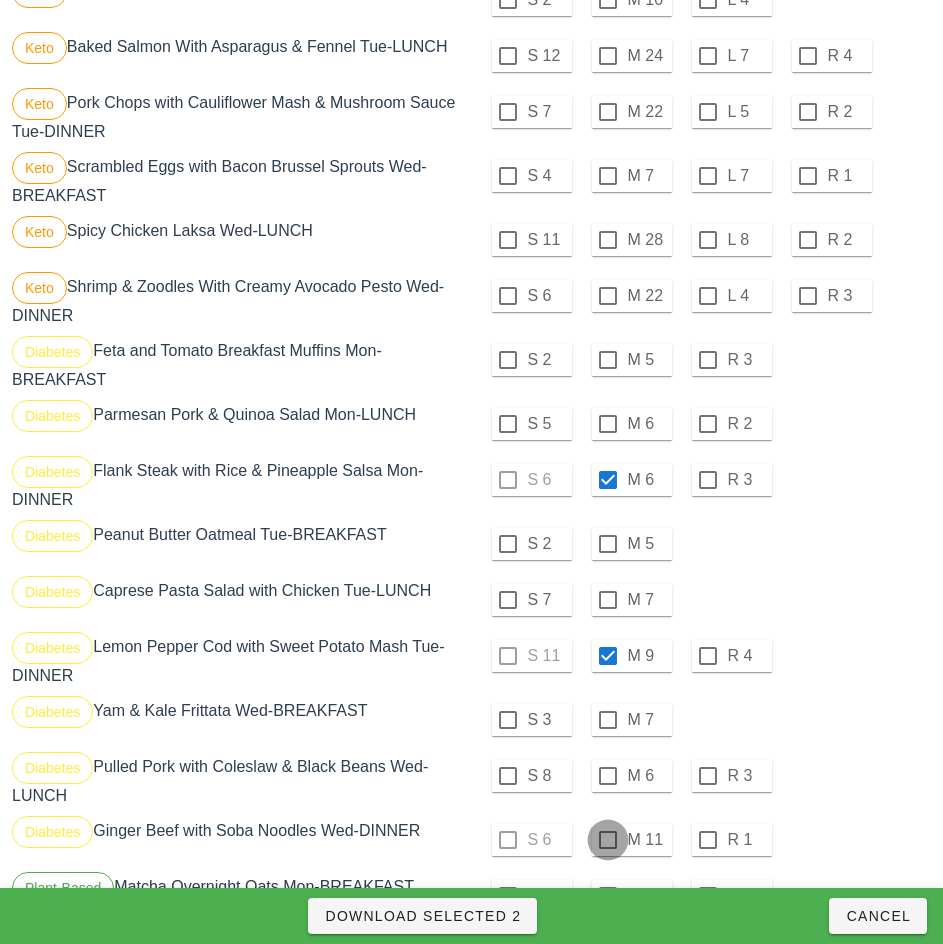 click at bounding box center (608, 840) 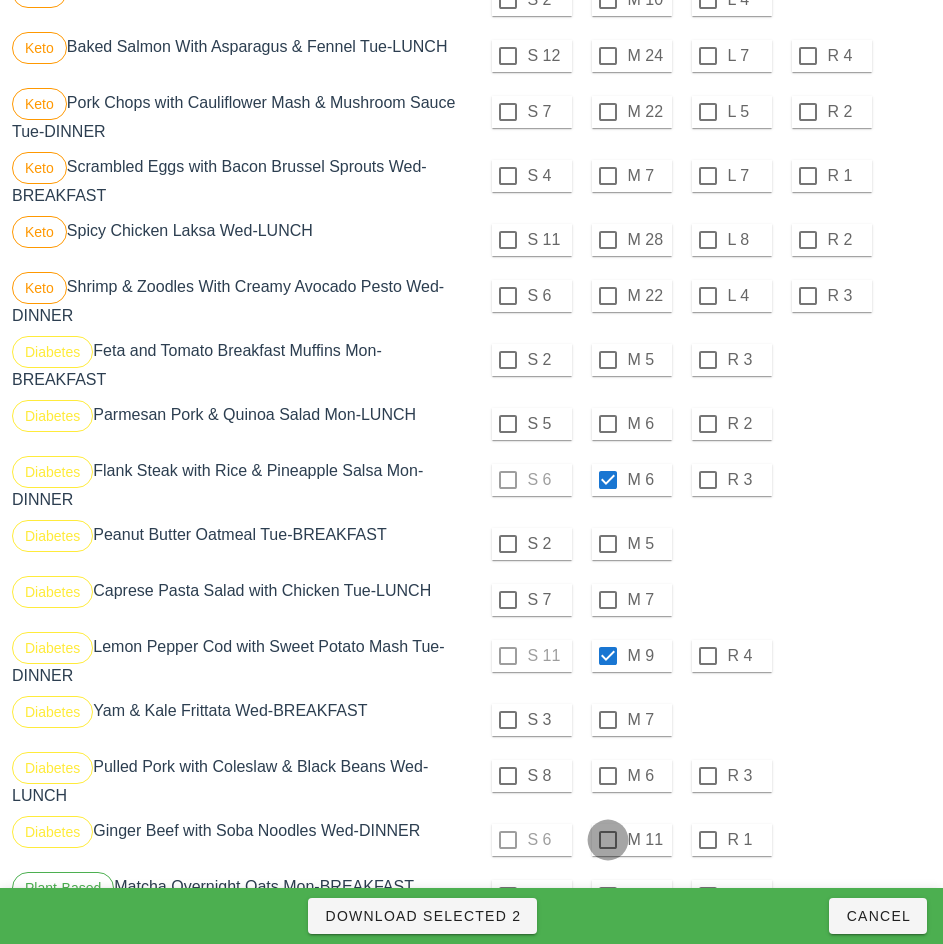 checkbox on "true" 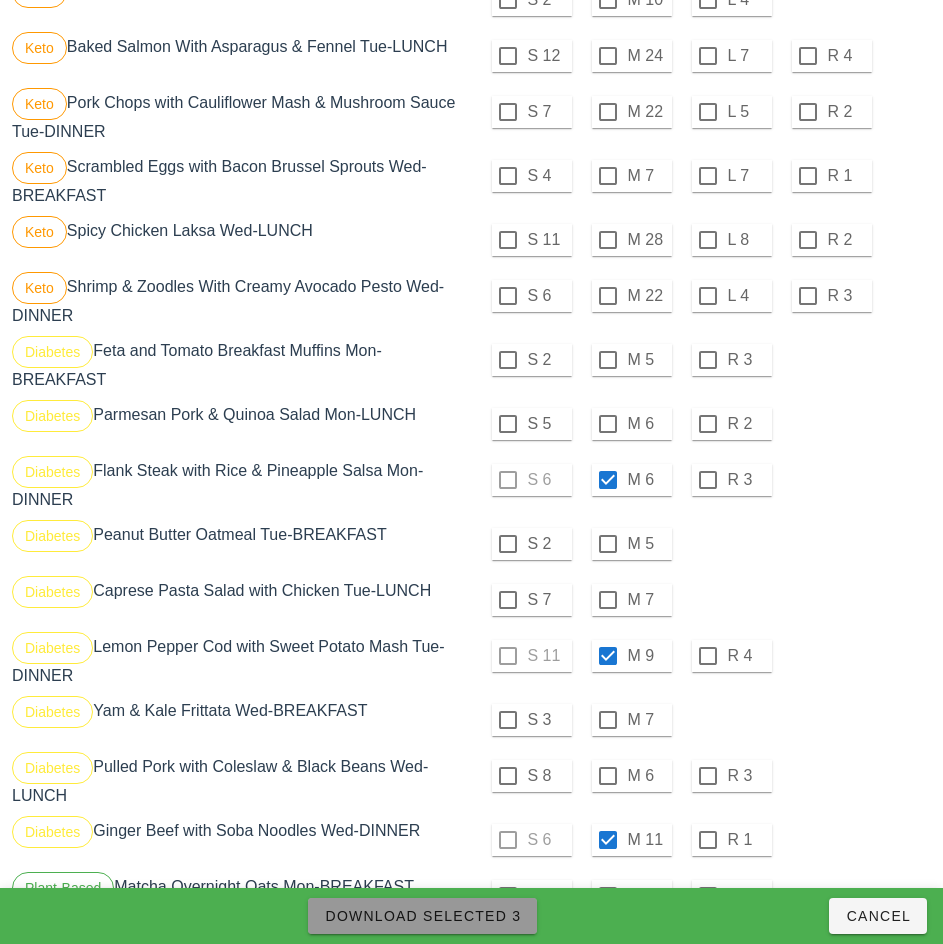 click on "Download Selected 3" at bounding box center (422, 916) 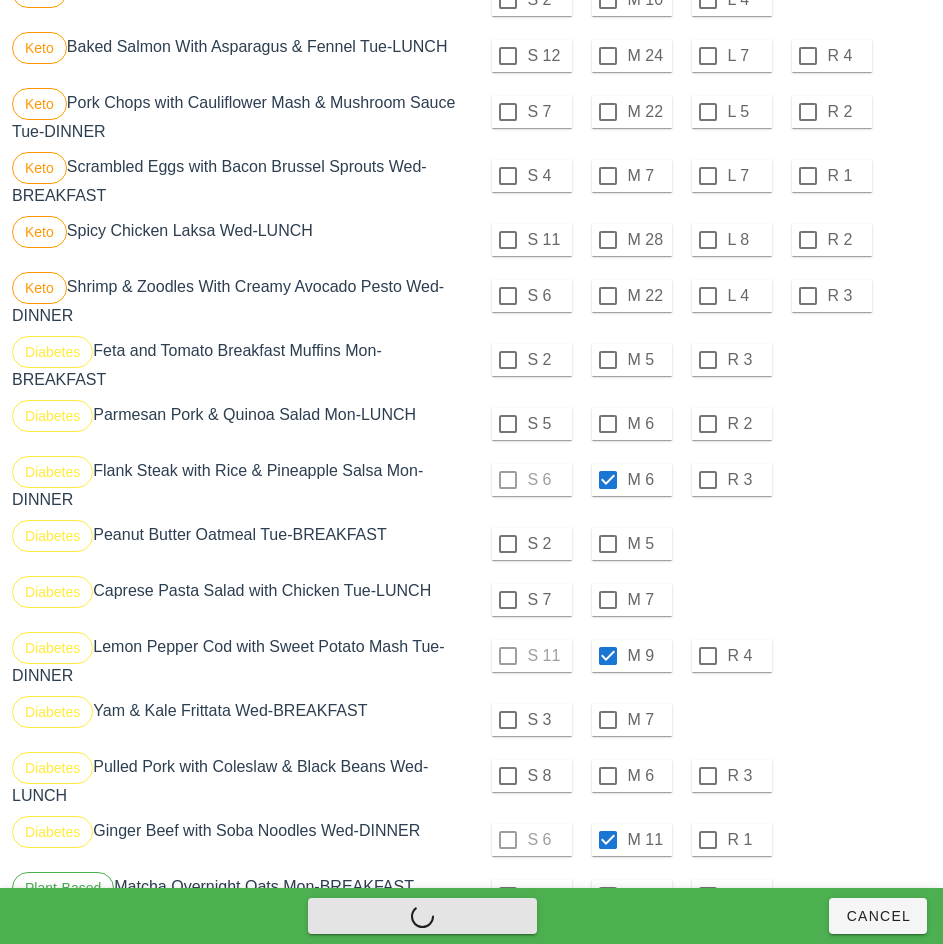 checkbox on "false" 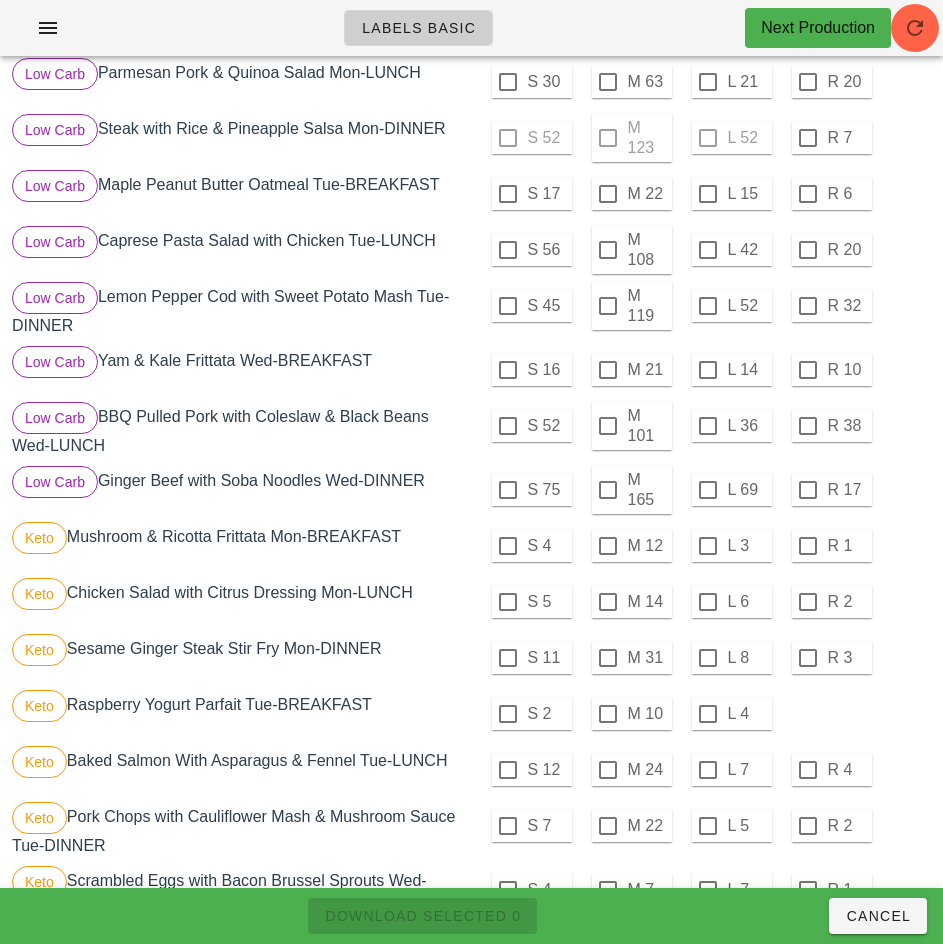 scroll, scrollTop: 793, scrollLeft: 0, axis: vertical 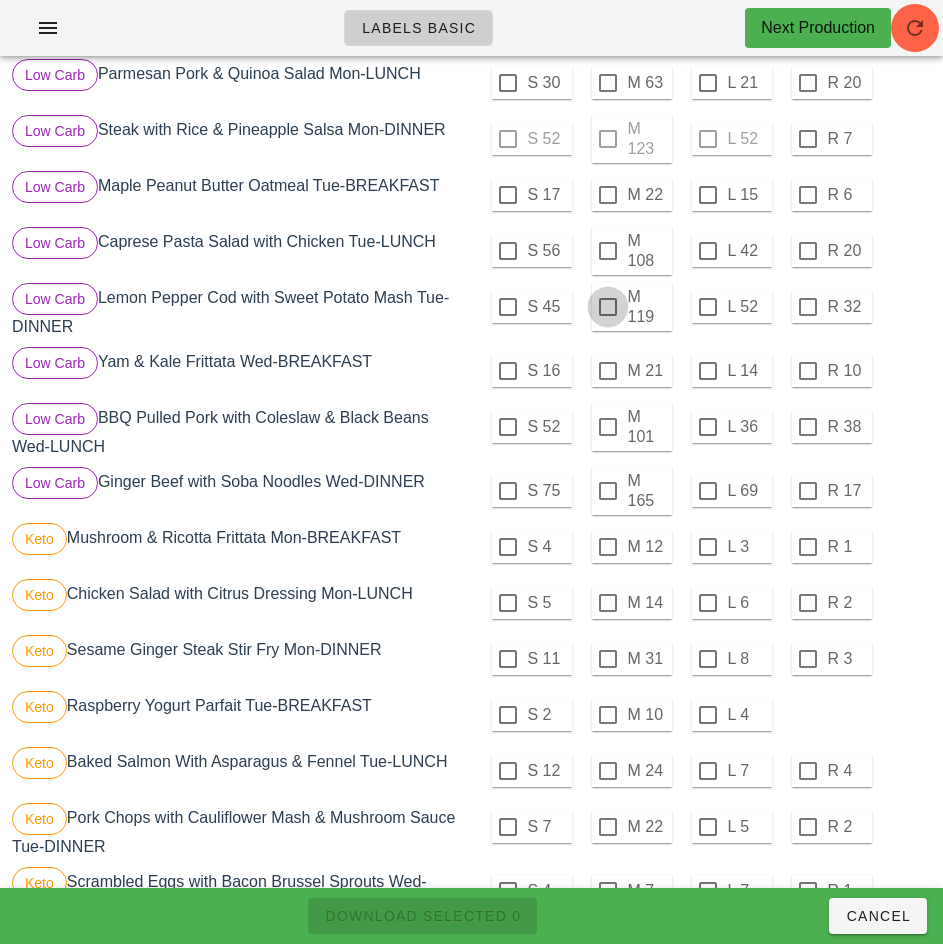 click at bounding box center [608, 307] 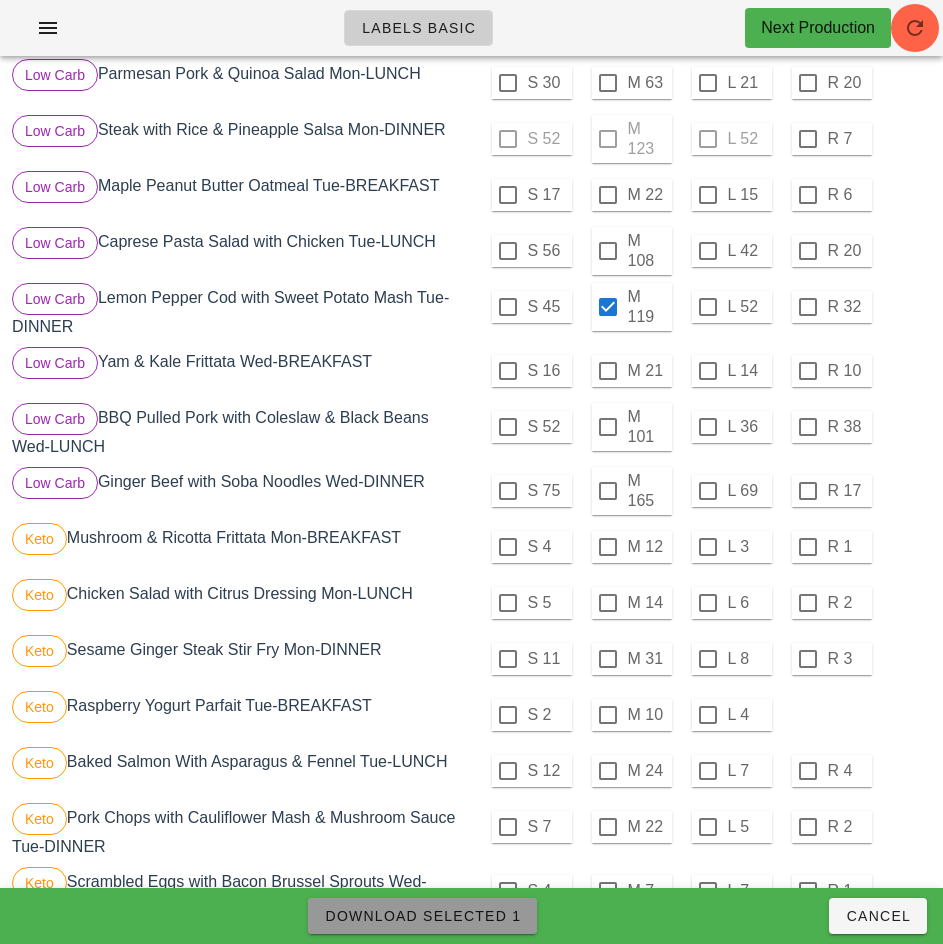 click on "Download Selected 1" at bounding box center (422, 916) 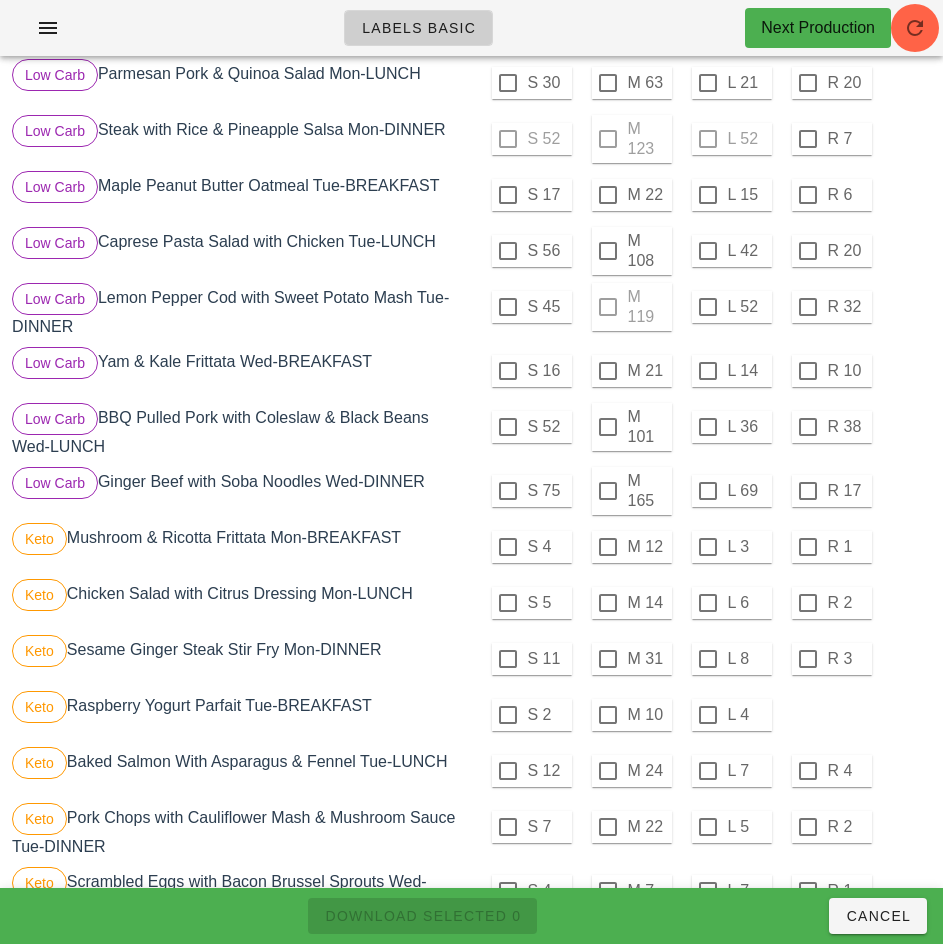 checkbox on "false" 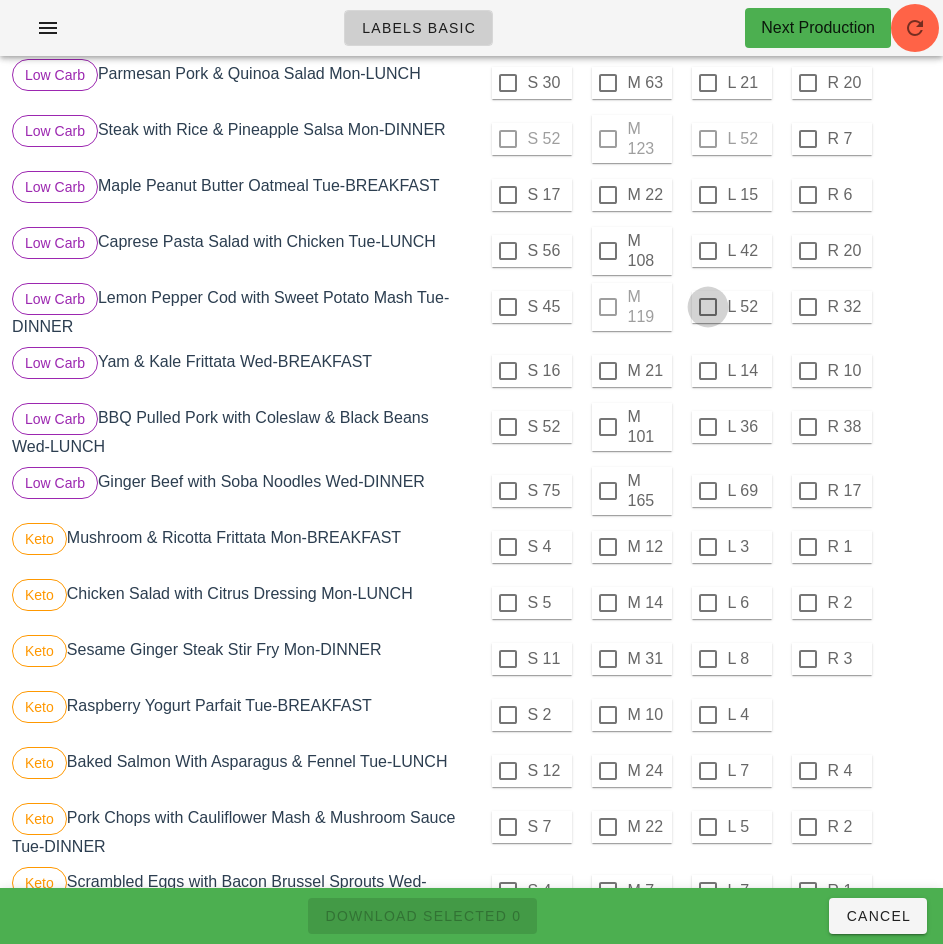 click at bounding box center [708, 307] 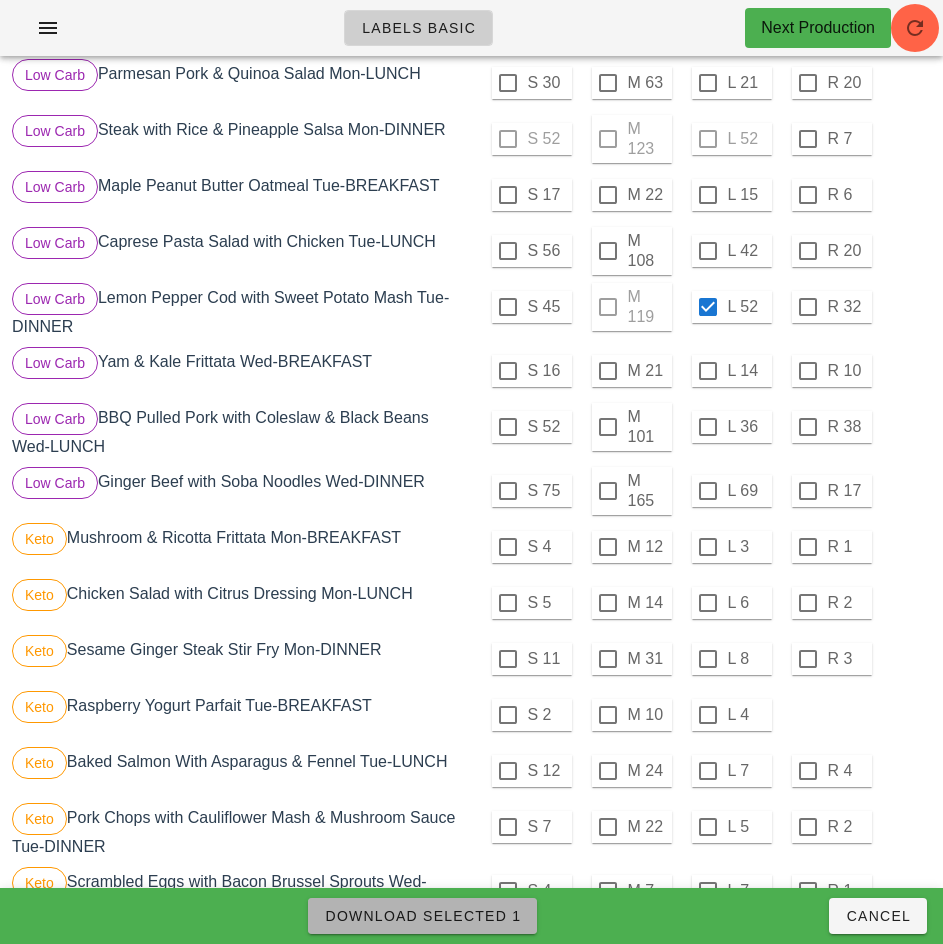 click on "Download Selected 1" at bounding box center [422, 916] 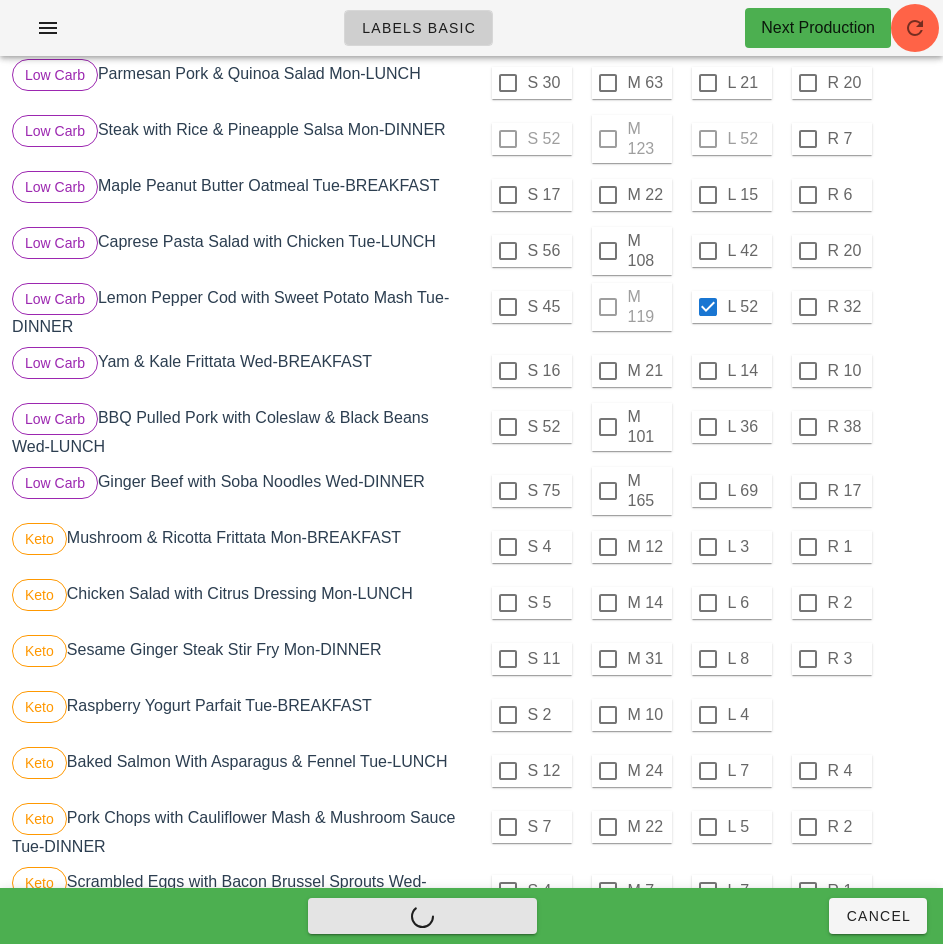 checkbox on "false" 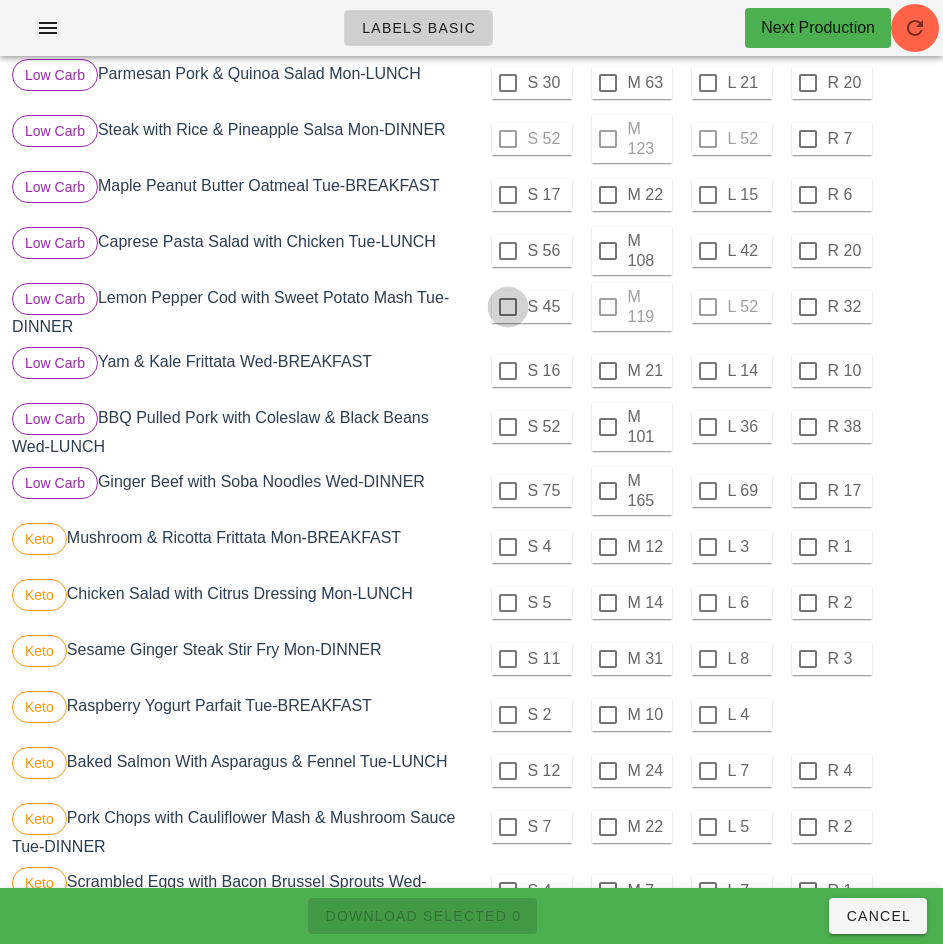 click at bounding box center [508, 307] 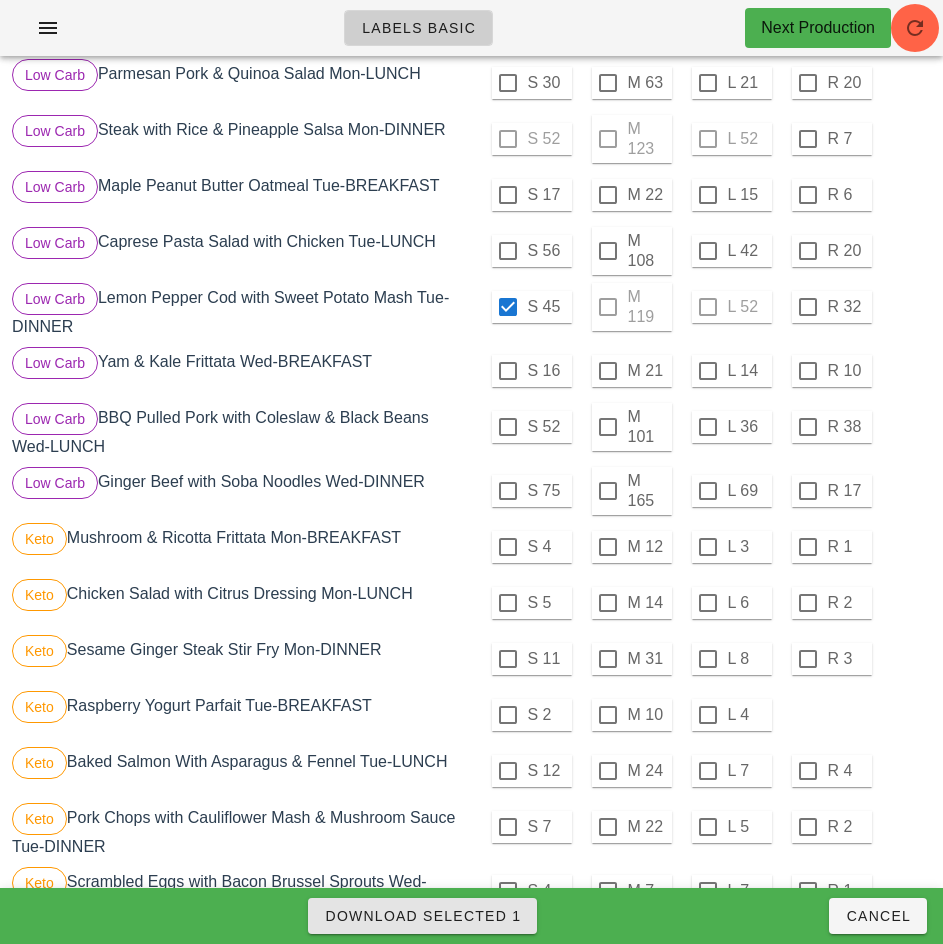 click on "Download Selected 1" at bounding box center [422, 916] 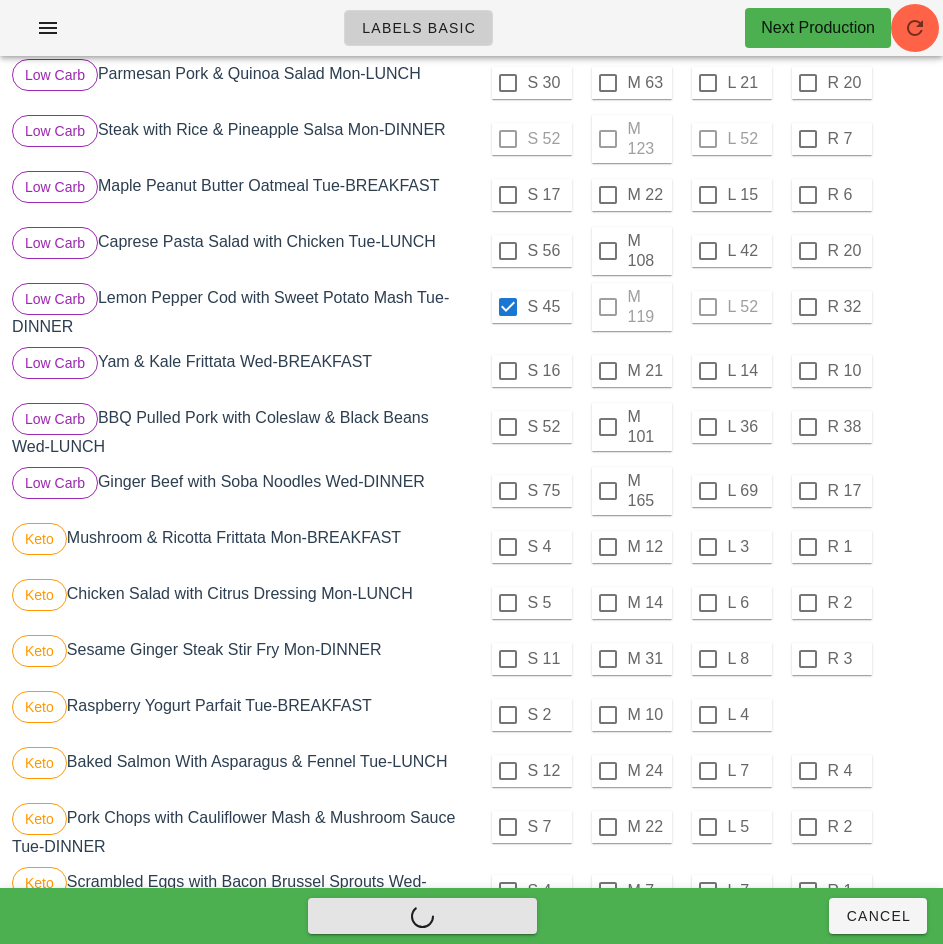 checkbox on "false" 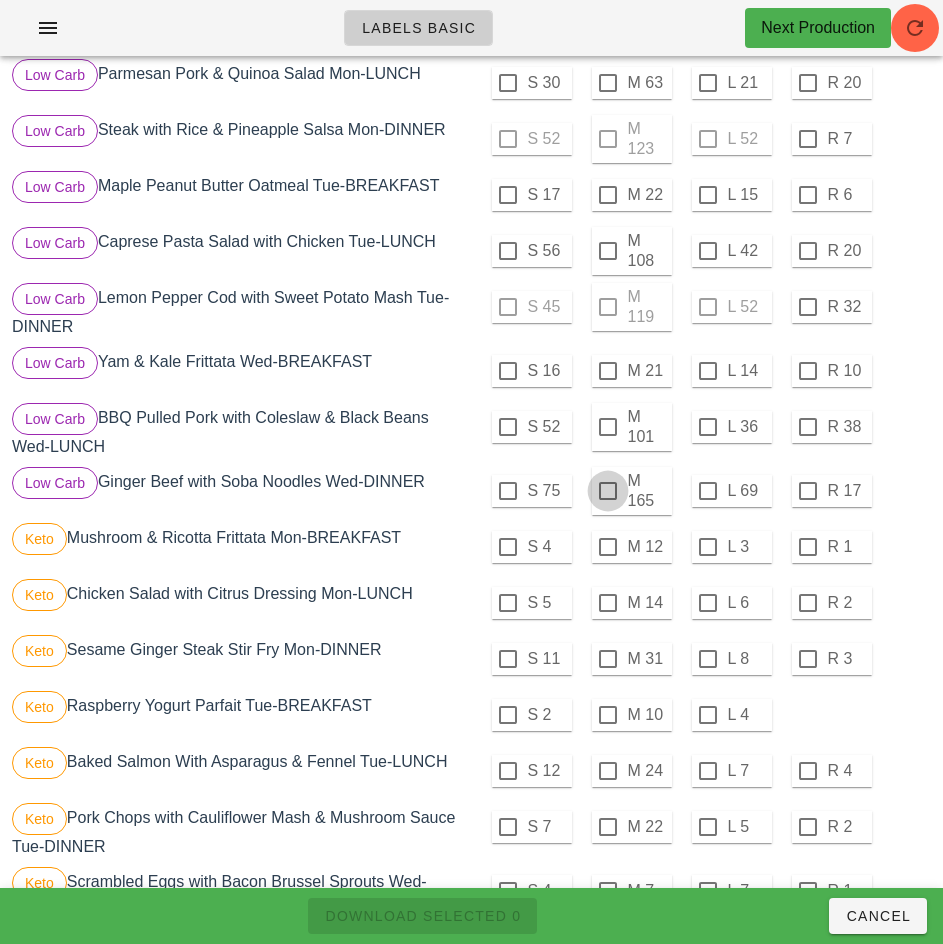 click at bounding box center (608, 491) 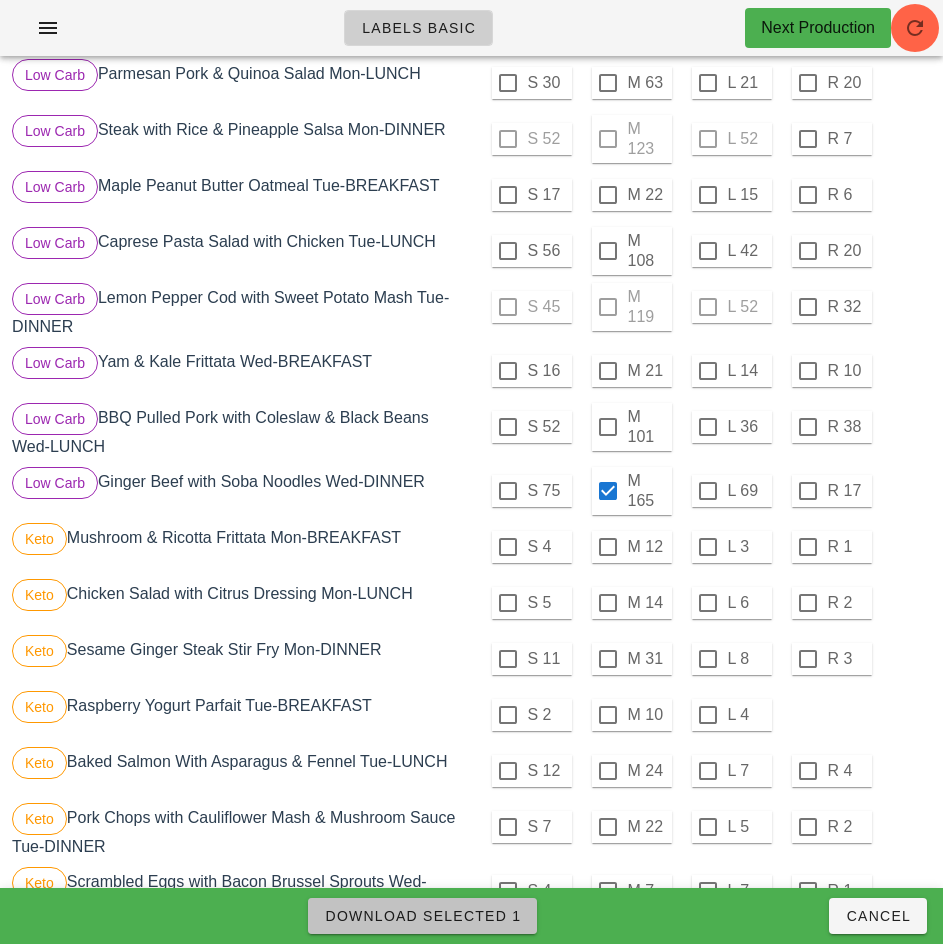 click on "Download Selected 1" at bounding box center [422, 916] 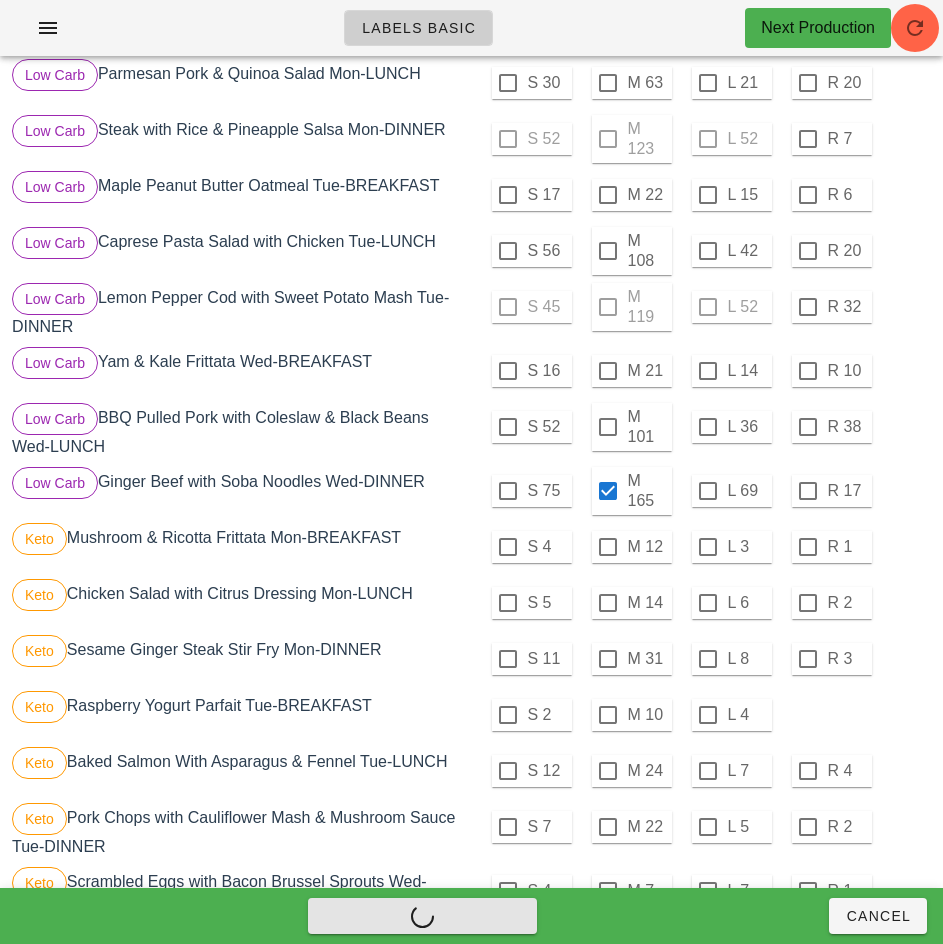 checkbox on "false" 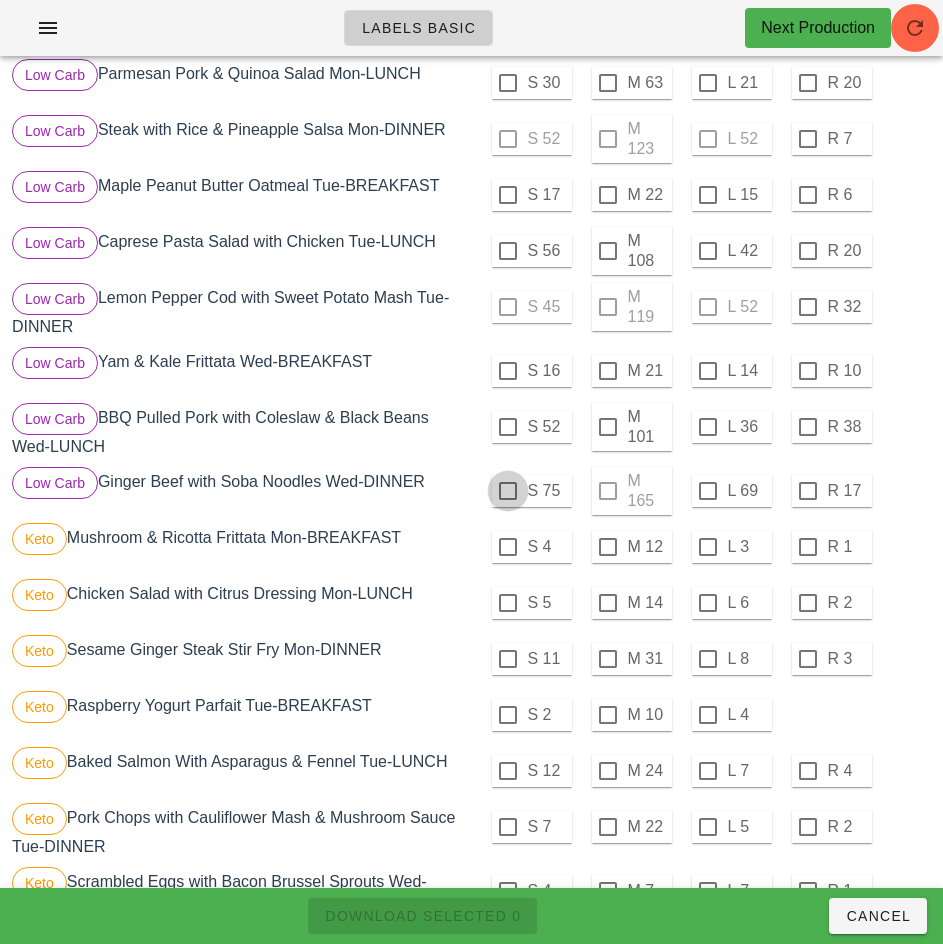 click at bounding box center [508, 491] 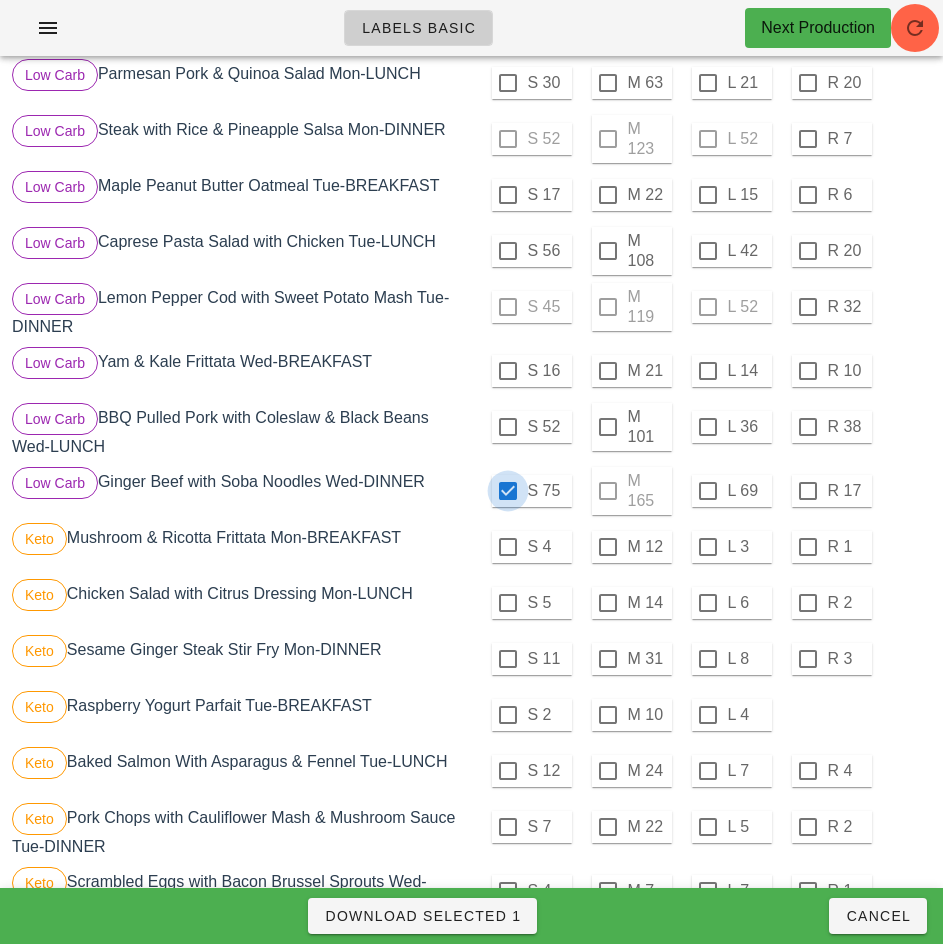 click on "Download Selected 1" at bounding box center (422, 916) 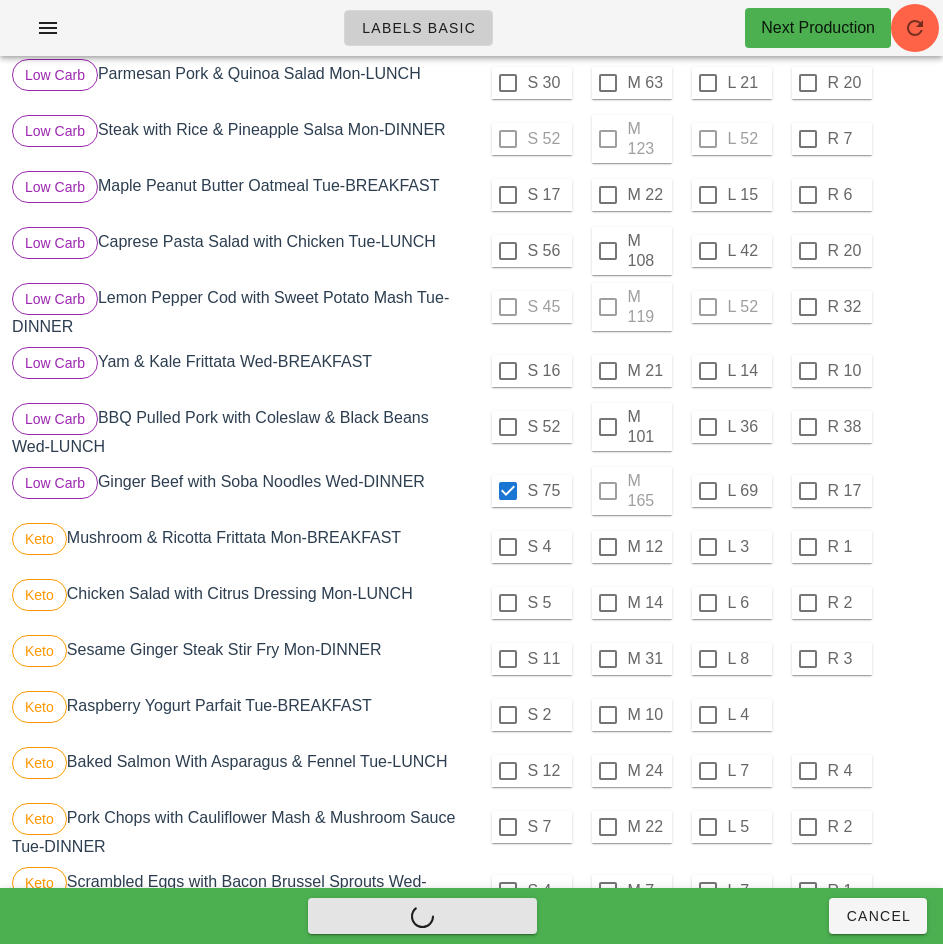 checkbox on "false" 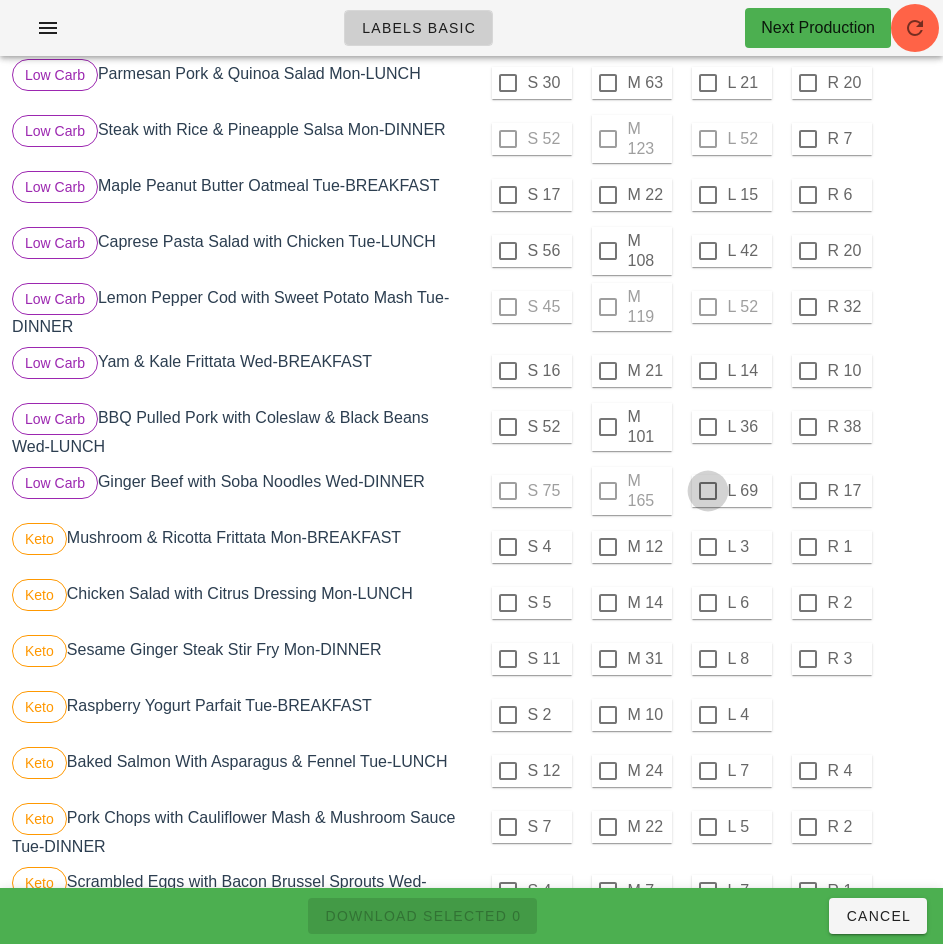 click at bounding box center [708, 491] 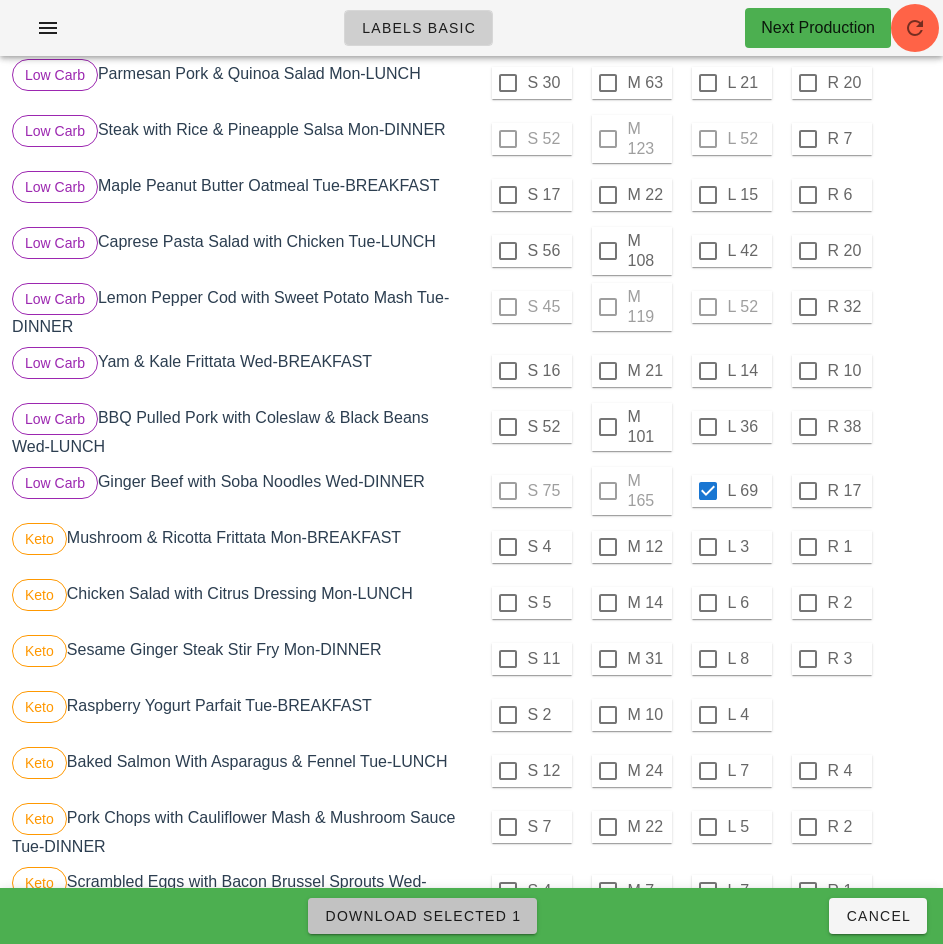 click on "Download Selected 1" at bounding box center [422, 916] 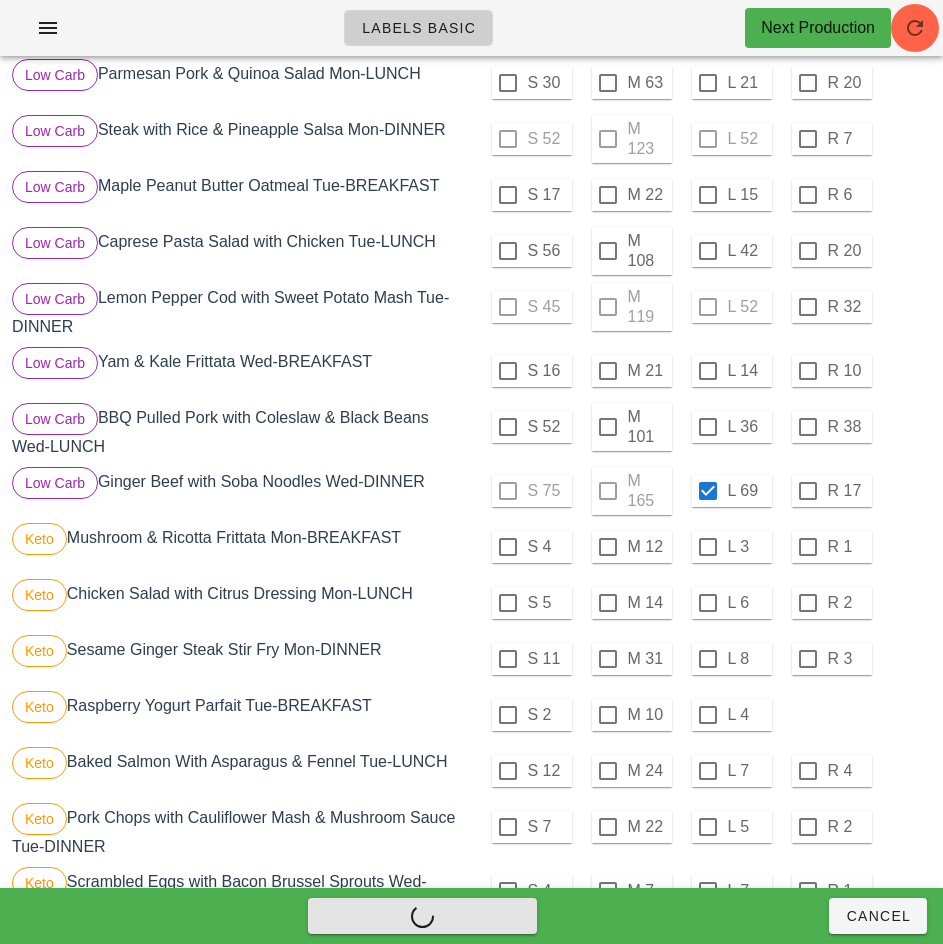 checkbox on "false" 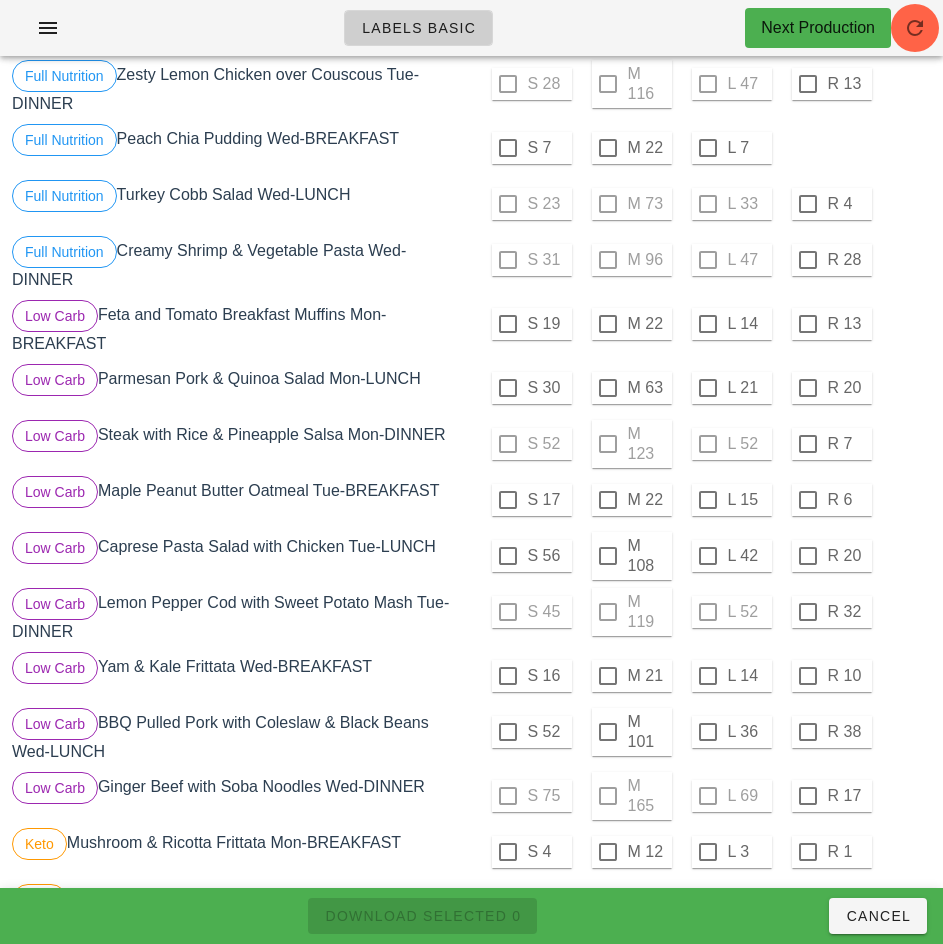 scroll, scrollTop: 487, scrollLeft: 0, axis: vertical 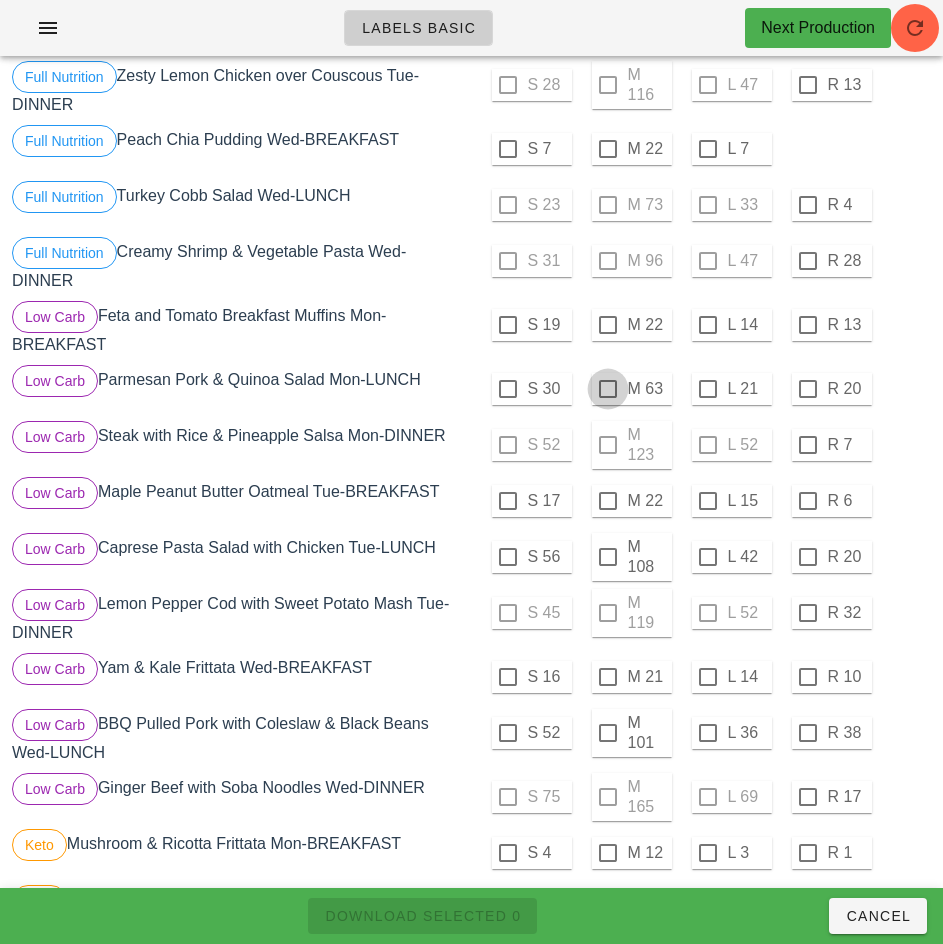 click at bounding box center [608, 389] 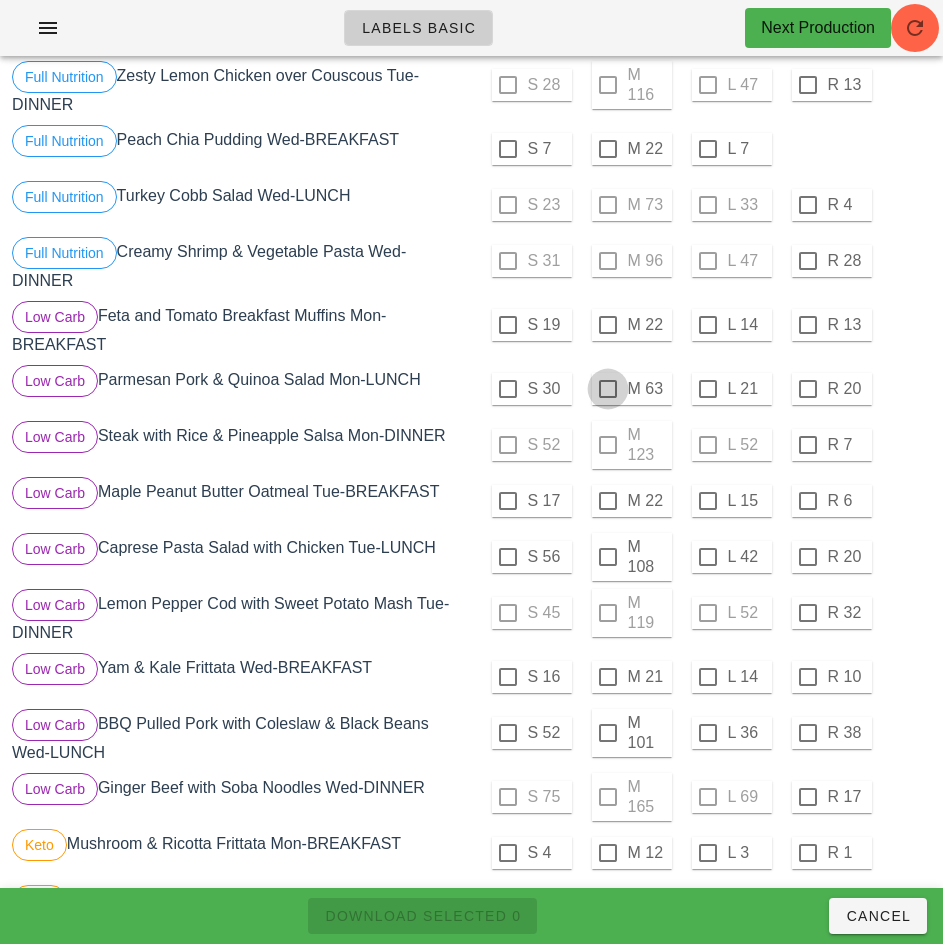 checkbox on "true" 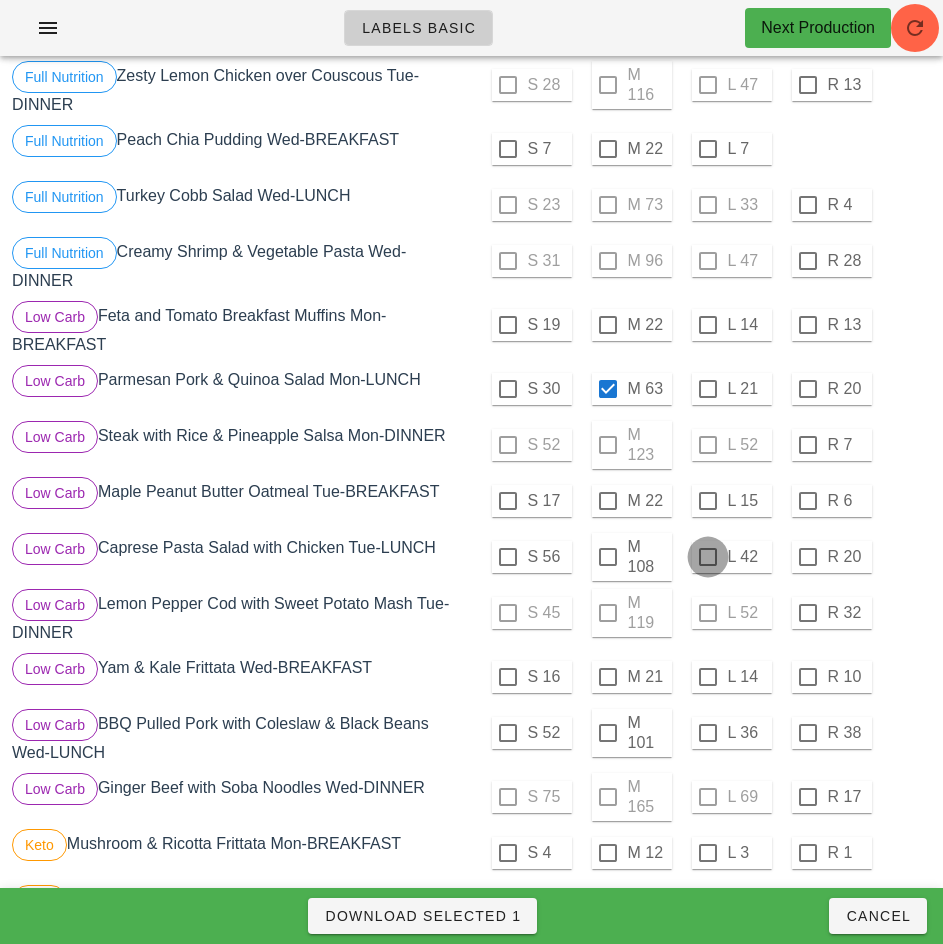 click at bounding box center (708, 557) 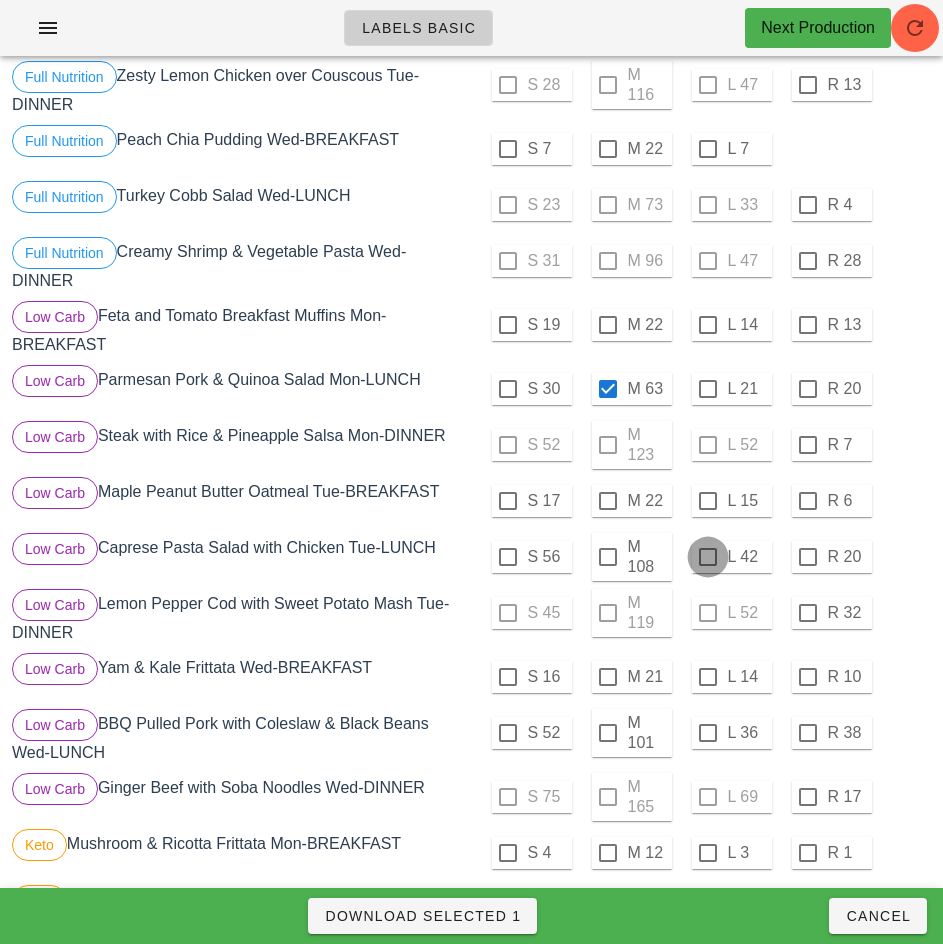 checkbox on "true" 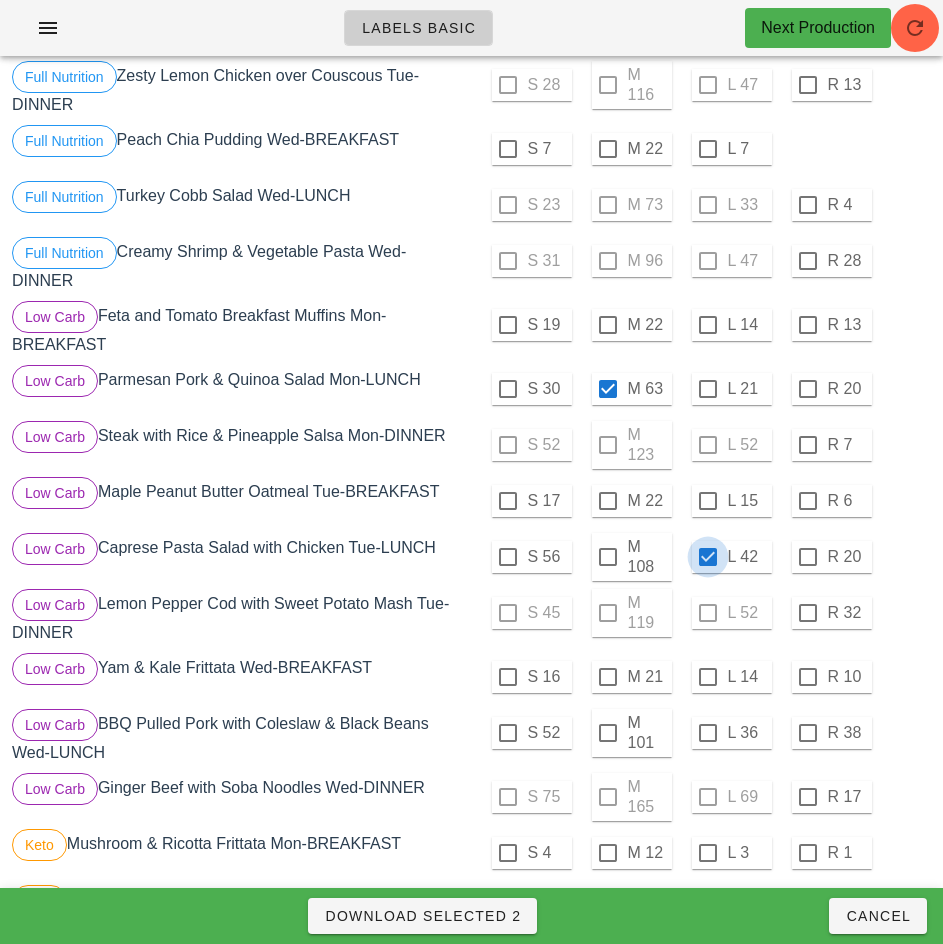 click on "Download Selected 2" at bounding box center (422, 916) 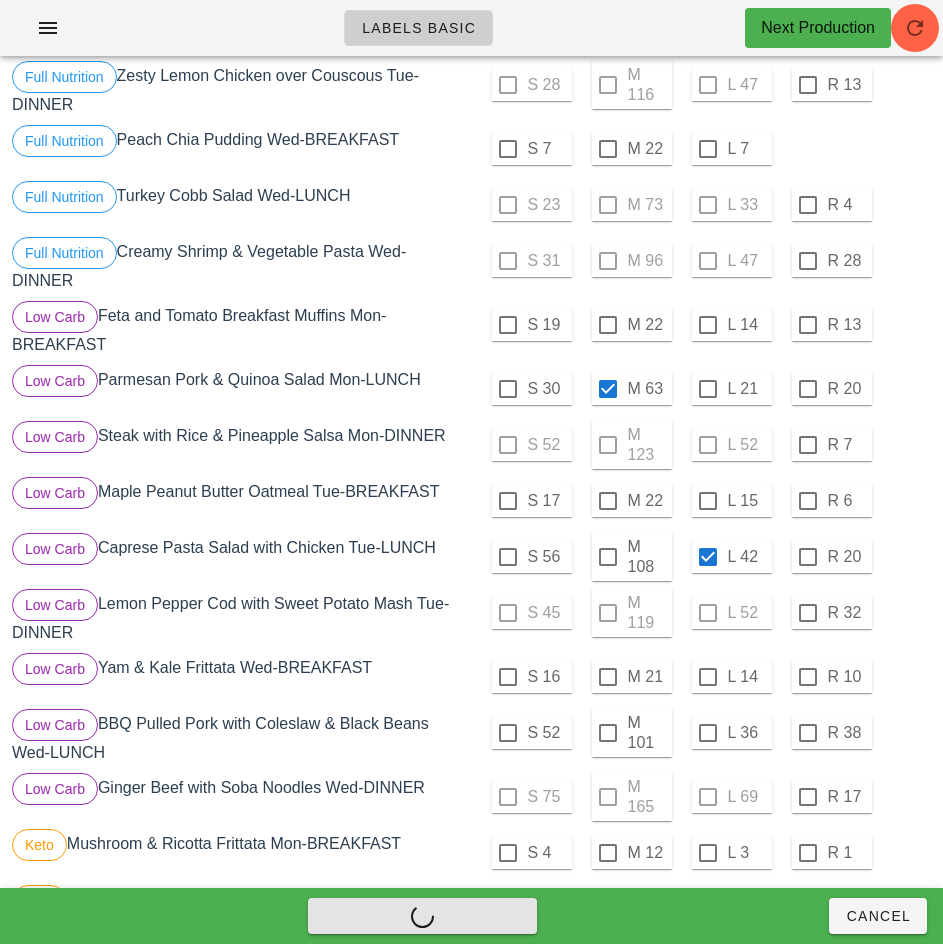 checkbox on "false" 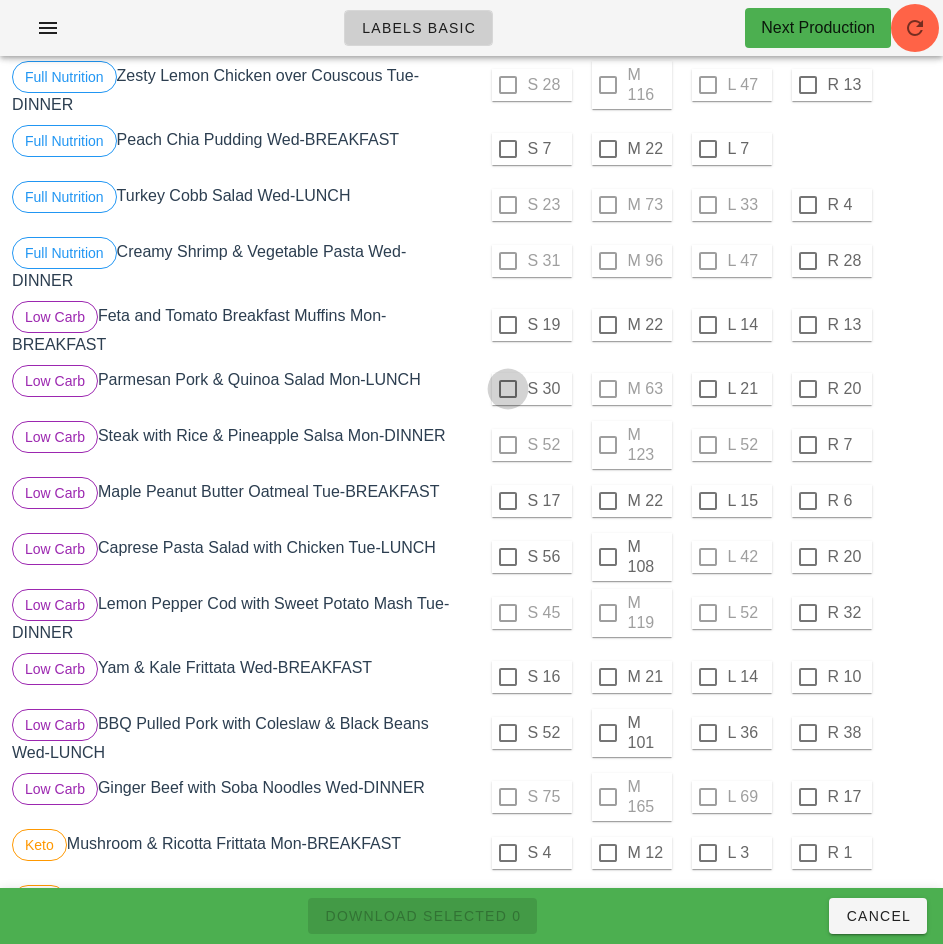 click at bounding box center [508, 389] 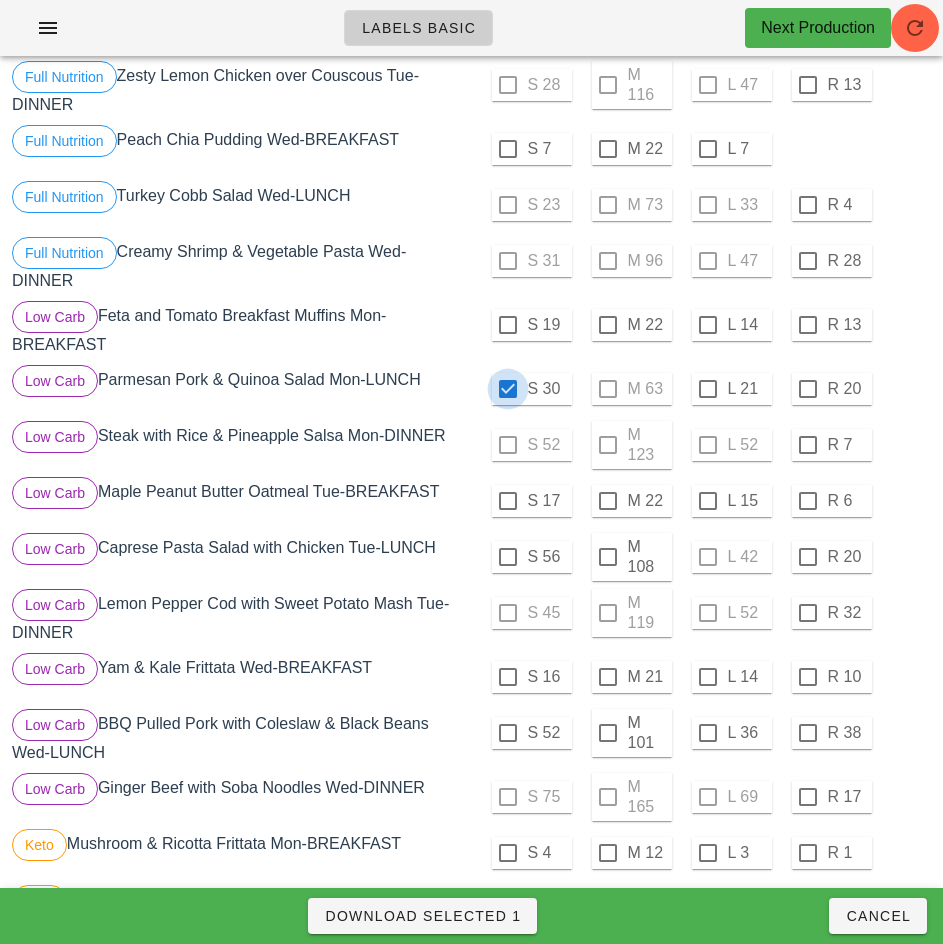 checkbox on "true" 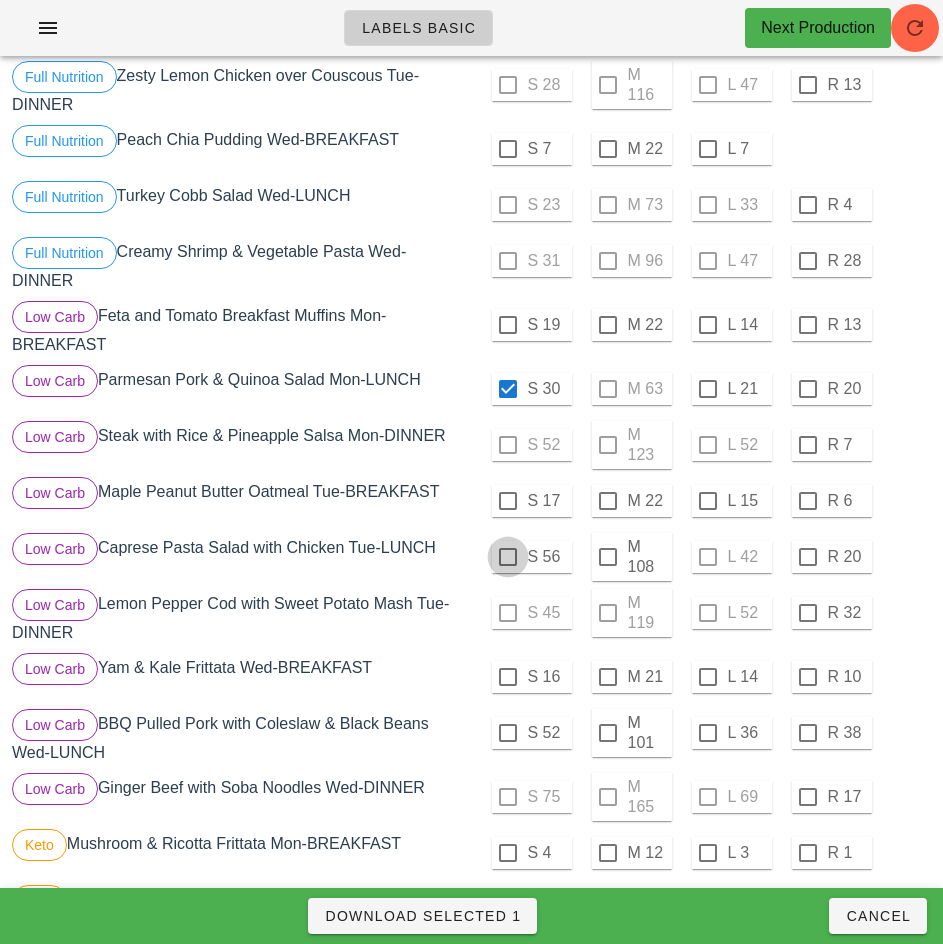click at bounding box center [508, 557] 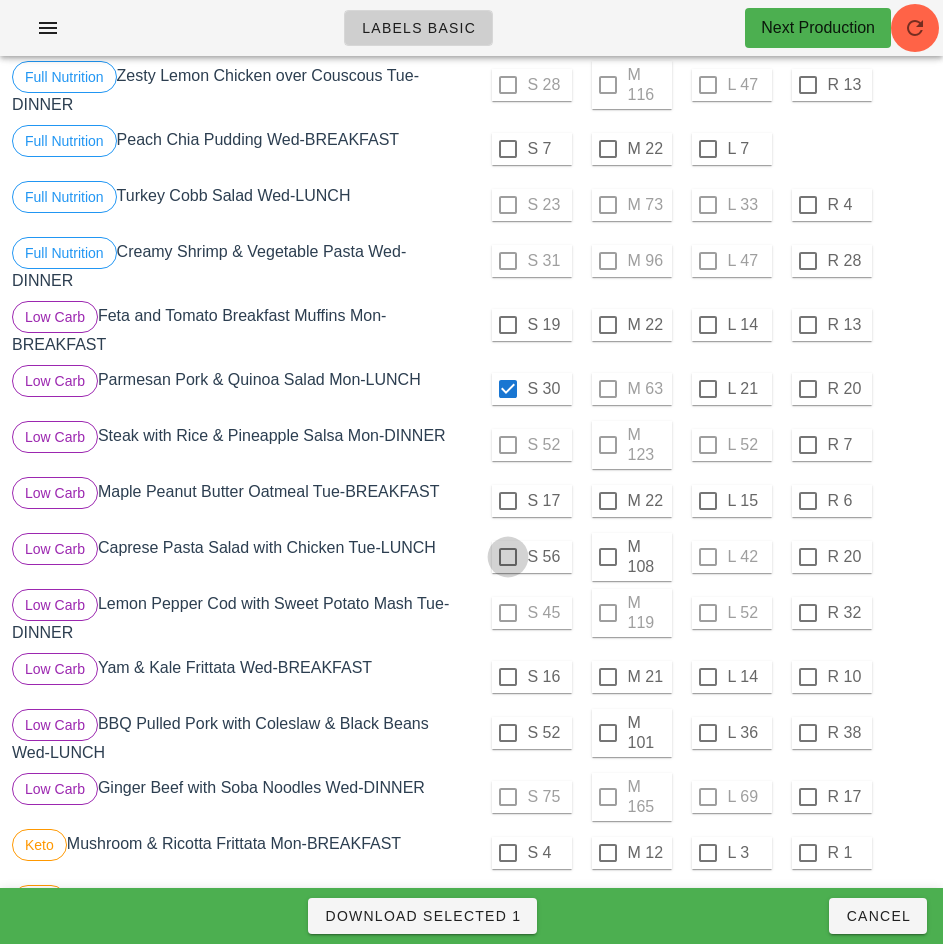 checkbox on "true" 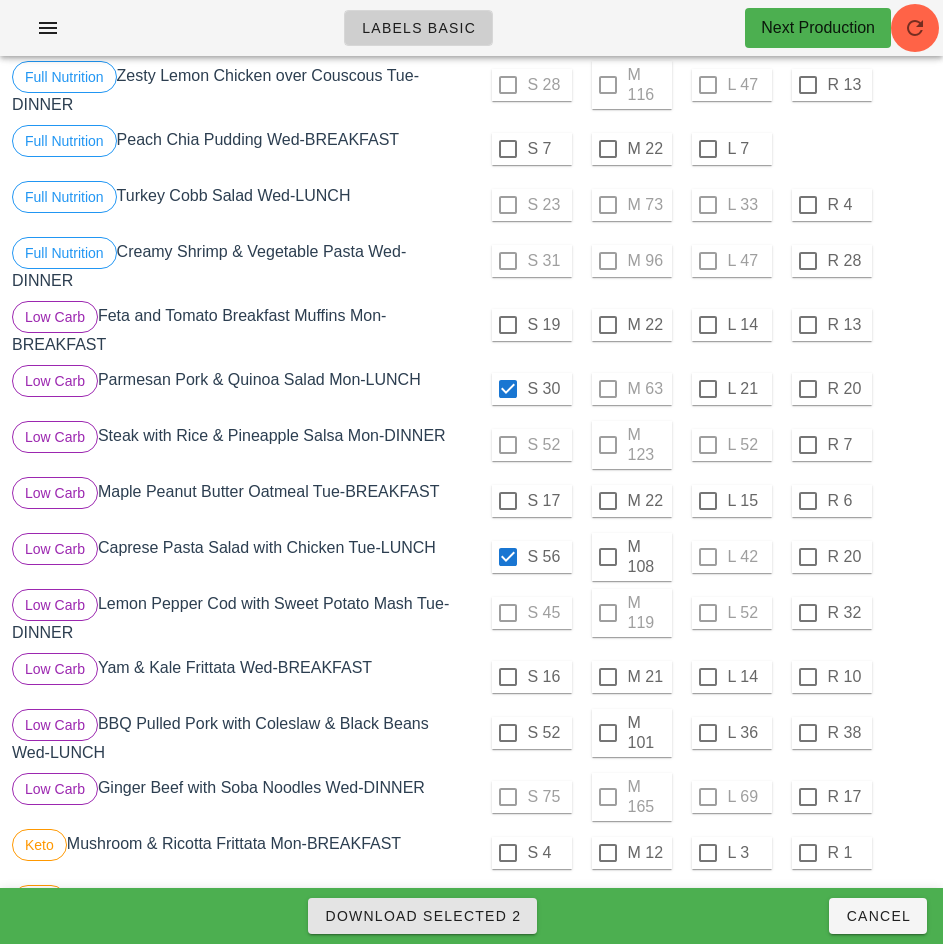 click on "Download Selected 2" at bounding box center (422, 916) 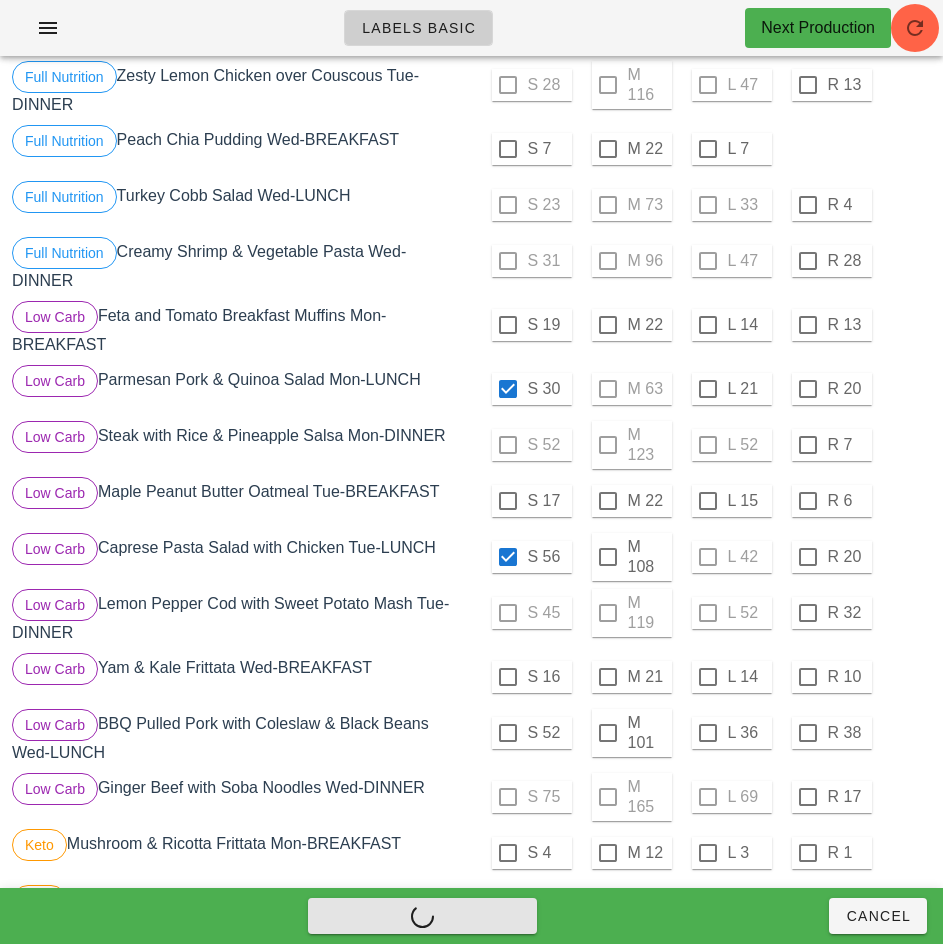 checkbox on "false" 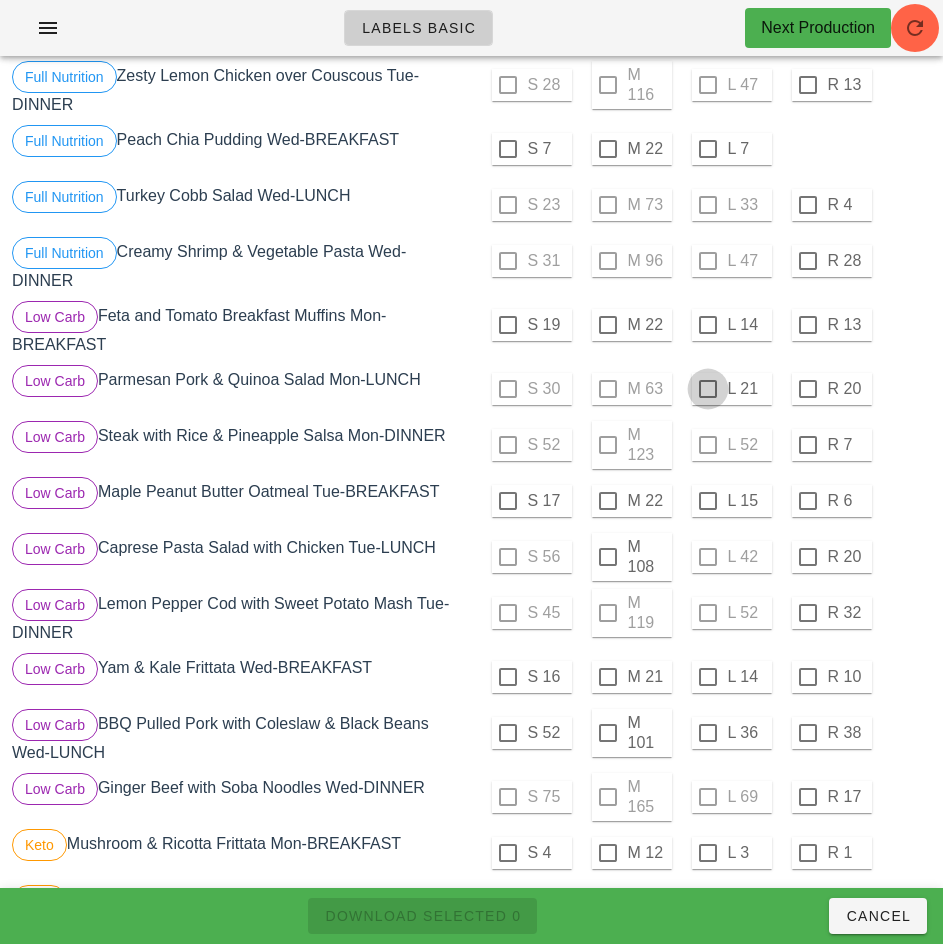 click at bounding box center [708, 389] 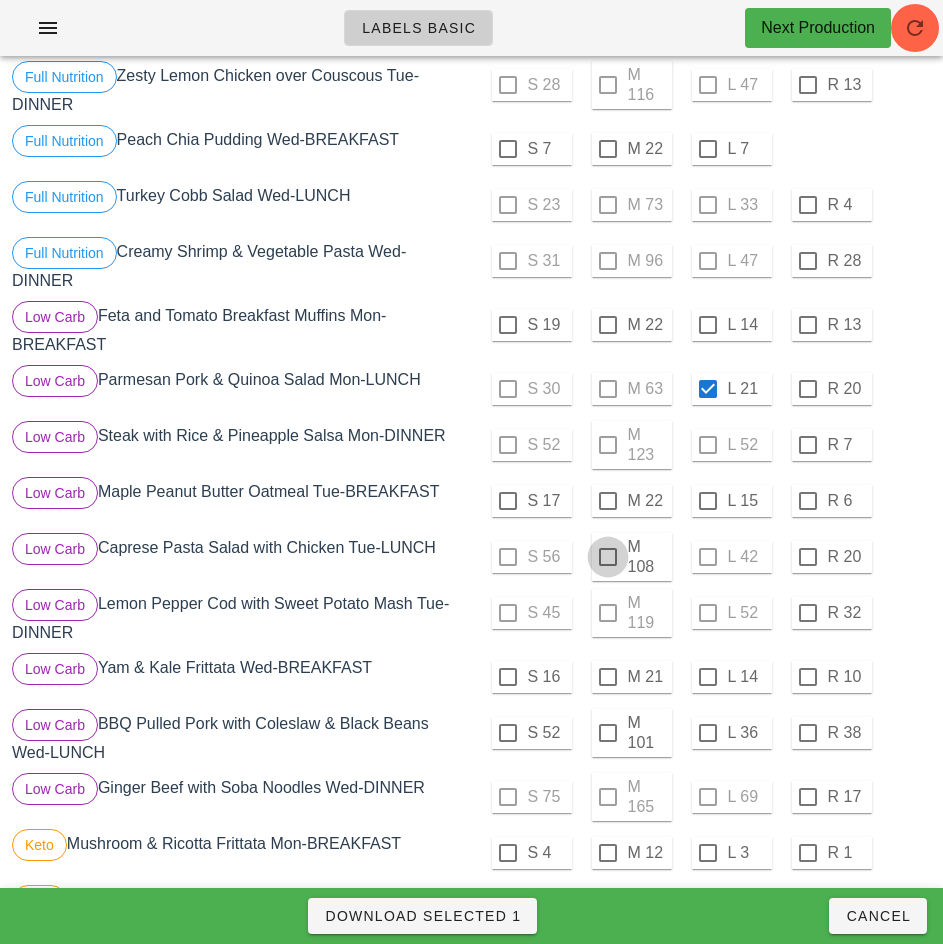 click at bounding box center (608, 557) 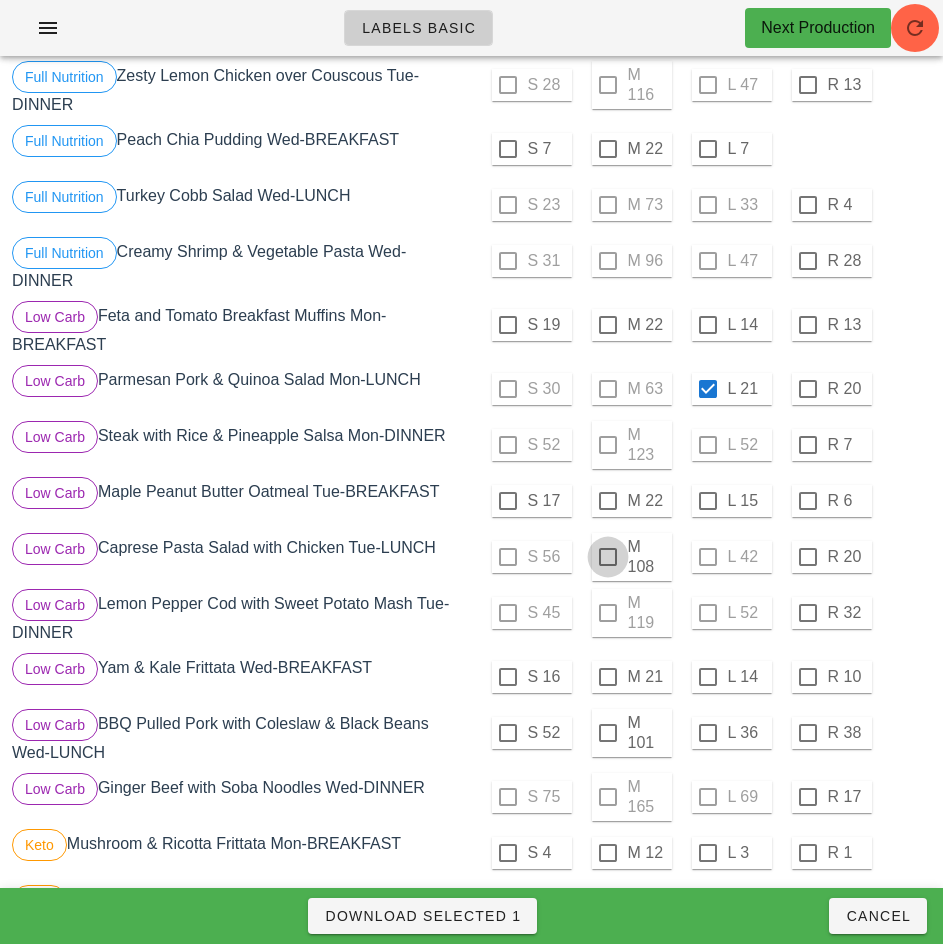 checkbox on "true" 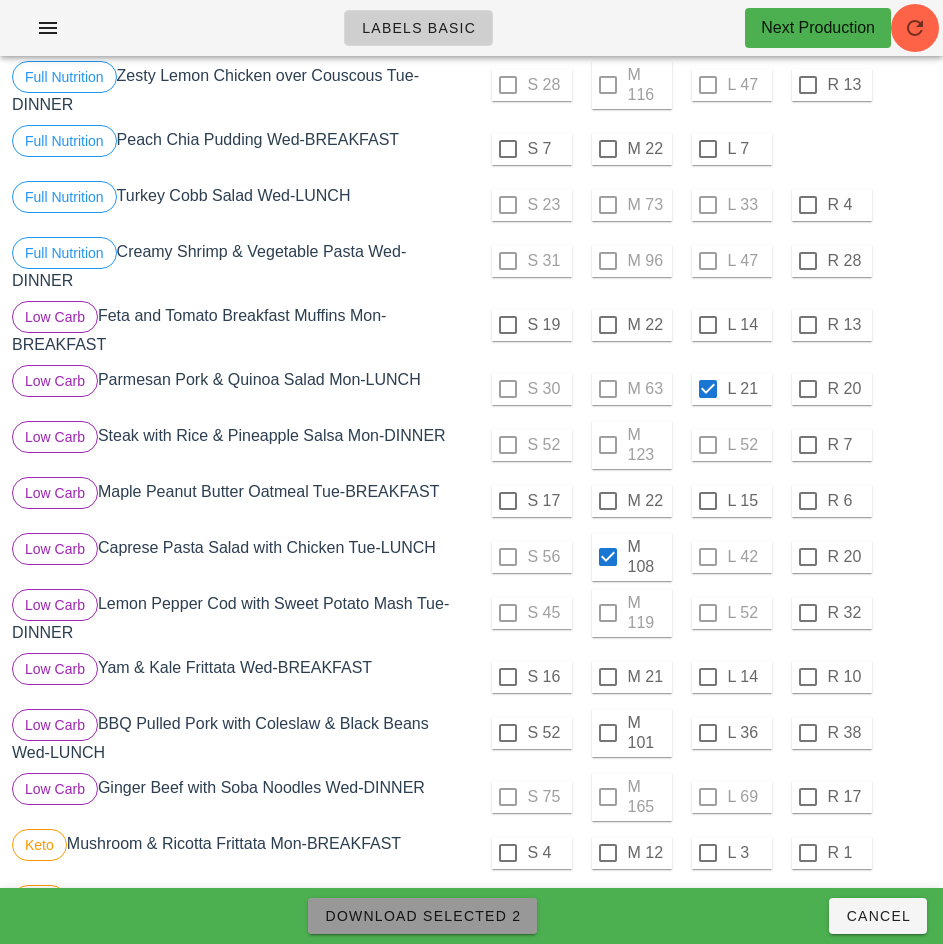 click on "Download Selected 2" at bounding box center [422, 916] 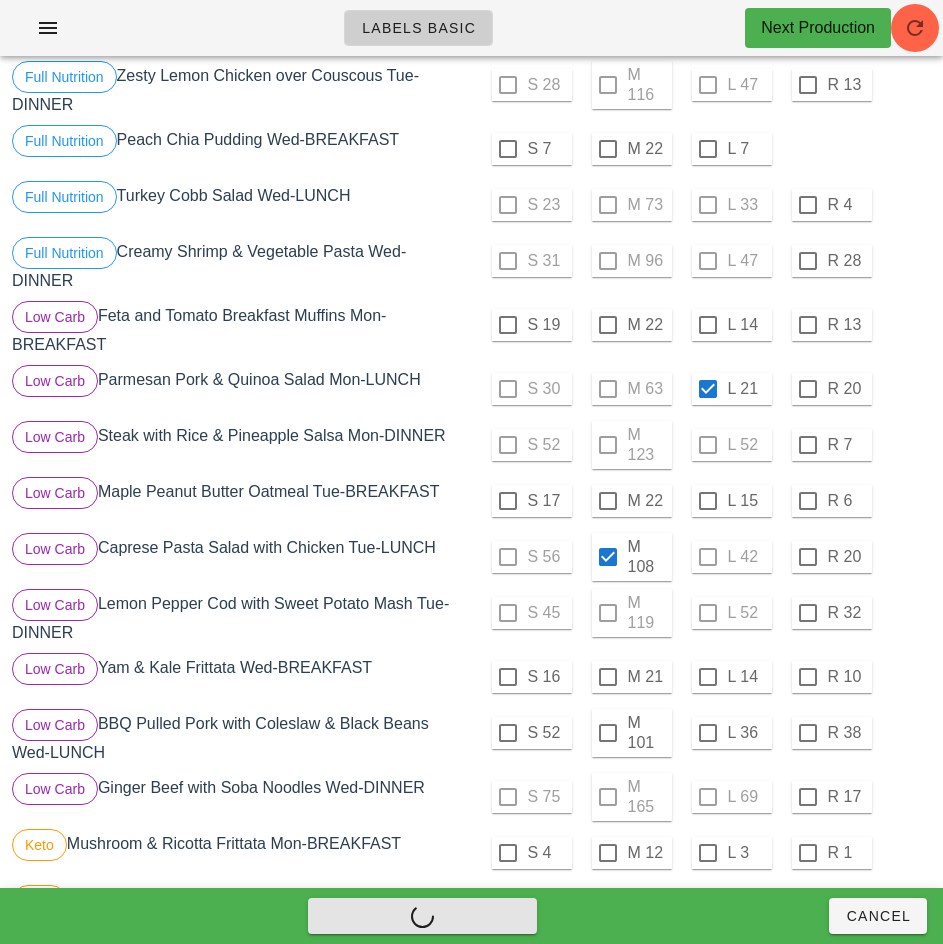 checkbox on "false" 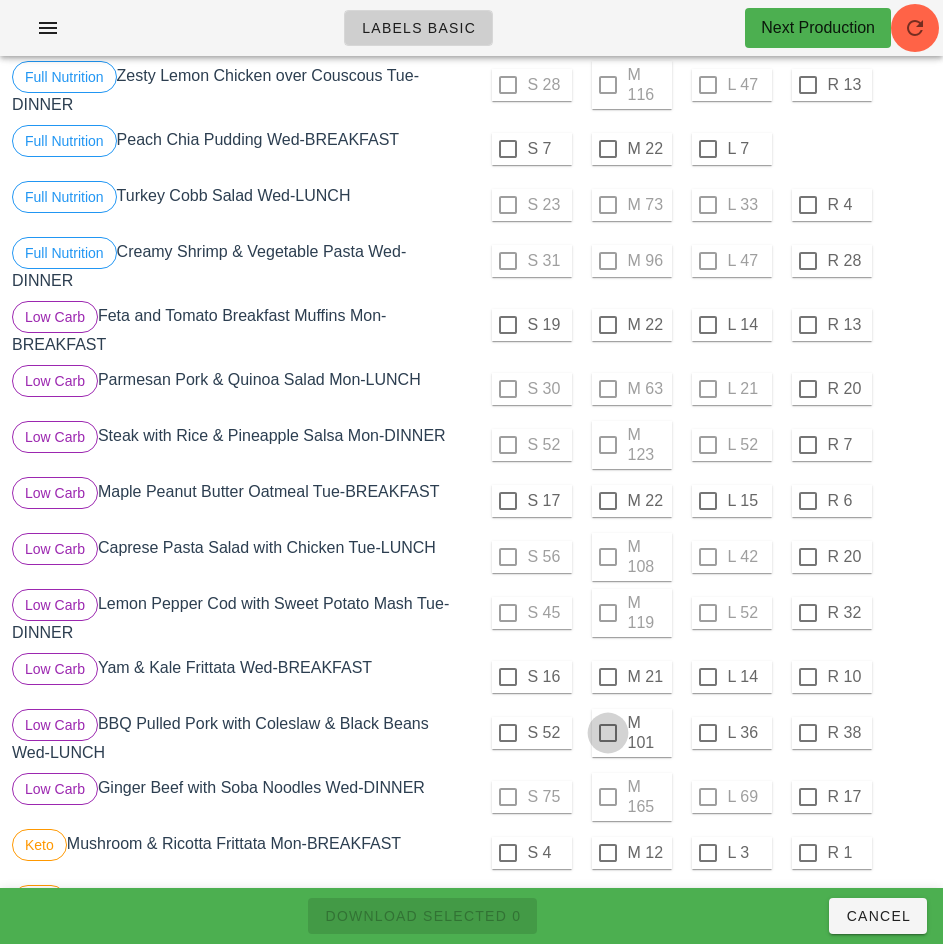 click at bounding box center [608, 733] 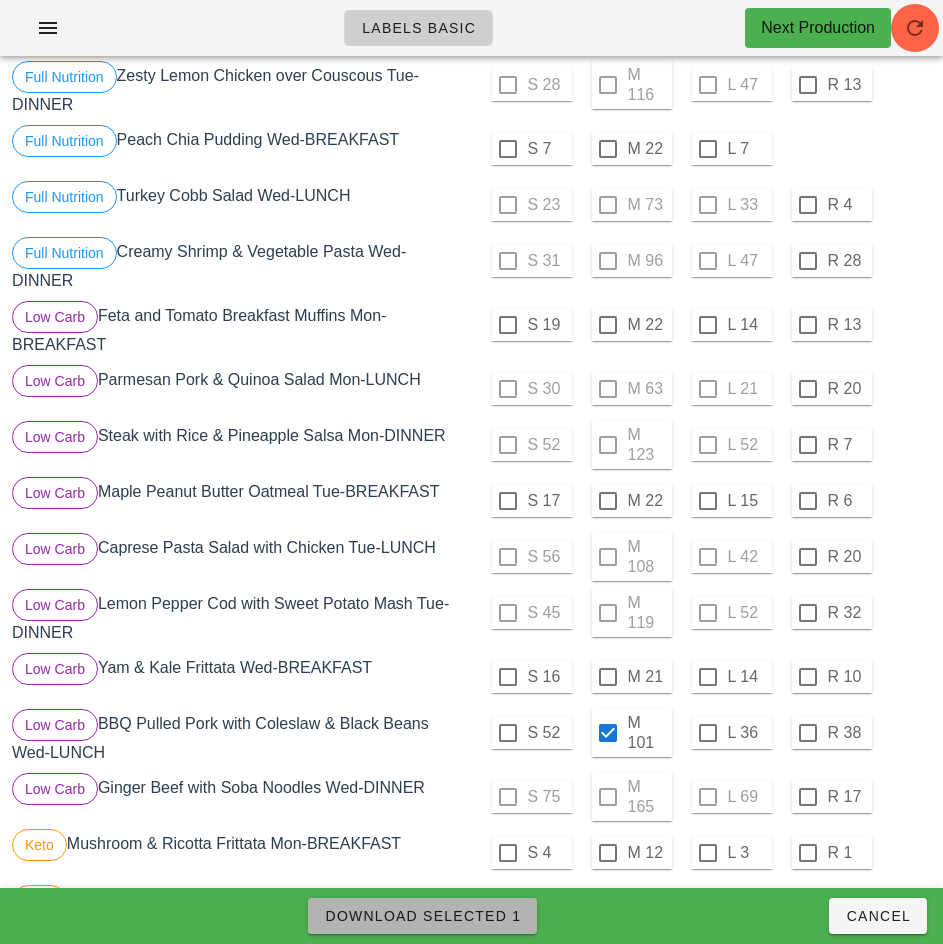 click on "Download Selected 1" at bounding box center [422, 916] 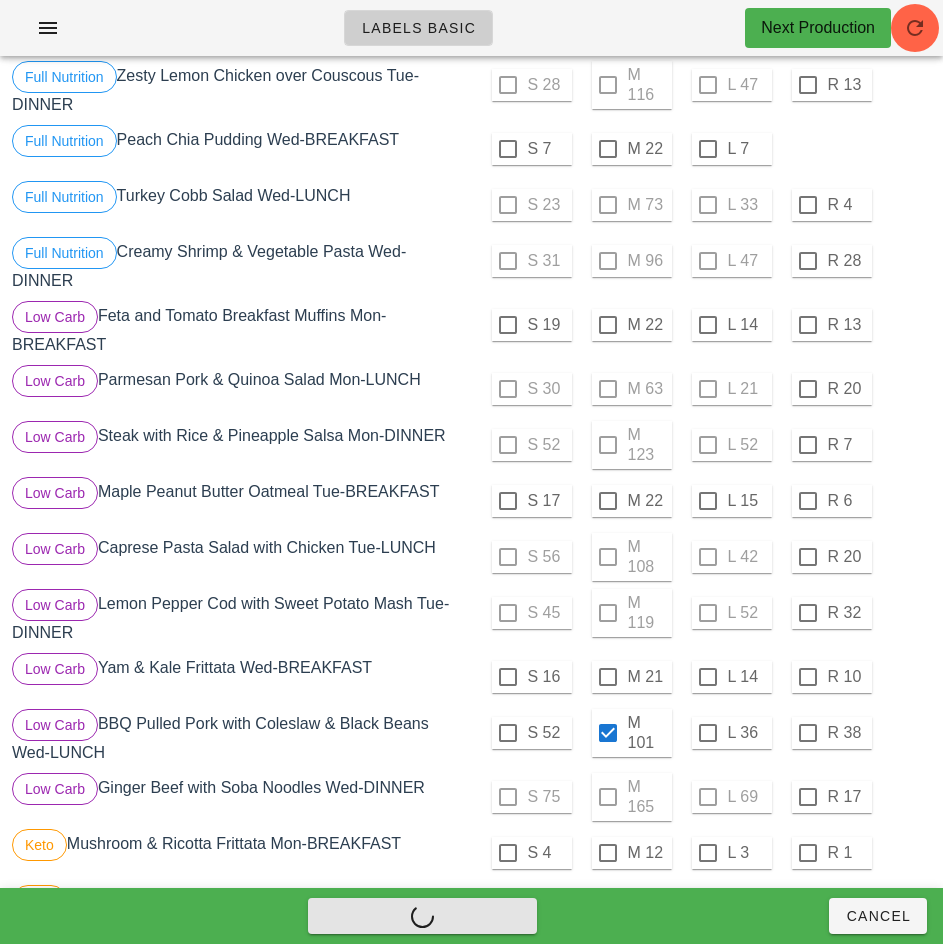 checkbox on "false" 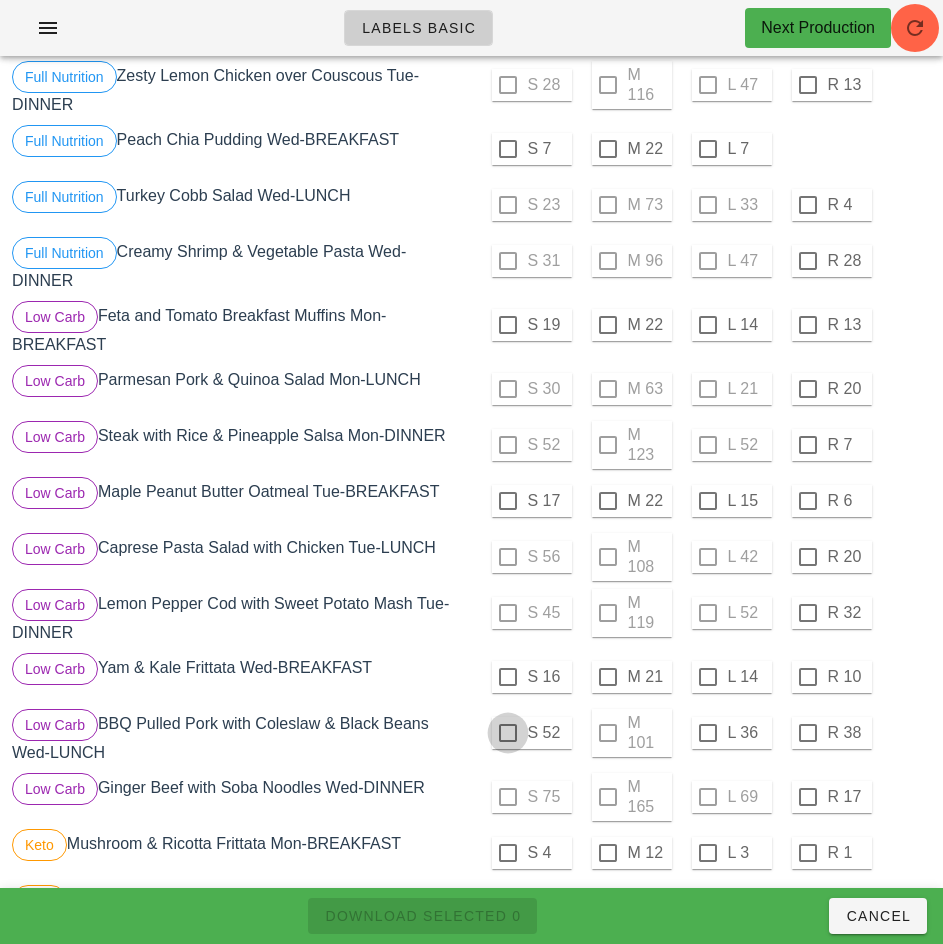 click at bounding box center [508, 733] 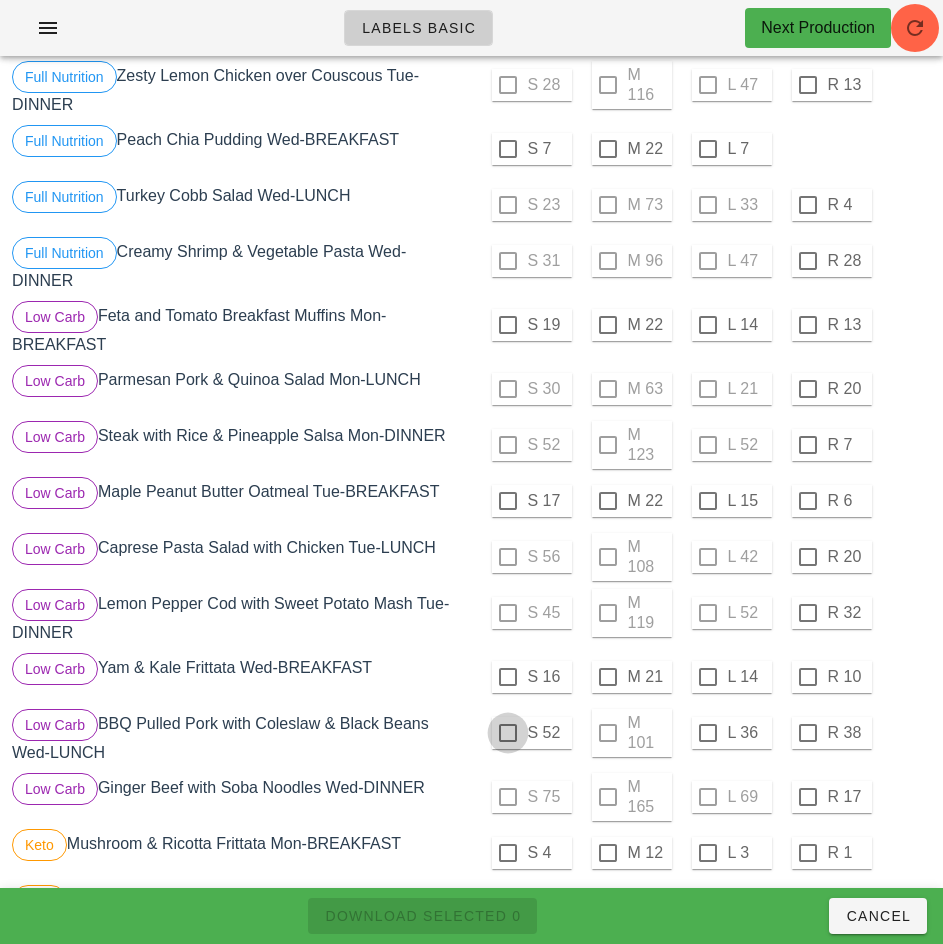 checkbox on "true" 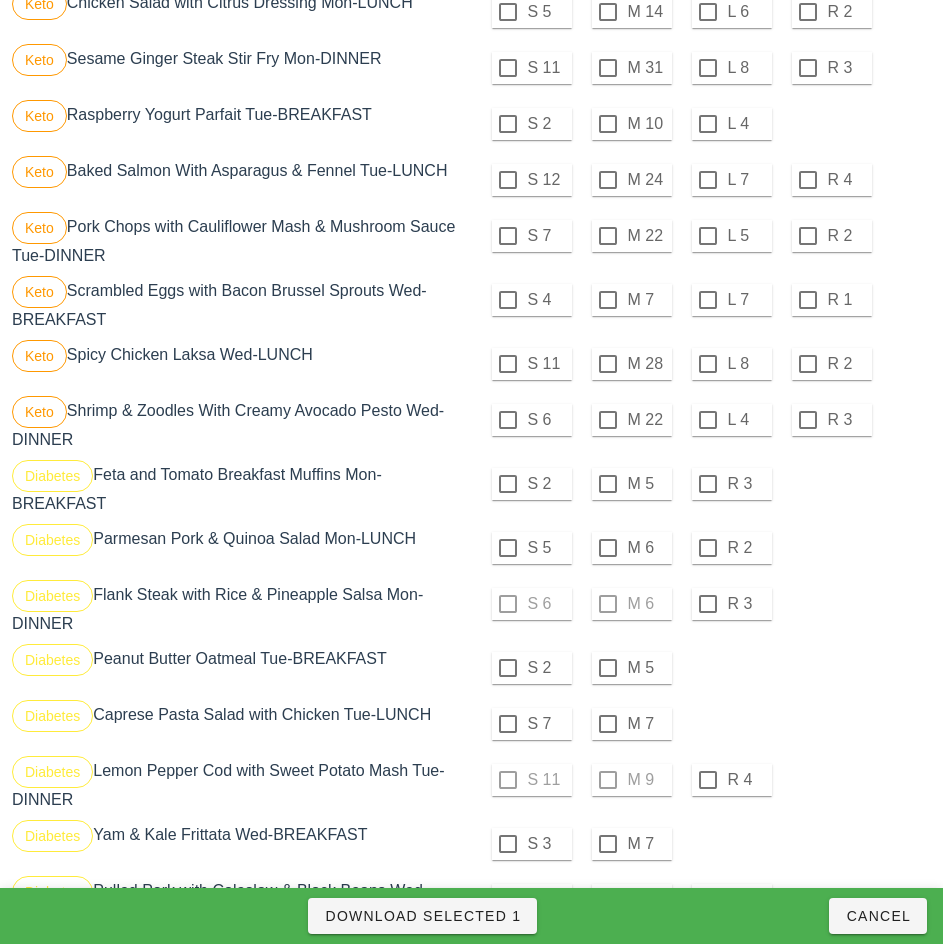 scroll, scrollTop: 1394, scrollLeft: 0, axis: vertical 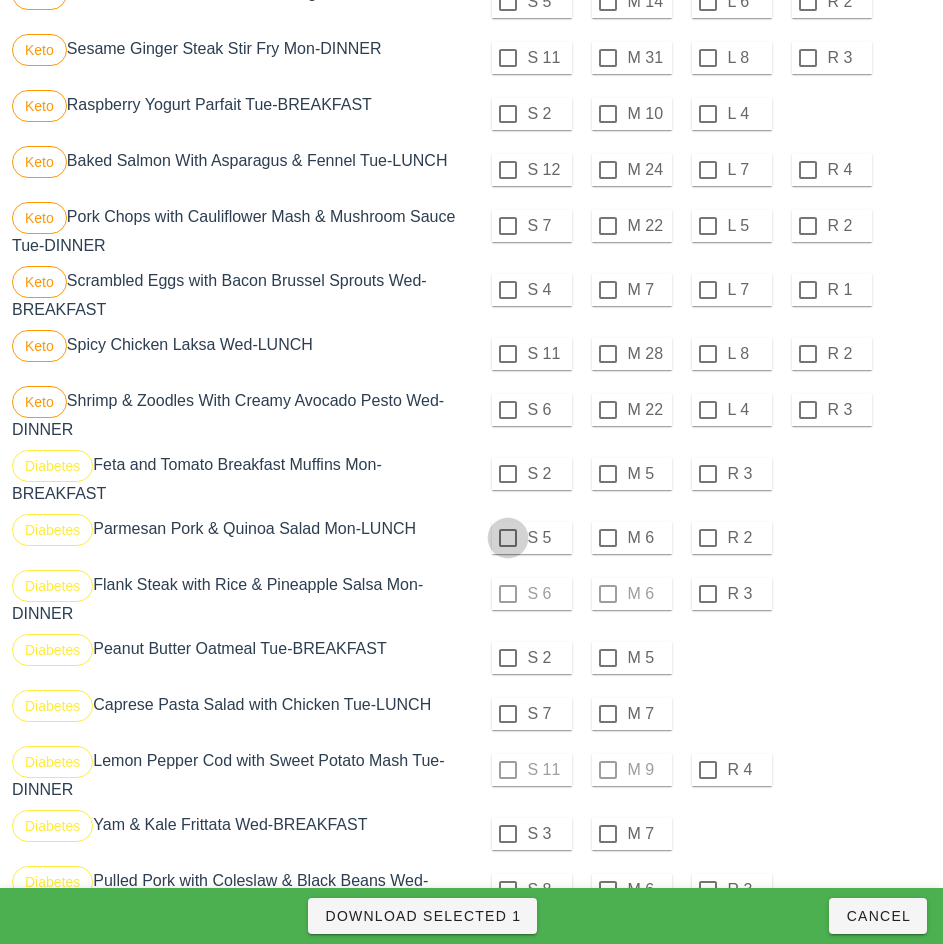 click at bounding box center (508, 538) 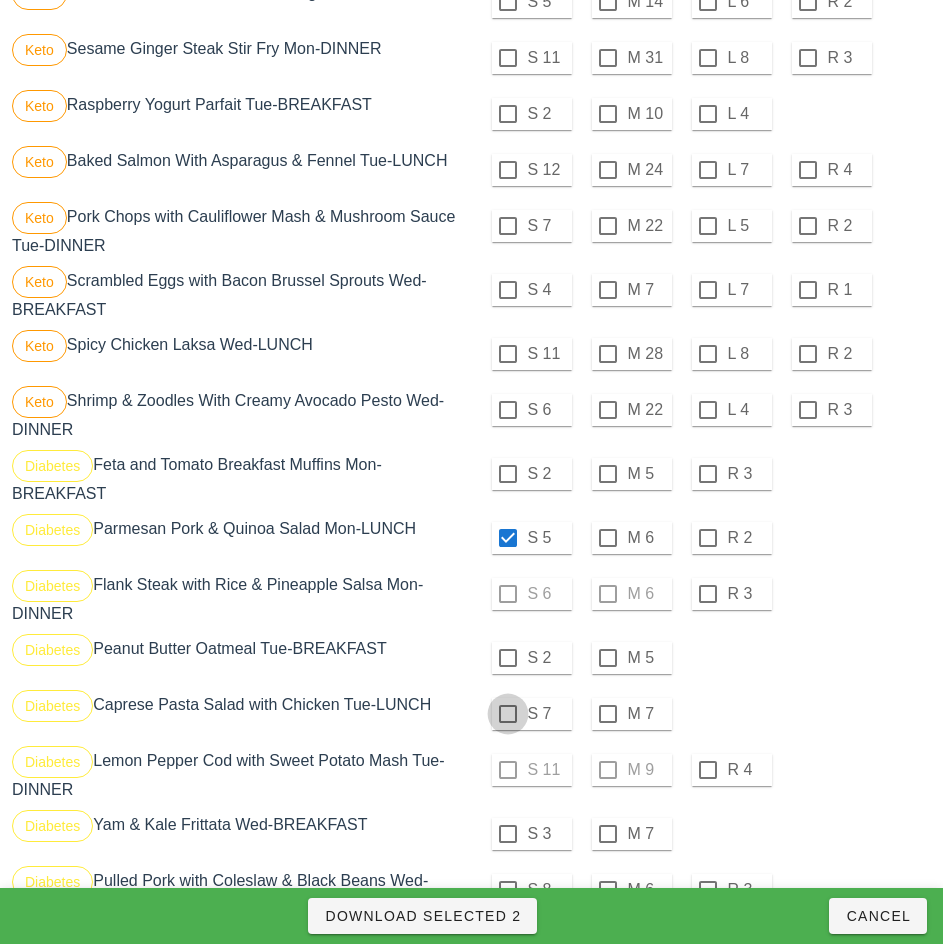 click at bounding box center (508, 714) 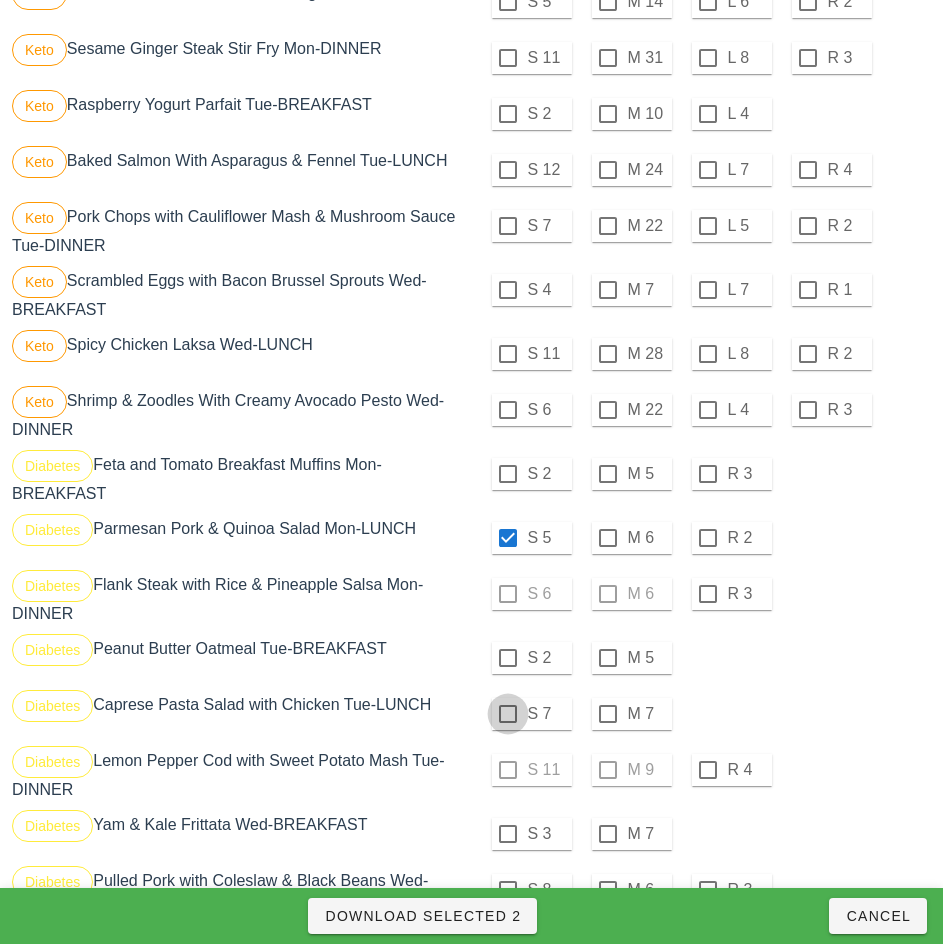 checkbox on "true" 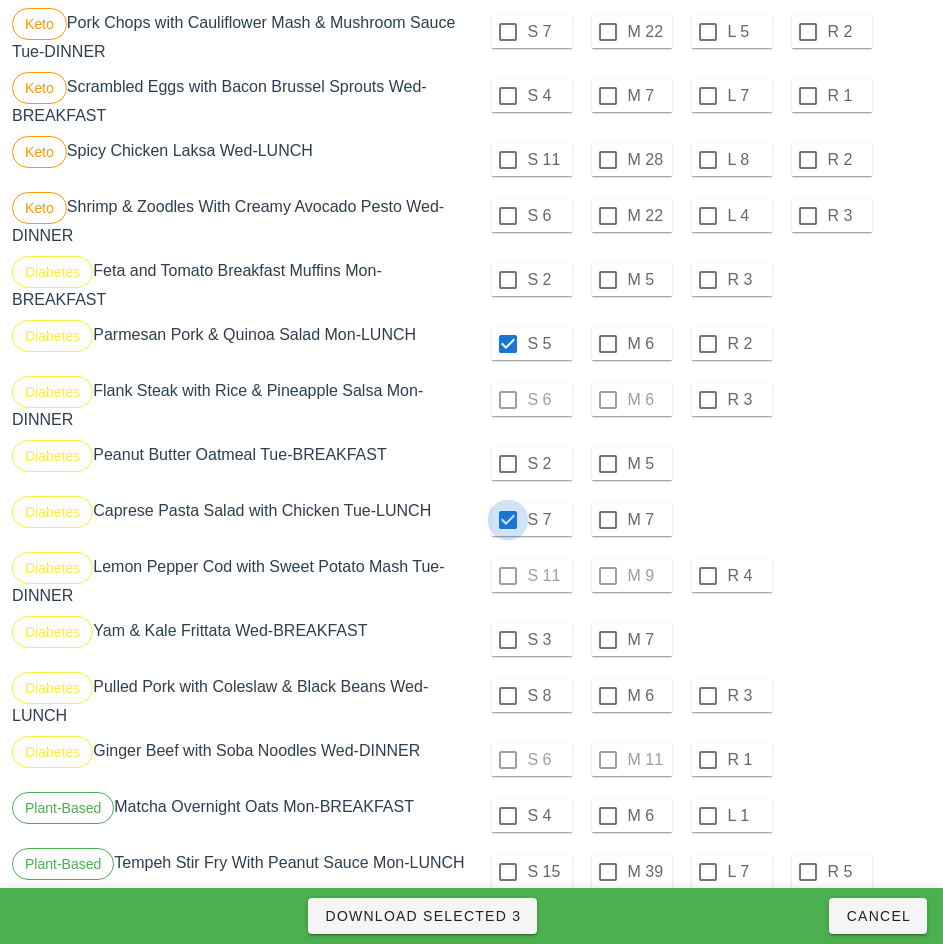 scroll, scrollTop: 1589, scrollLeft: 0, axis: vertical 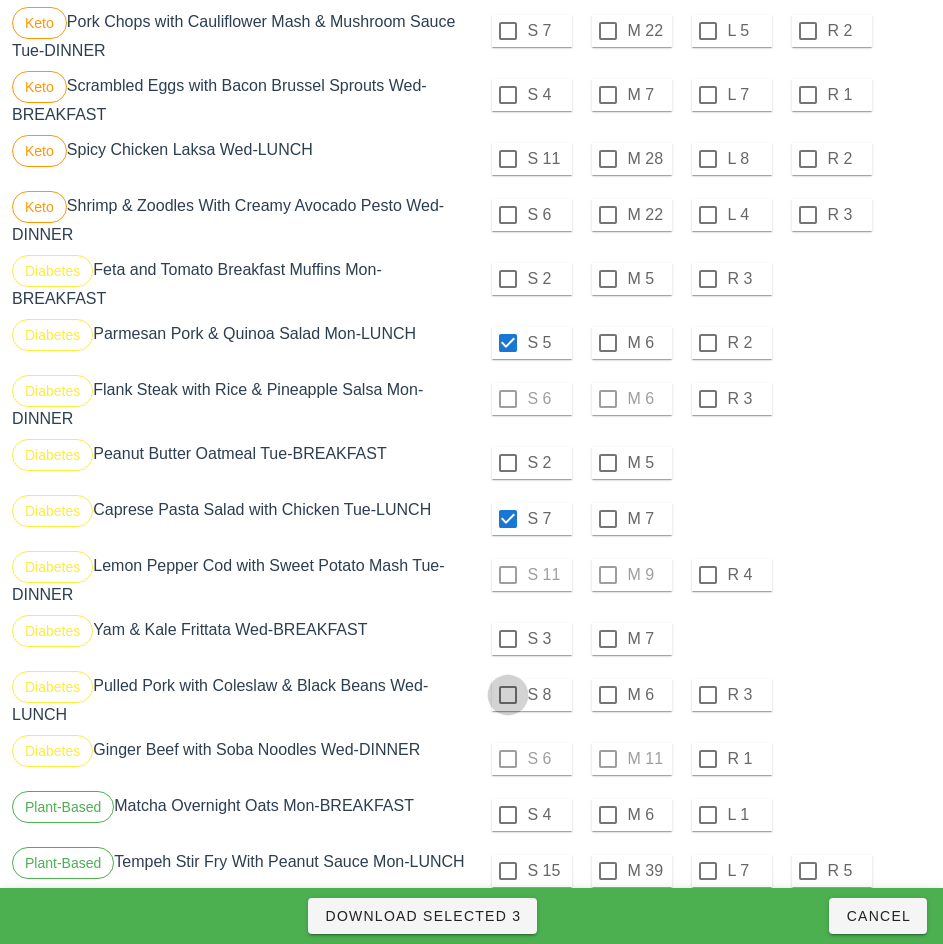 click at bounding box center [508, 695] 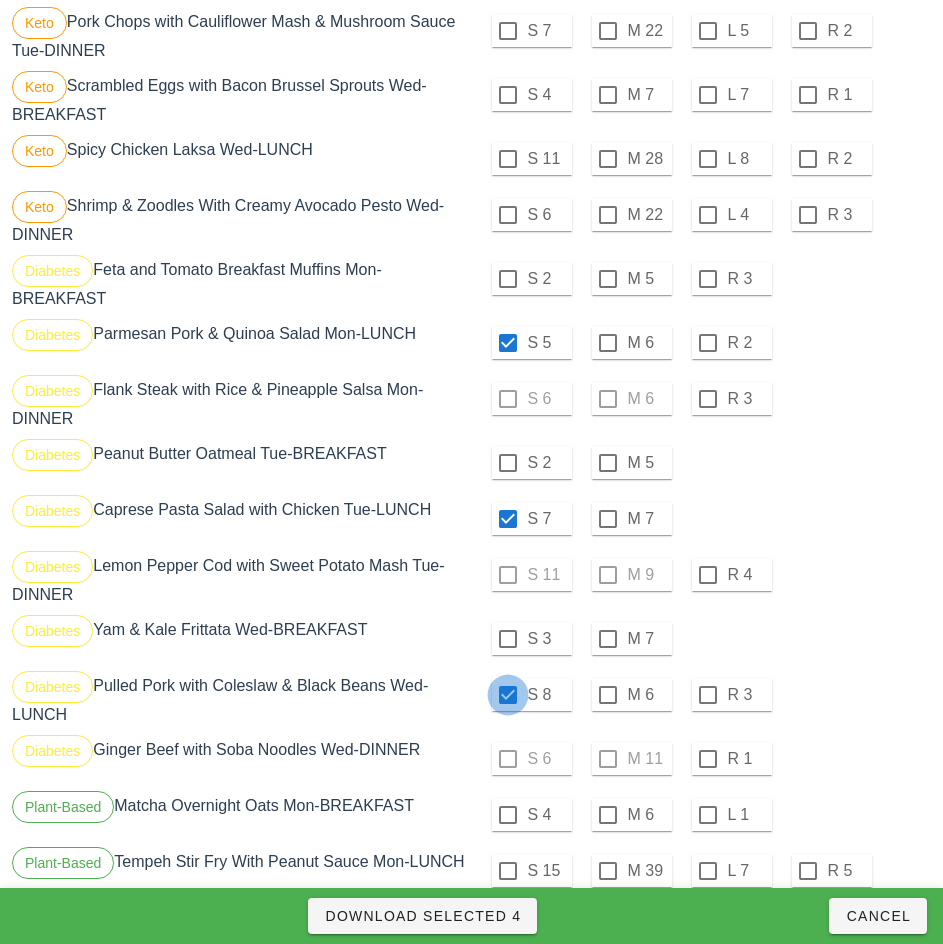checkbox on "true" 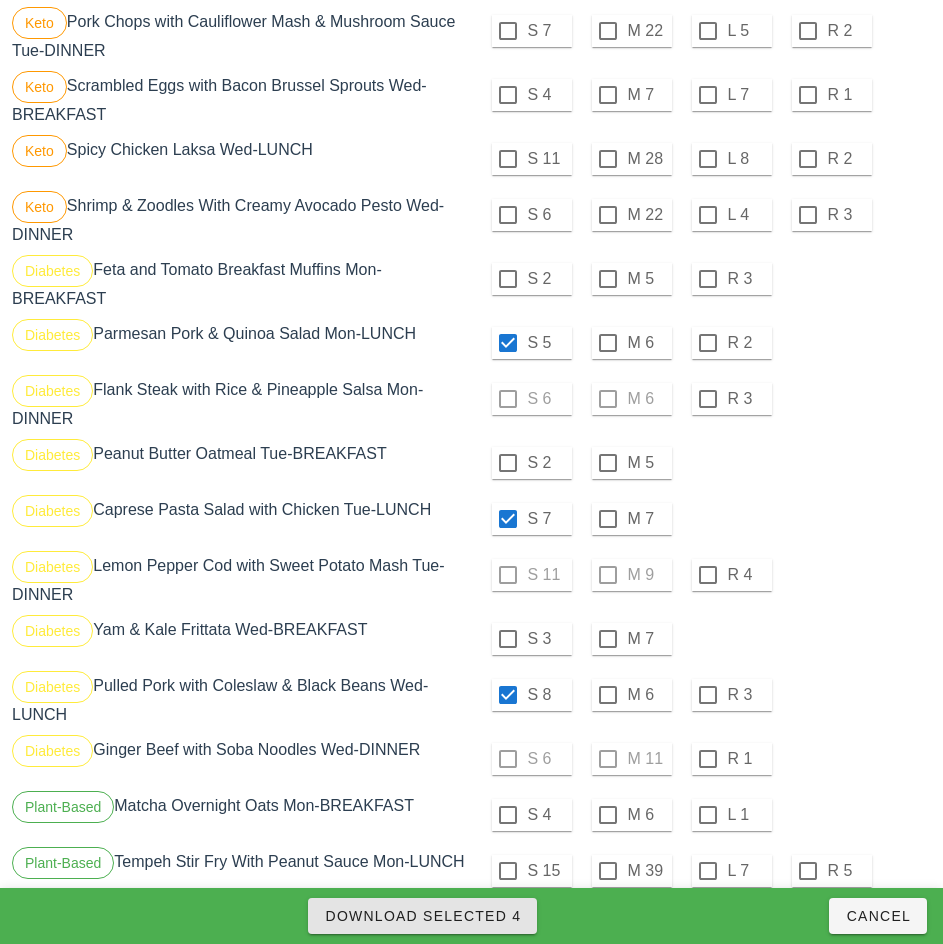 click on "Download Selected 4" at bounding box center [422, 916] 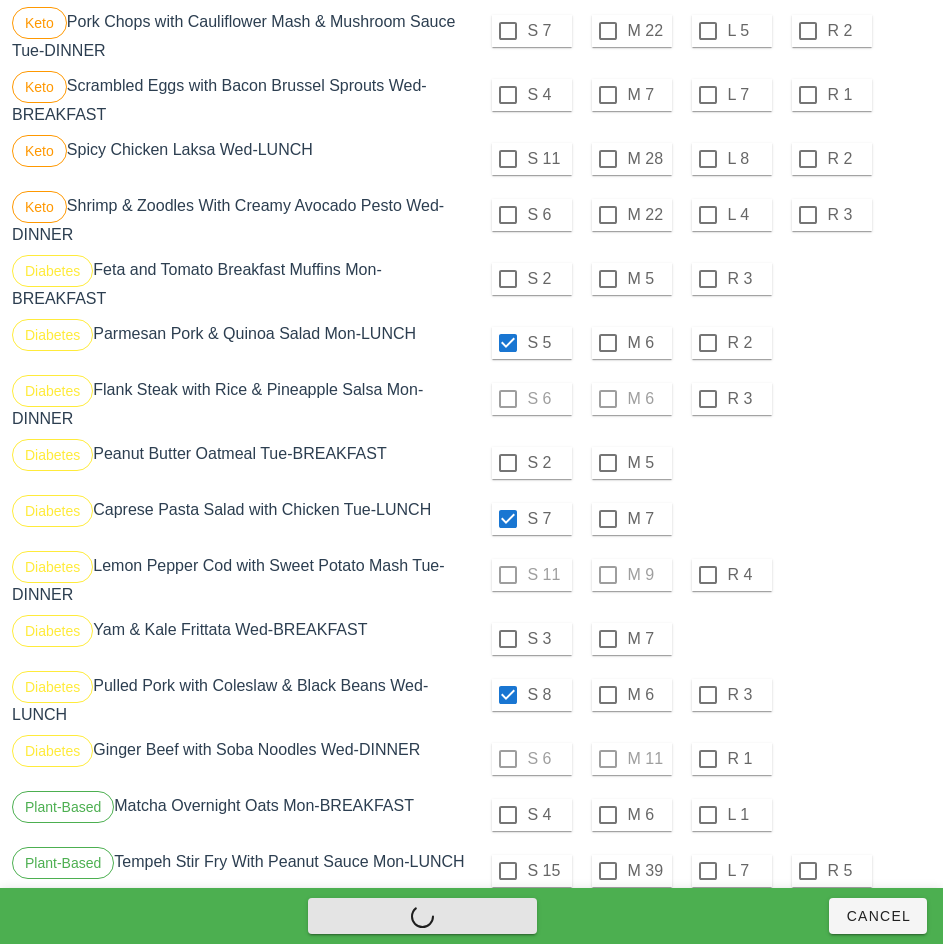 checkbox on "false" 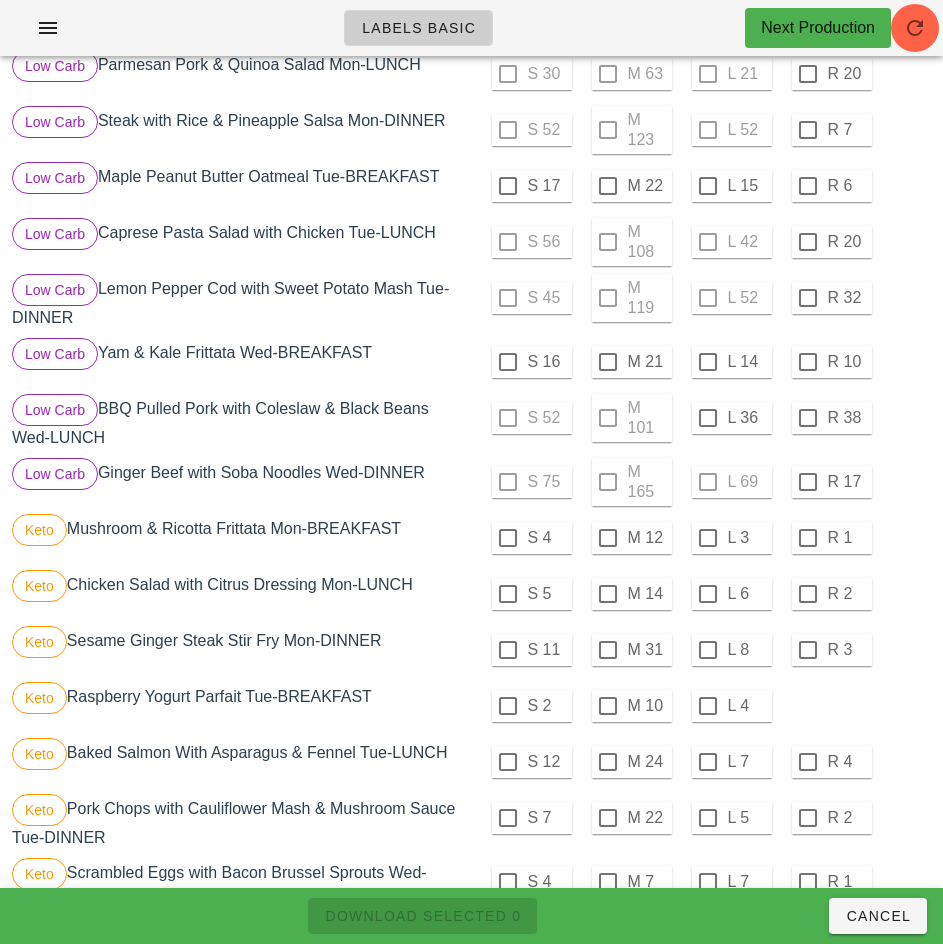 scroll, scrollTop: 799, scrollLeft: 0, axis: vertical 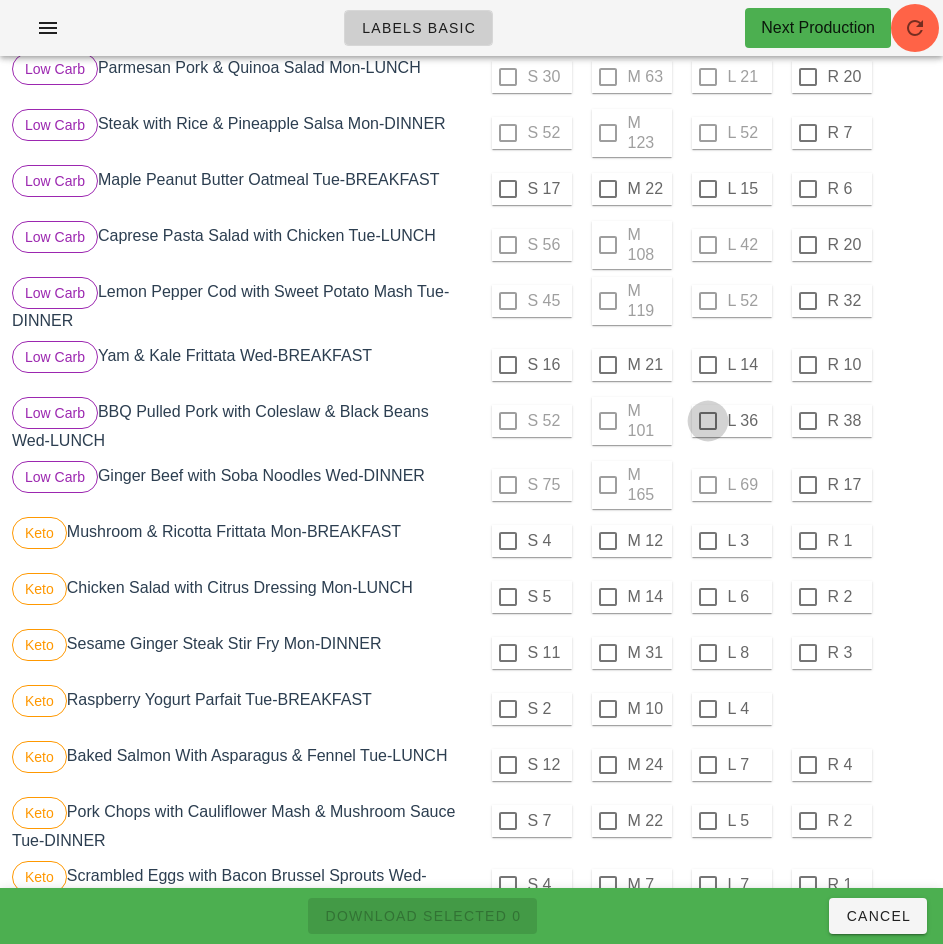 click at bounding box center [708, 421] 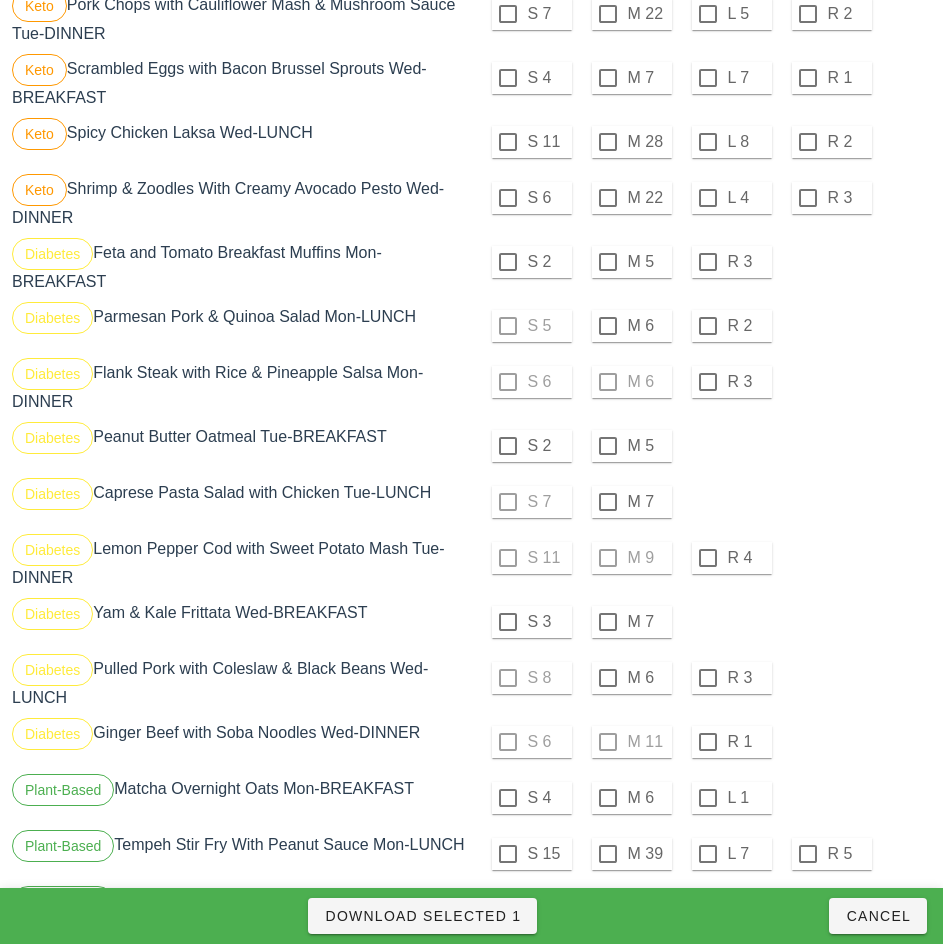 scroll, scrollTop: 1609, scrollLeft: 0, axis: vertical 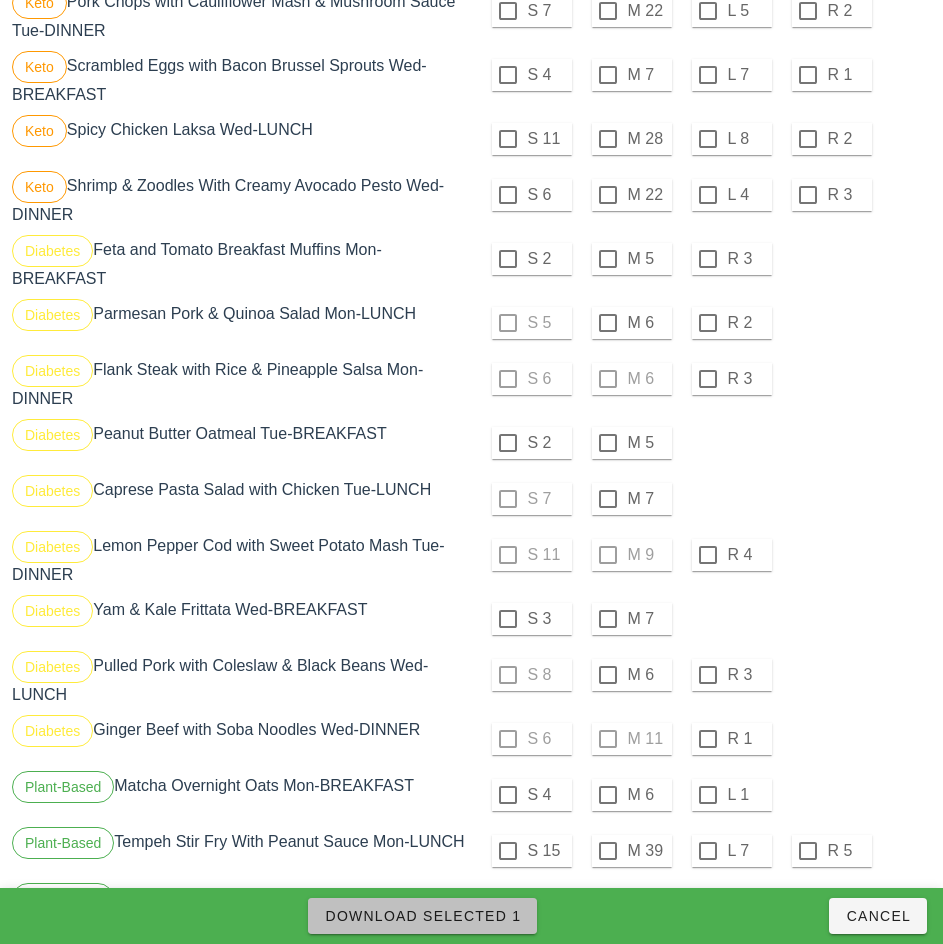 click on "Download Selected 1" at bounding box center (422, 916) 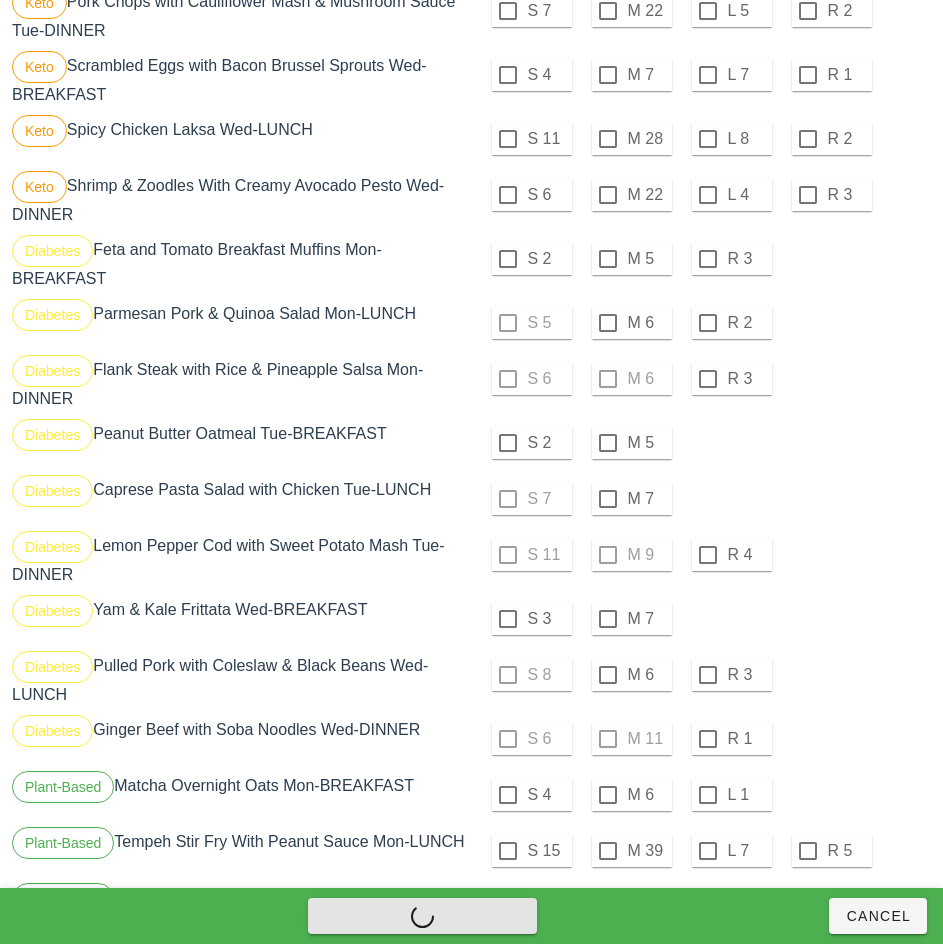 checkbox on "false" 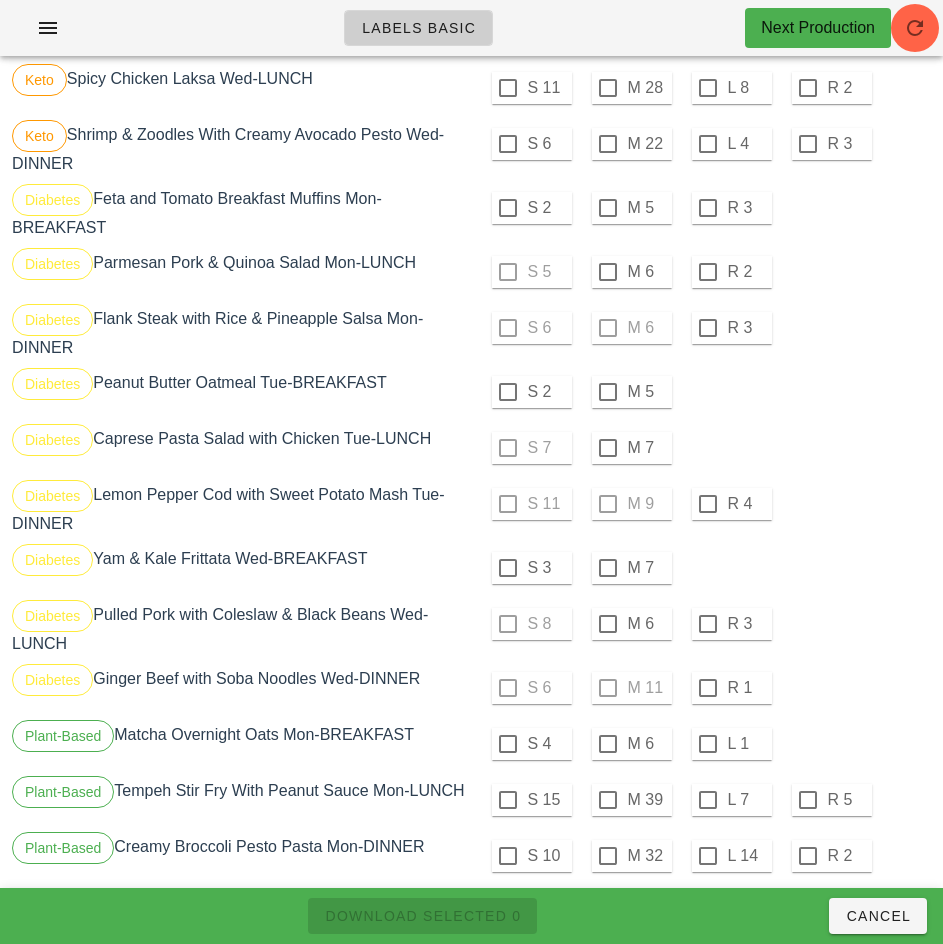 scroll, scrollTop: 1661, scrollLeft: 0, axis: vertical 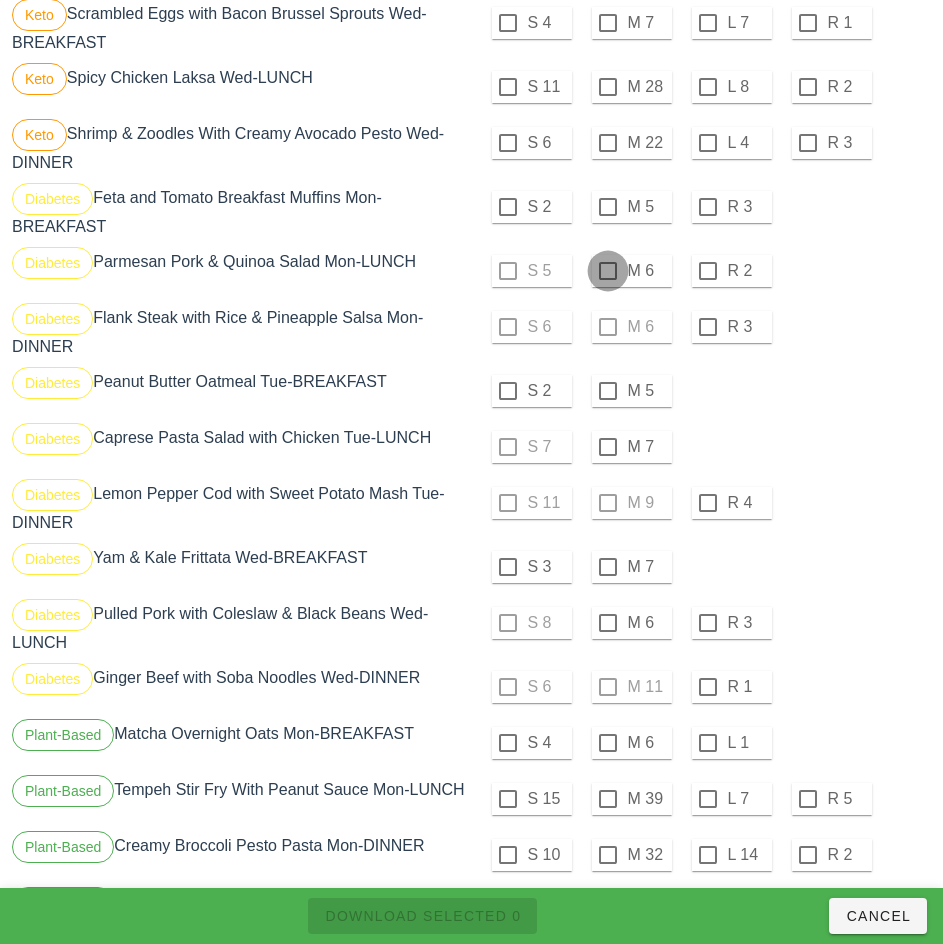 click at bounding box center (608, 271) 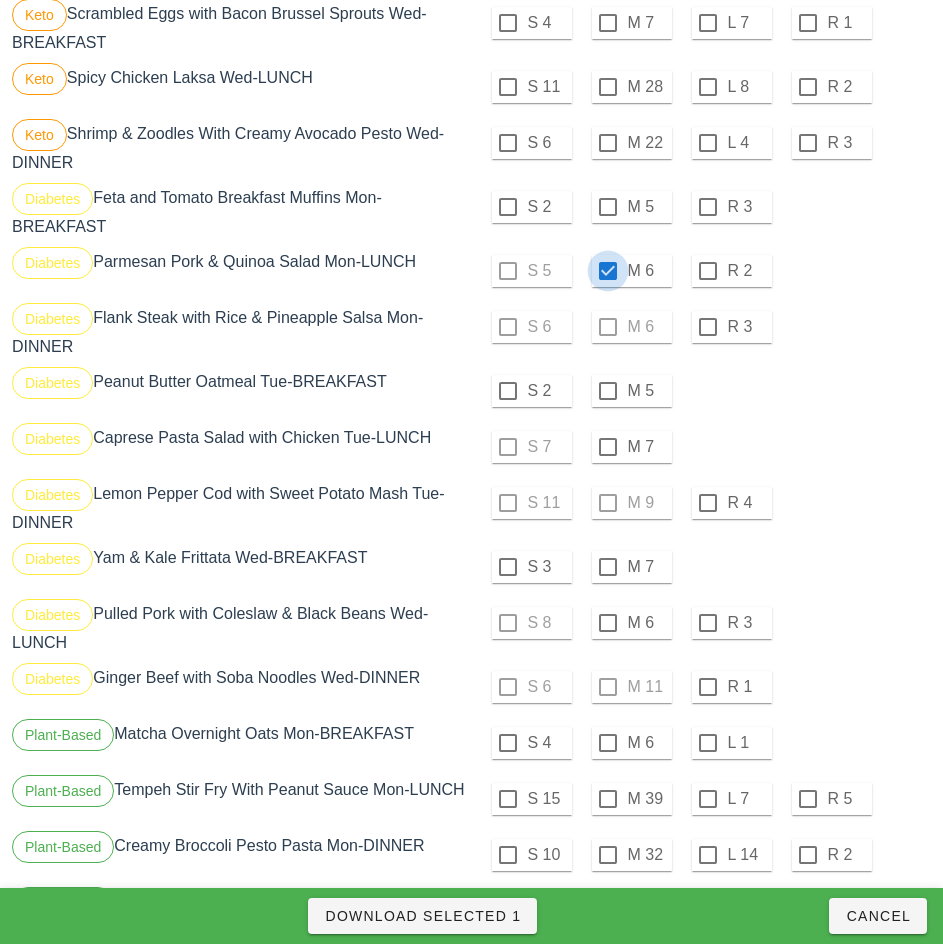 click at bounding box center [608, 391] 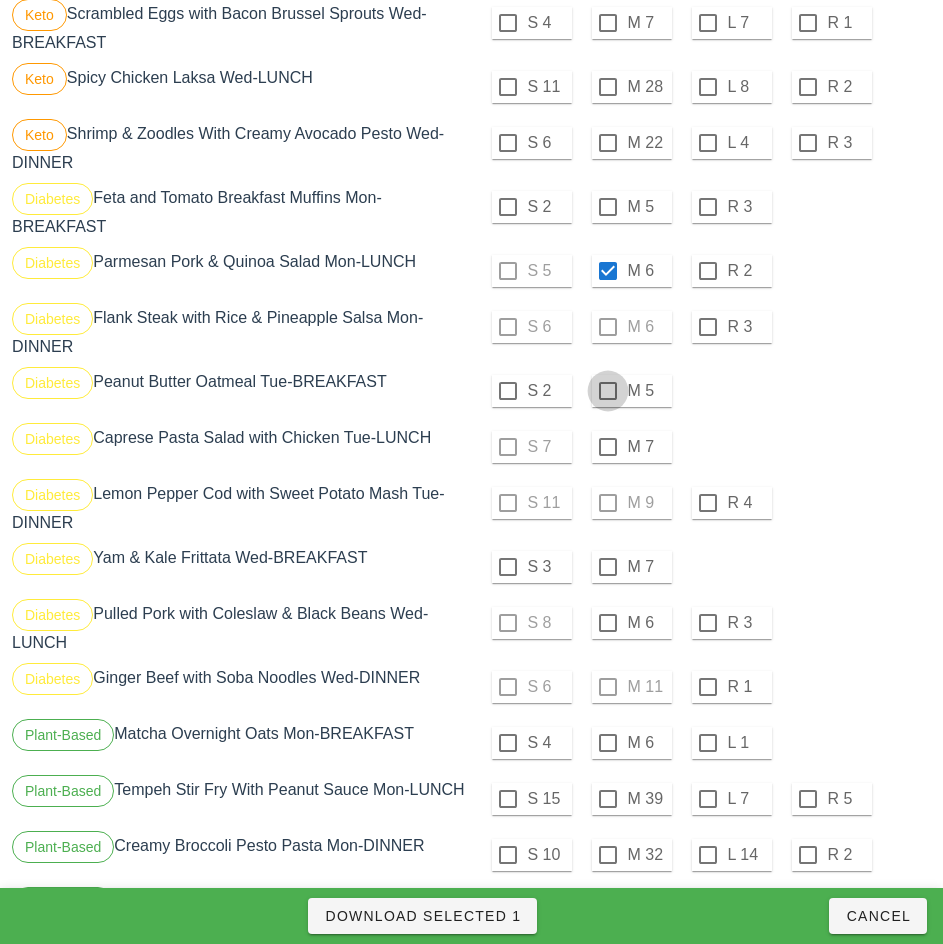 checkbox on "true" 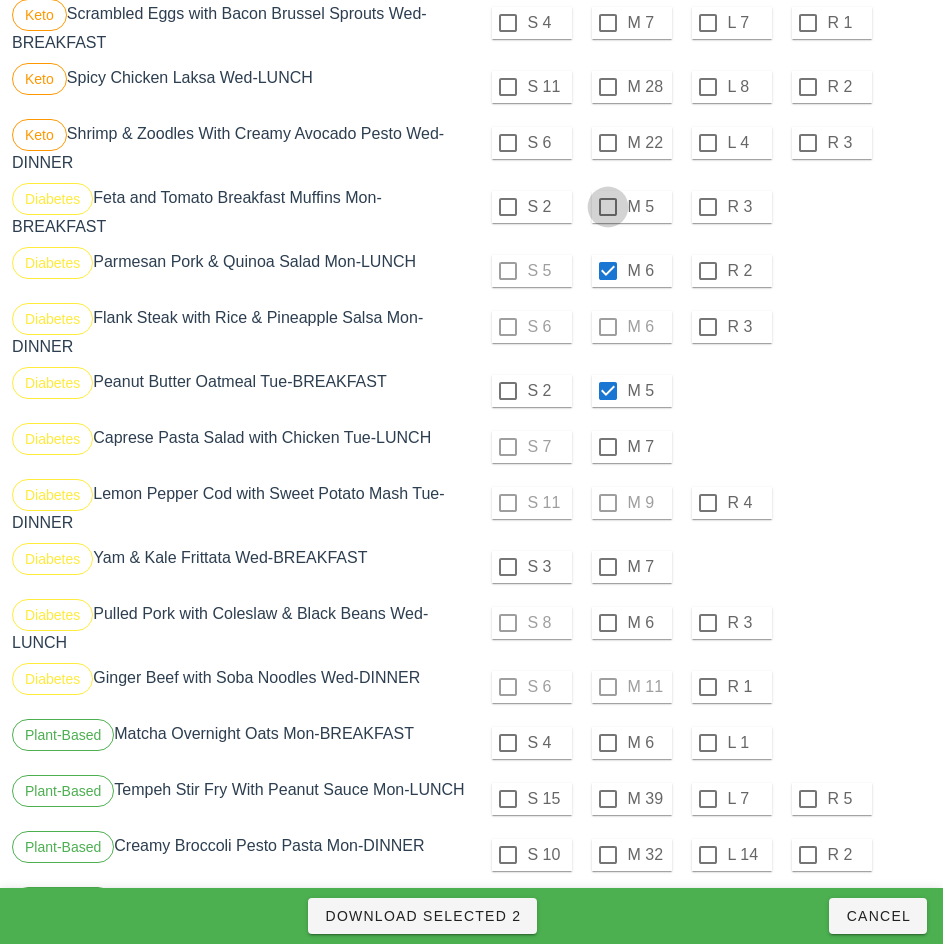 click at bounding box center [608, 207] 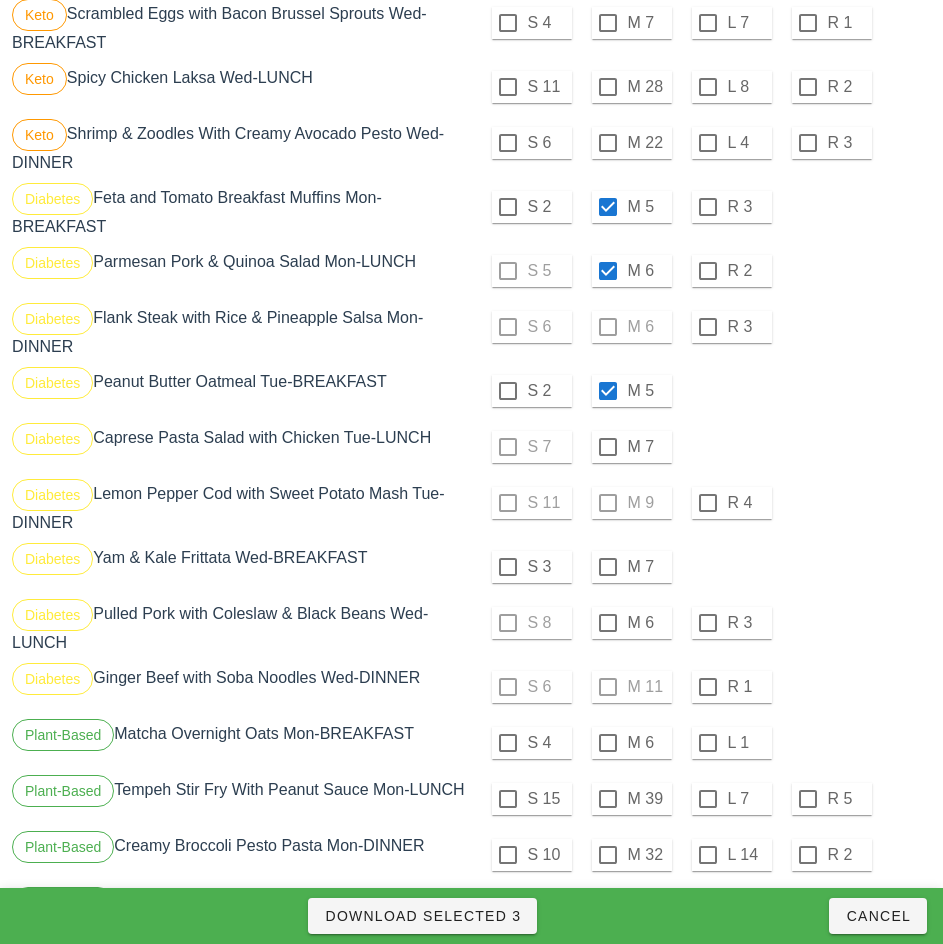 click on "S 6 M 6 R 3" at bounding box center (704, 327) 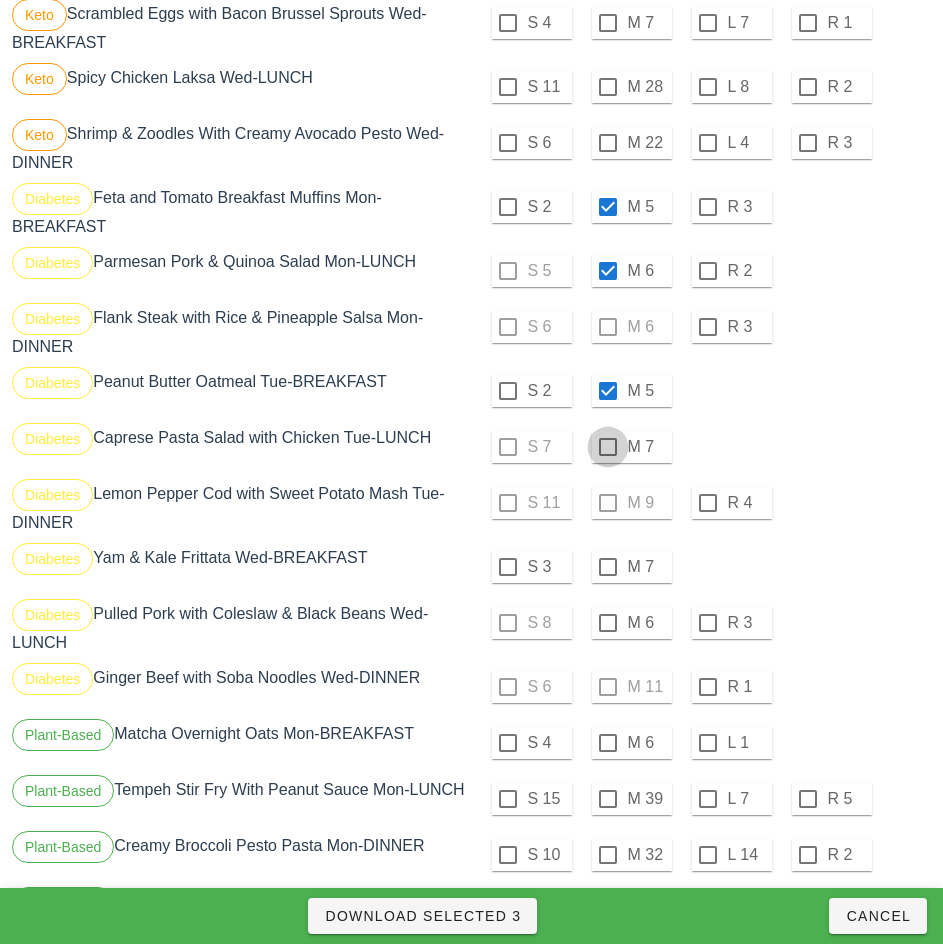 click at bounding box center (608, 447) 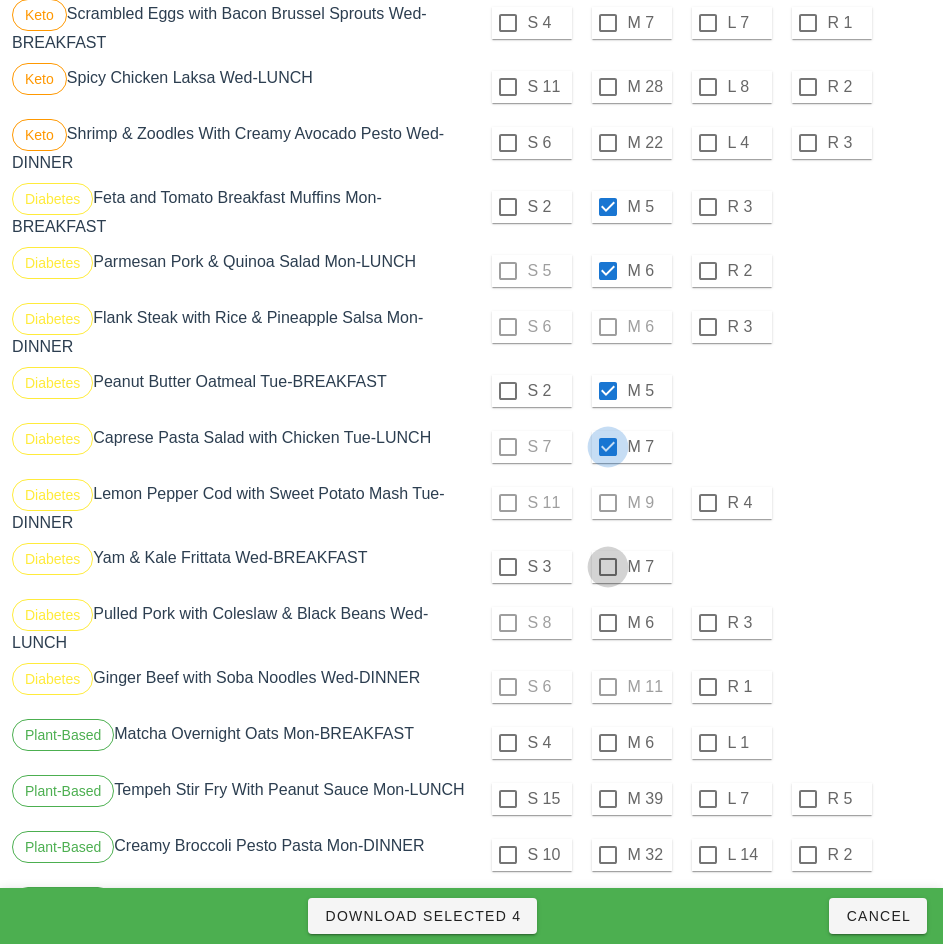 click at bounding box center (608, 567) 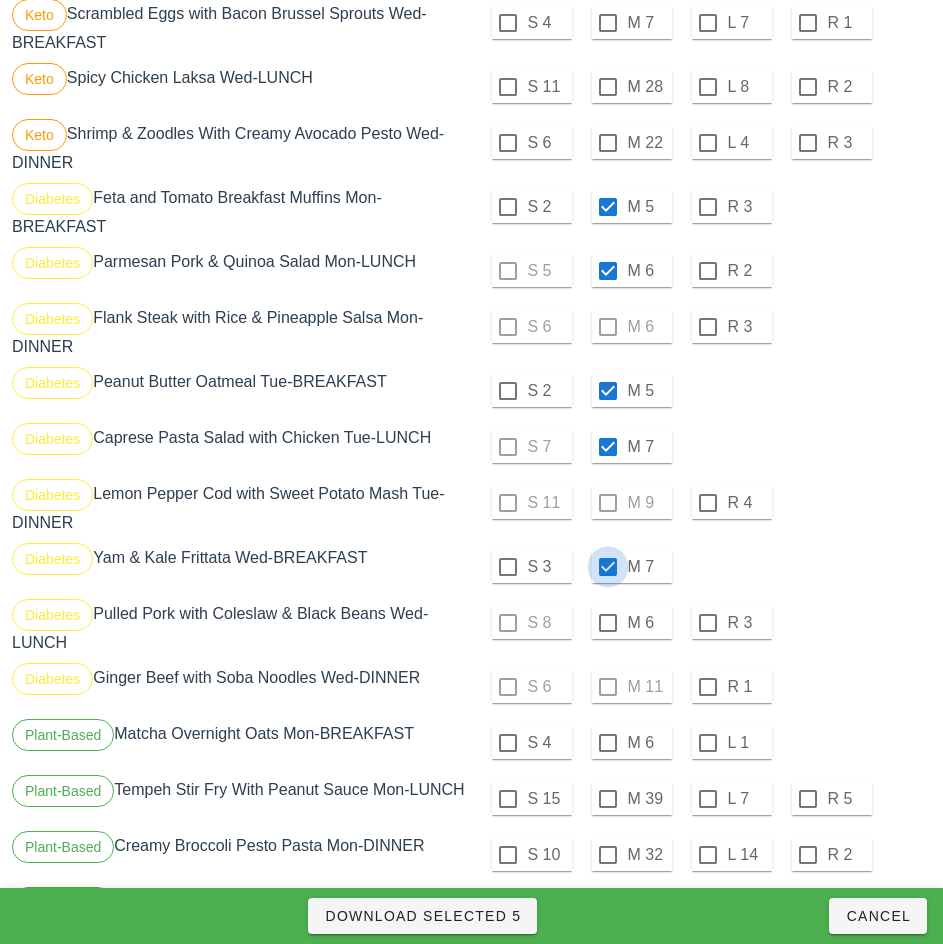 click at bounding box center [608, 567] 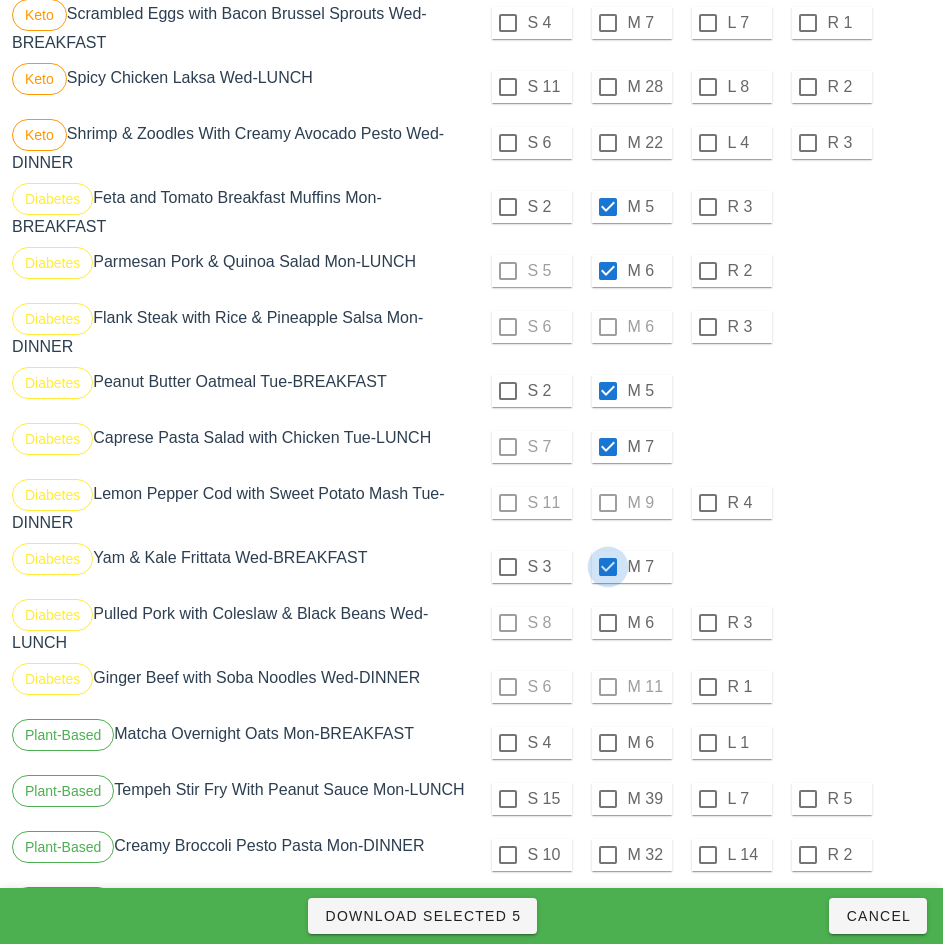 checkbox on "false" 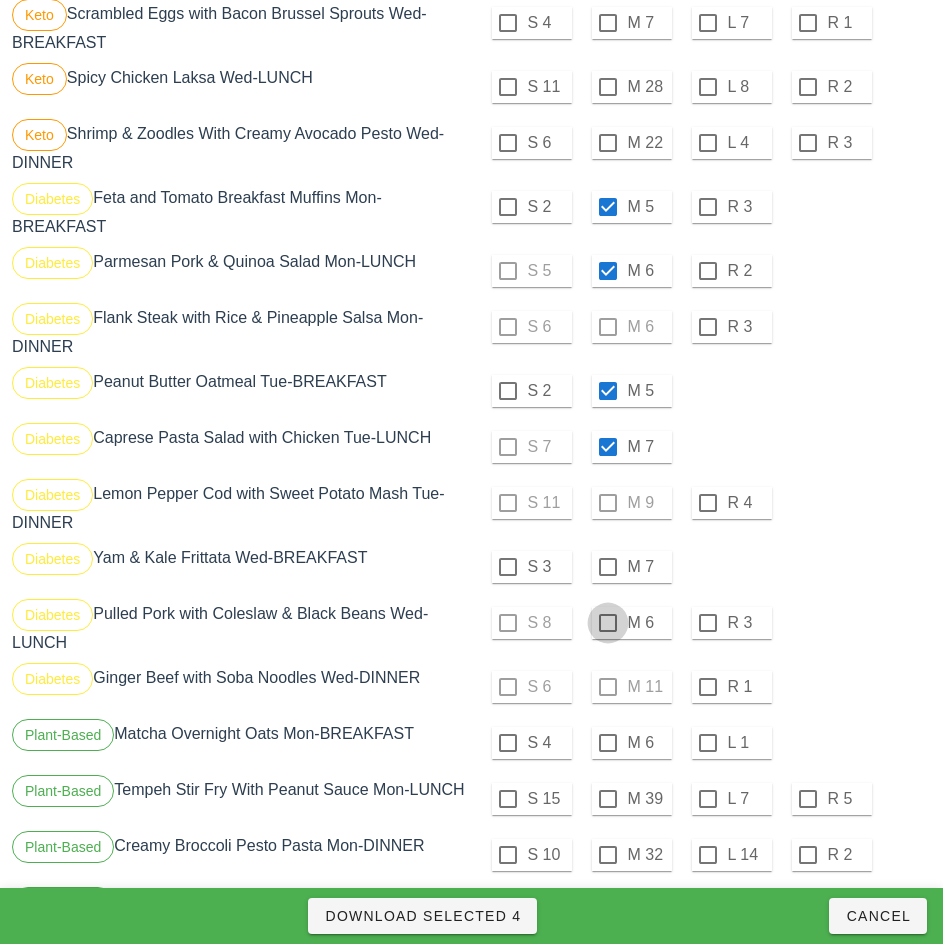 click at bounding box center (608, 623) 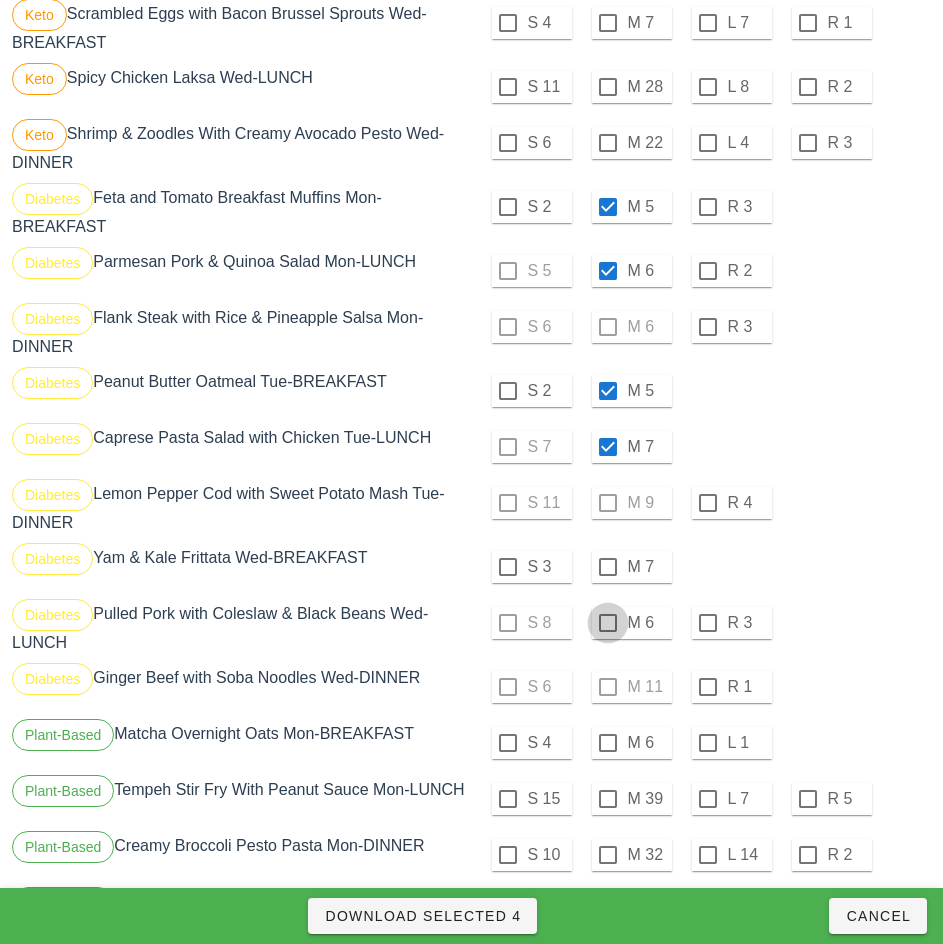 checkbox on "true" 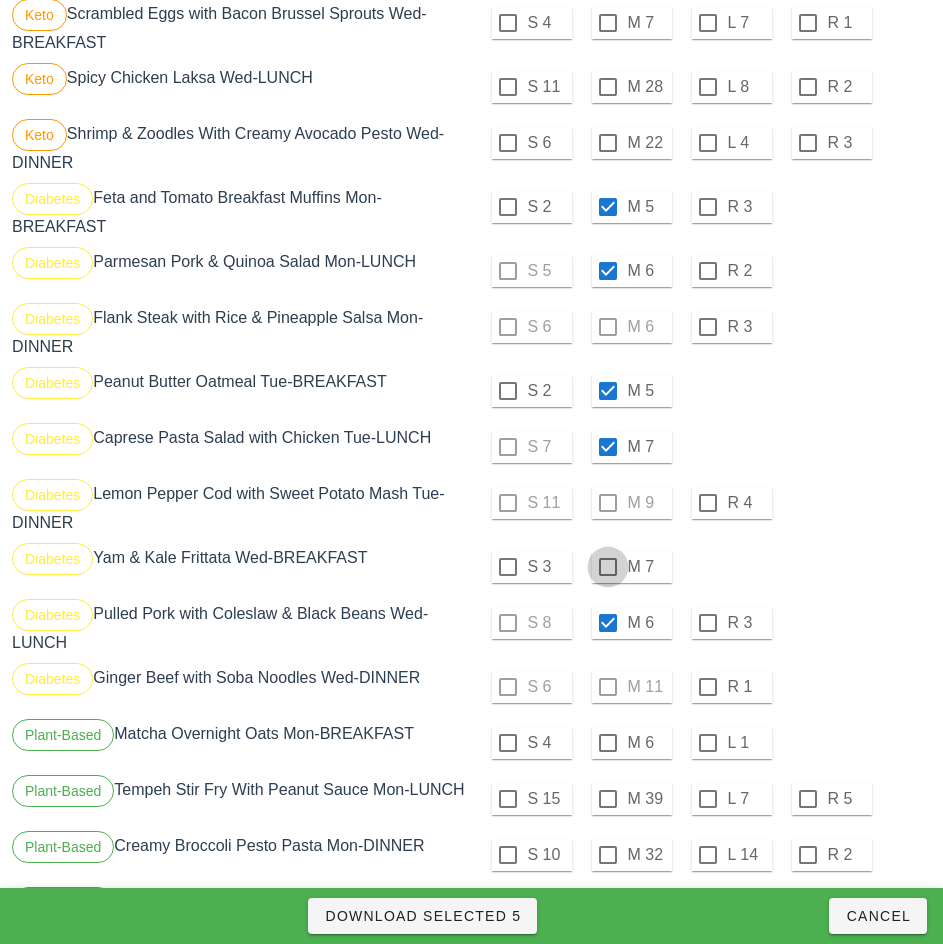 click at bounding box center (608, 567) 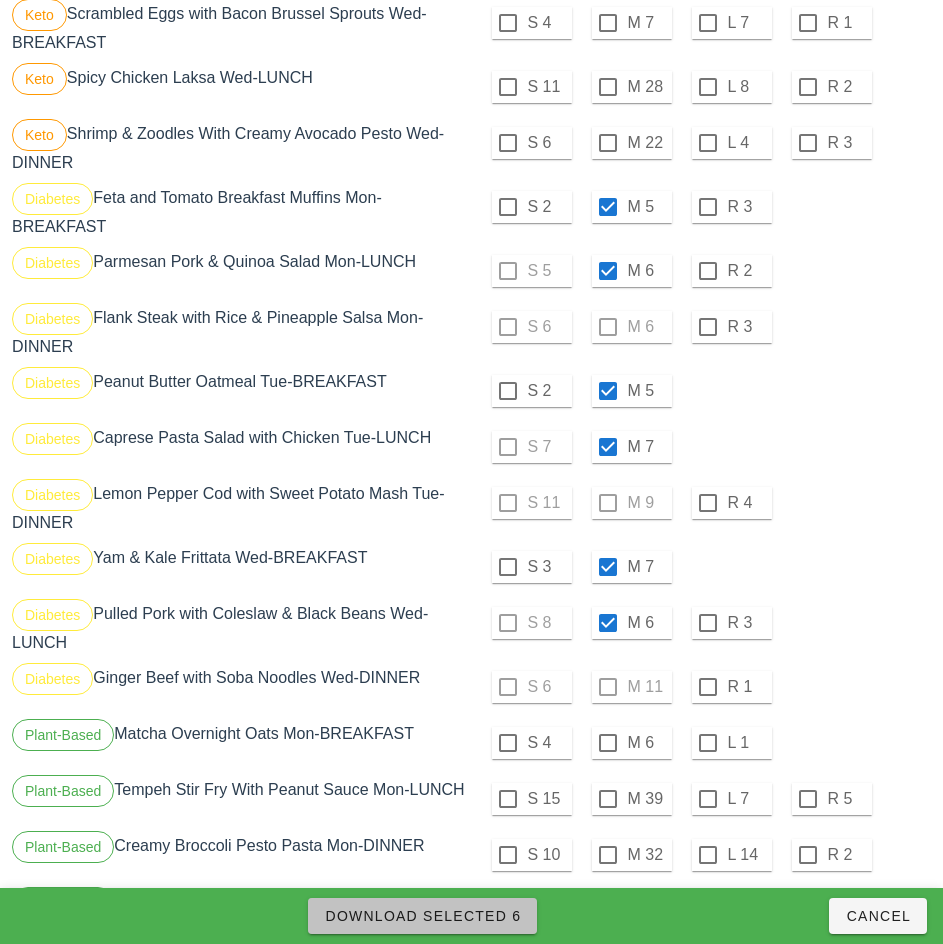click on "Download Selected 6" at bounding box center [422, 916] 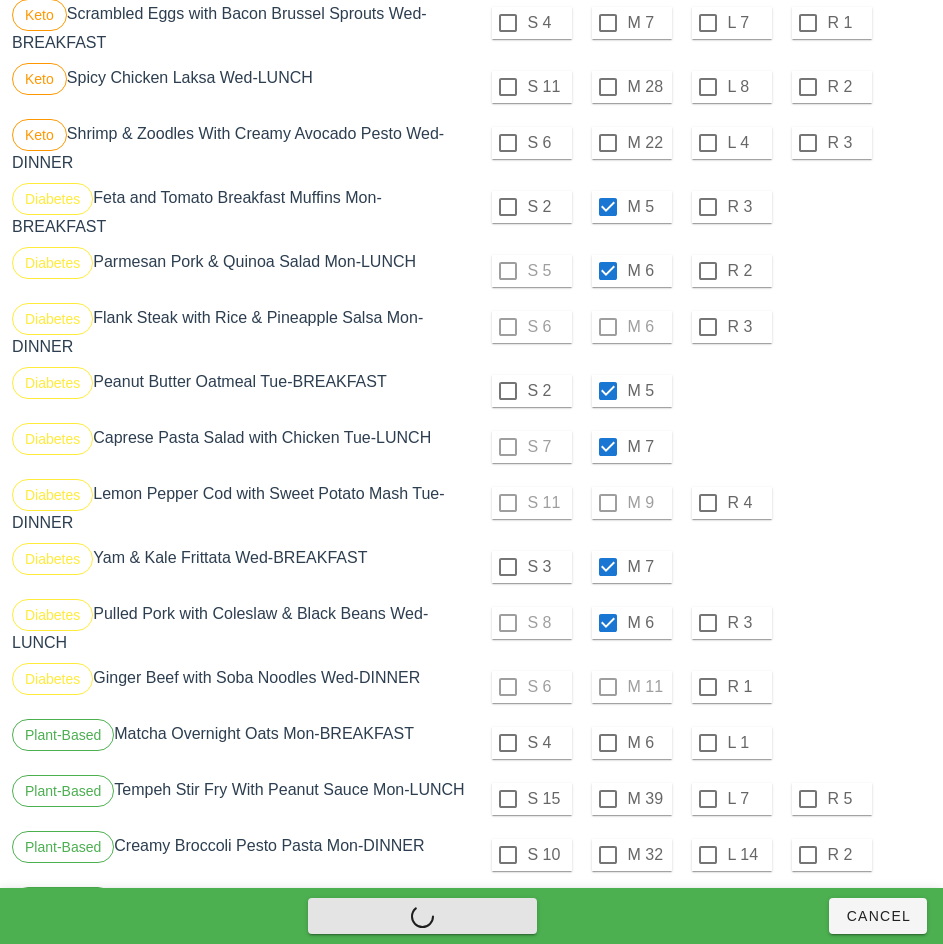 checkbox on "false" 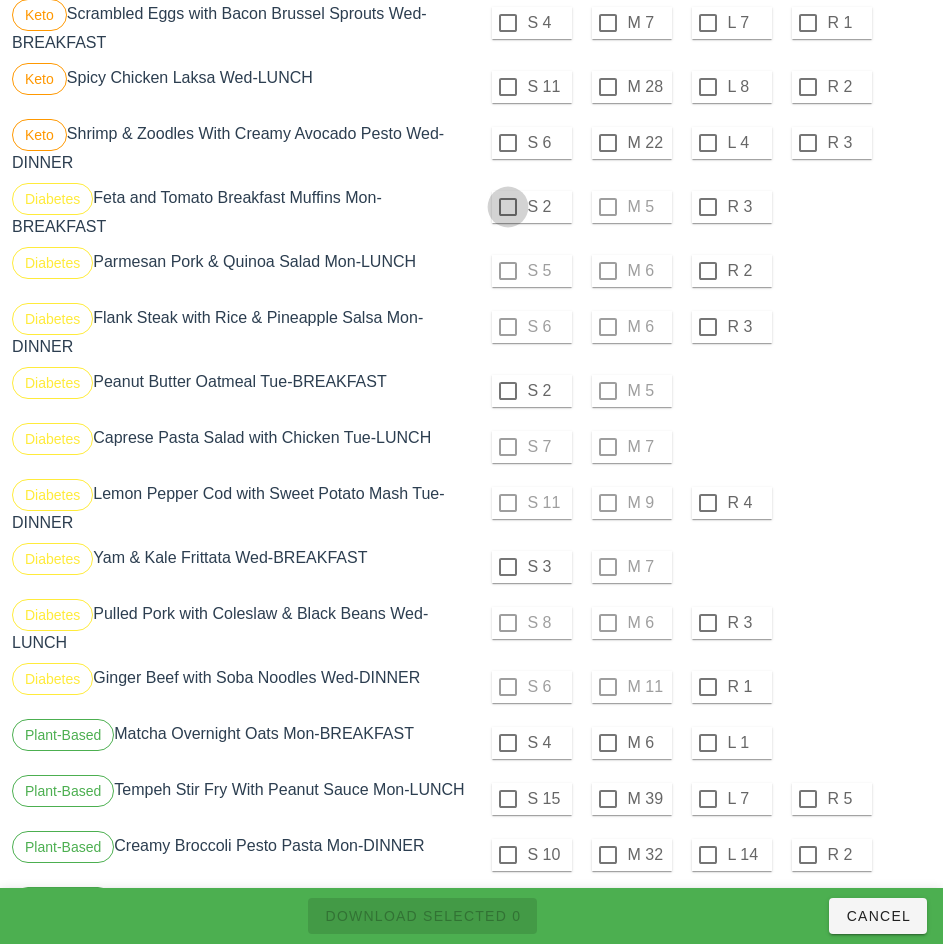 click at bounding box center [508, 207] 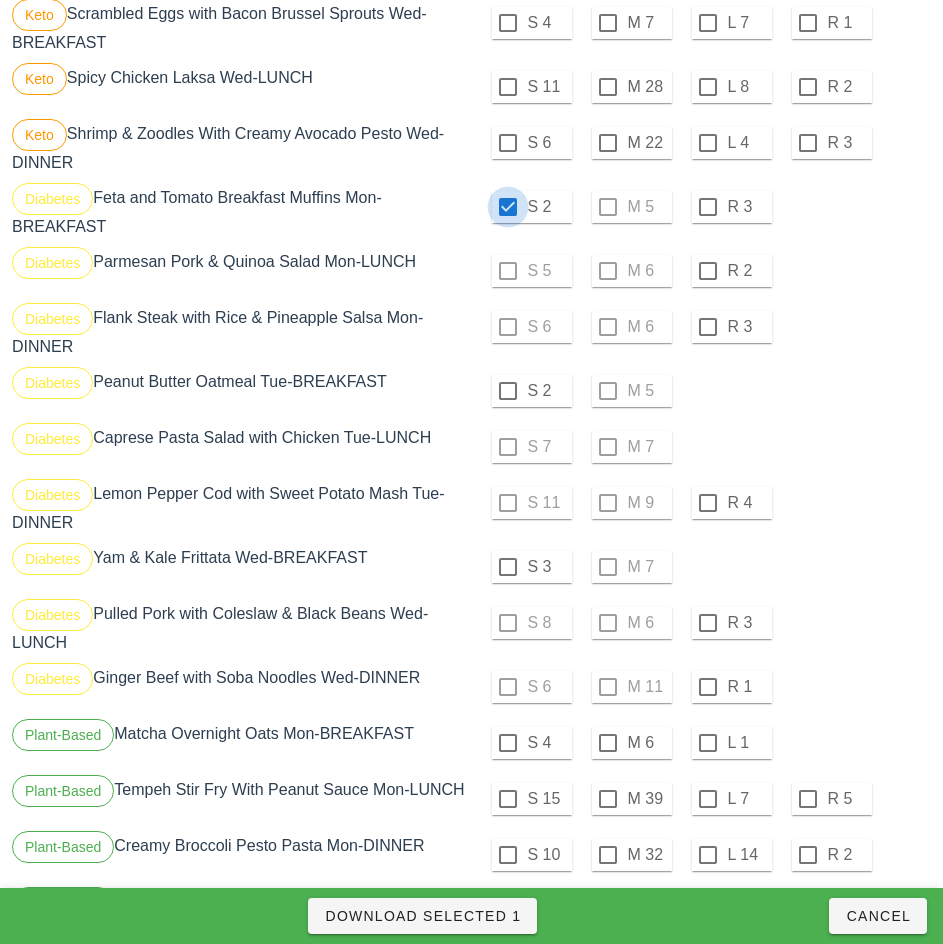 click at bounding box center (508, 391) 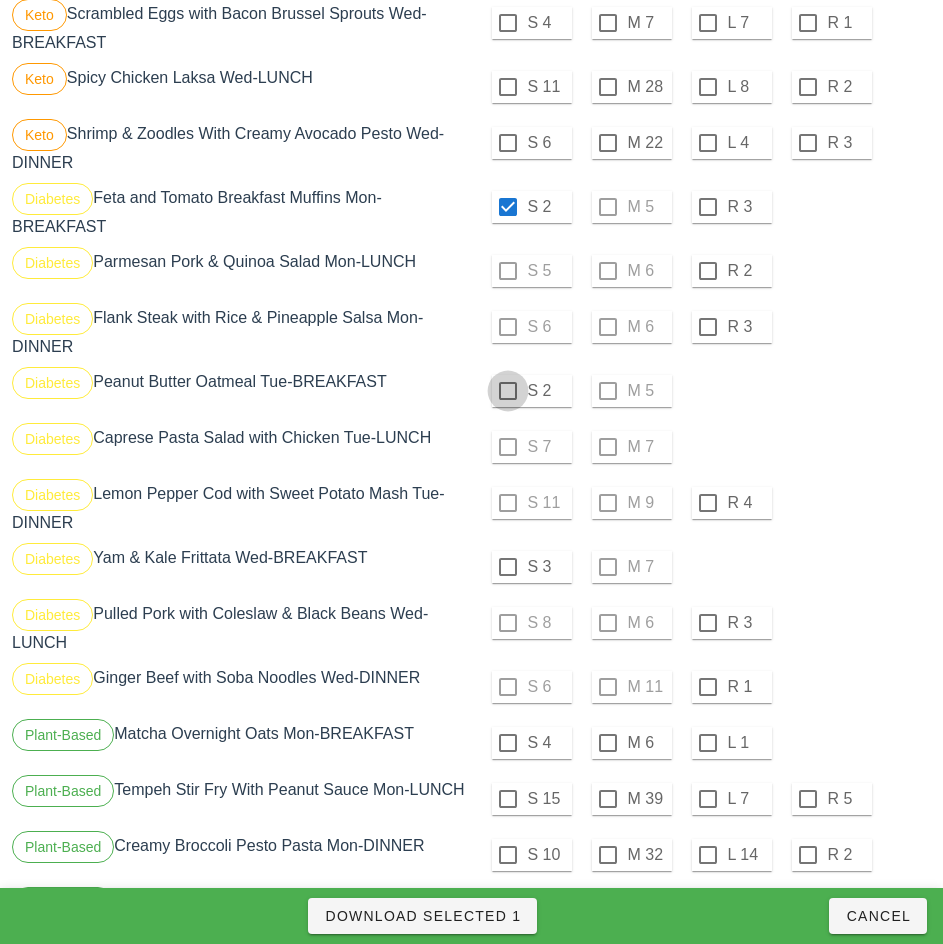 checkbox on "true" 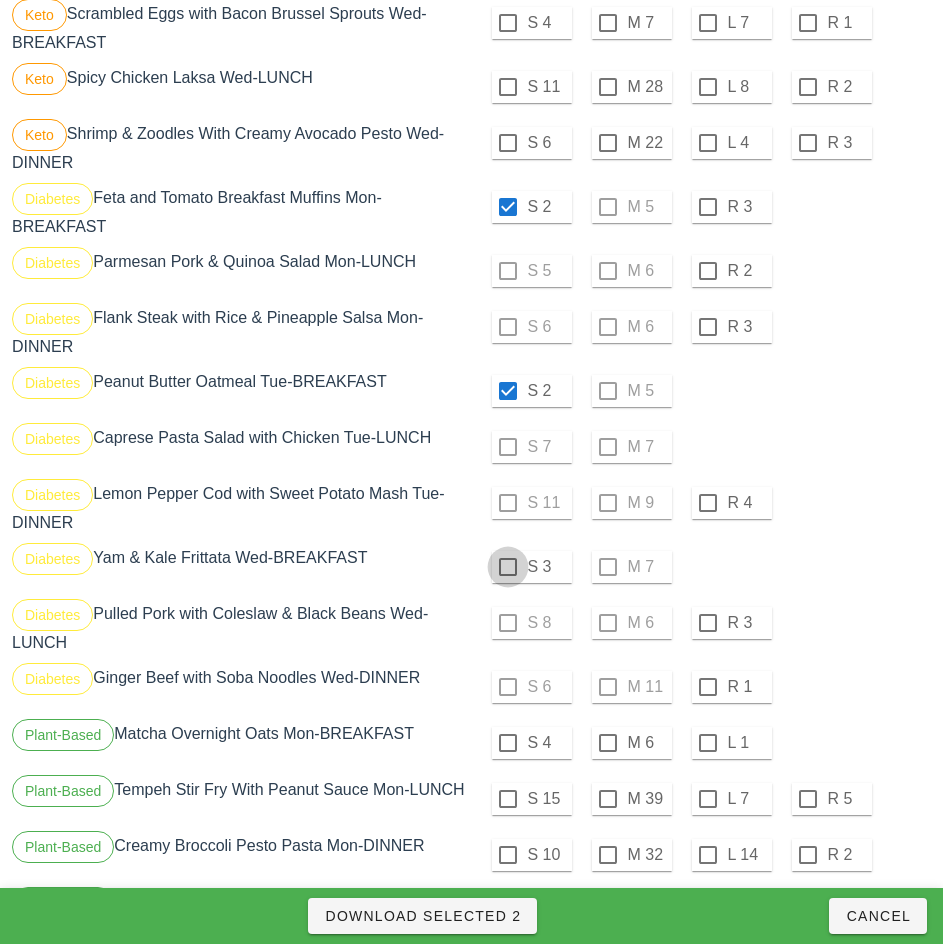 click at bounding box center (508, 567) 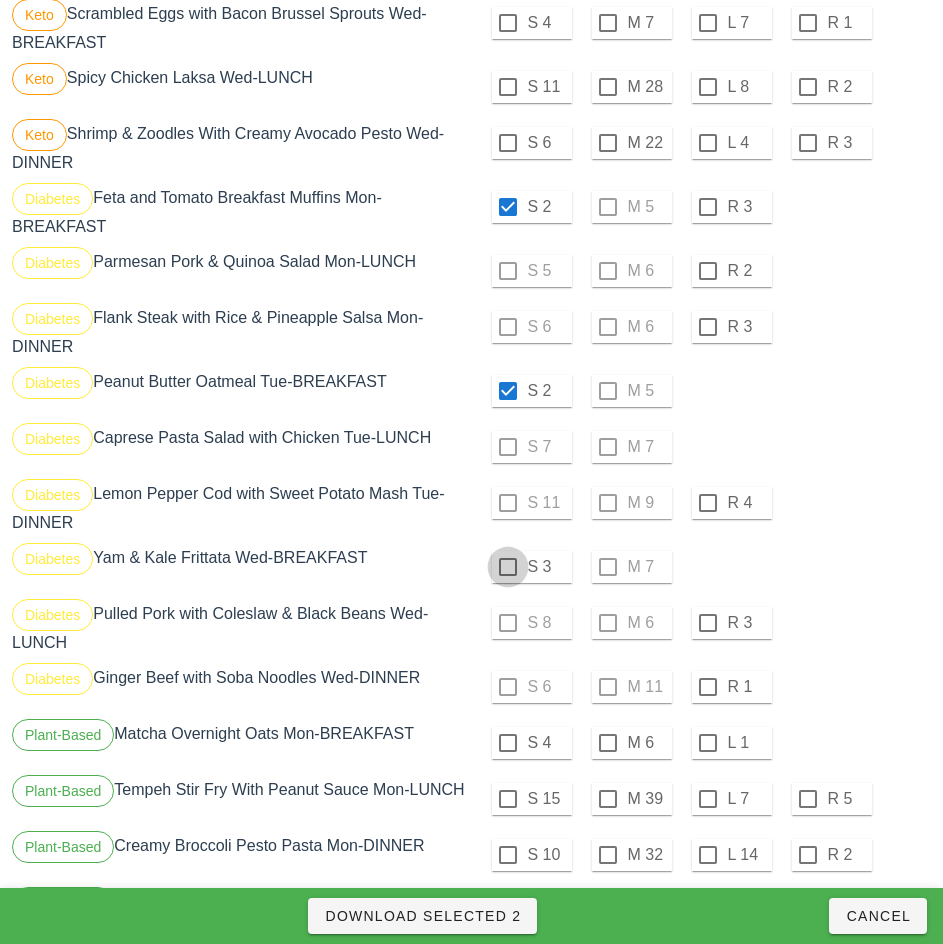 checkbox on "true" 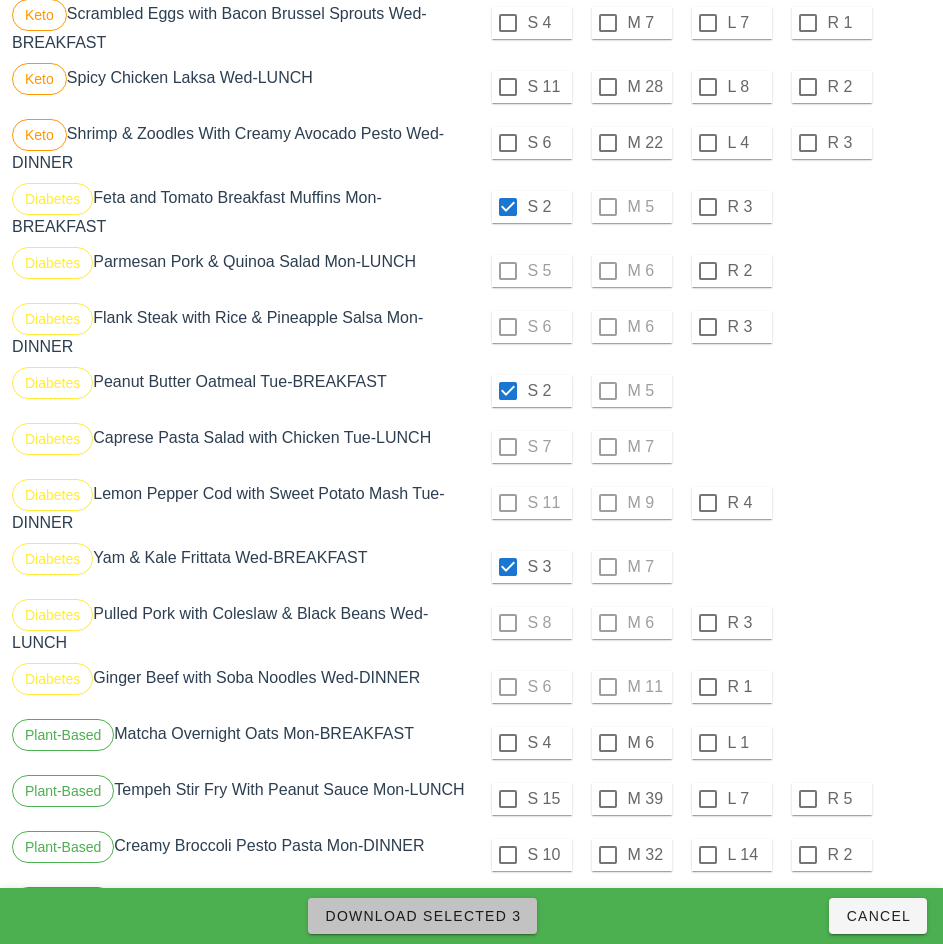 click on "Download Selected 3" at bounding box center [422, 916] 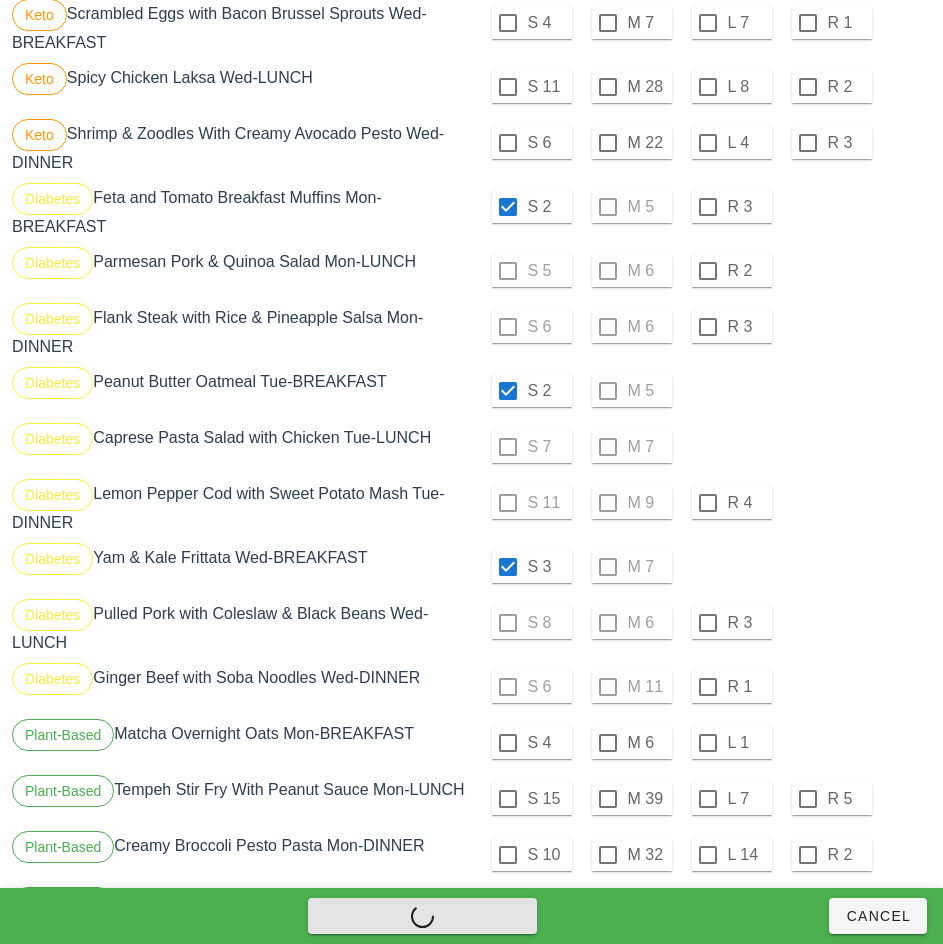 checkbox on "false" 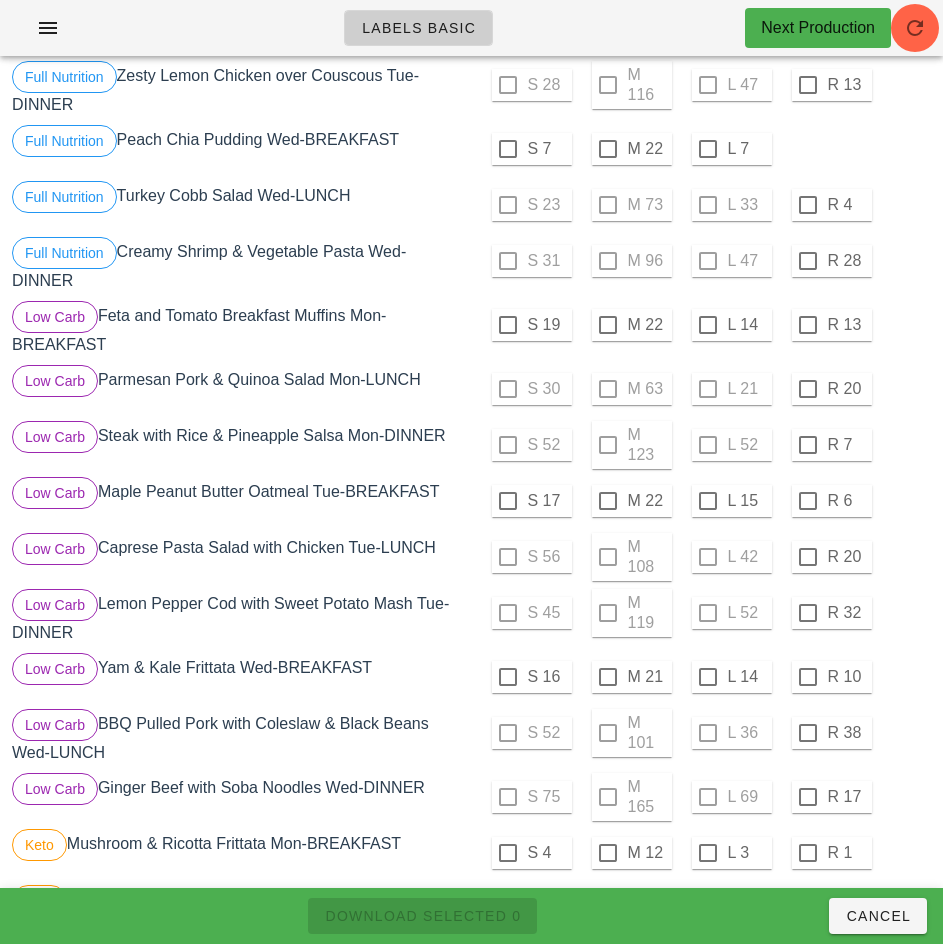 scroll, scrollTop: 469, scrollLeft: 0, axis: vertical 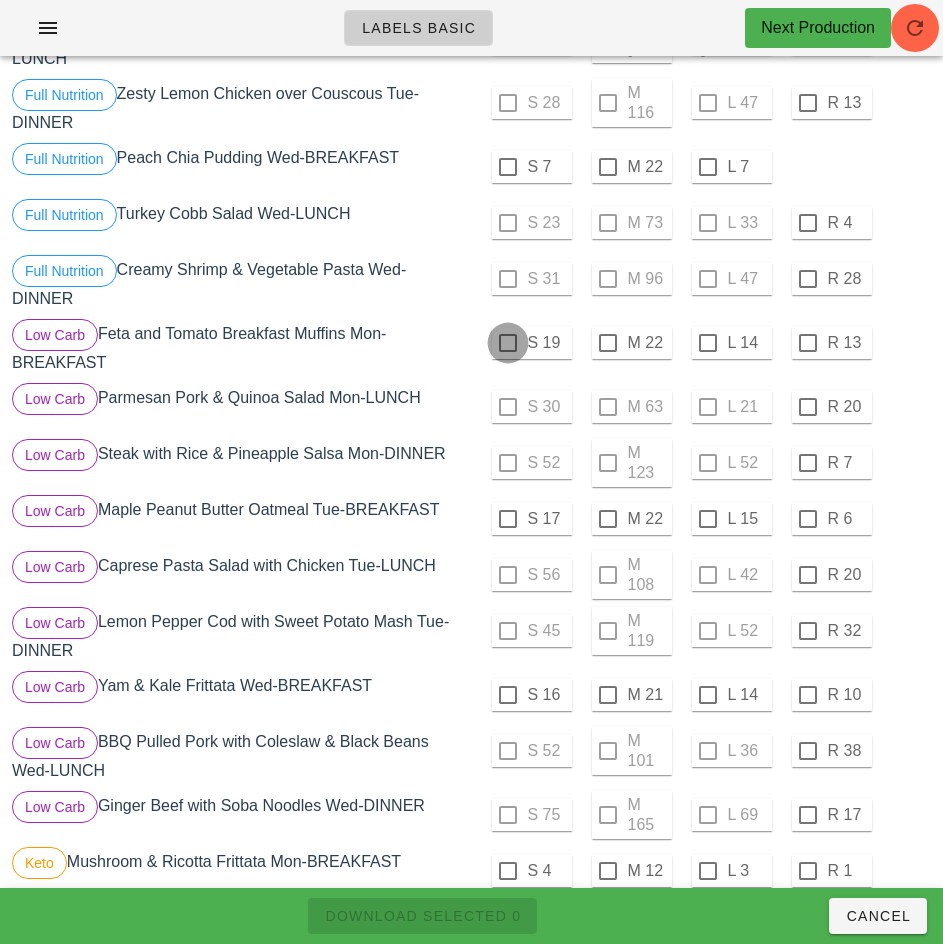 click at bounding box center [508, 343] 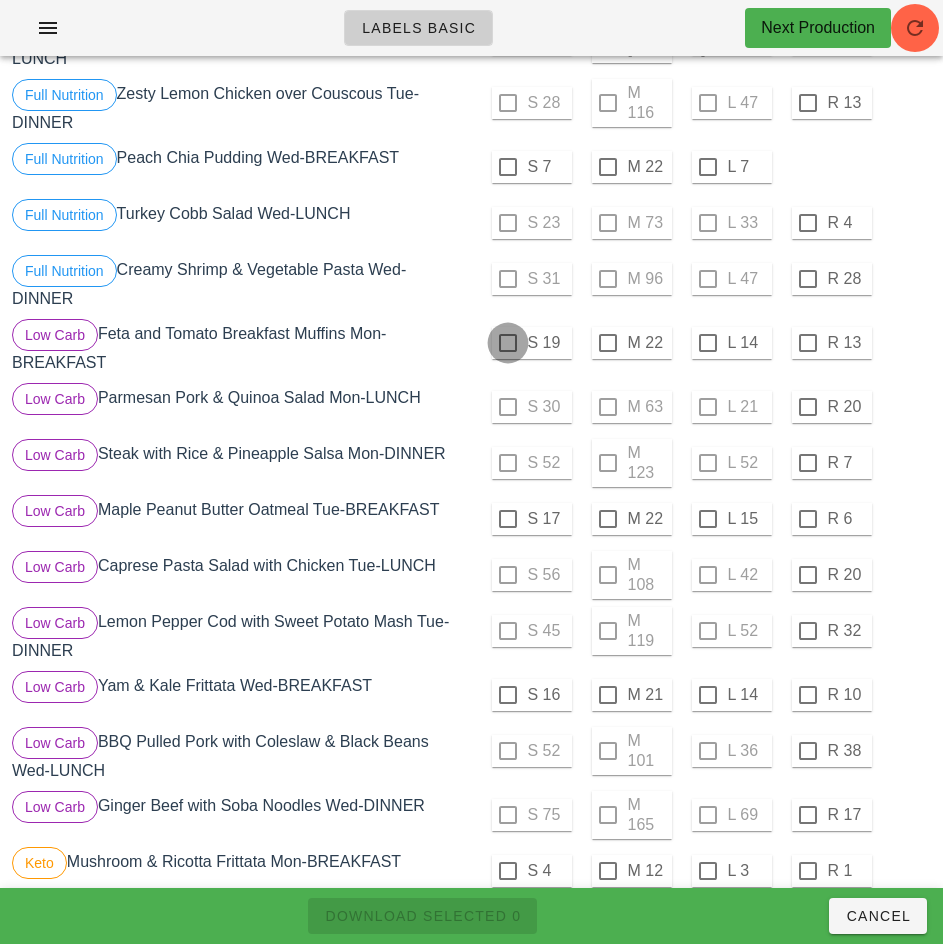 checkbox on "true" 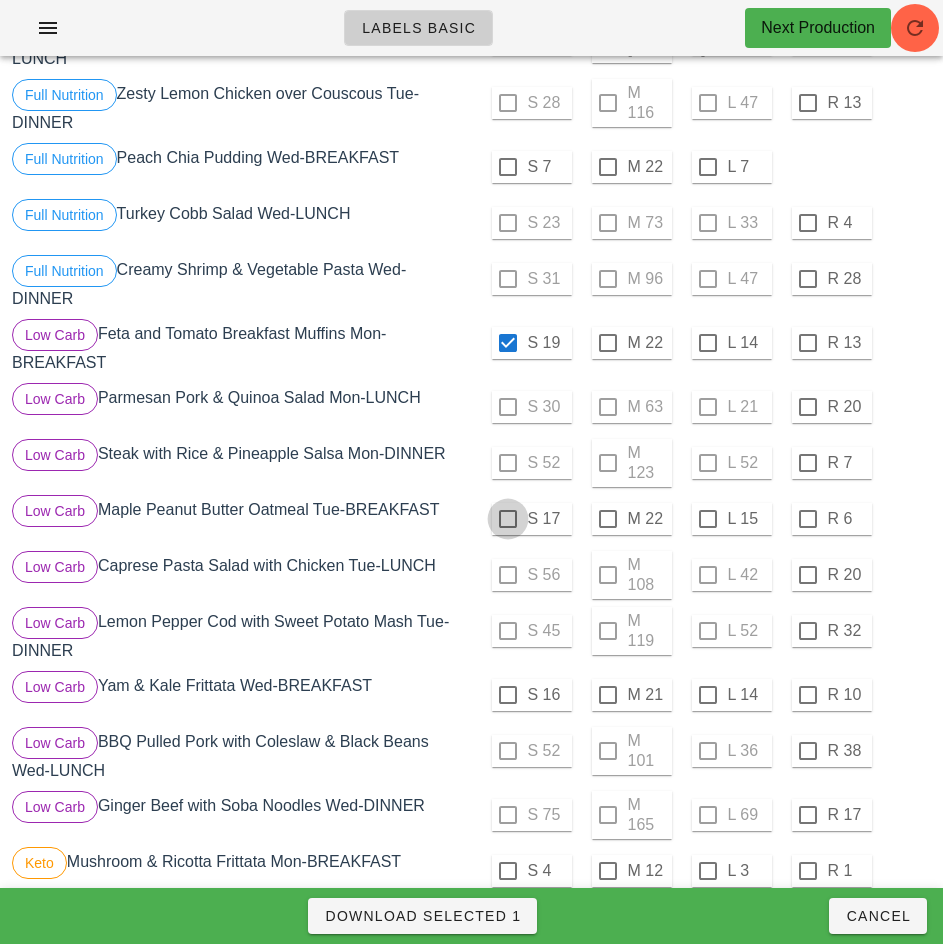 click at bounding box center (508, 519) 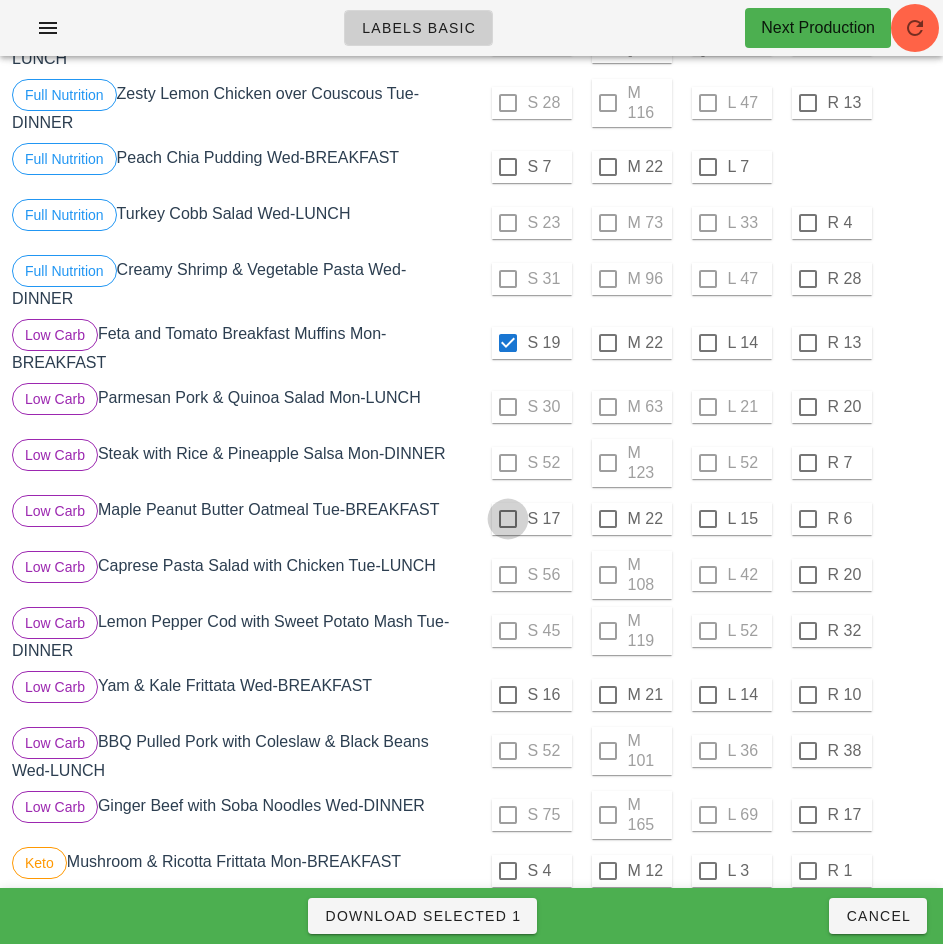 checkbox on "true" 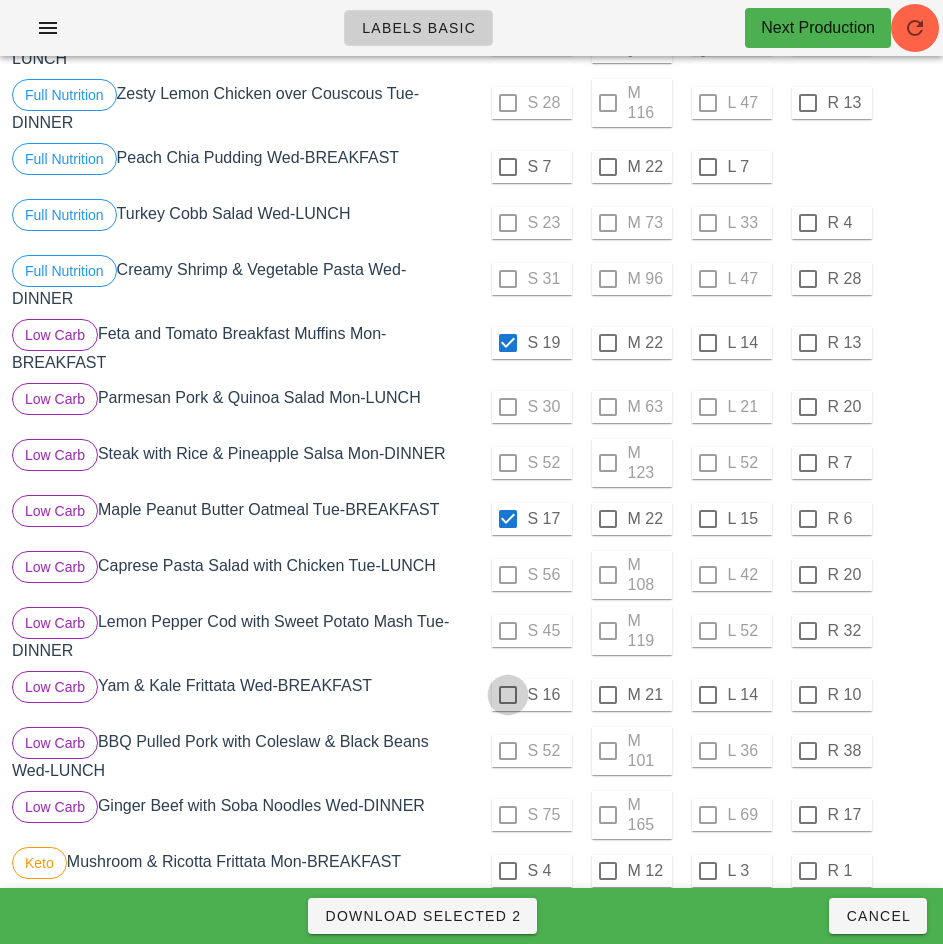 click at bounding box center [508, 695] 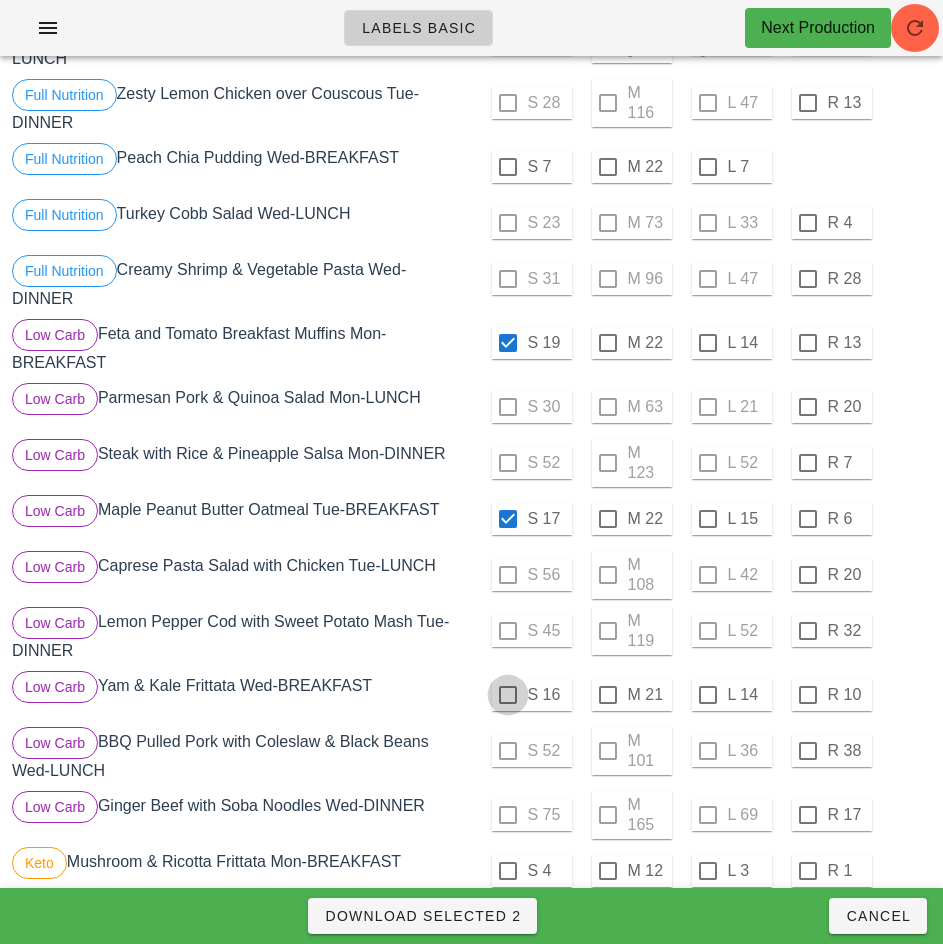 checkbox on "true" 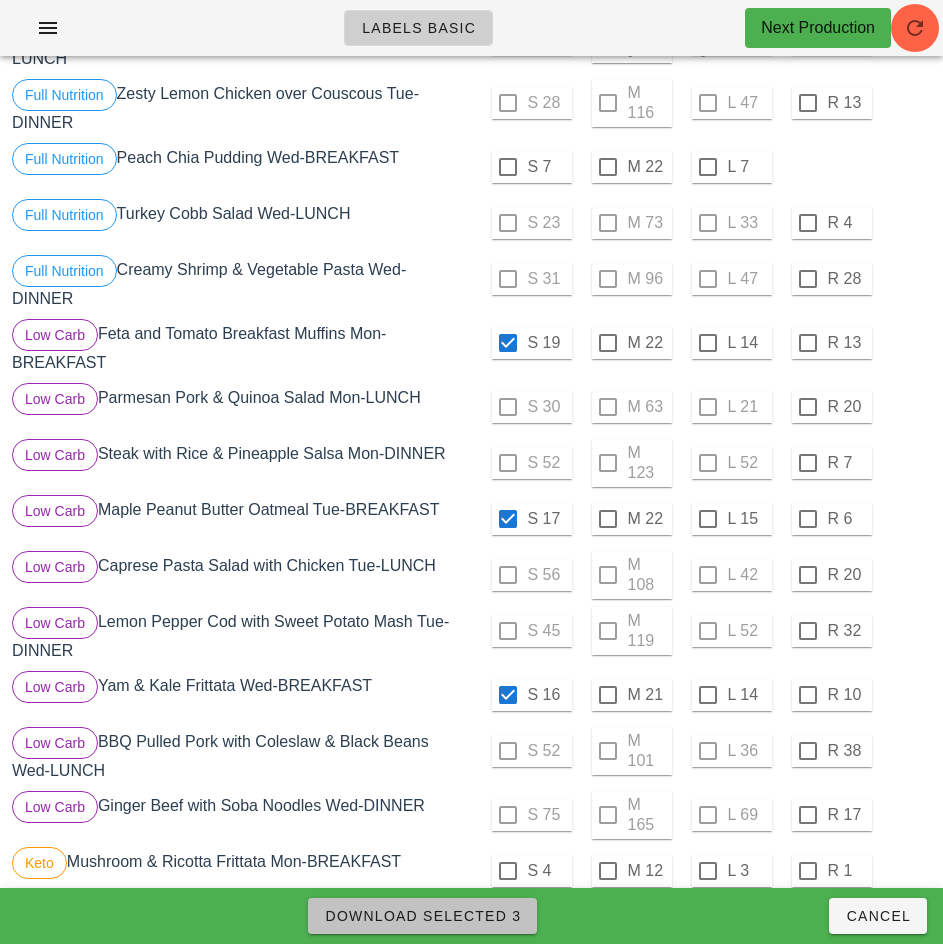 click on "Download Selected 3" at bounding box center (422, 916) 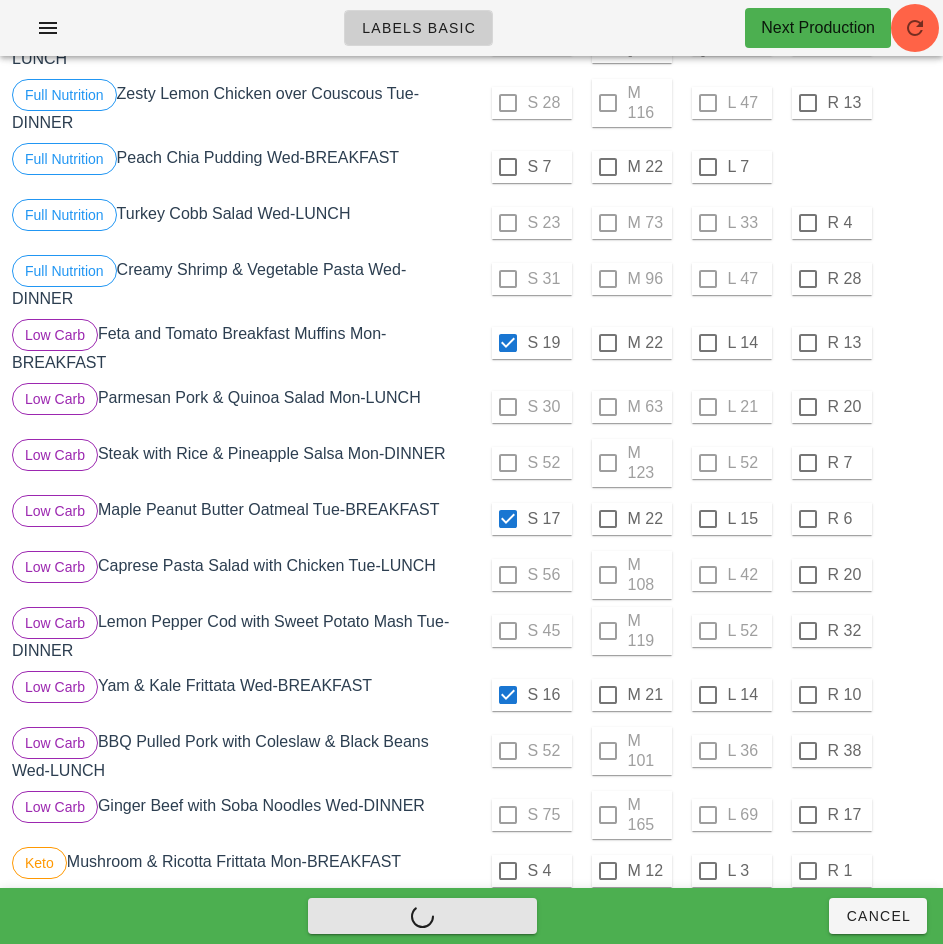 checkbox on "false" 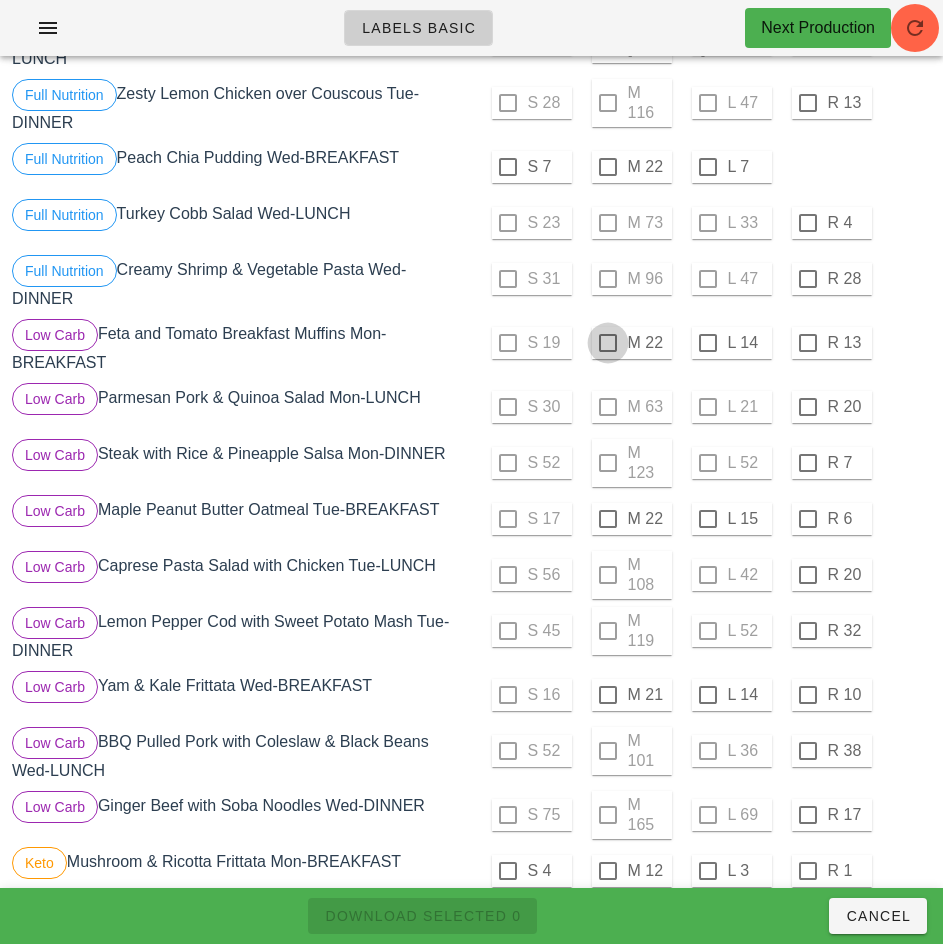 click at bounding box center [608, 343] 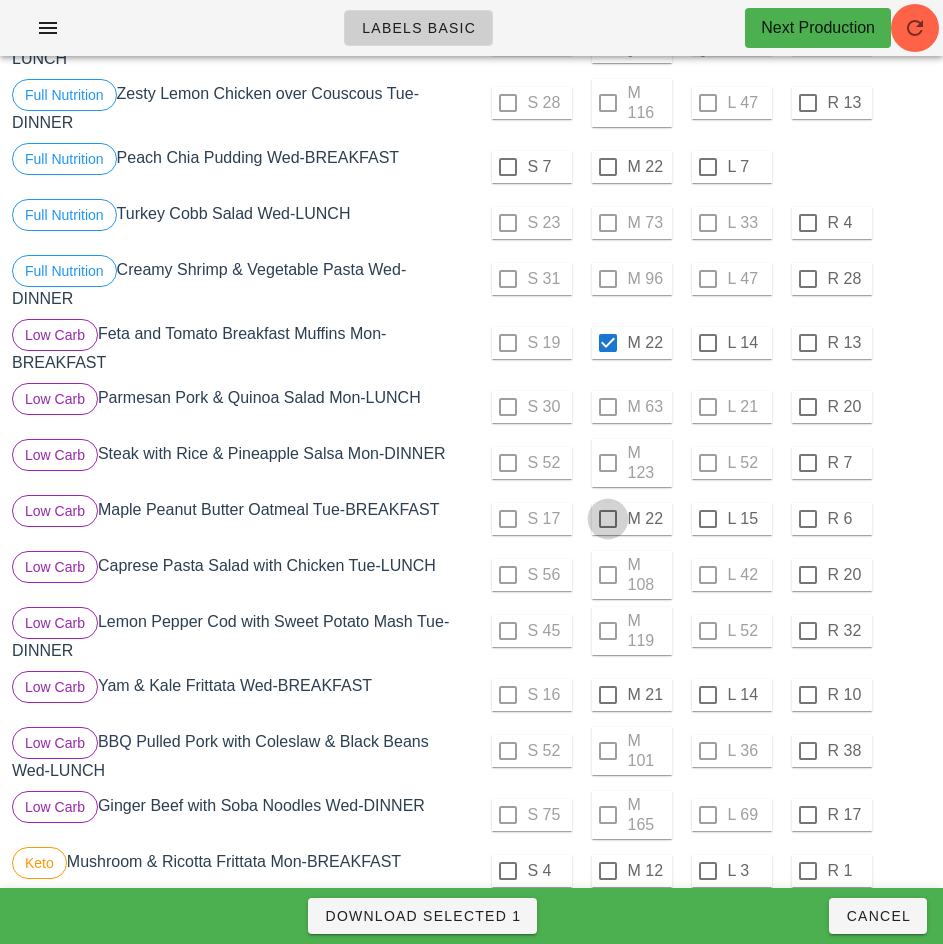 click at bounding box center (608, 519) 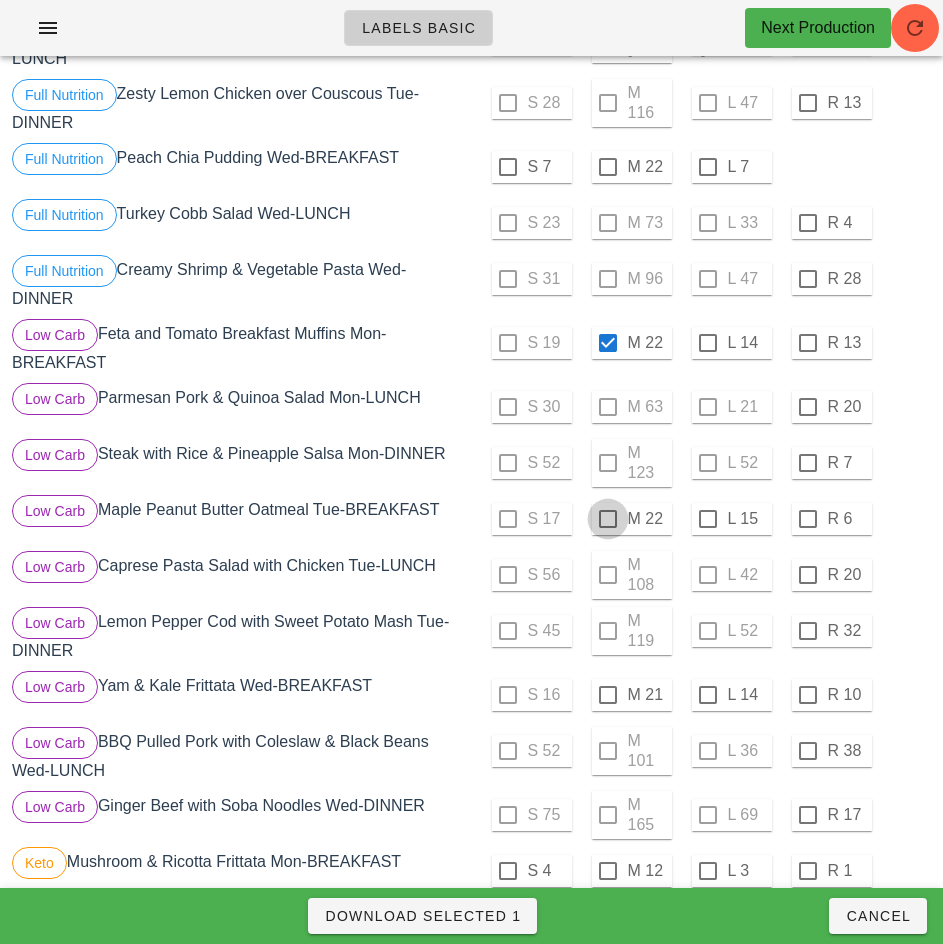 checkbox on "true" 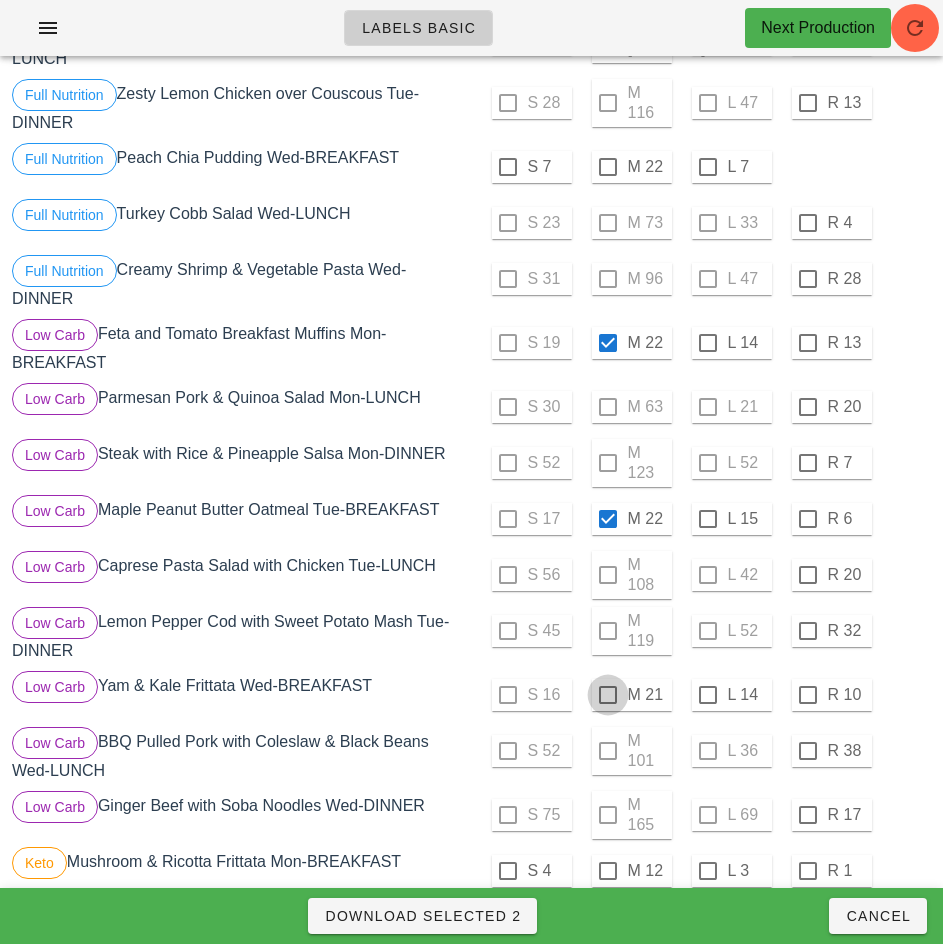 click at bounding box center (608, 695) 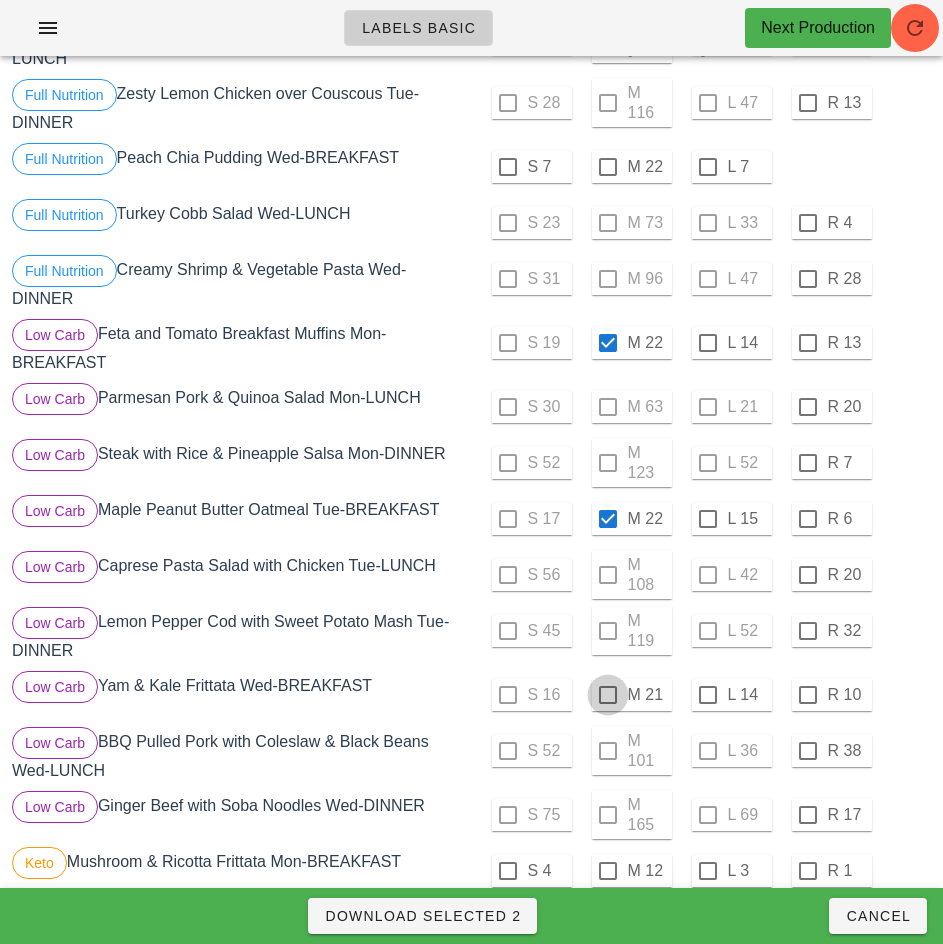 checkbox on "true" 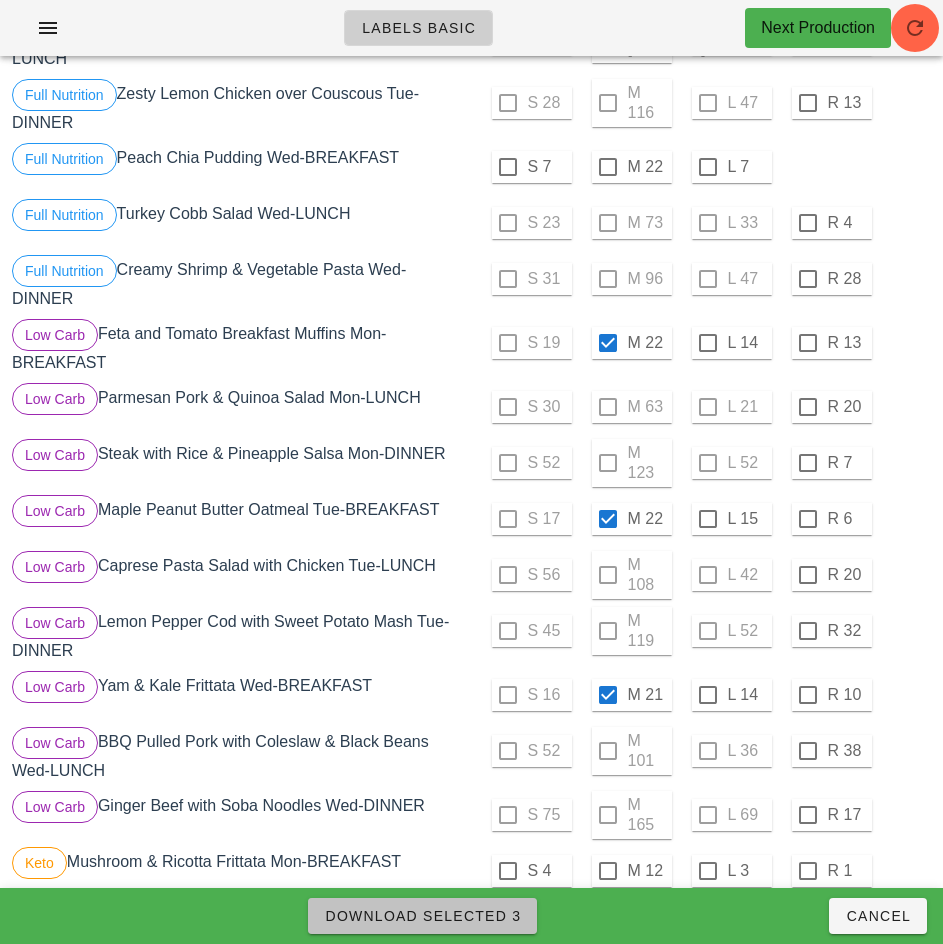click on "Download Selected 3" at bounding box center [422, 916] 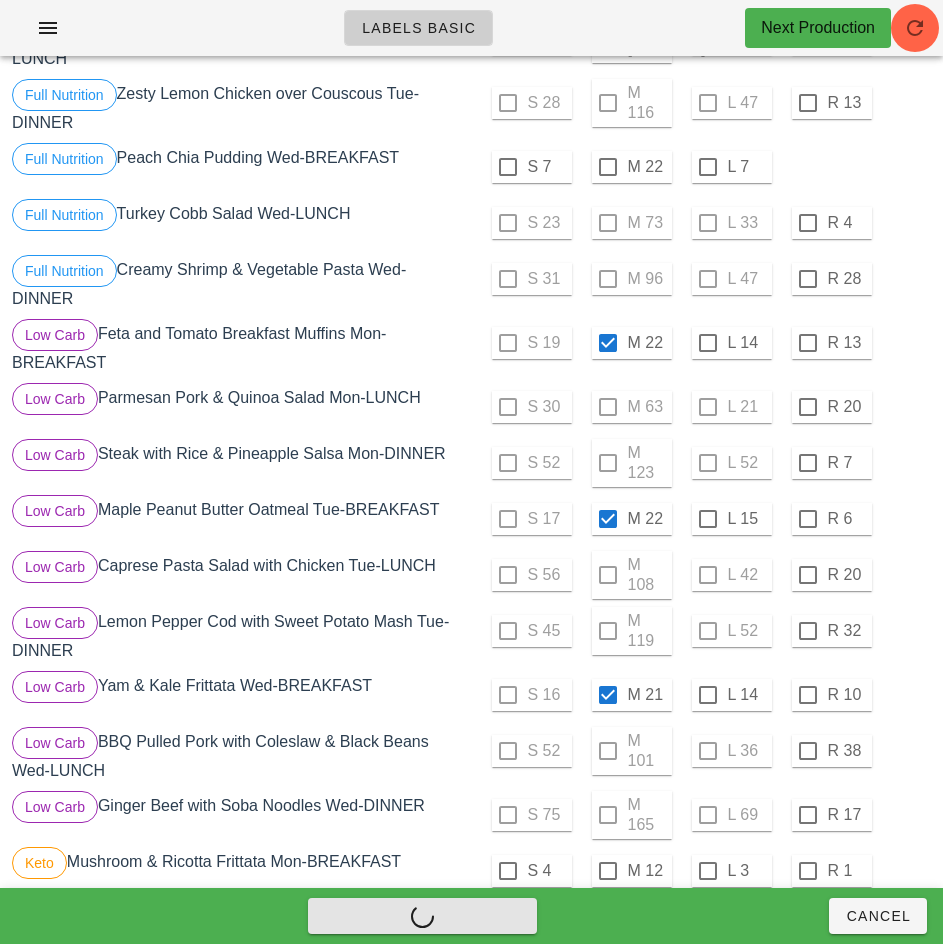 checkbox on "false" 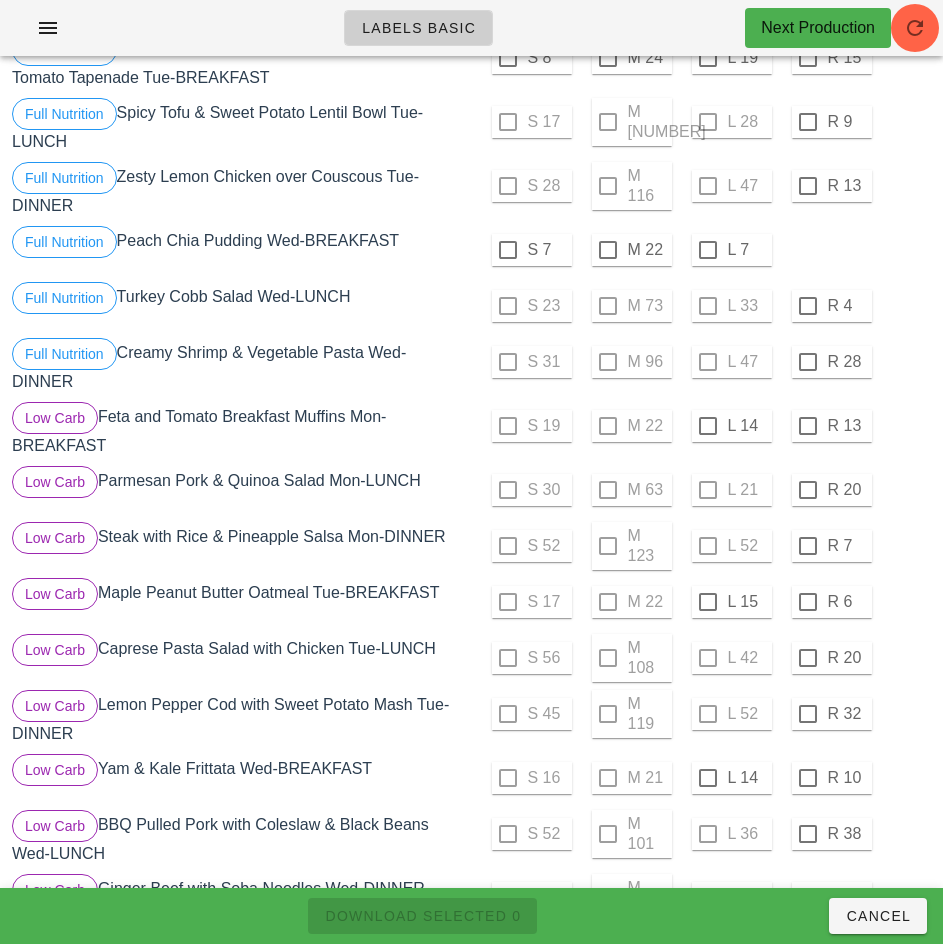 scroll, scrollTop: 384, scrollLeft: 0, axis: vertical 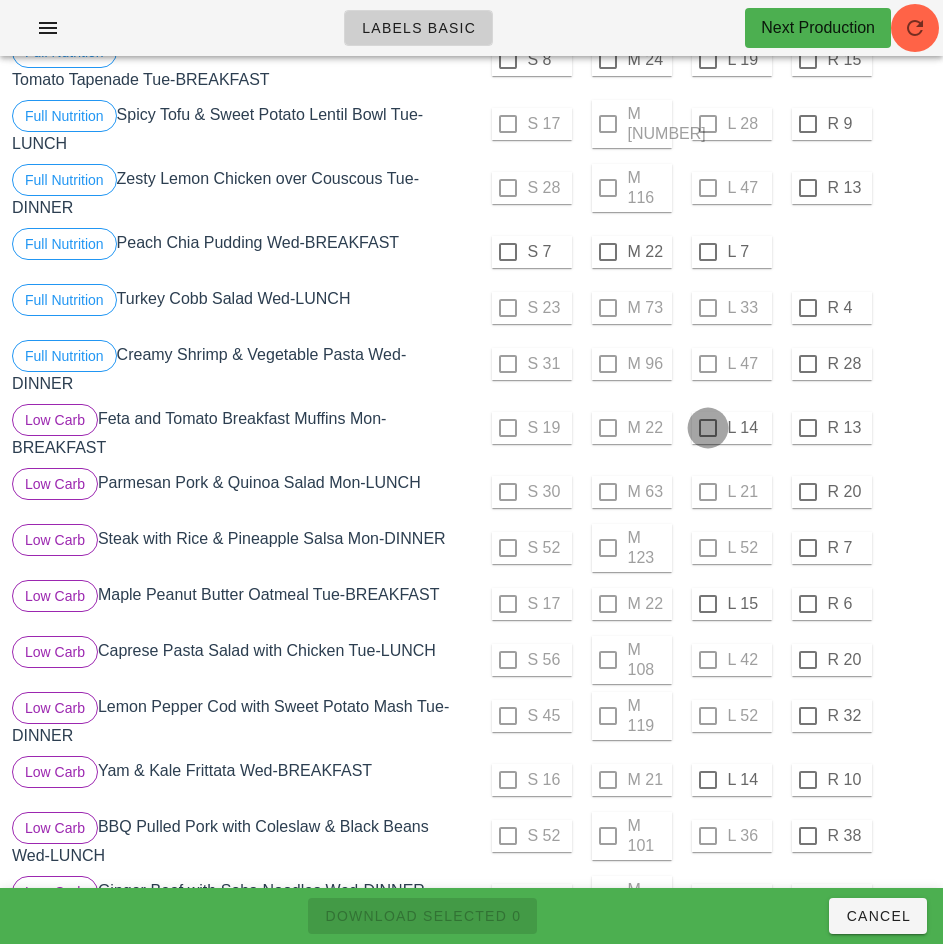 click at bounding box center (708, 428) 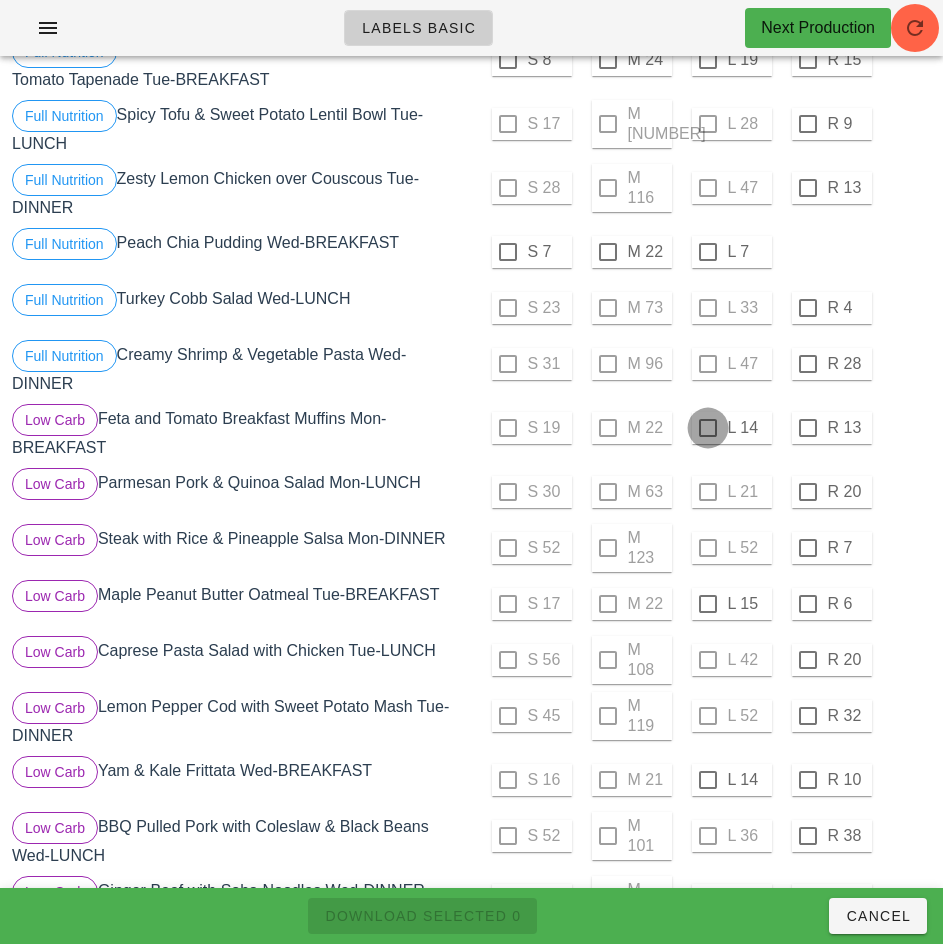 checkbox on "true" 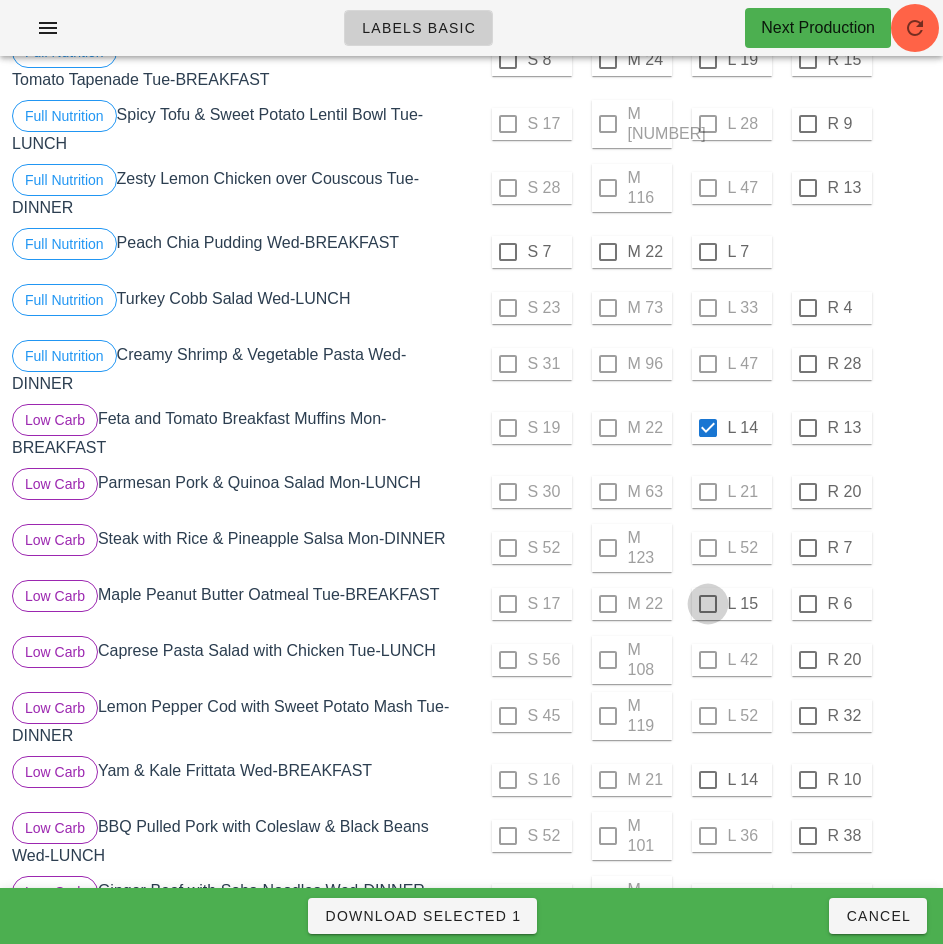 click at bounding box center [708, 604] 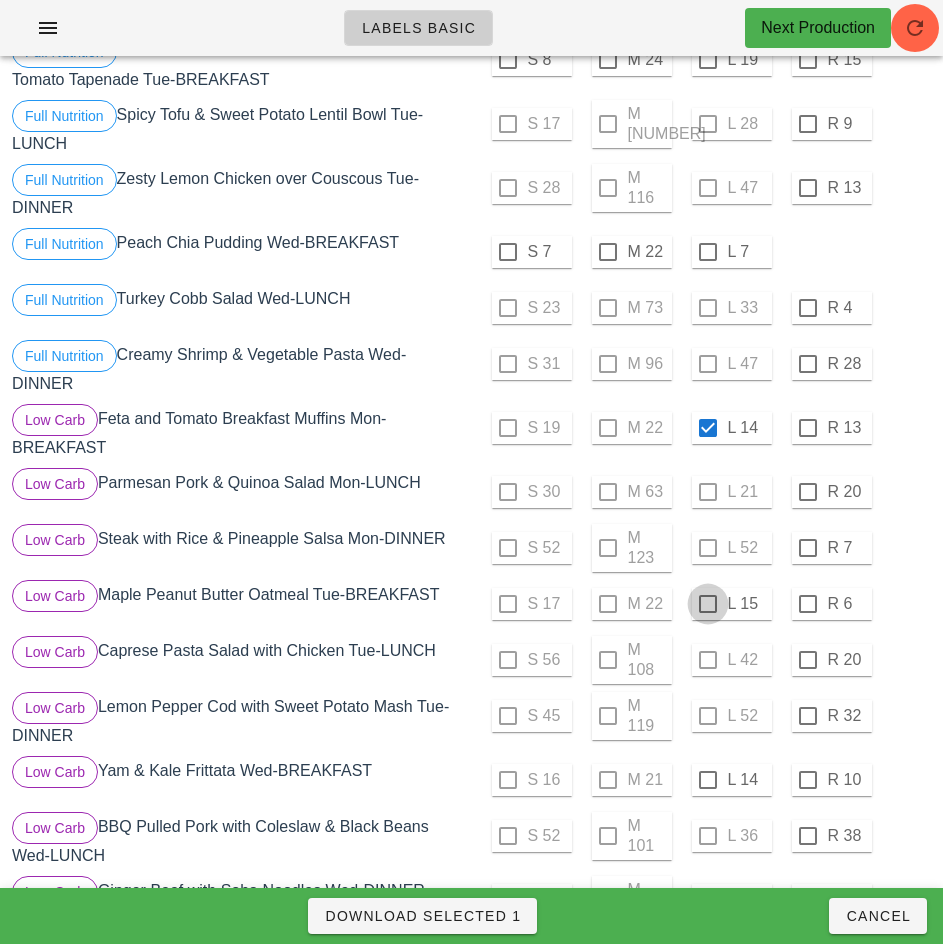checkbox on "true" 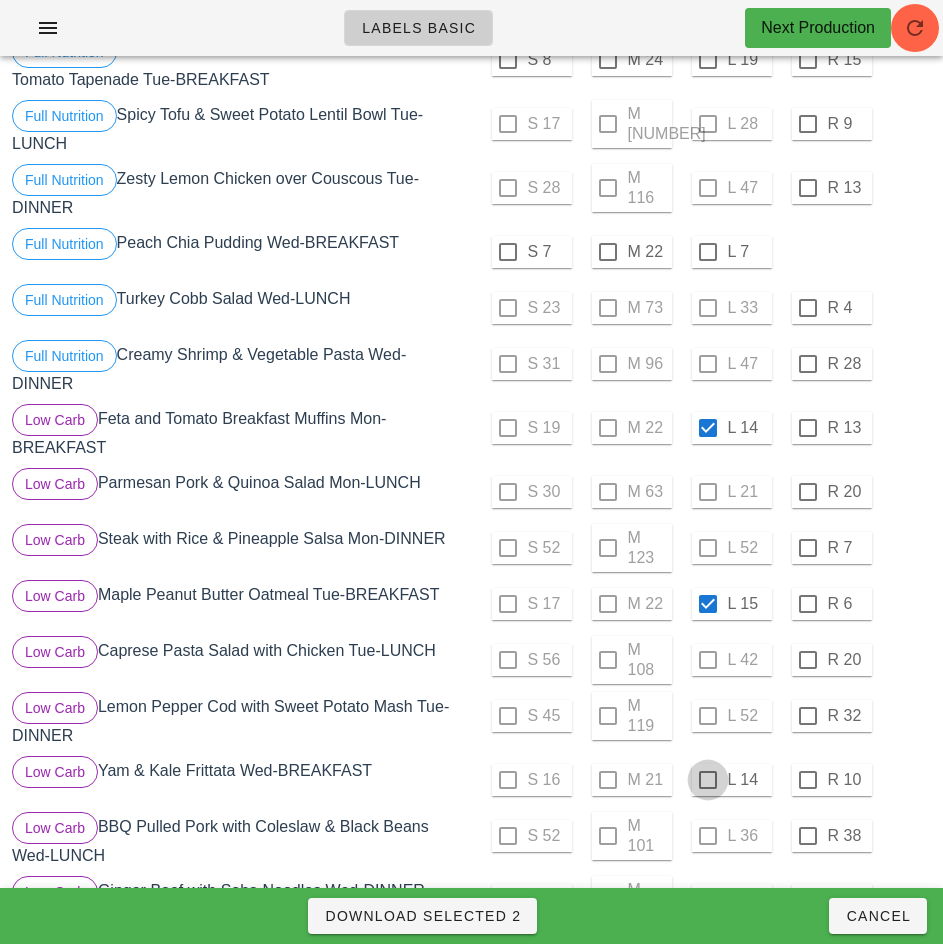 click at bounding box center [708, 780] 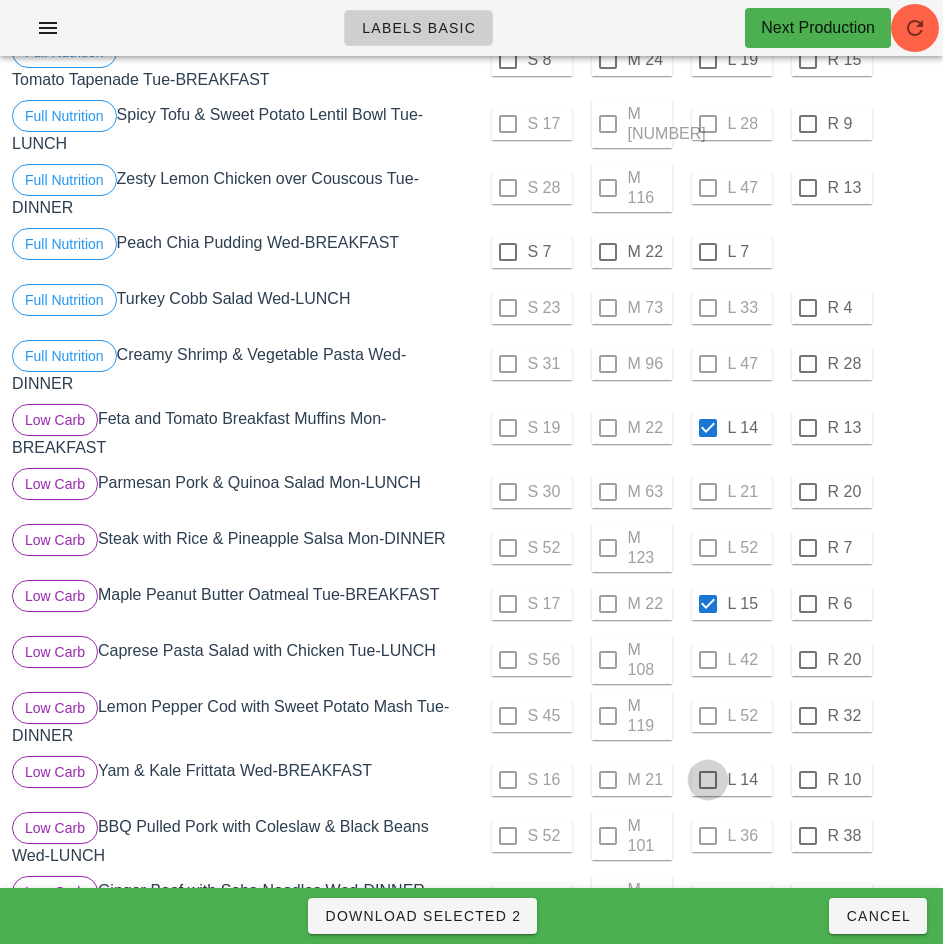 checkbox on "true" 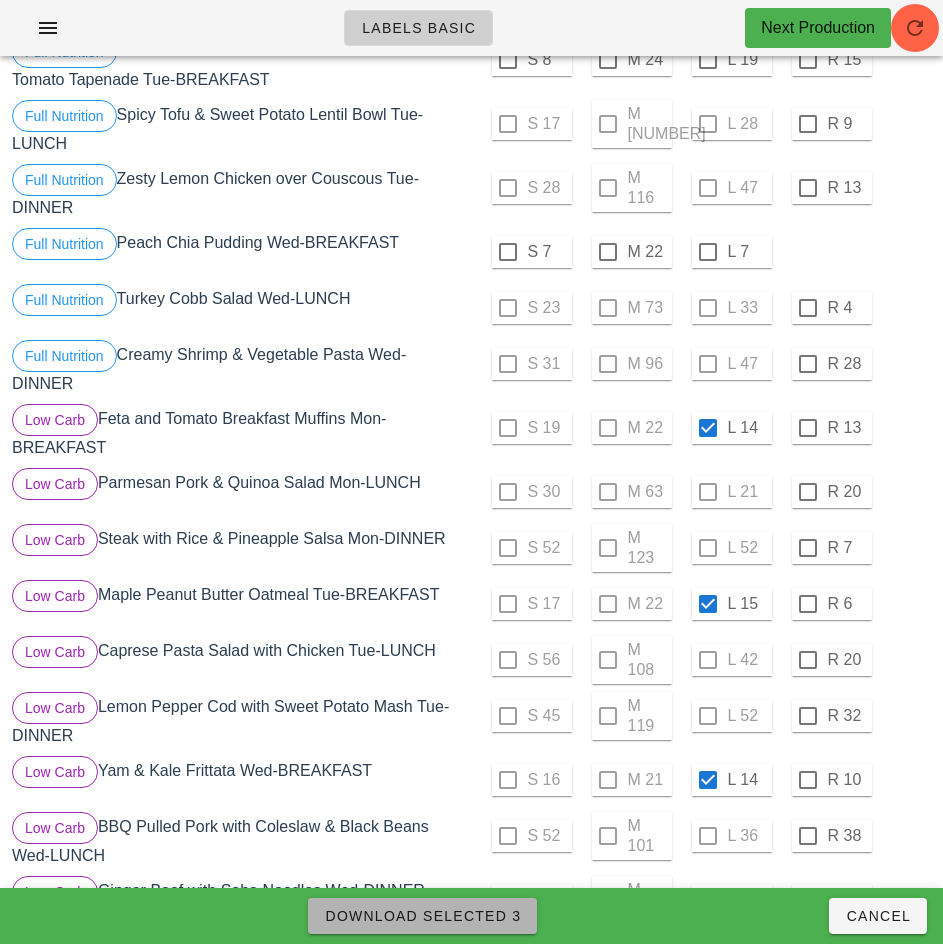 click on "Download Selected 3" at bounding box center [422, 916] 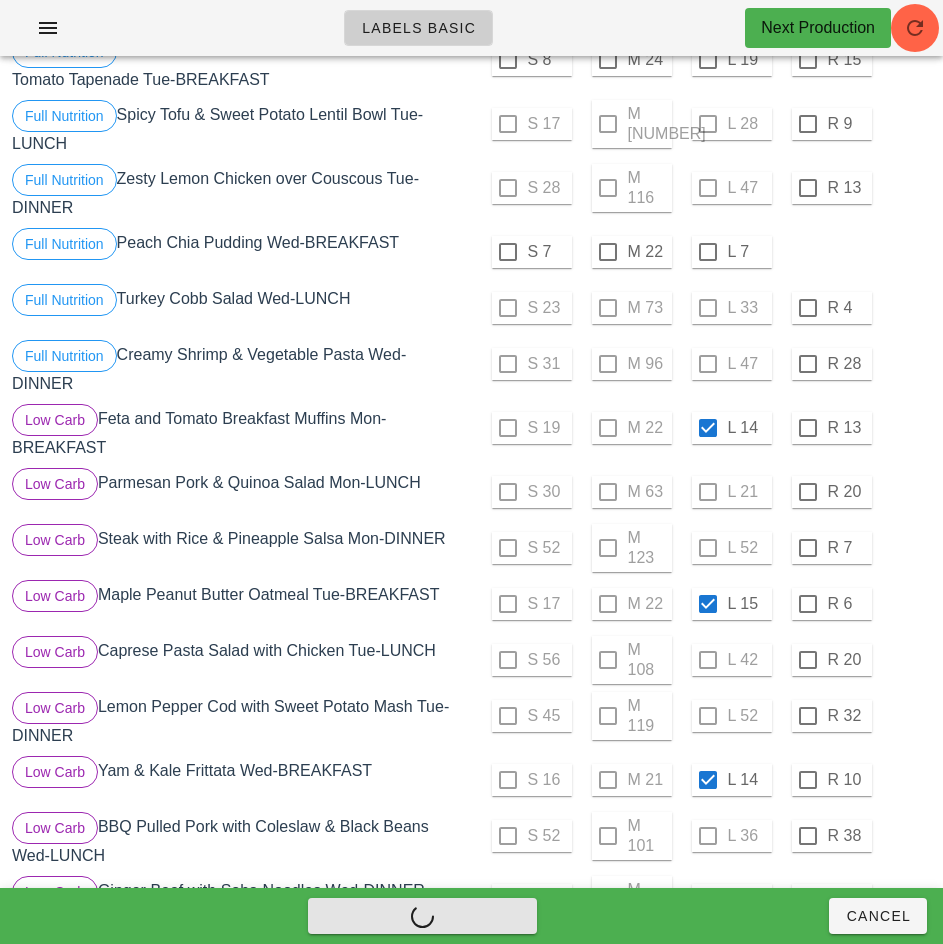 checkbox on "false" 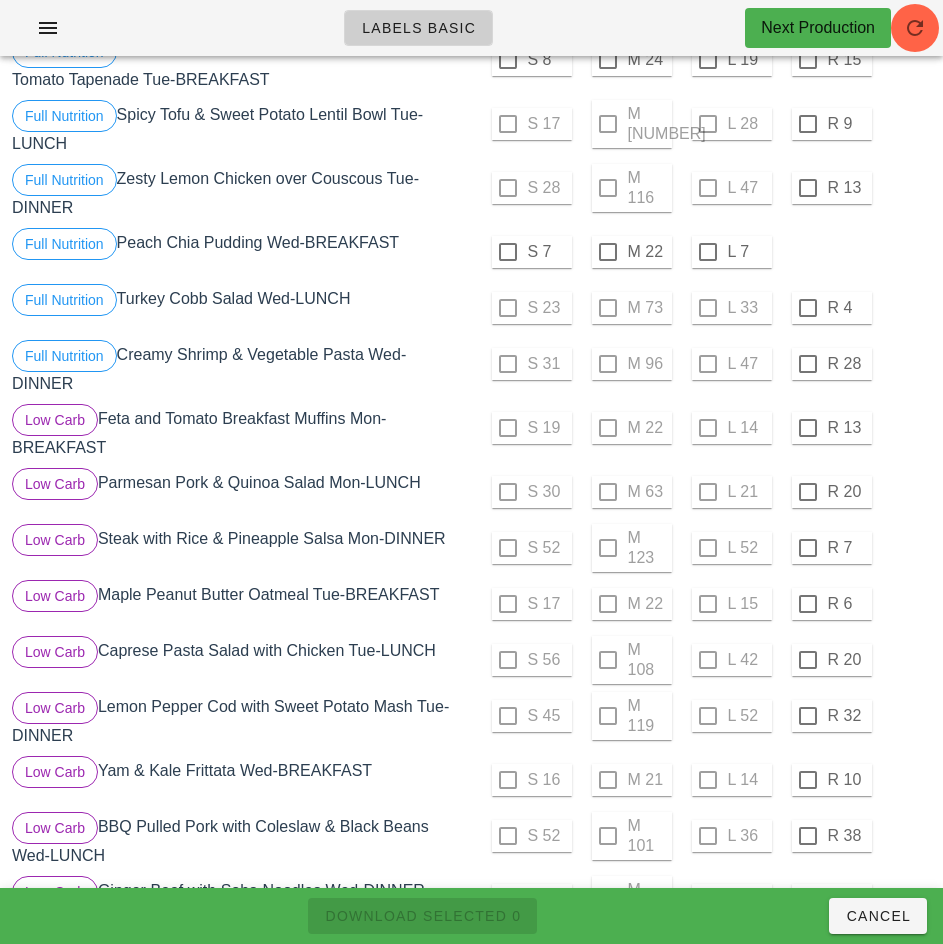 click on "Full Nutrition  Turkey Cobb Salad  Wed-LUNCH" at bounding box center [240, 308] 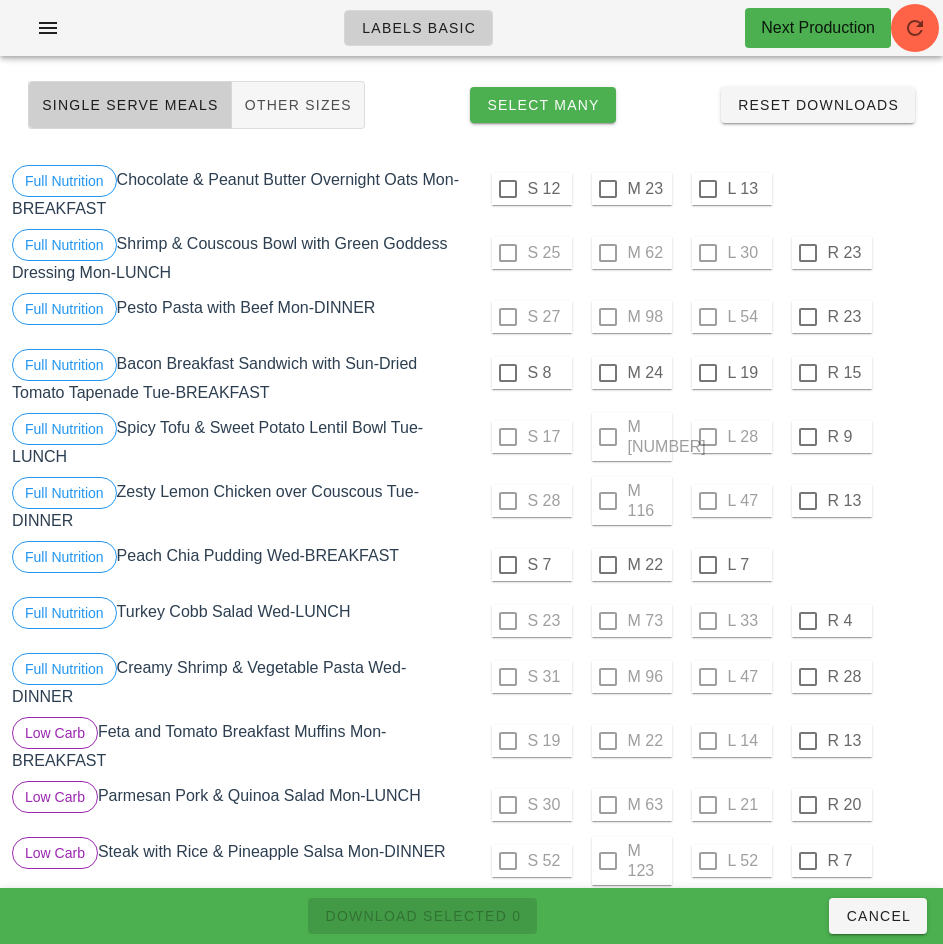 scroll, scrollTop: 0, scrollLeft: 0, axis: both 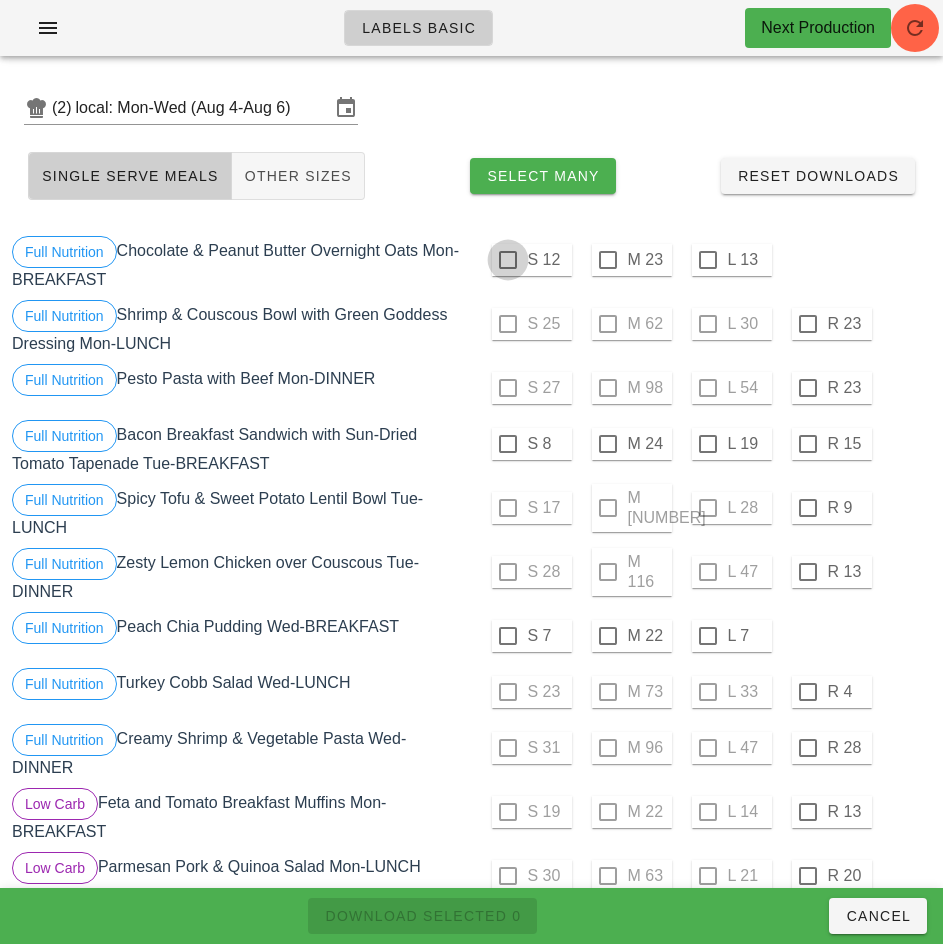 click at bounding box center [508, 260] 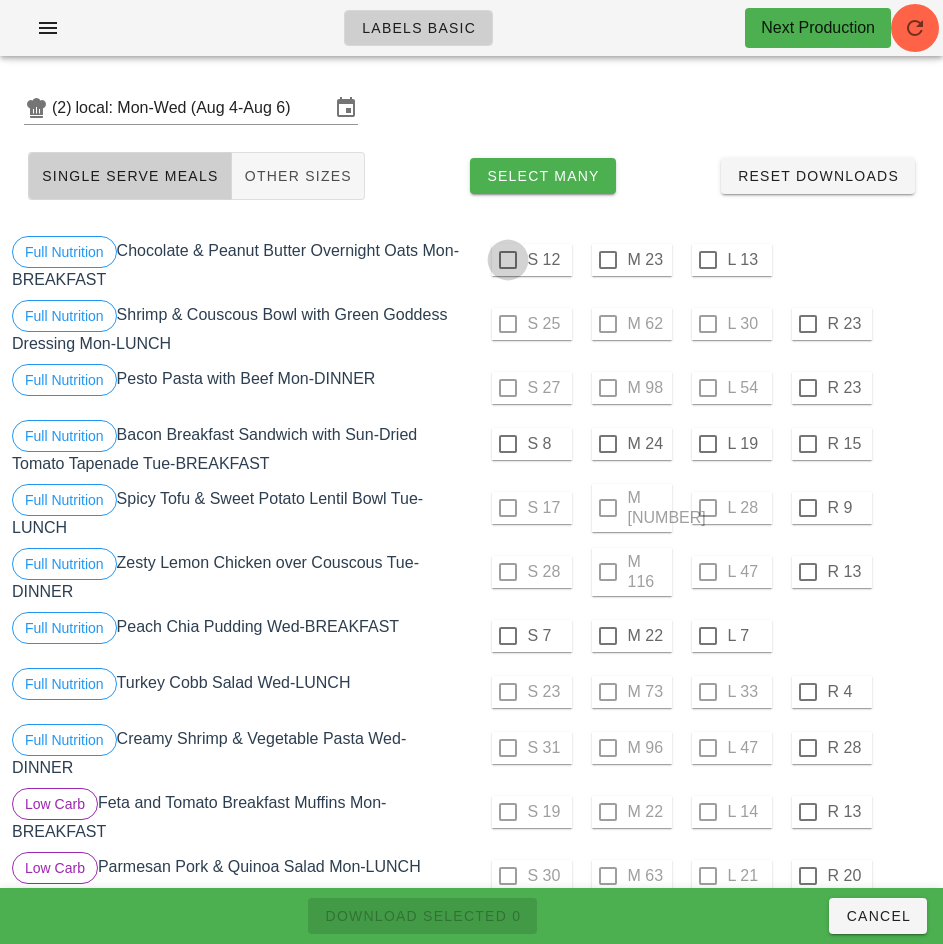 checkbox on "true" 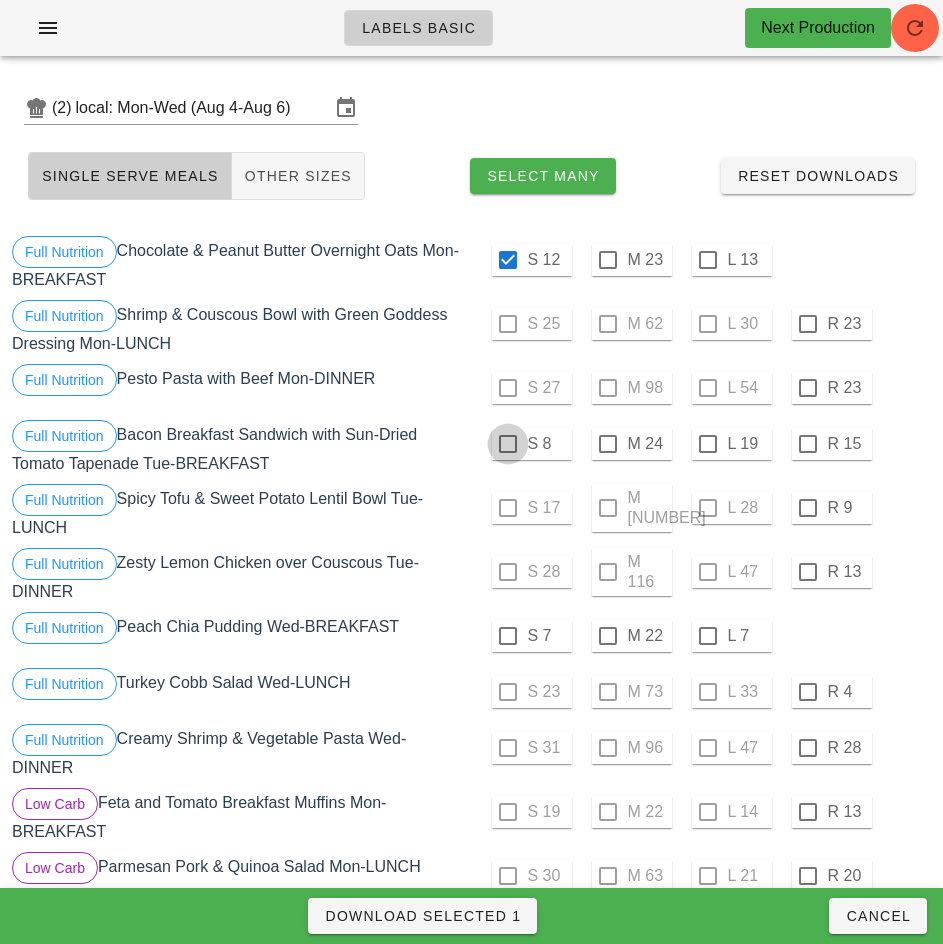 click at bounding box center (508, 444) 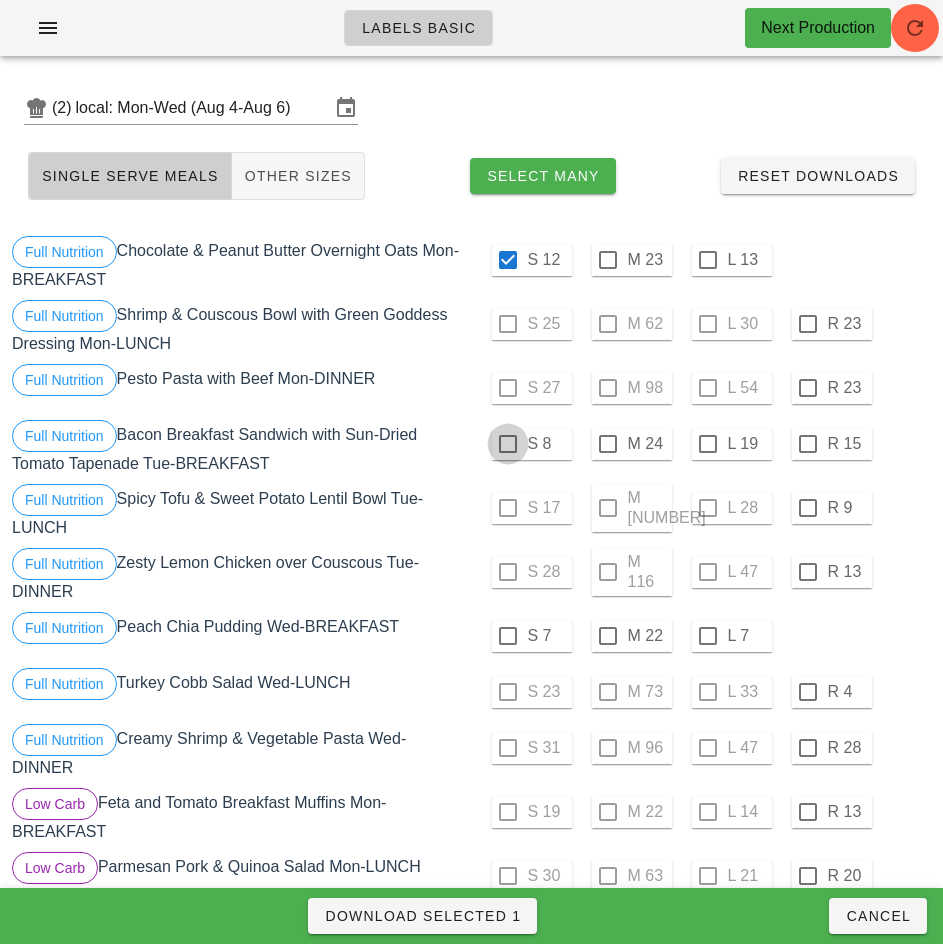 checkbox on "true" 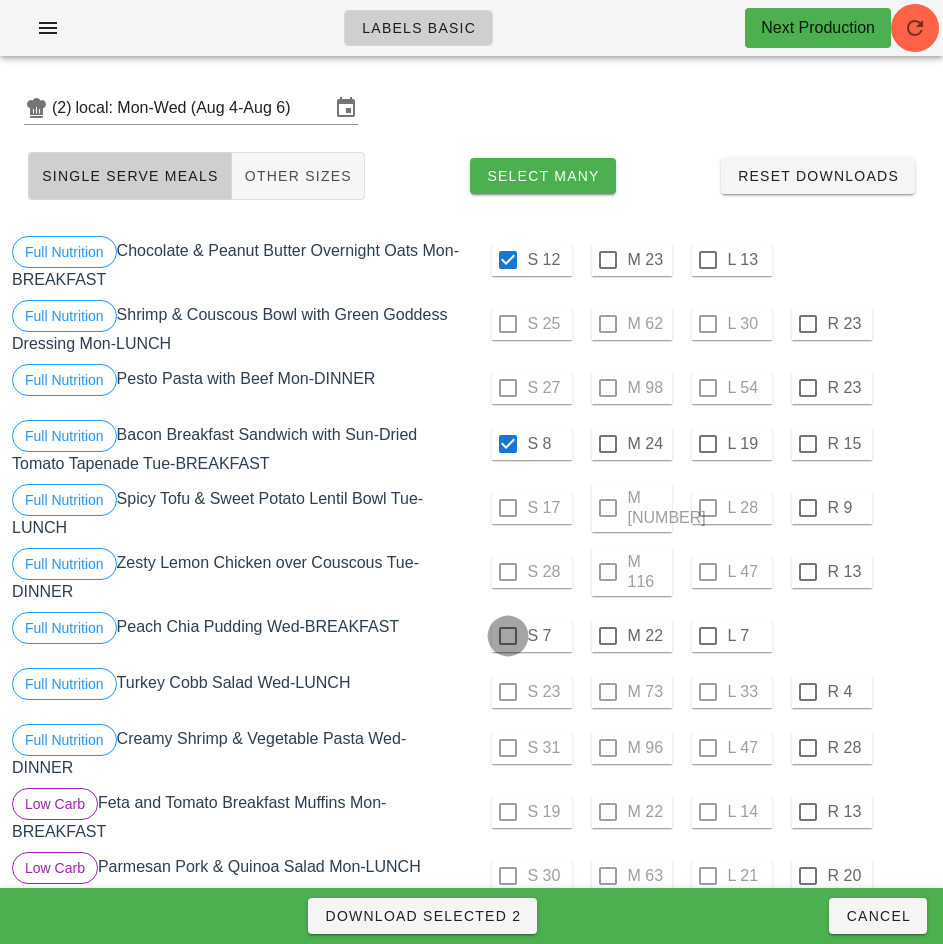 click at bounding box center (508, 636) 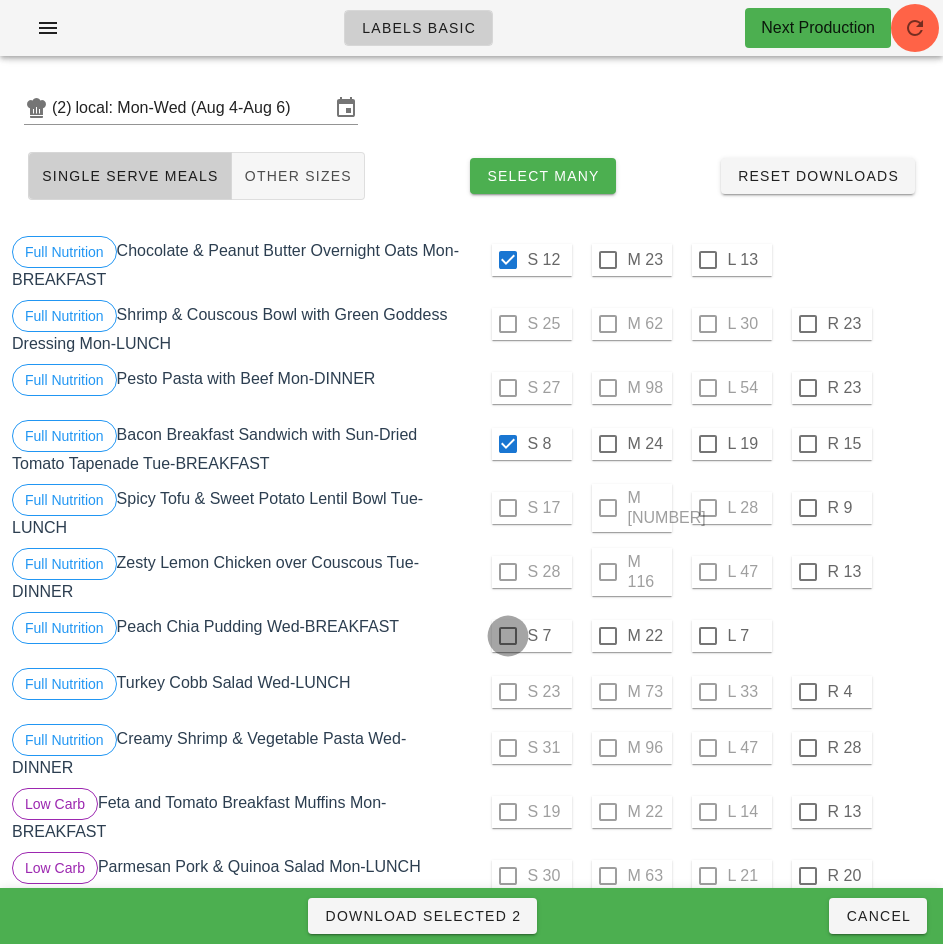 checkbox on "true" 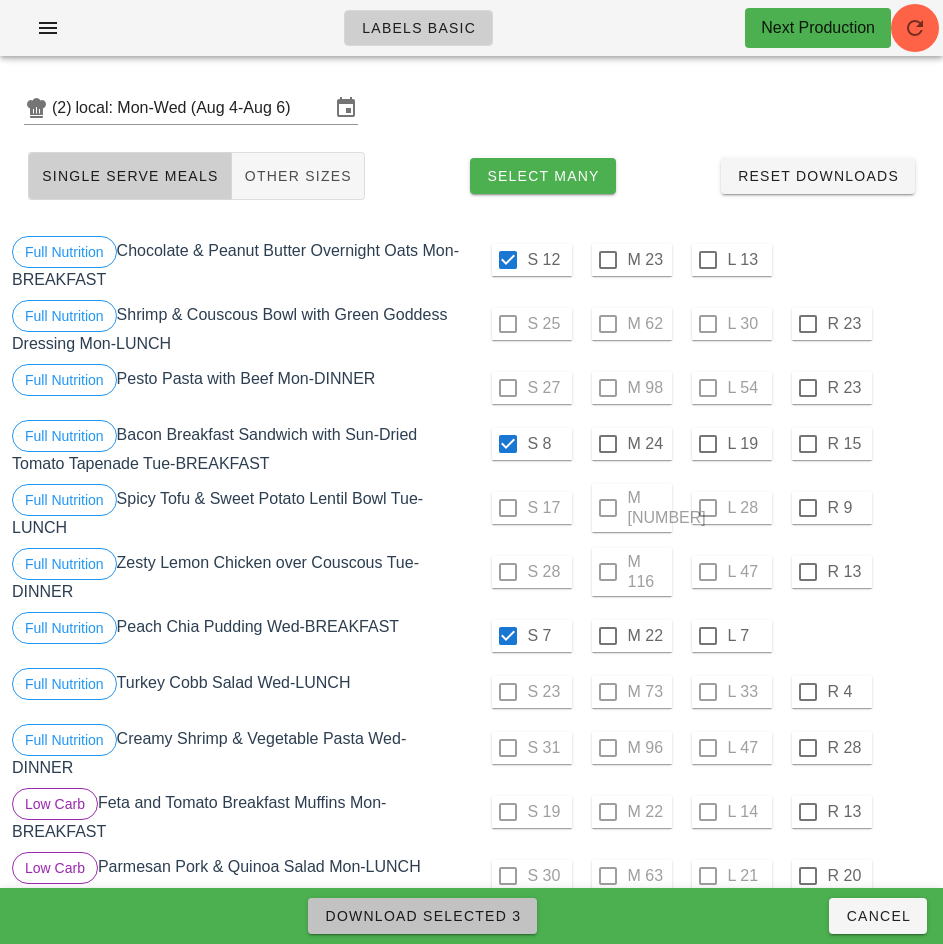 click on "Download Selected 3" at bounding box center (422, 916) 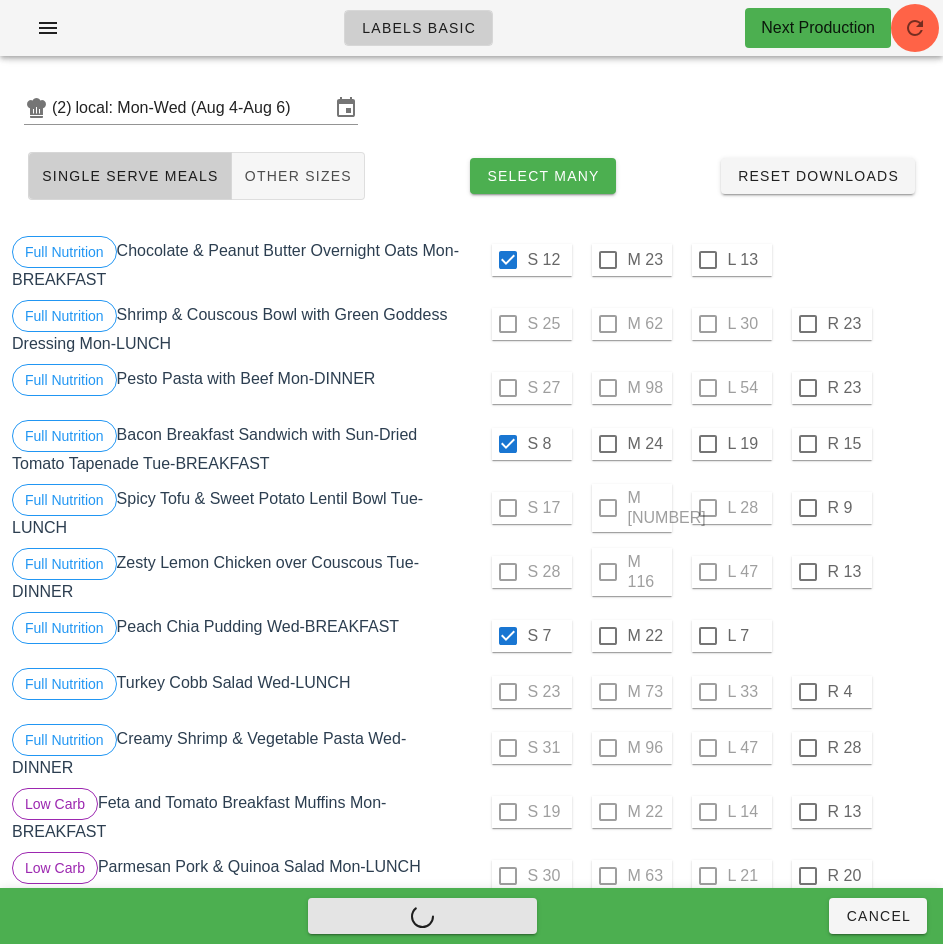 checkbox on "false" 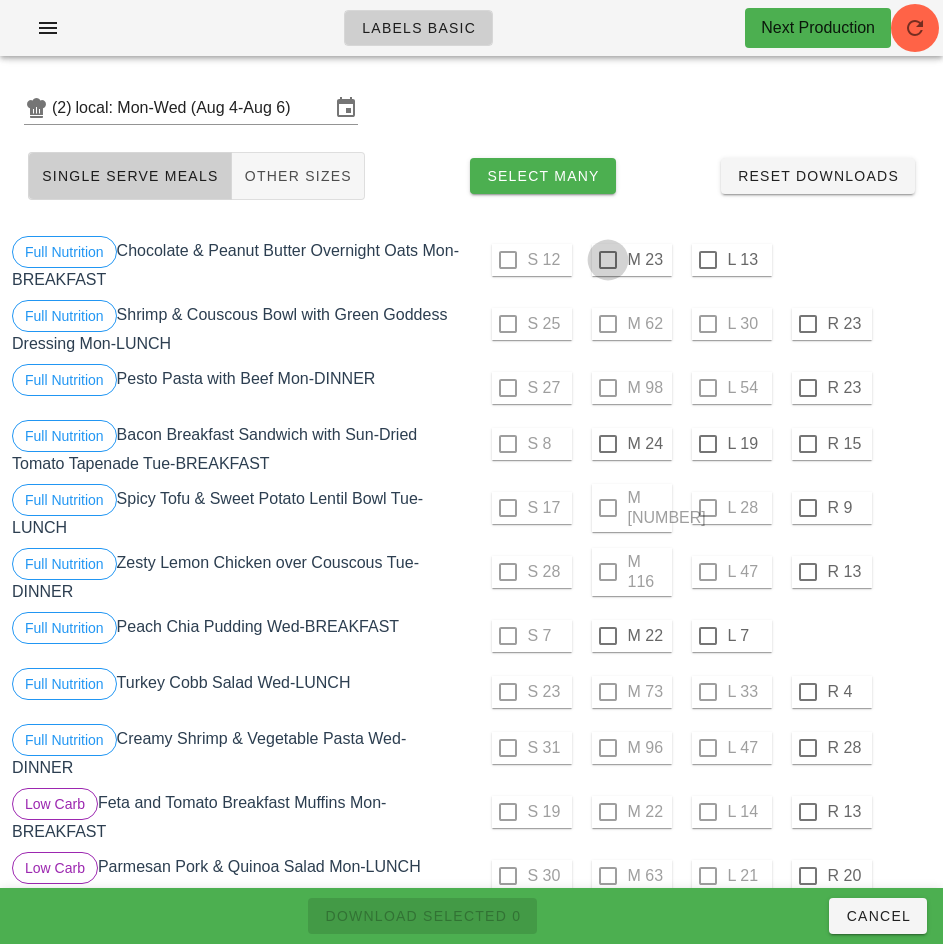 click at bounding box center [608, 260] 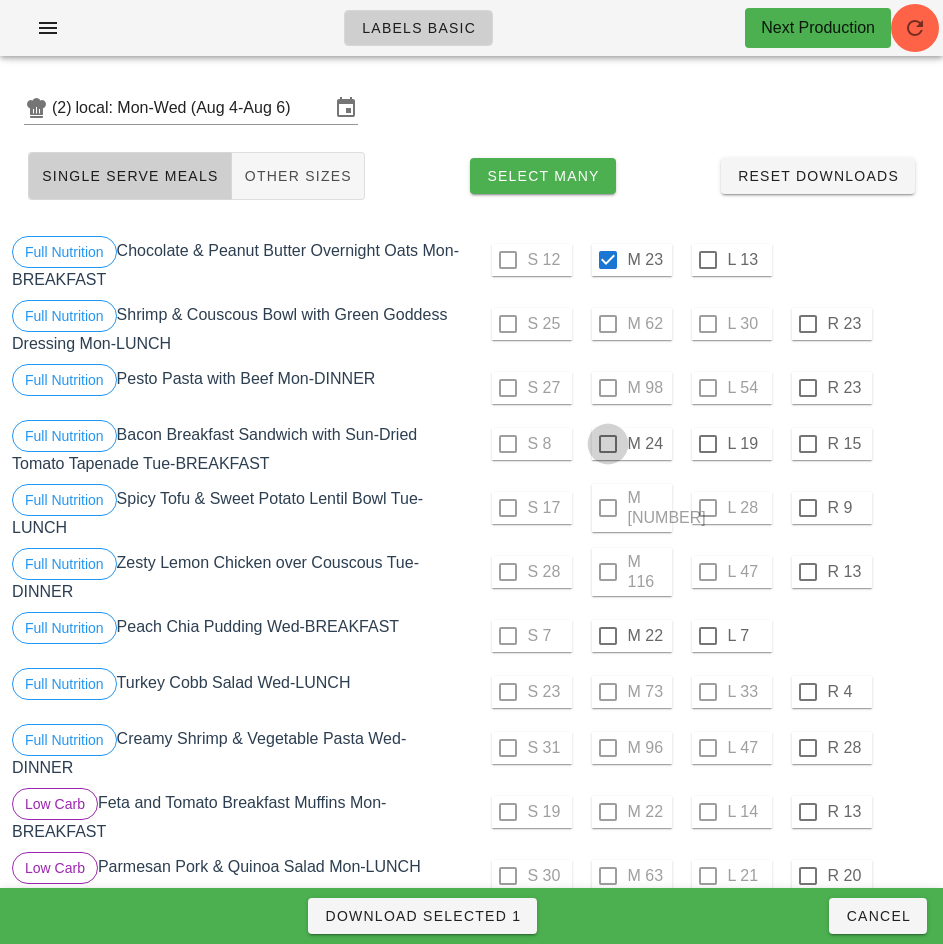 click at bounding box center [608, 444] 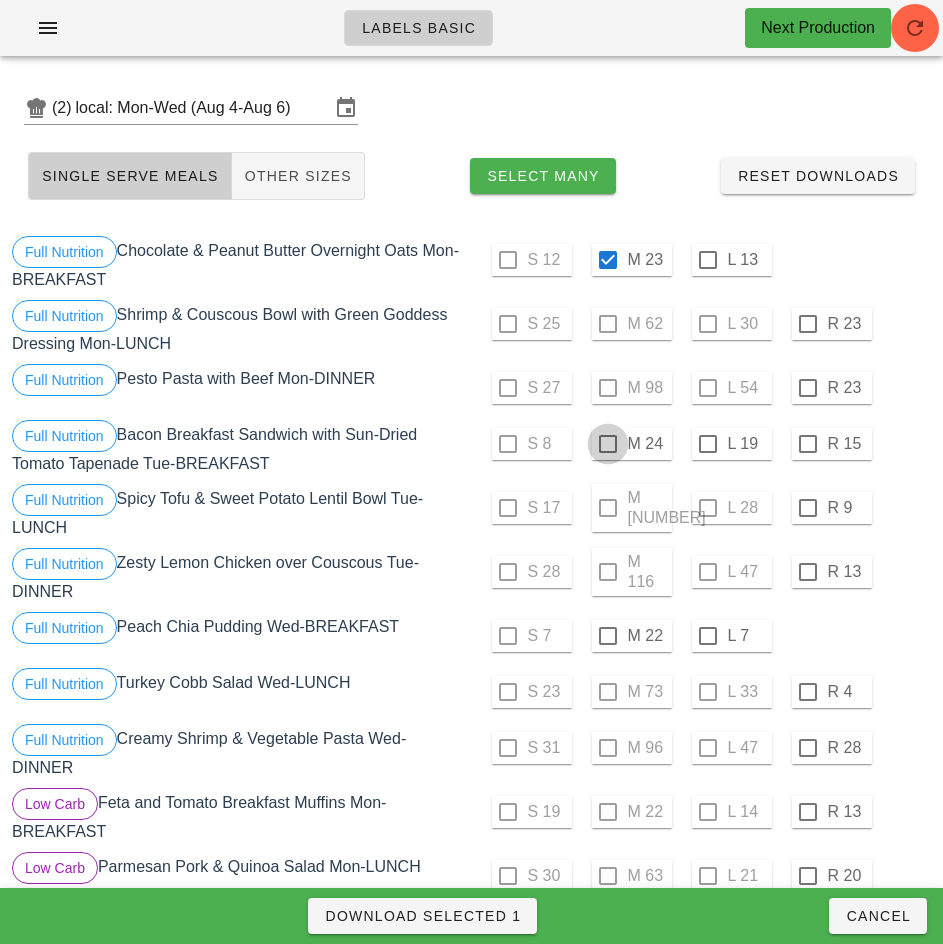 checkbox on "true" 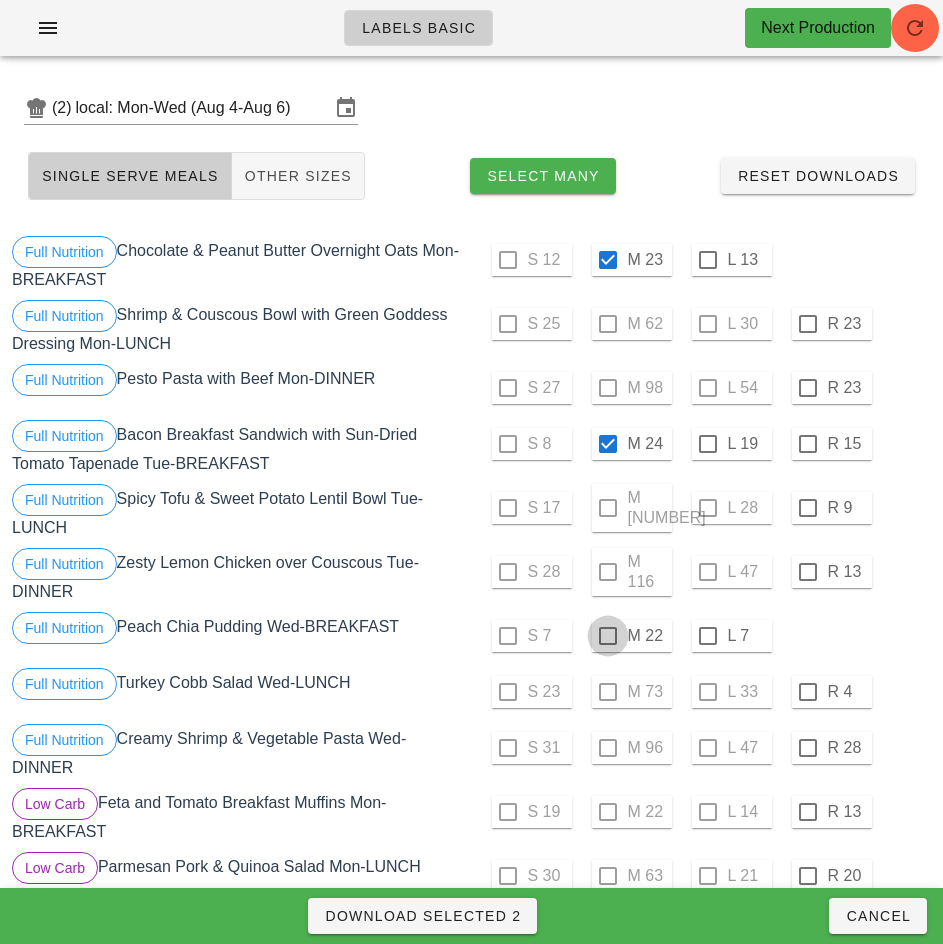 click at bounding box center [608, 636] 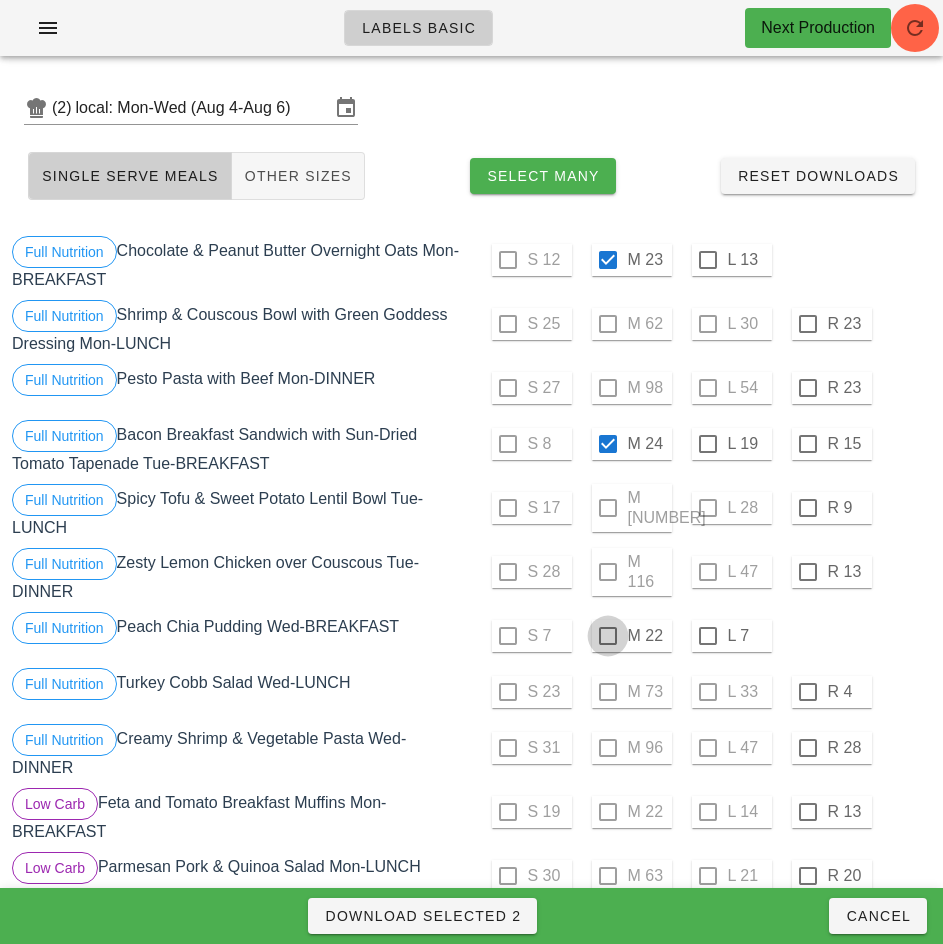 checkbox on "true" 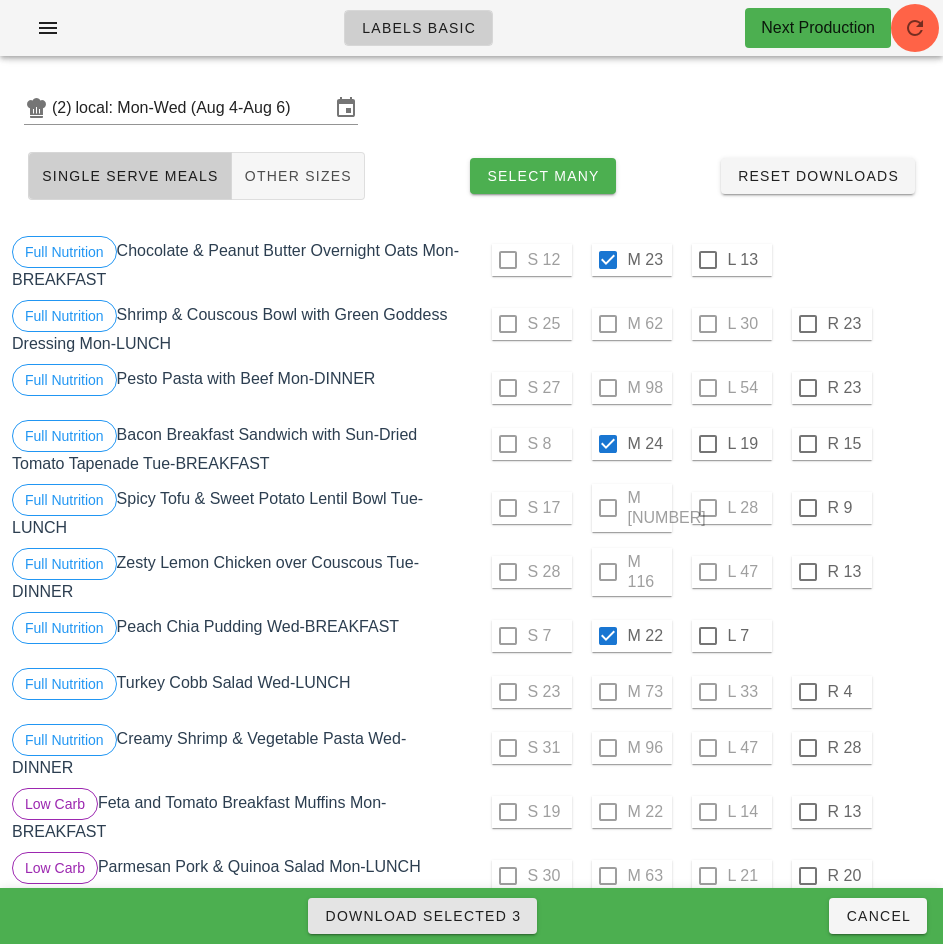 click on "Download Selected 3" at bounding box center (422, 916) 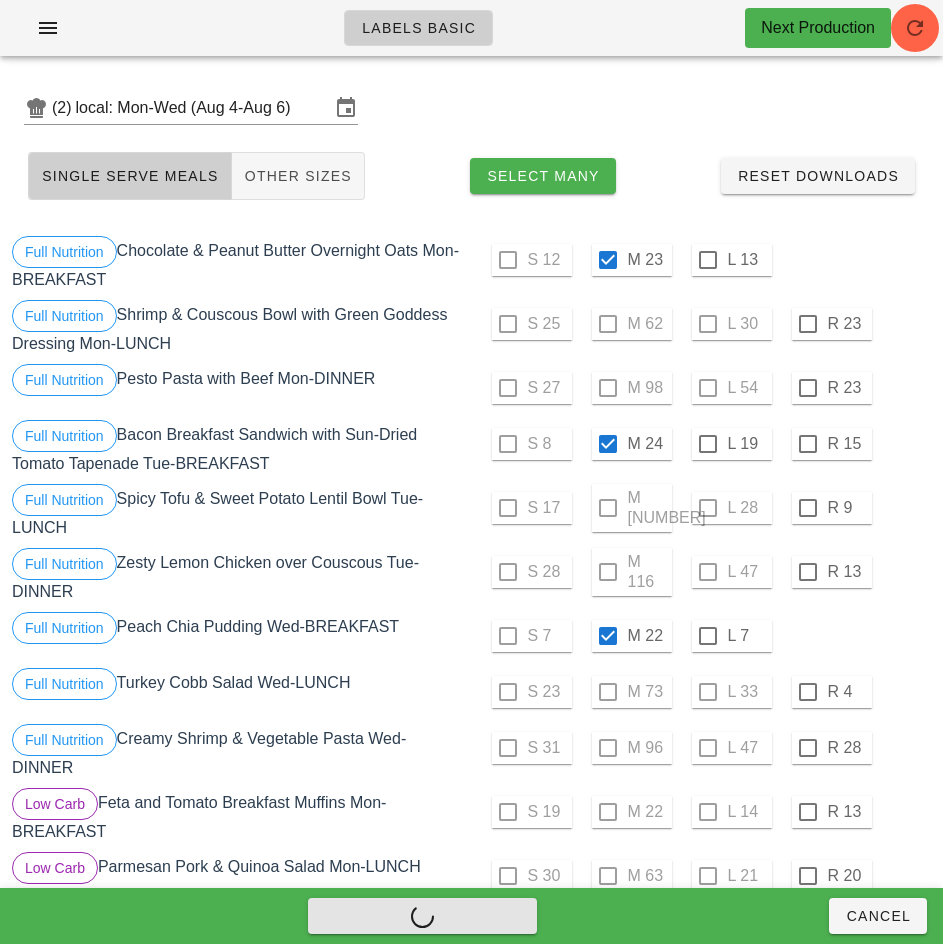 checkbox on "false" 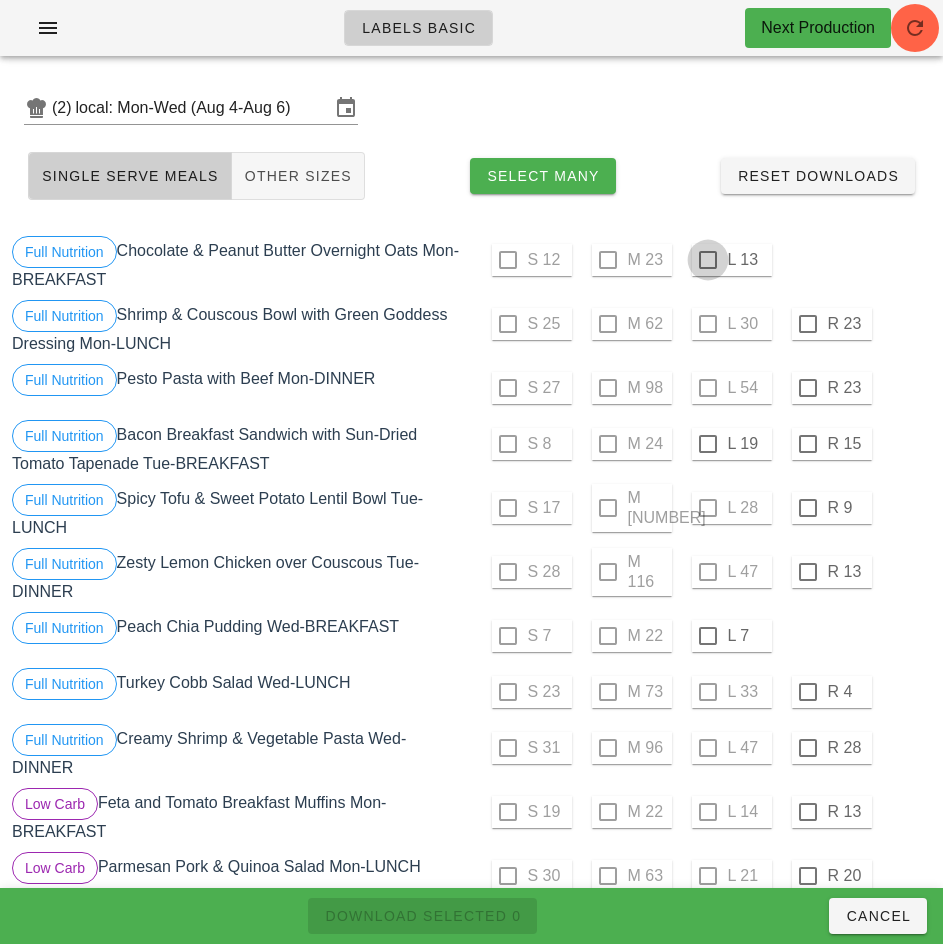 click at bounding box center [708, 260] 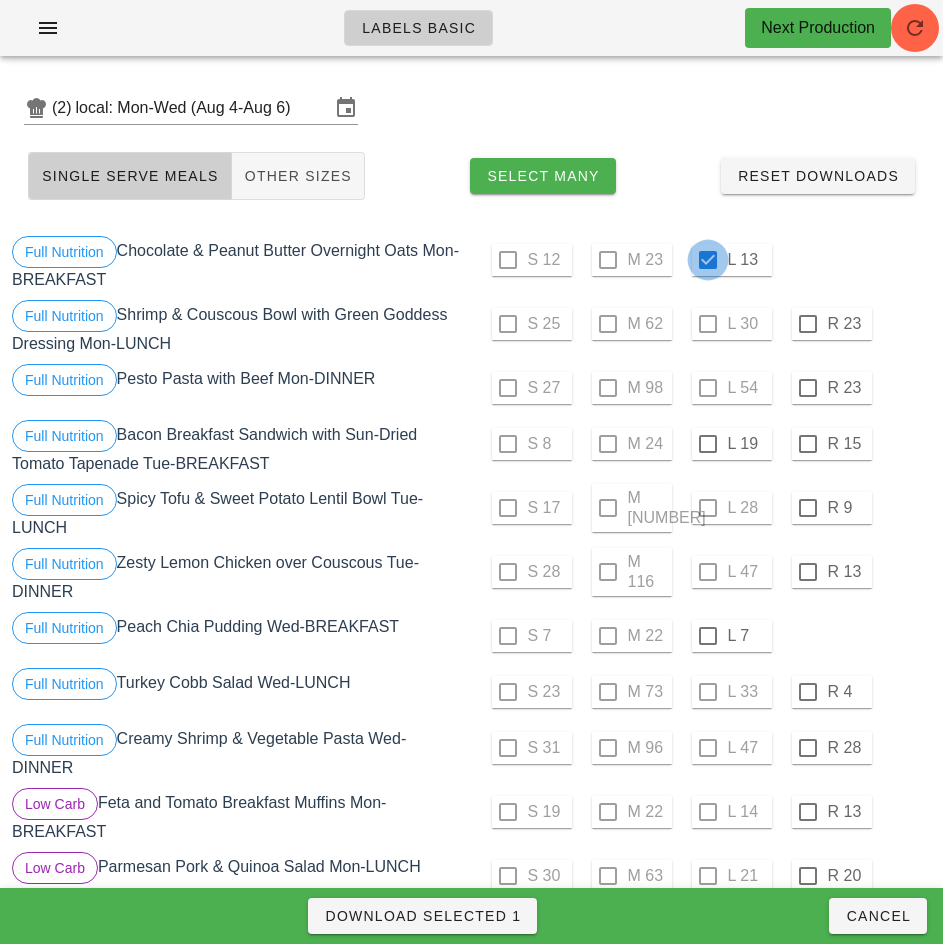 checkbox on "true" 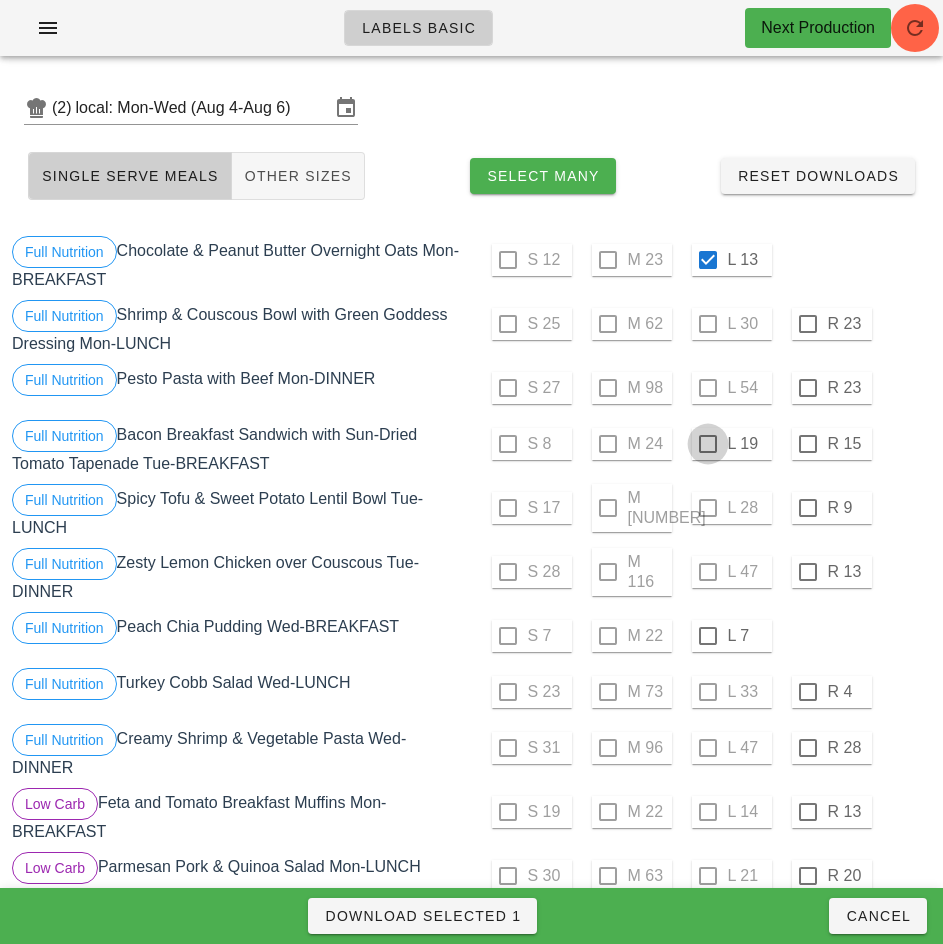 click at bounding box center (708, 444) 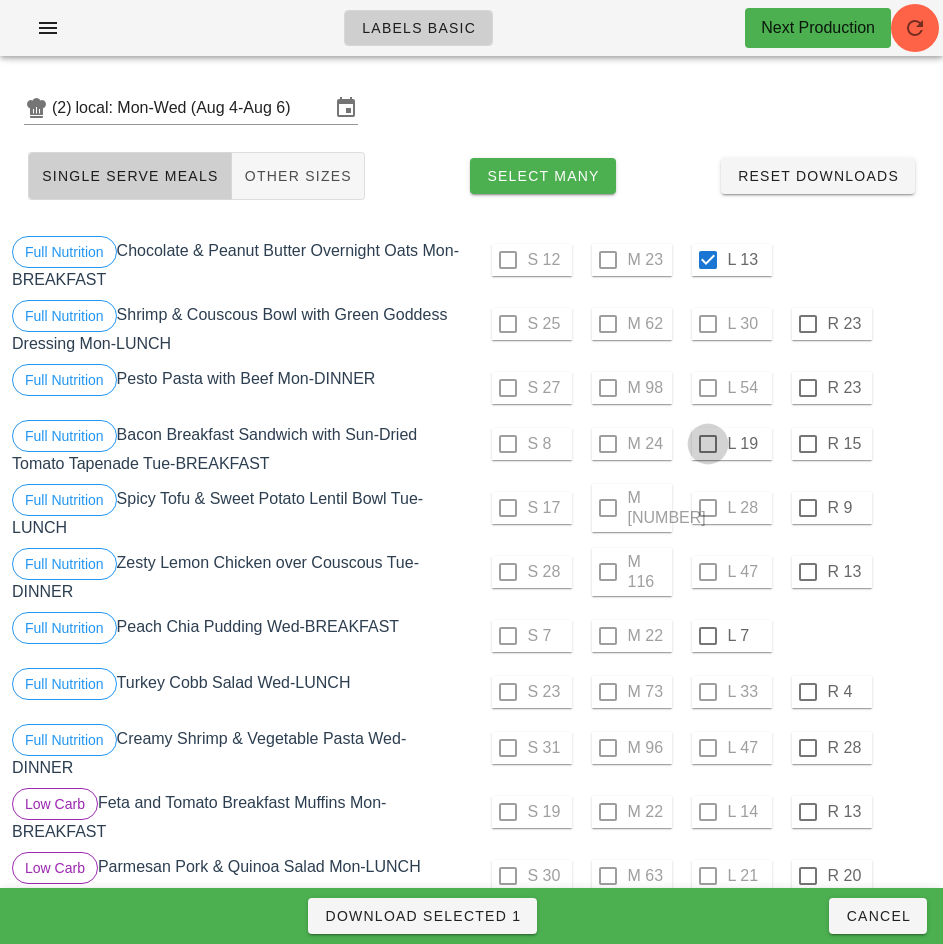 checkbox on "true" 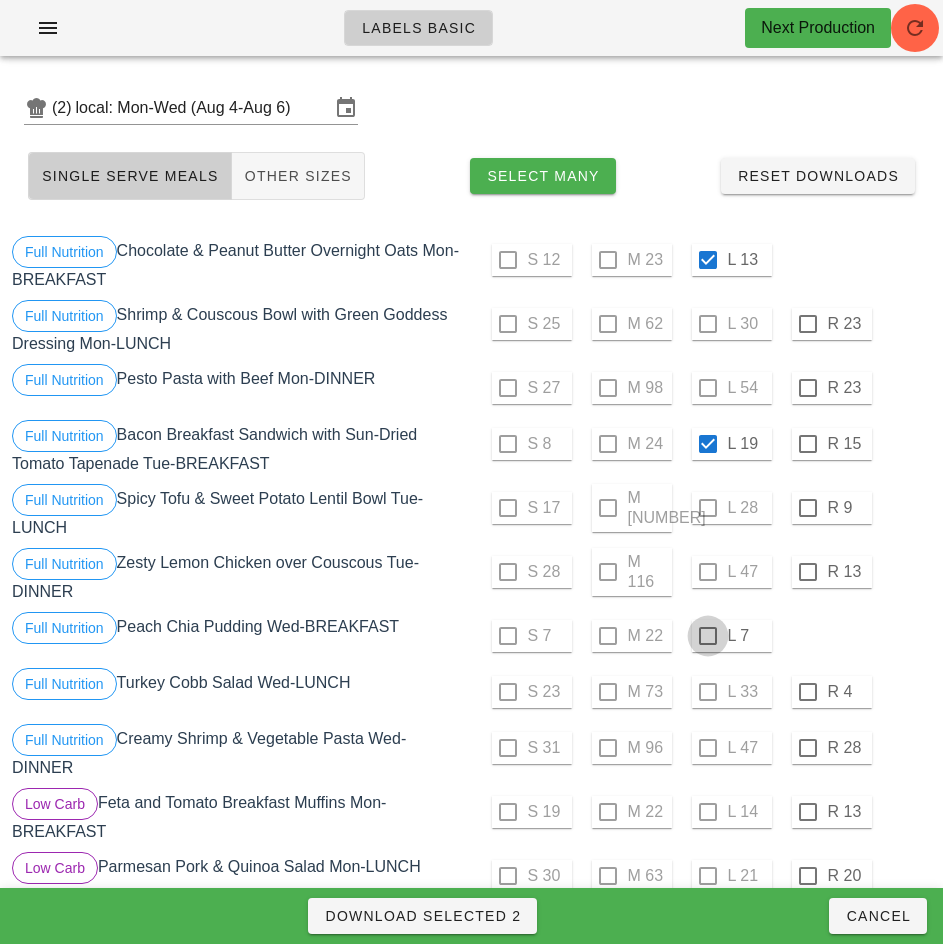 click at bounding box center [708, 636] 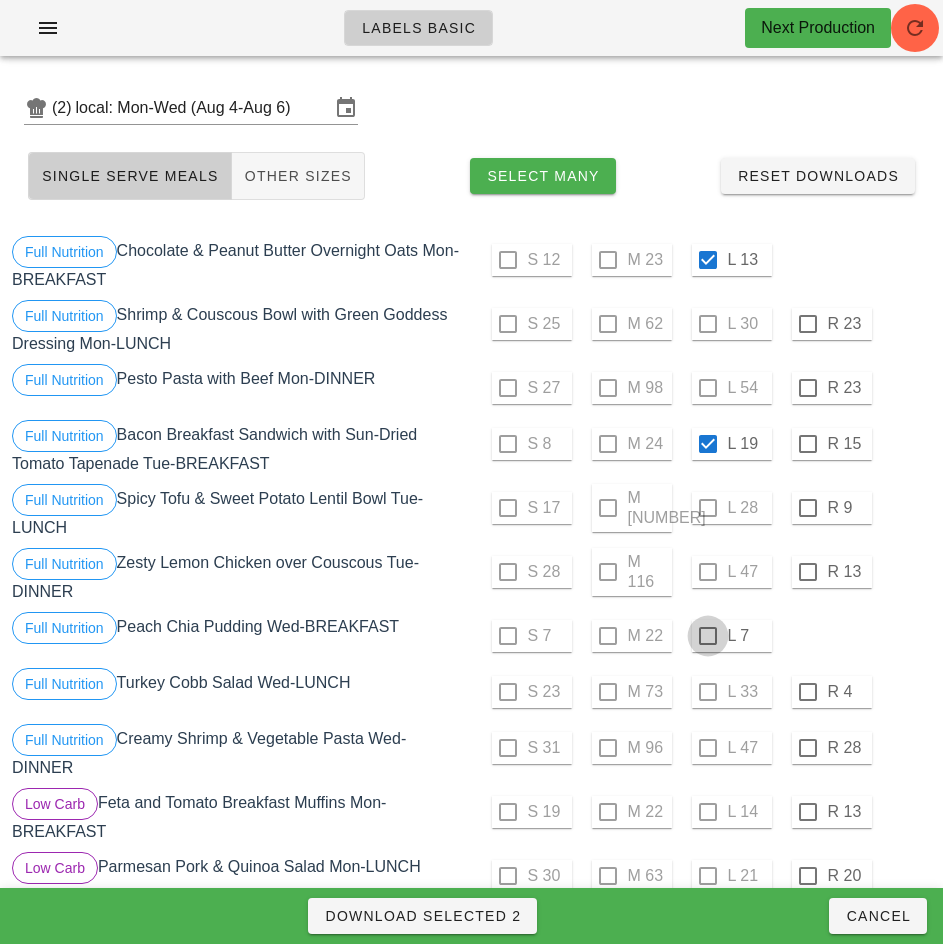 checkbox on "true" 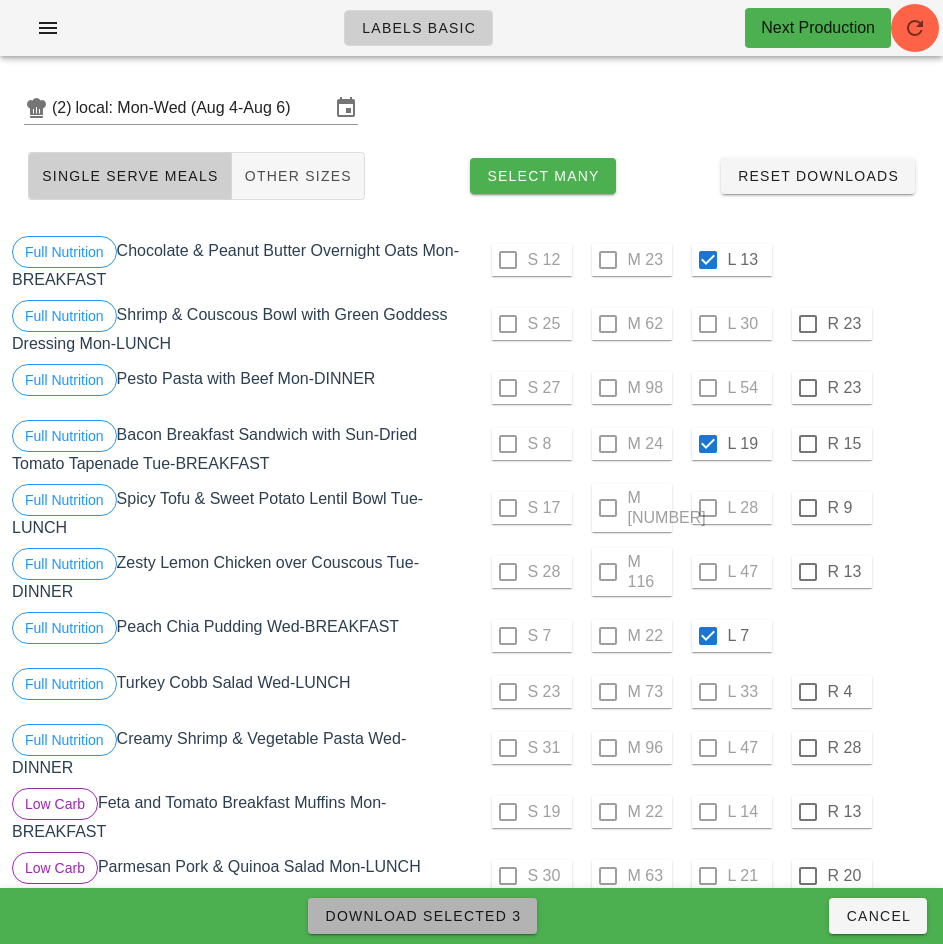 click on "Download Selected 3" at bounding box center [422, 916] 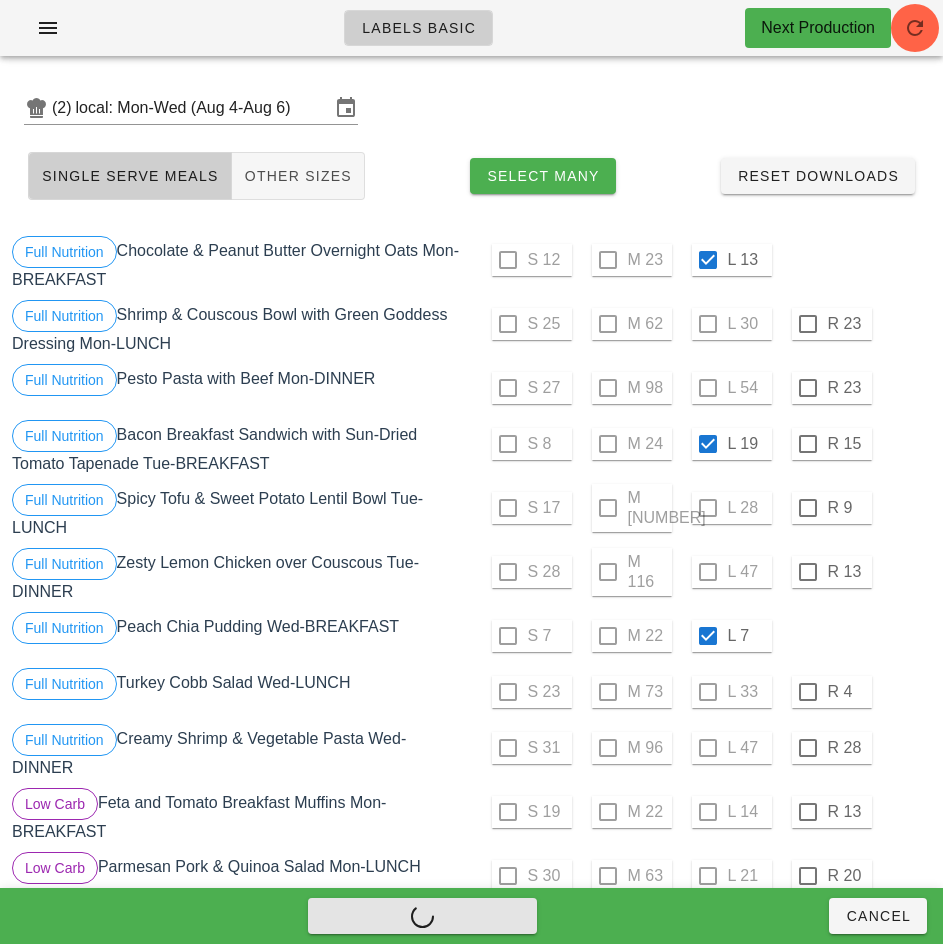 checkbox on "false" 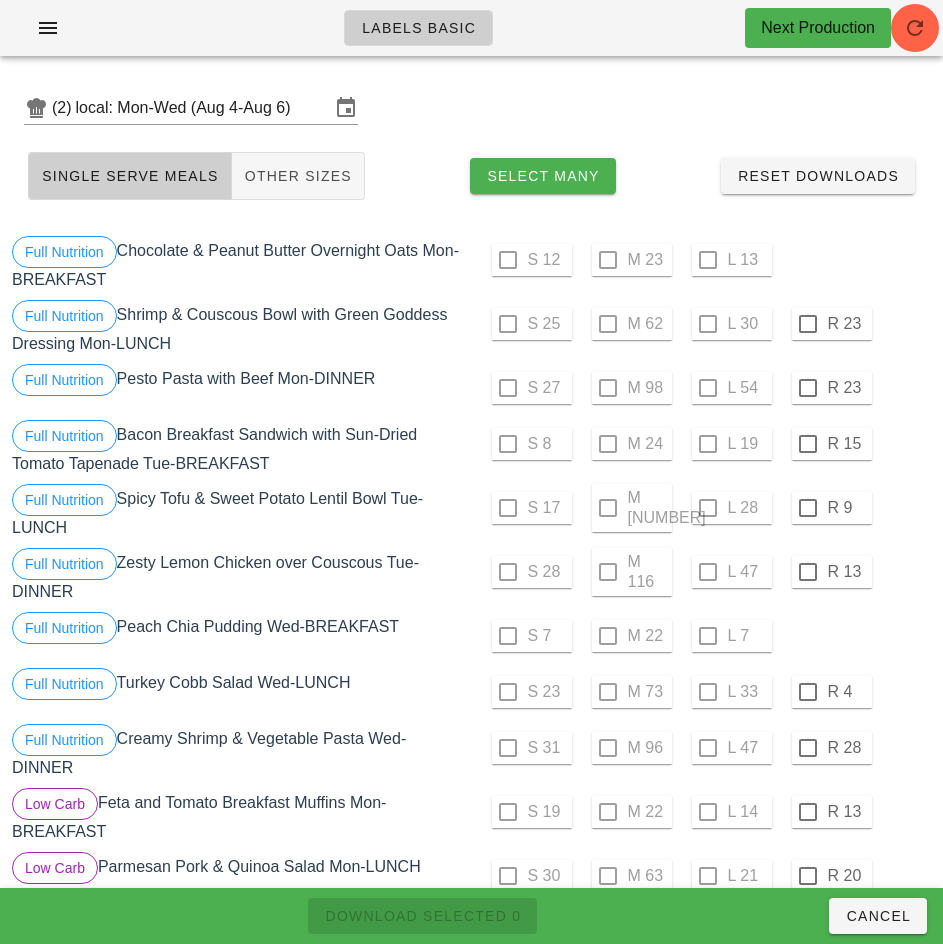 click on "Full Nutrition  Peach Chia Pudding  Wed-BREAKFAST" at bounding box center (240, 636) 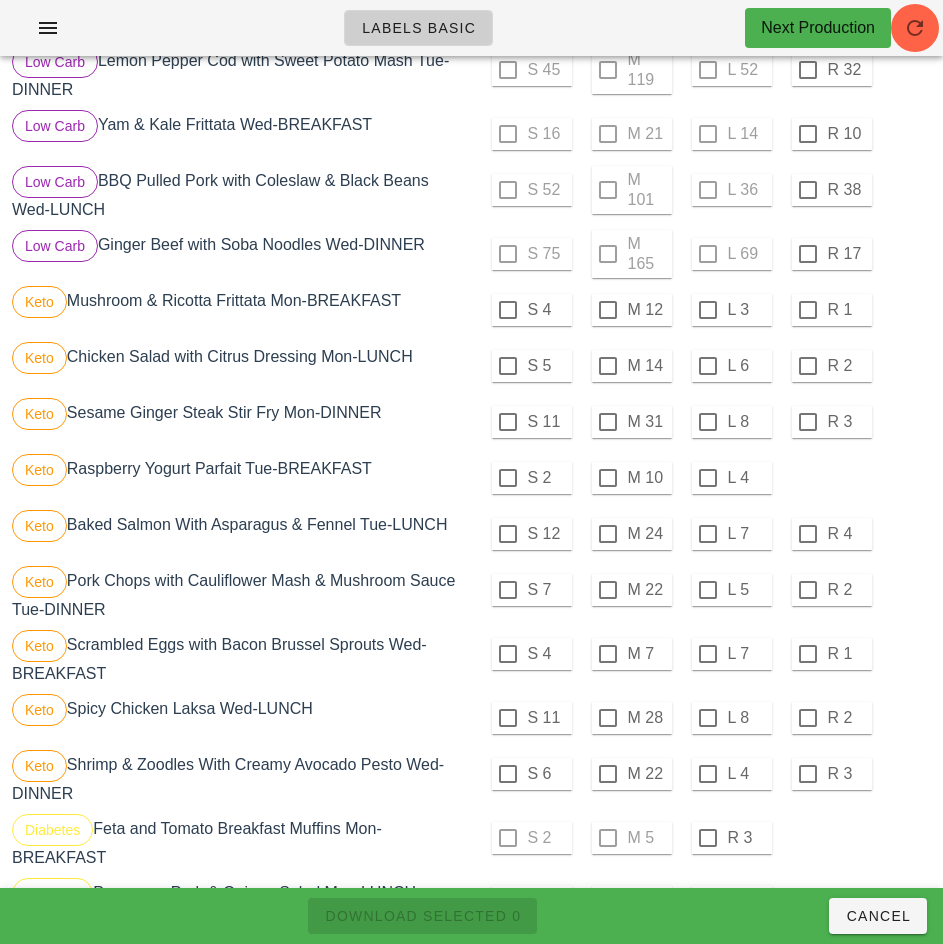 scroll, scrollTop: 1031, scrollLeft: 0, axis: vertical 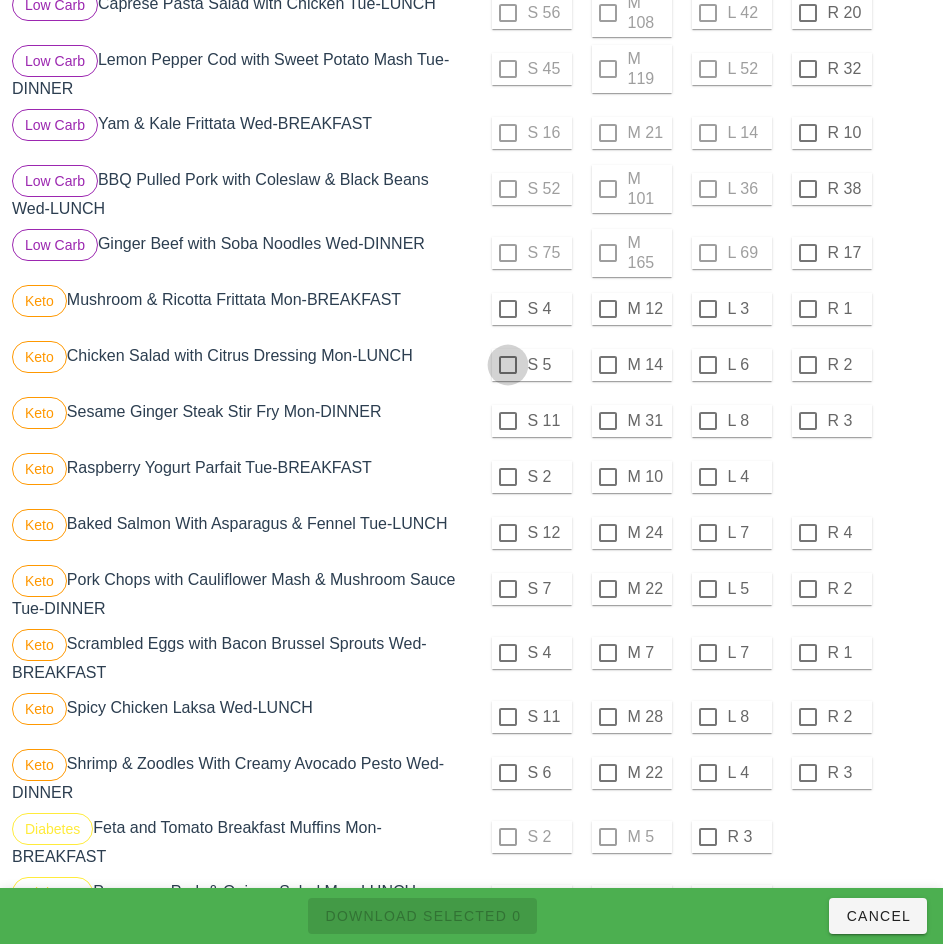 click at bounding box center [508, 309] 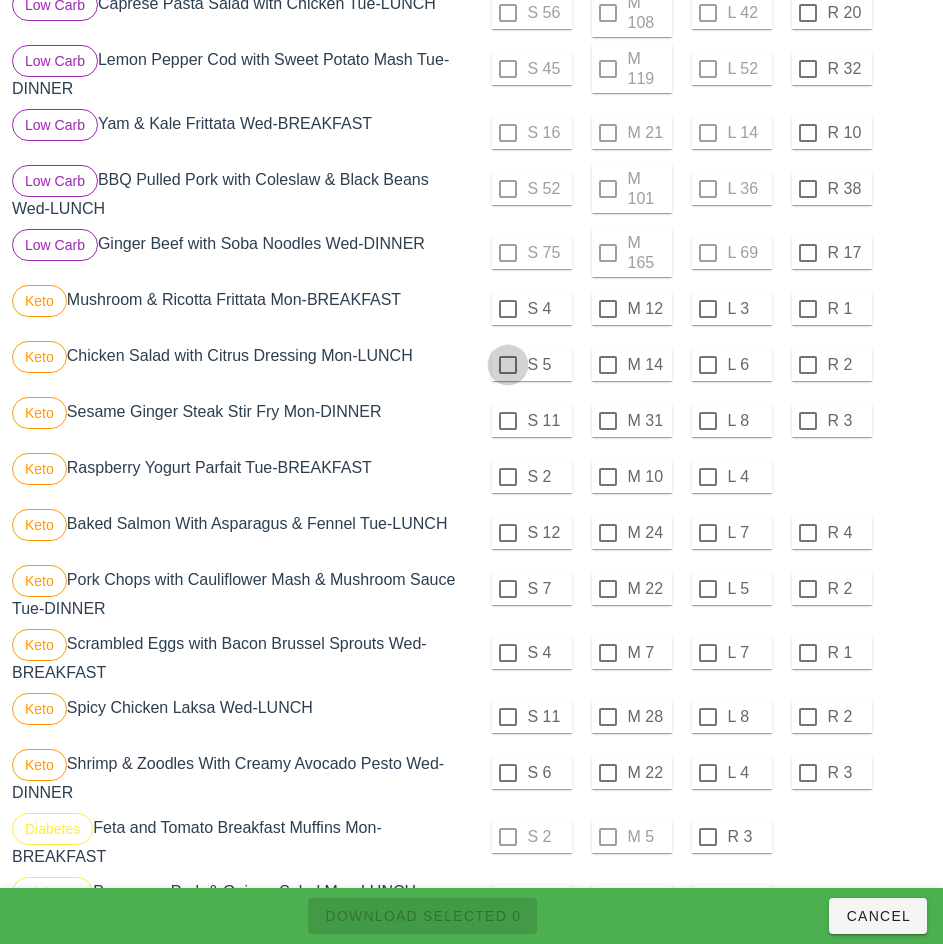 click at bounding box center [508, 365] 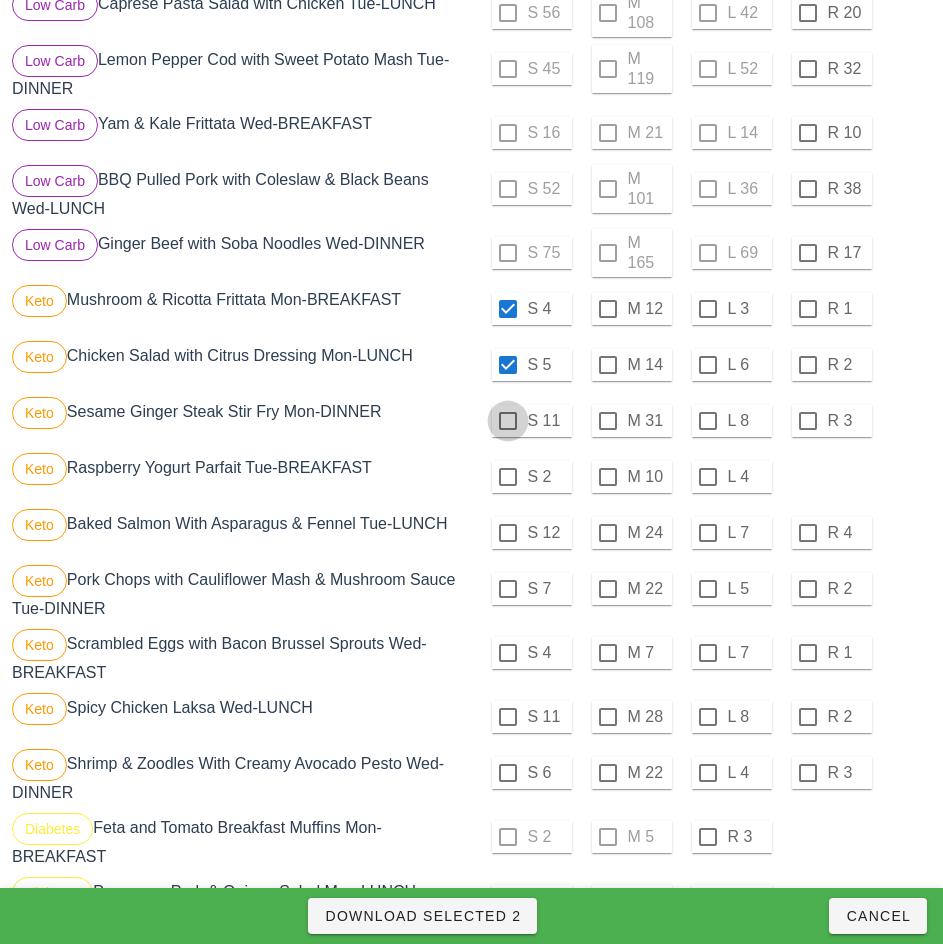 click at bounding box center [508, 421] 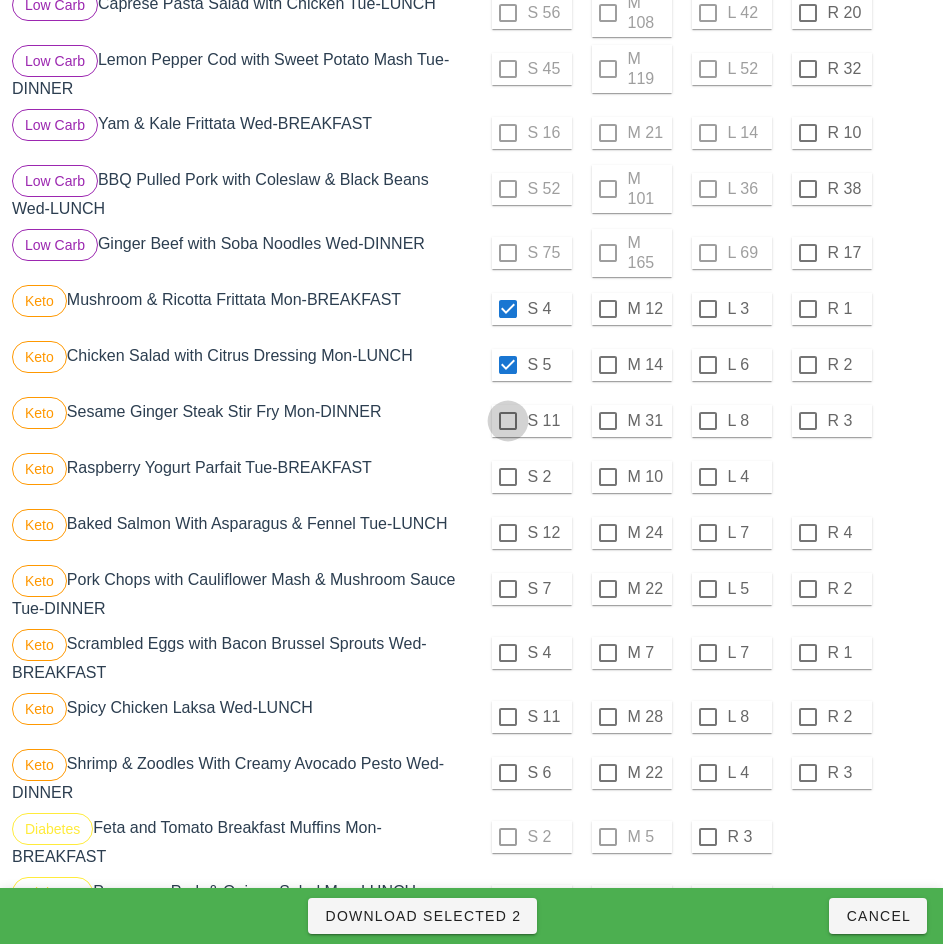 checkbox on "true" 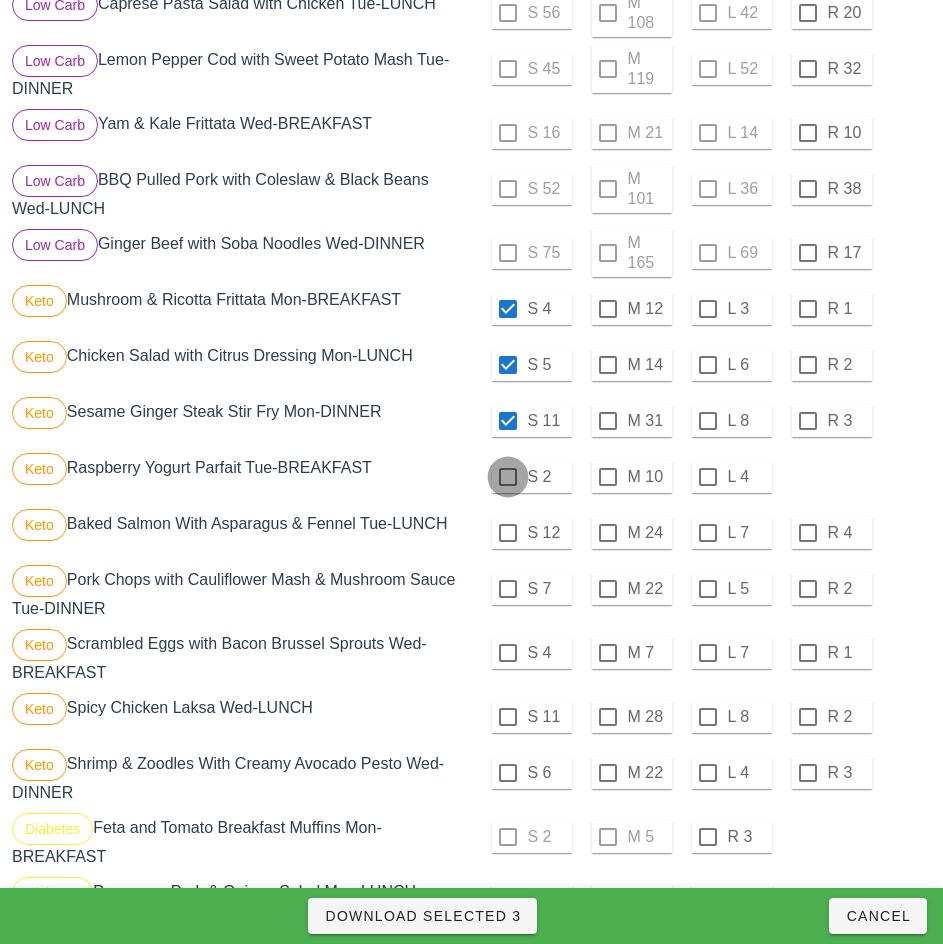 click at bounding box center (508, 477) 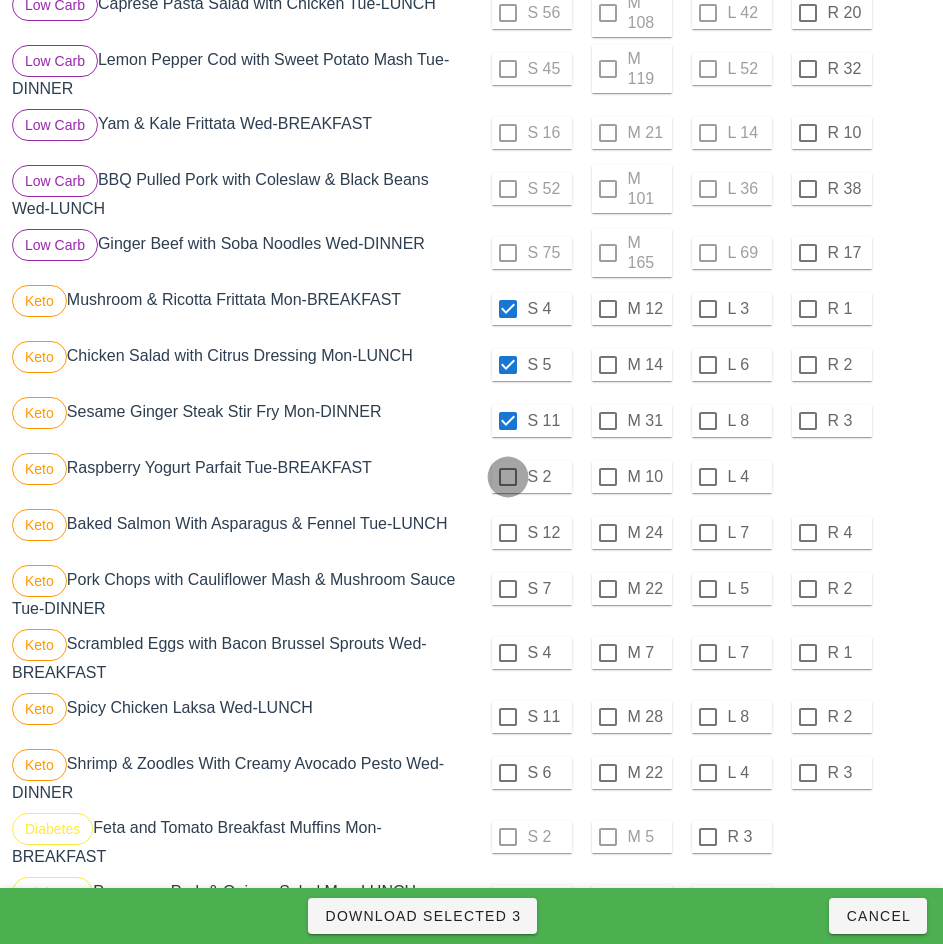 checkbox on "true" 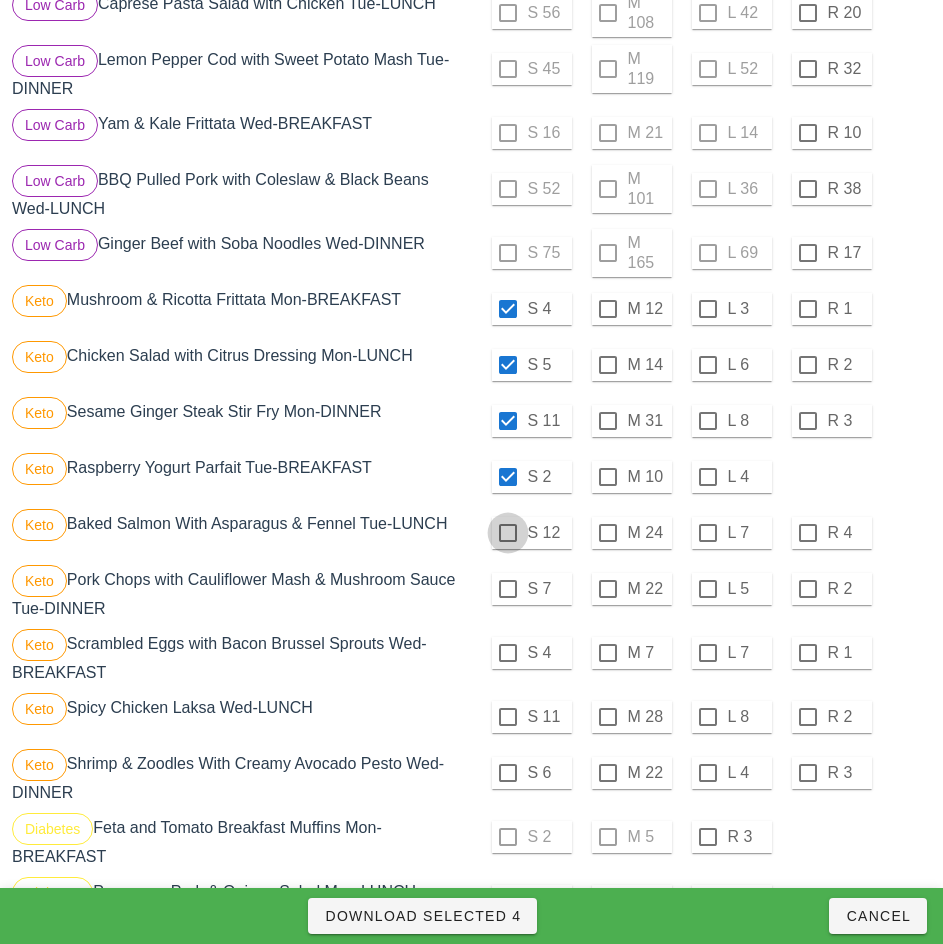 click at bounding box center (508, 533) 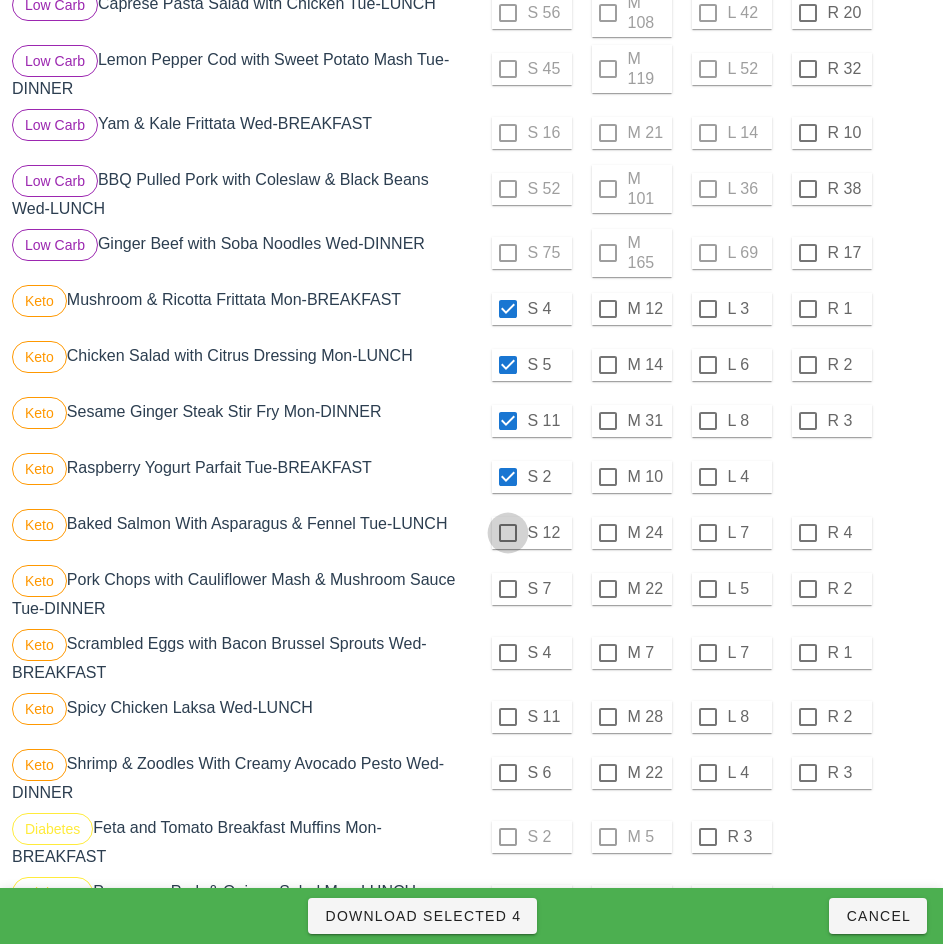 checkbox on "true" 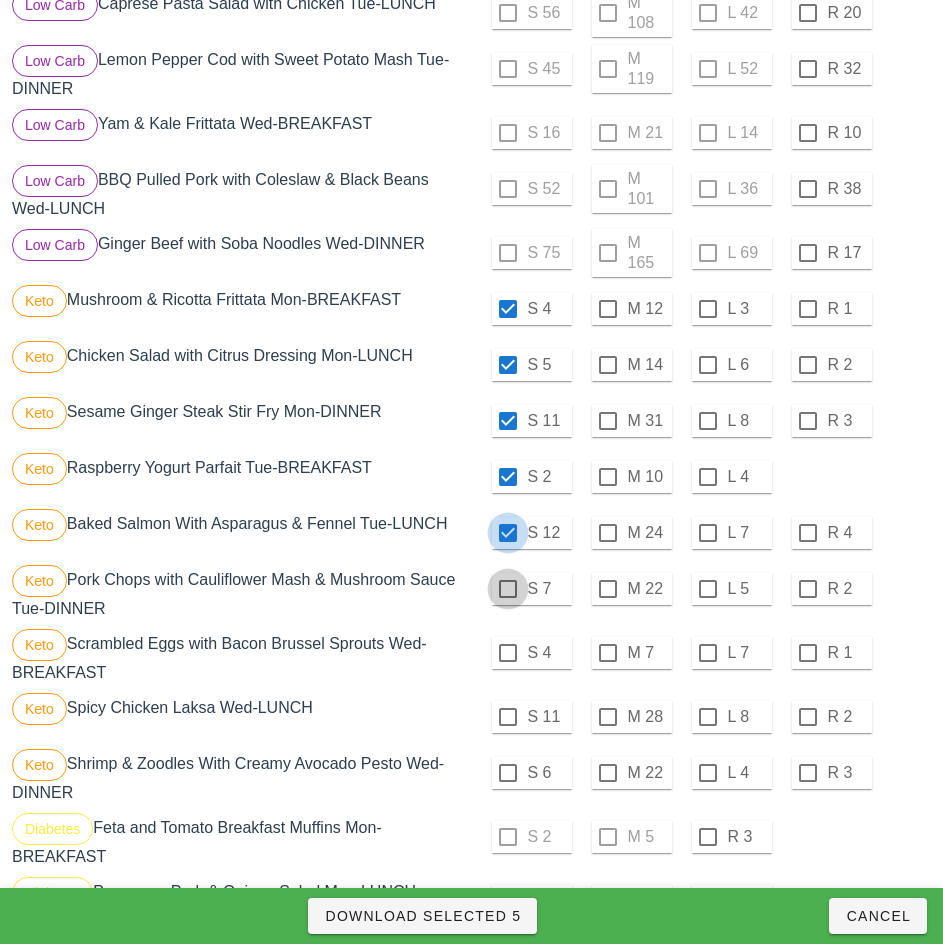 click at bounding box center [508, 589] 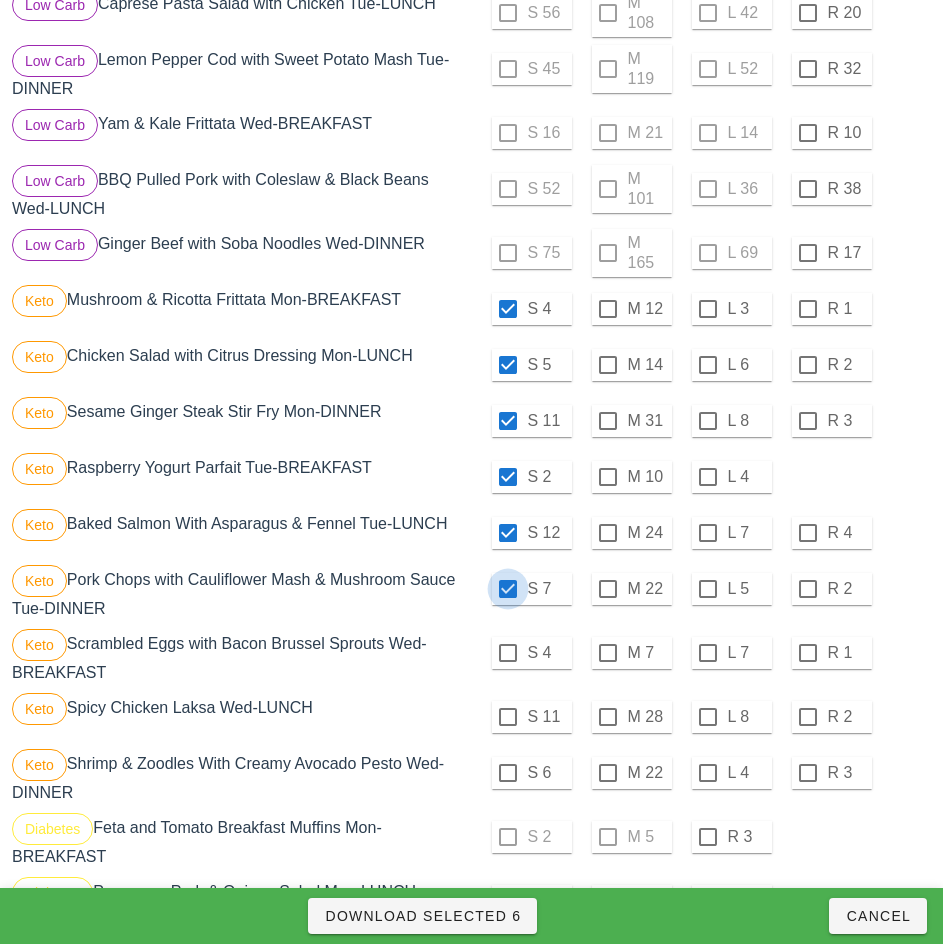 checkbox on "true" 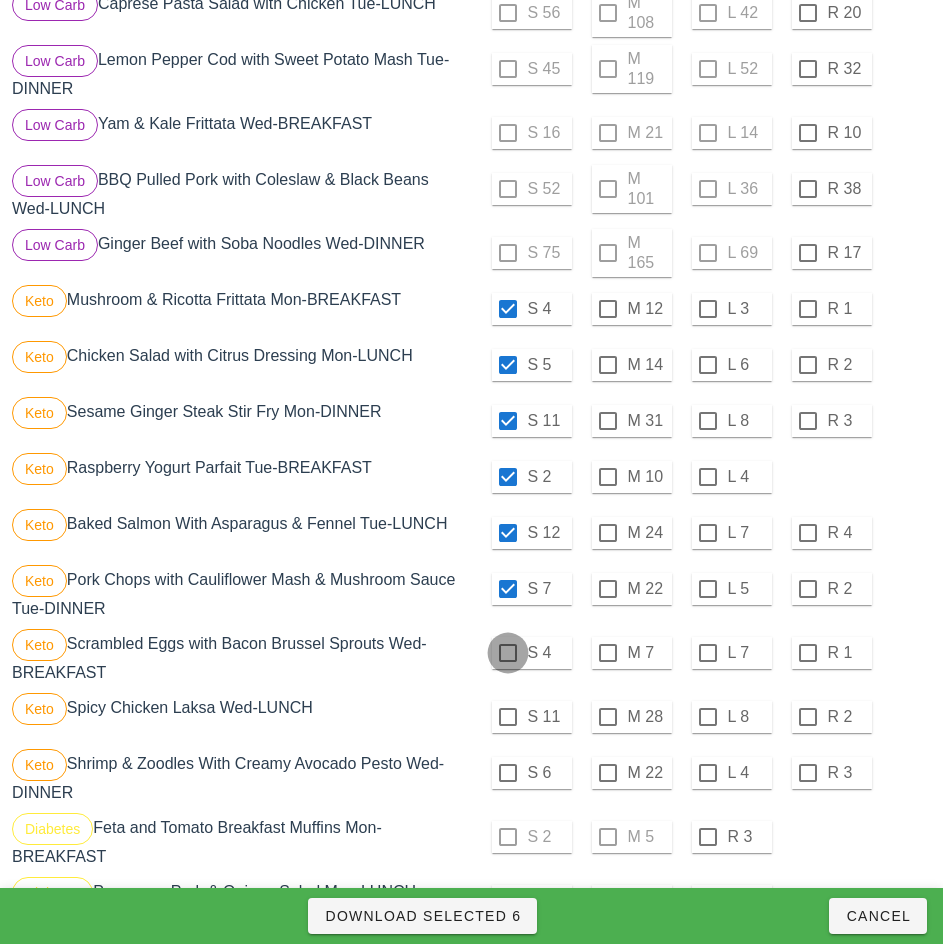 click at bounding box center (508, 653) 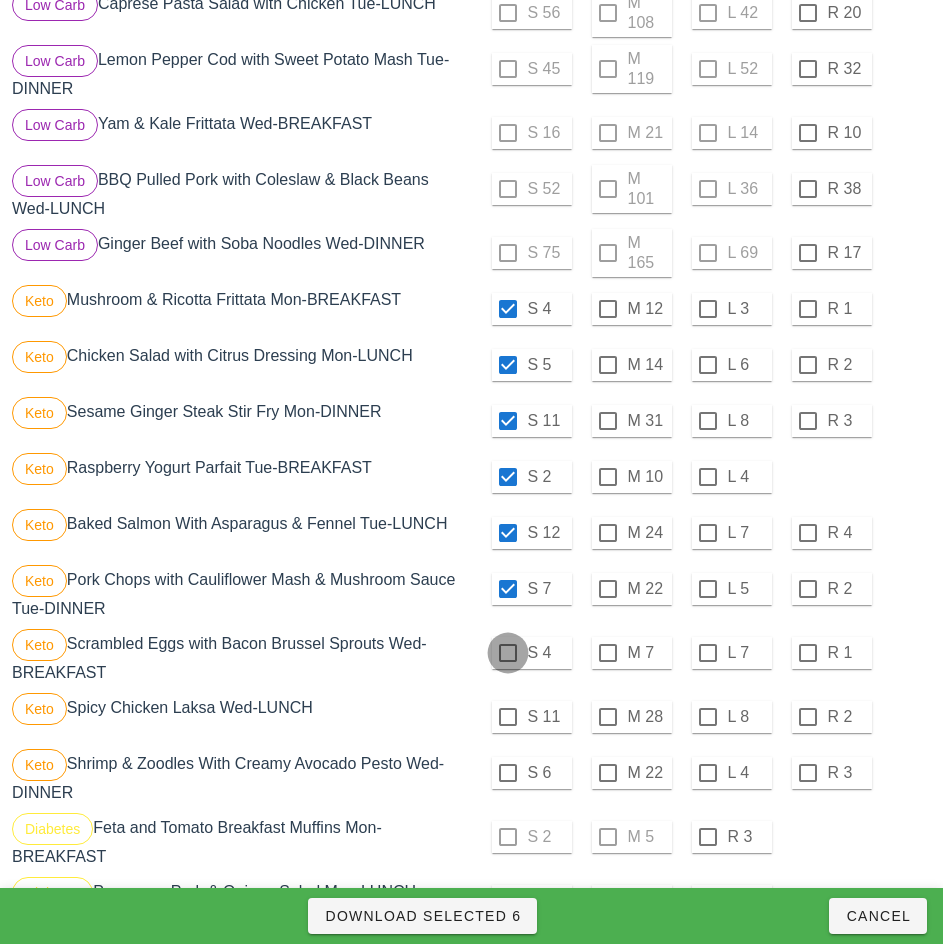 checkbox on "true" 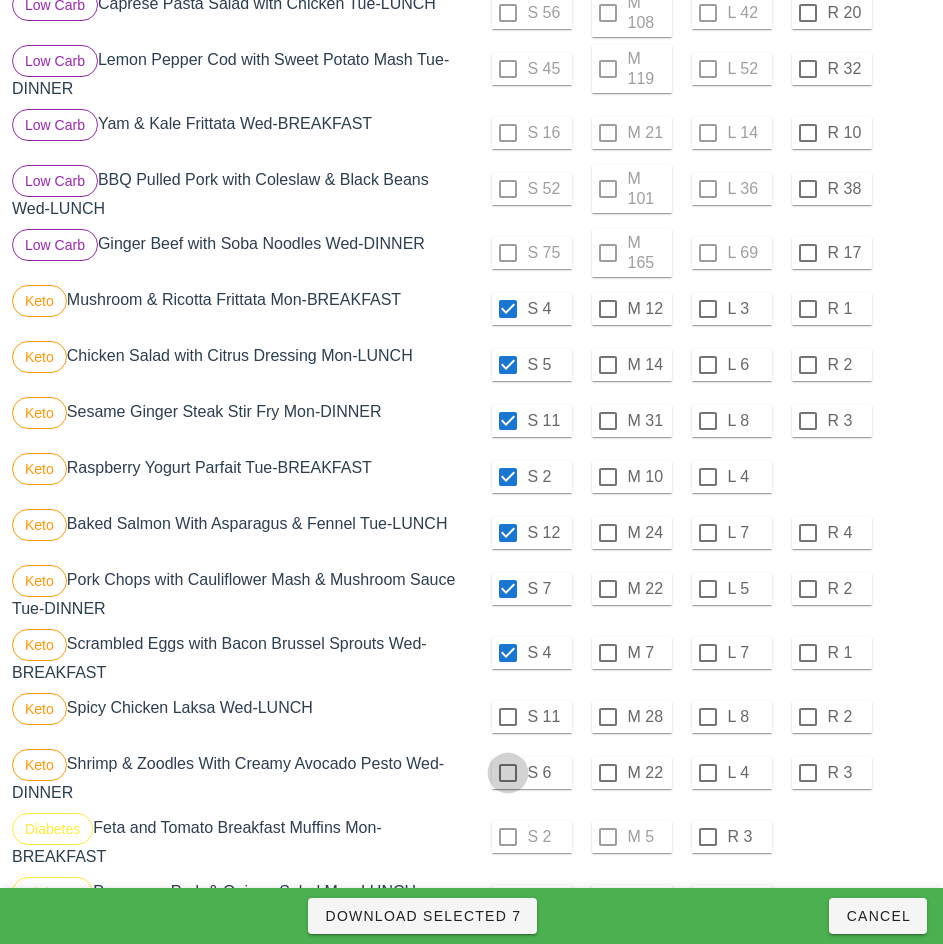 click at bounding box center [508, 717] 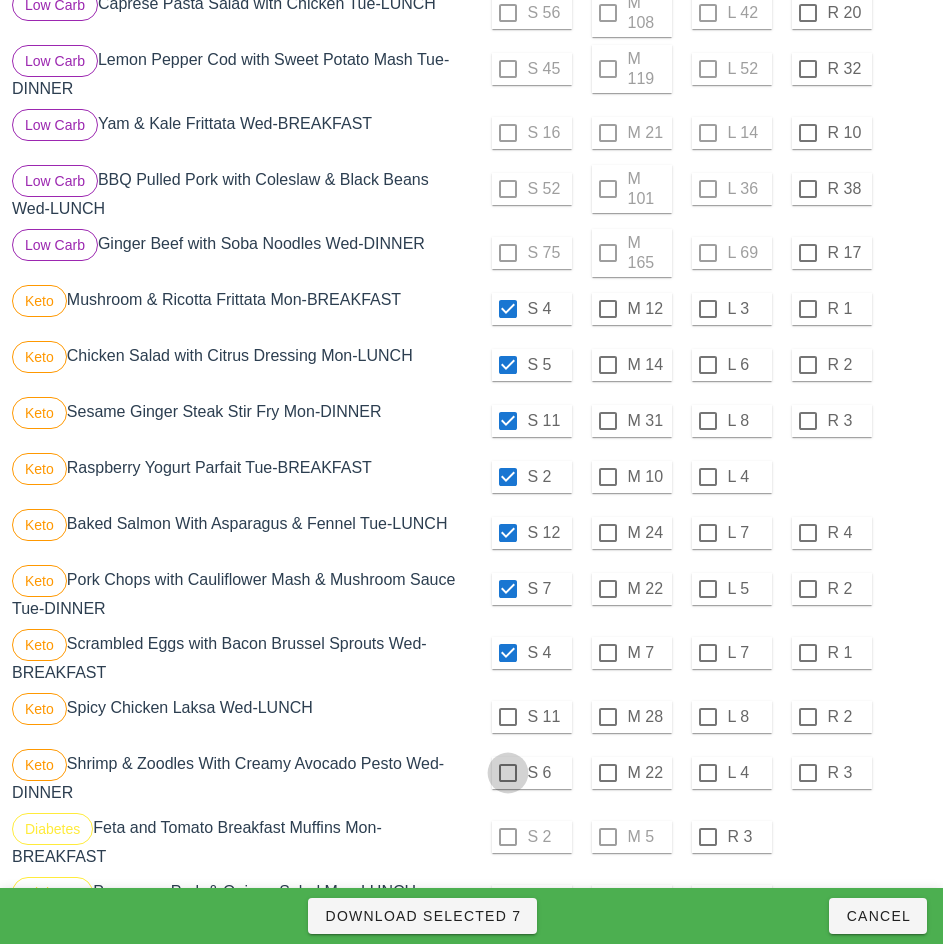 click at bounding box center [508, 773] 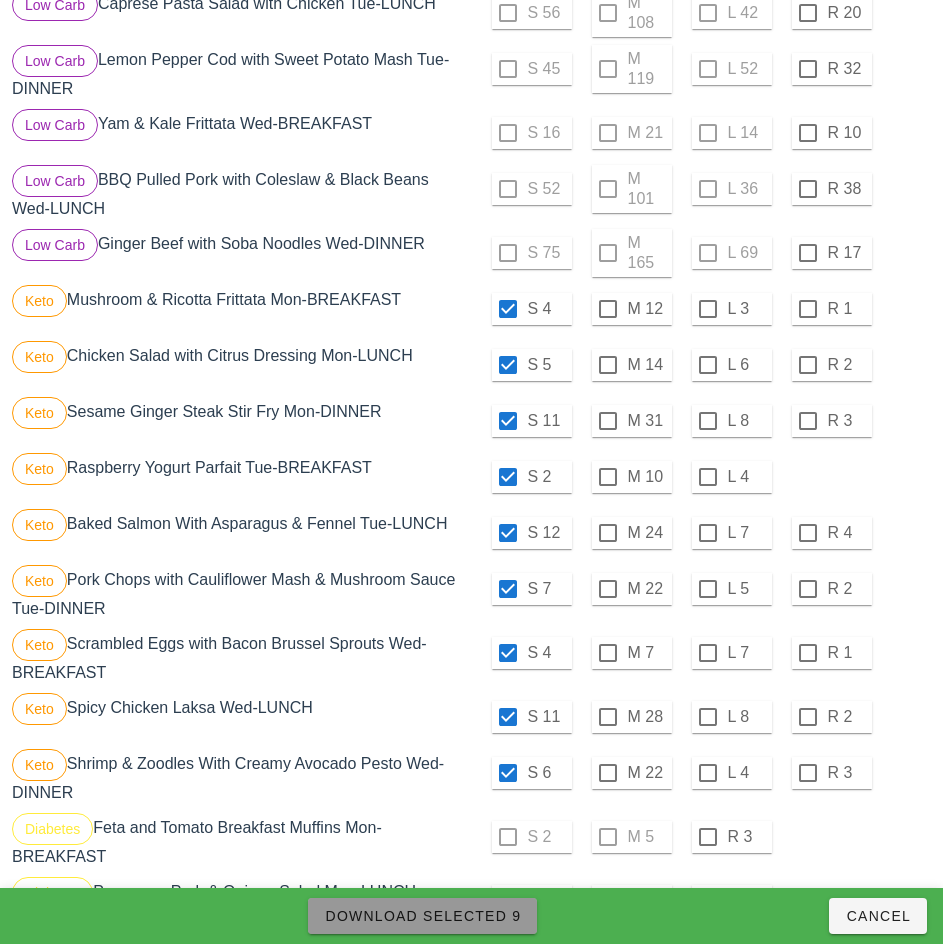 click on "Download Selected 9" at bounding box center (422, 916) 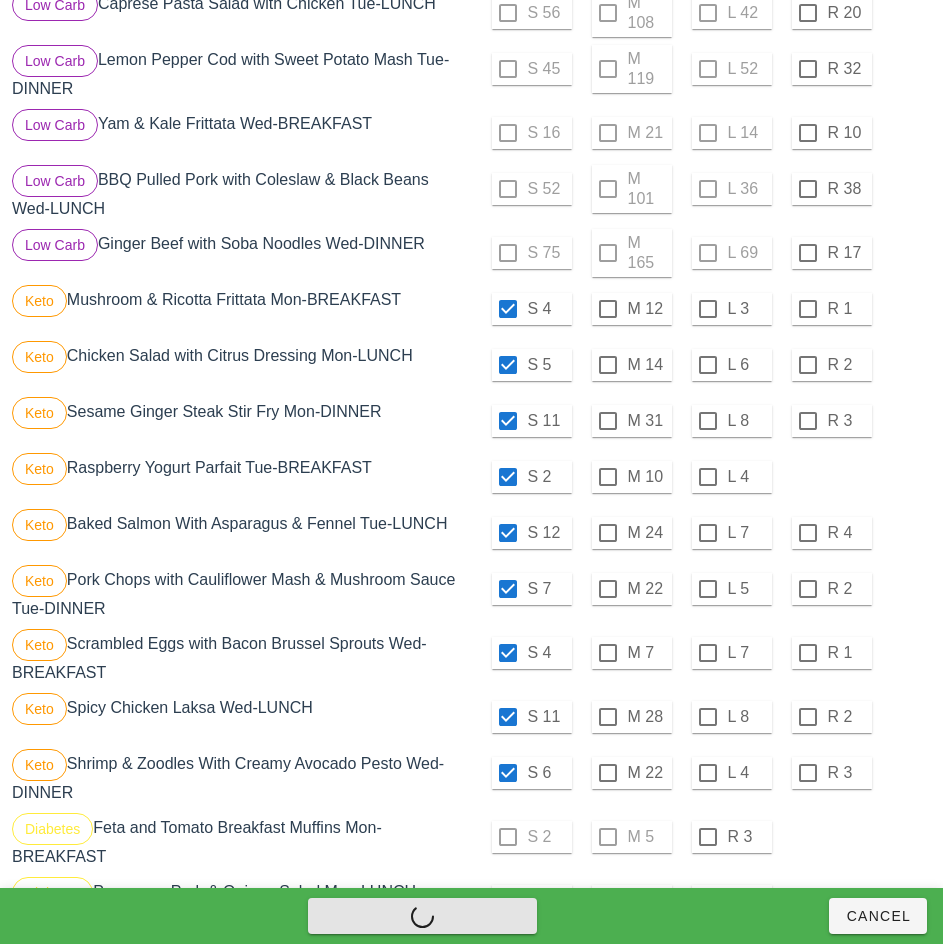 checkbox on "false" 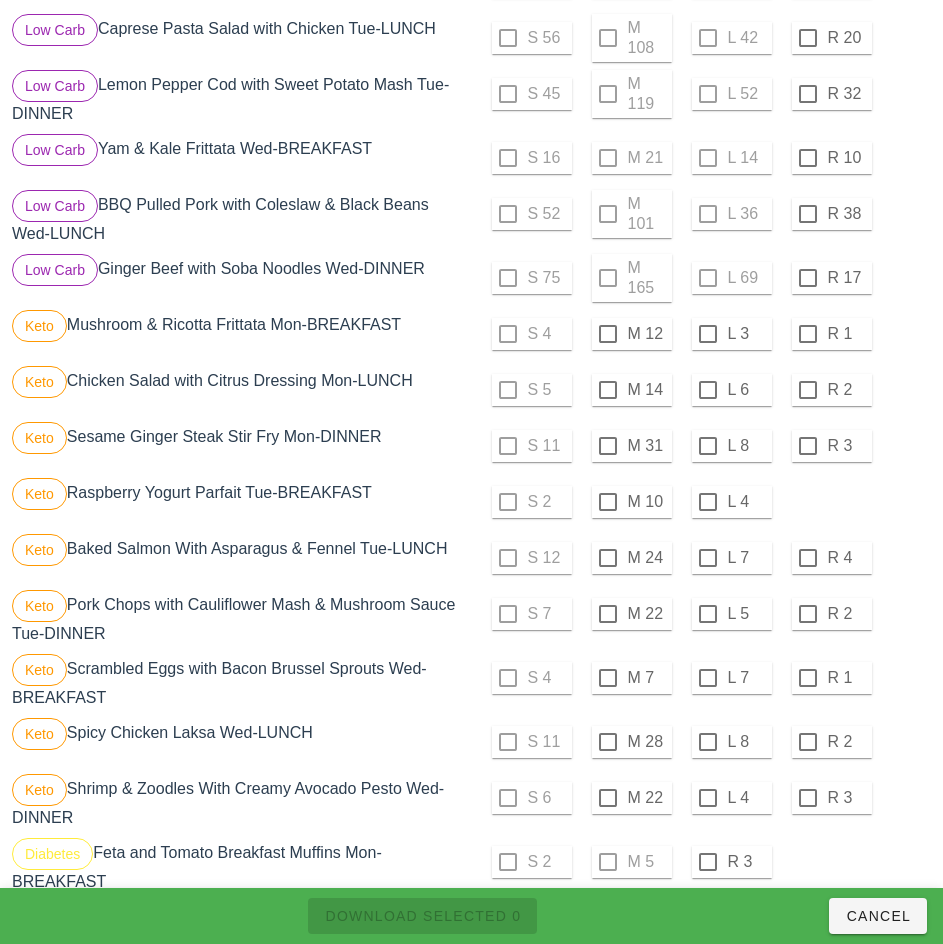 scroll, scrollTop: 1007, scrollLeft: 0, axis: vertical 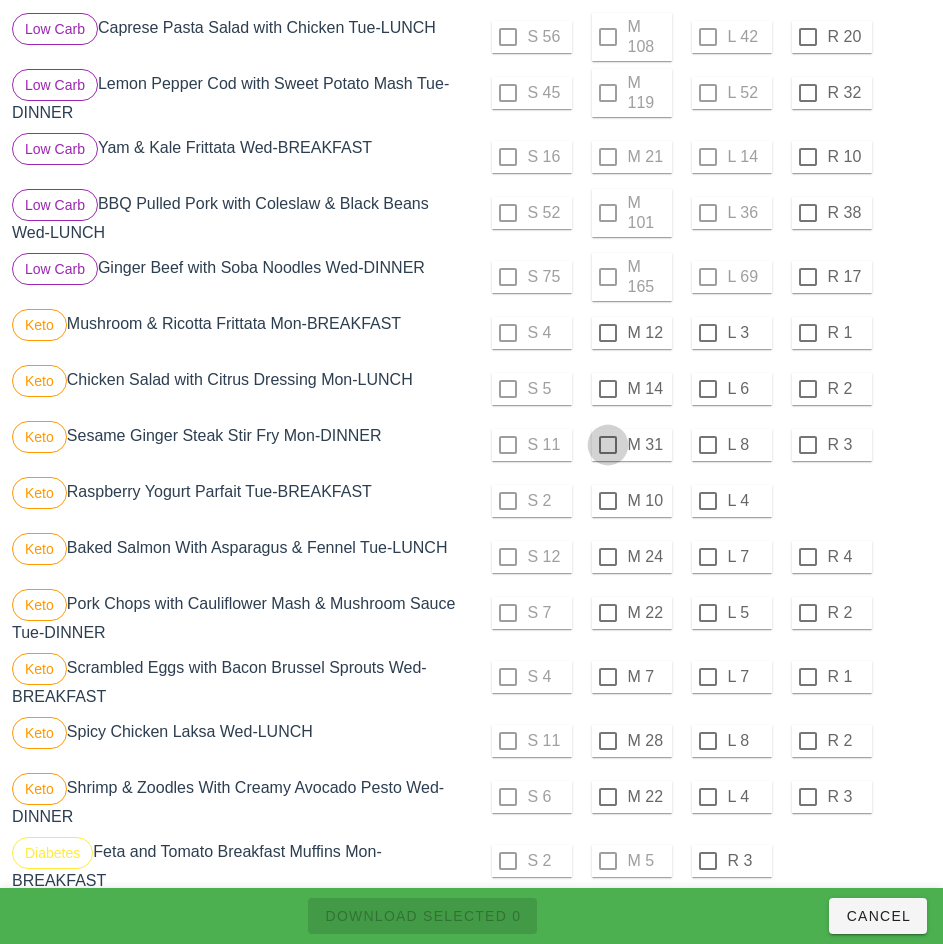 click at bounding box center [608, 333] 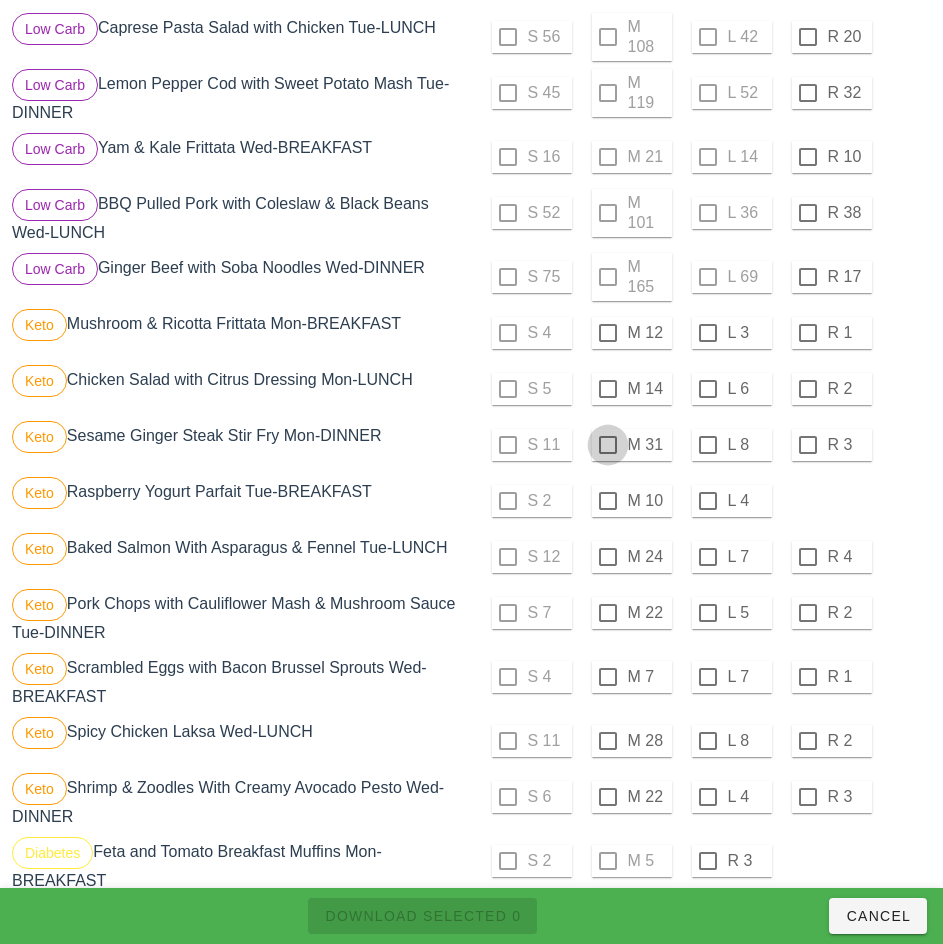 click at bounding box center (608, 389) 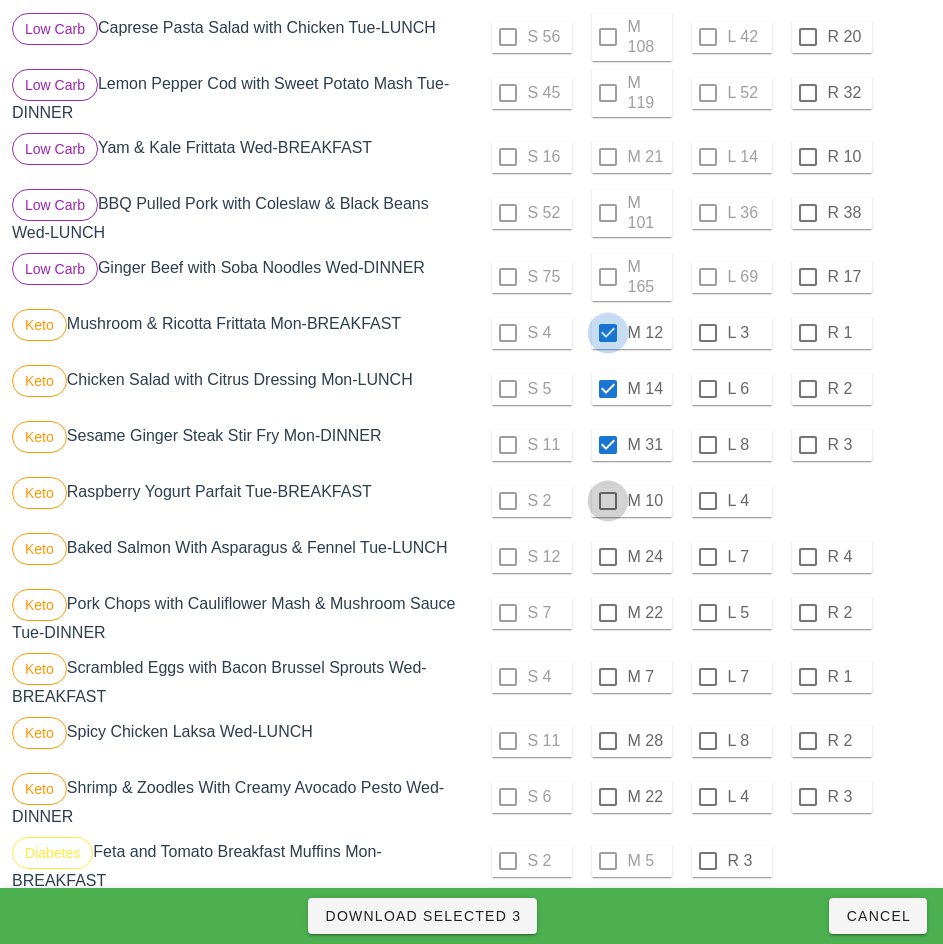 click at bounding box center (608, 501) 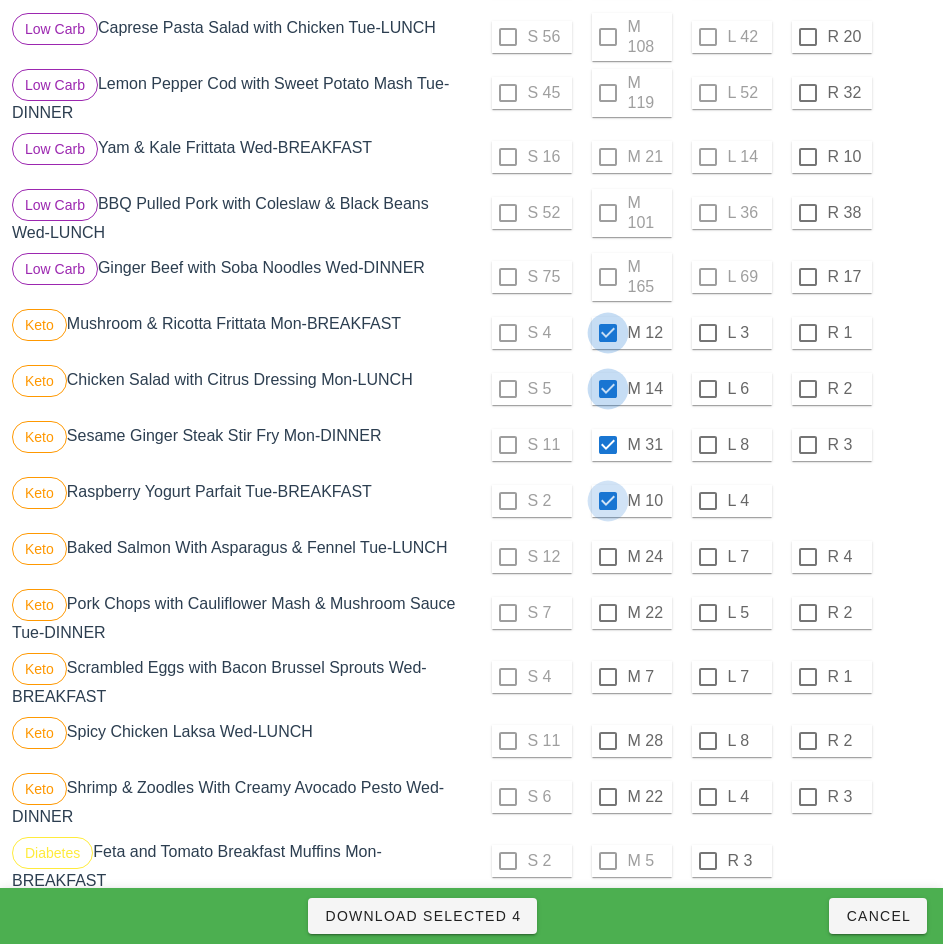 checkbox on "true" 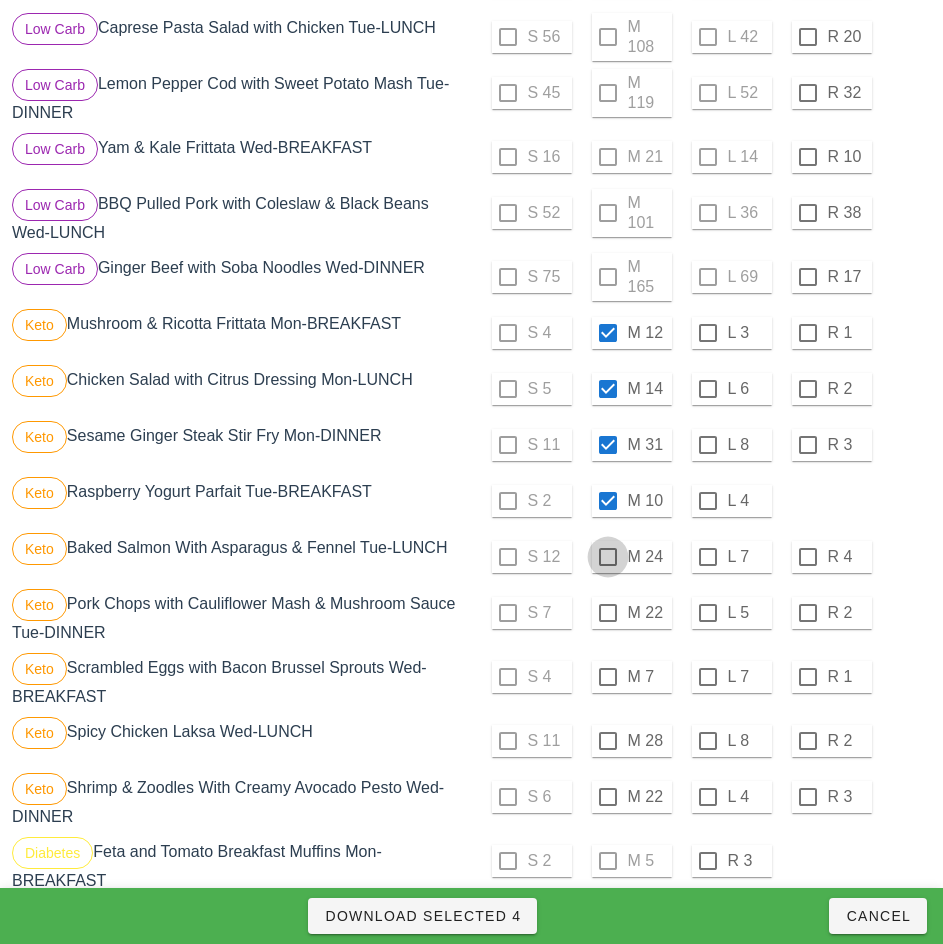 click at bounding box center (608, 557) 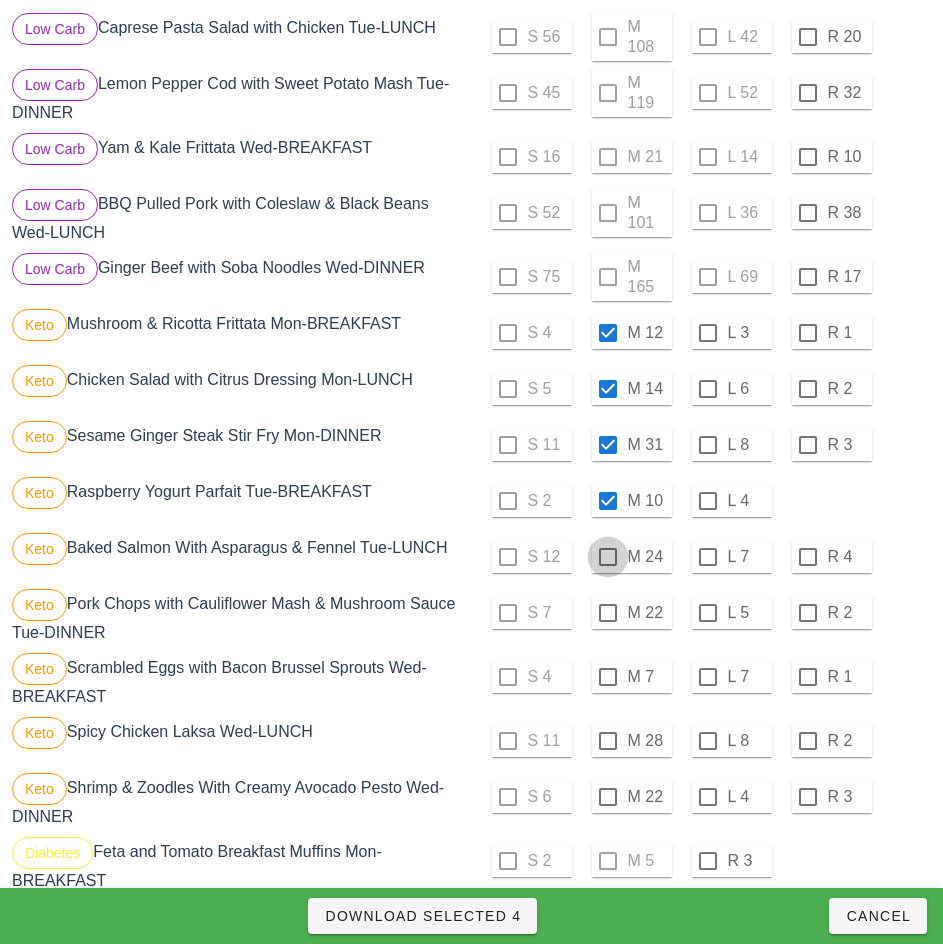 checkbox on "true" 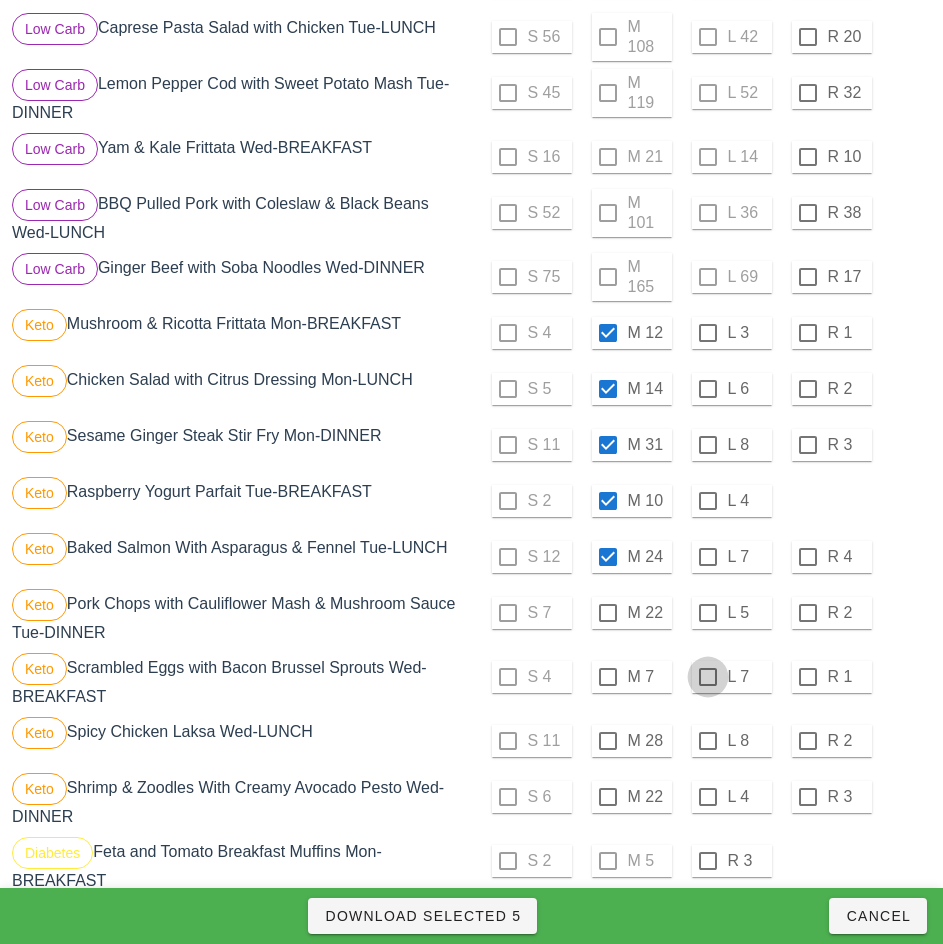 click at bounding box center [708, 613] 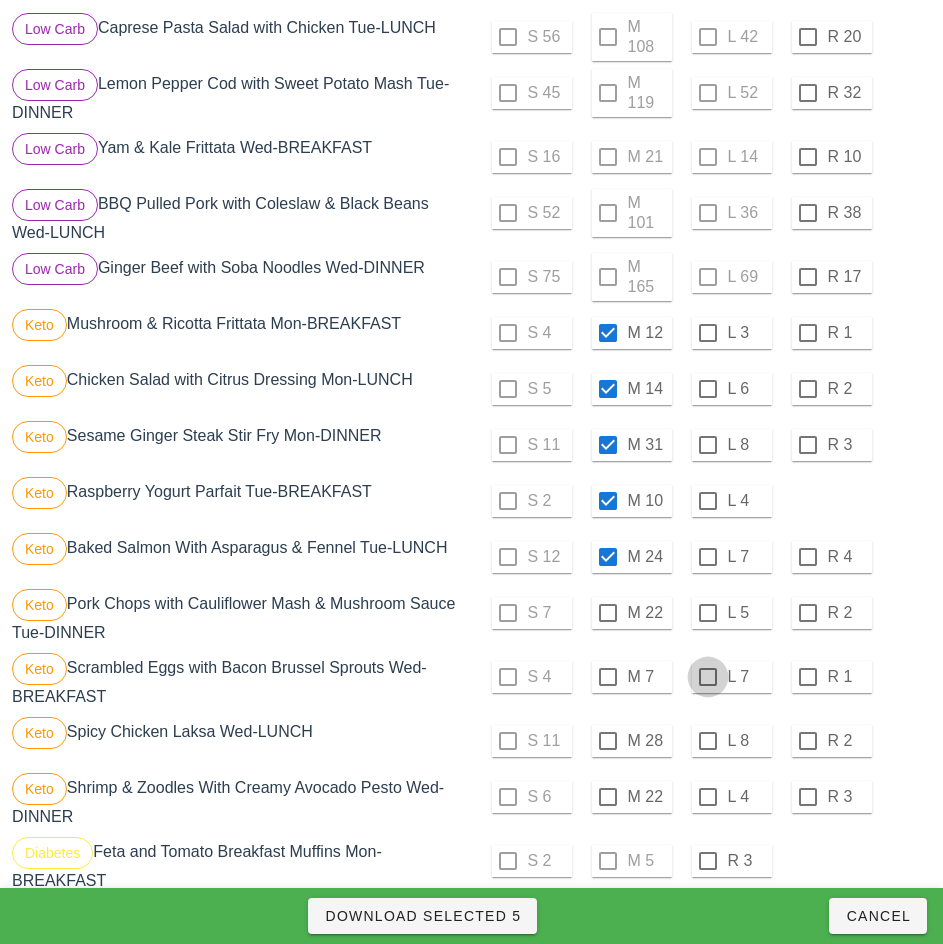 click at bounding box center [708, 677] 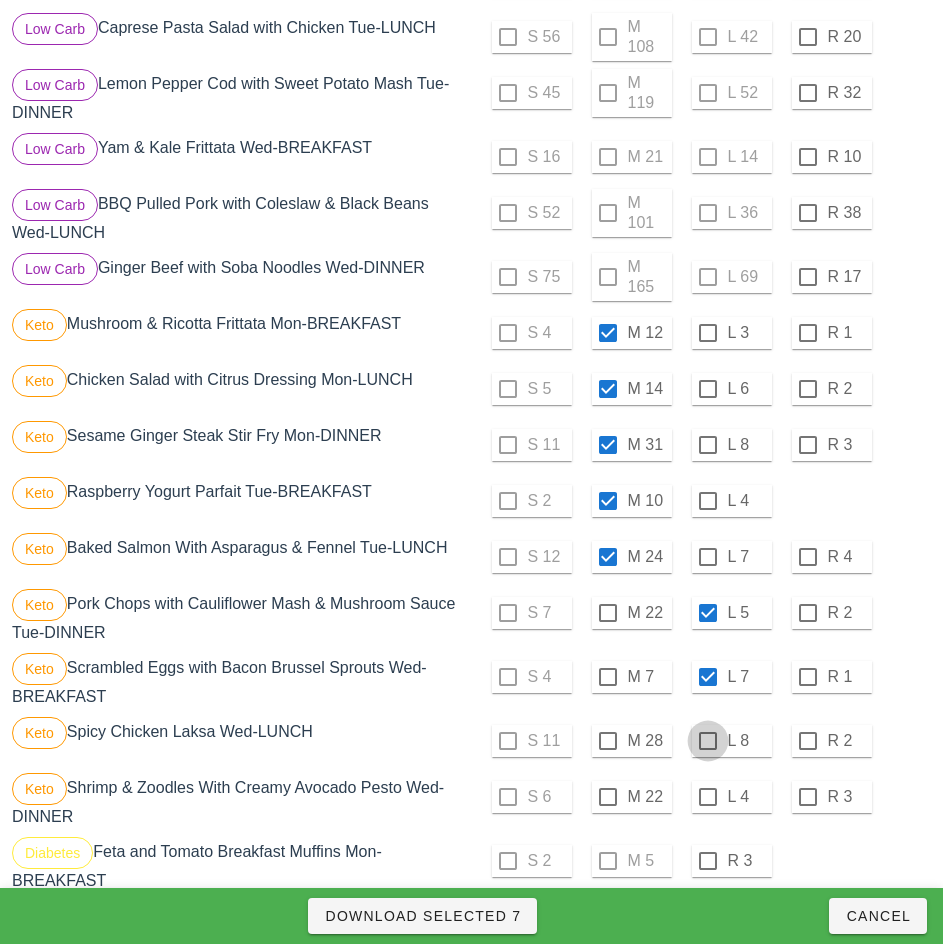click at bounding box center (708, 741) 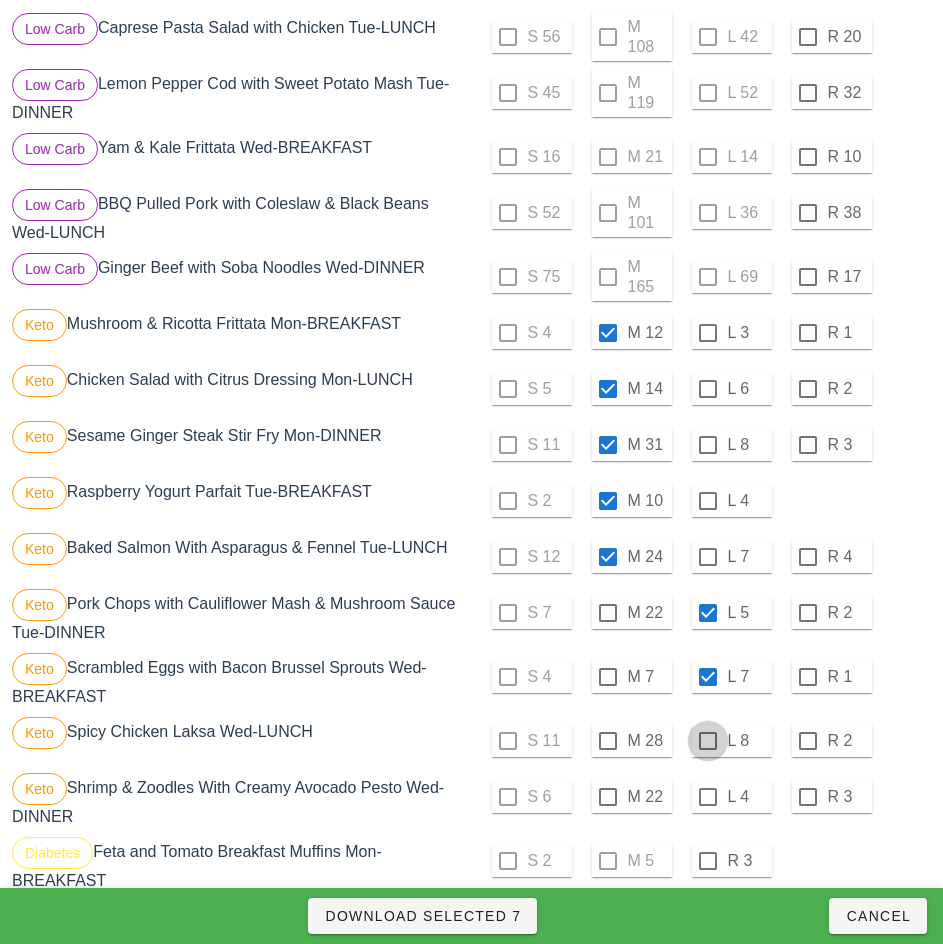 checkbox on "true" 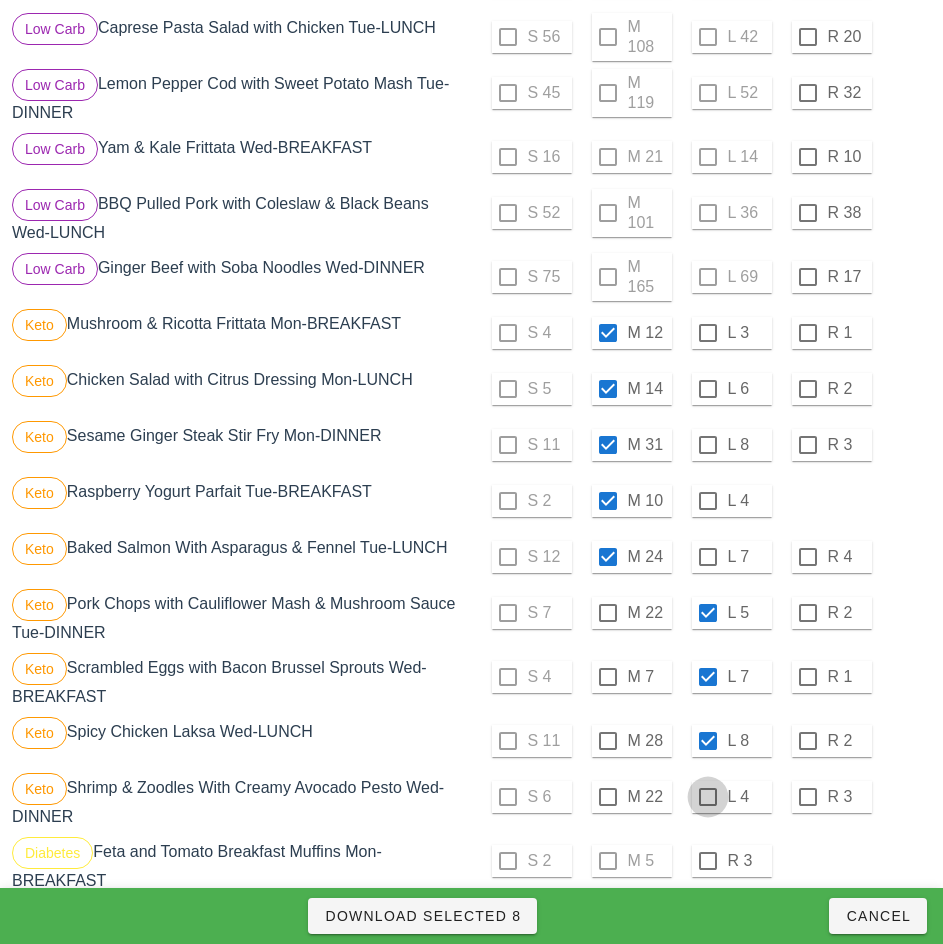 click at bounding box center [708, 797] 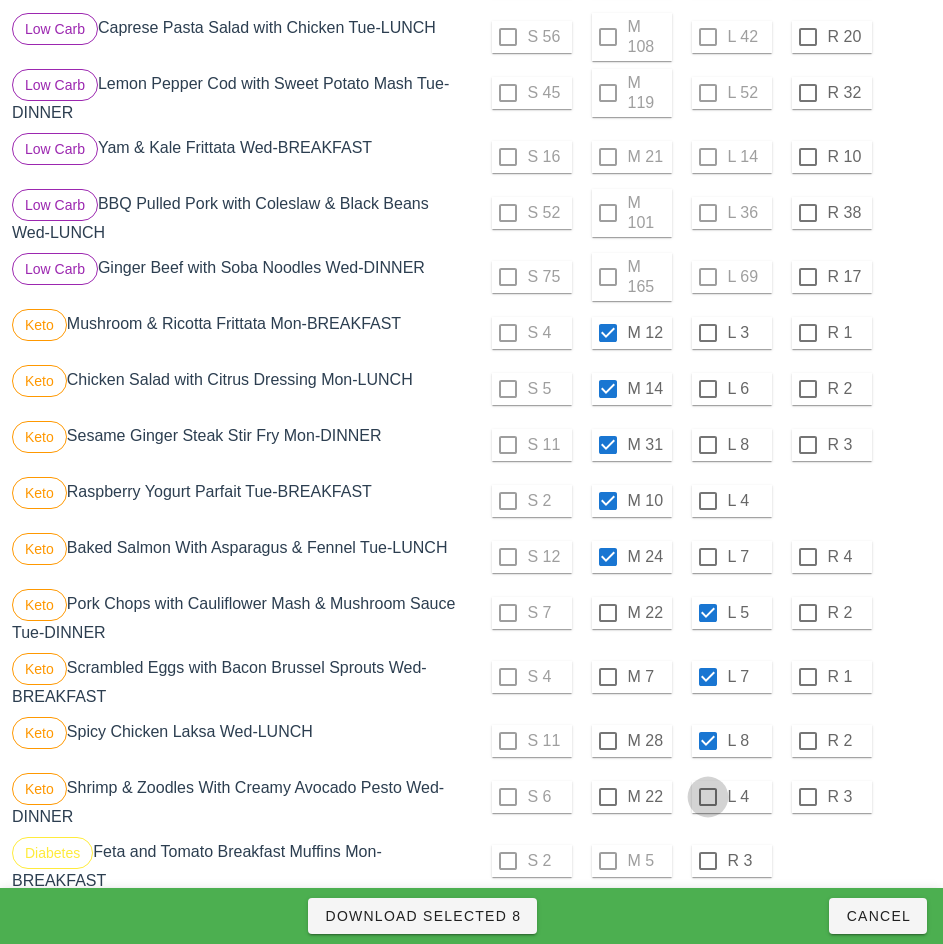 checkbox on "true" 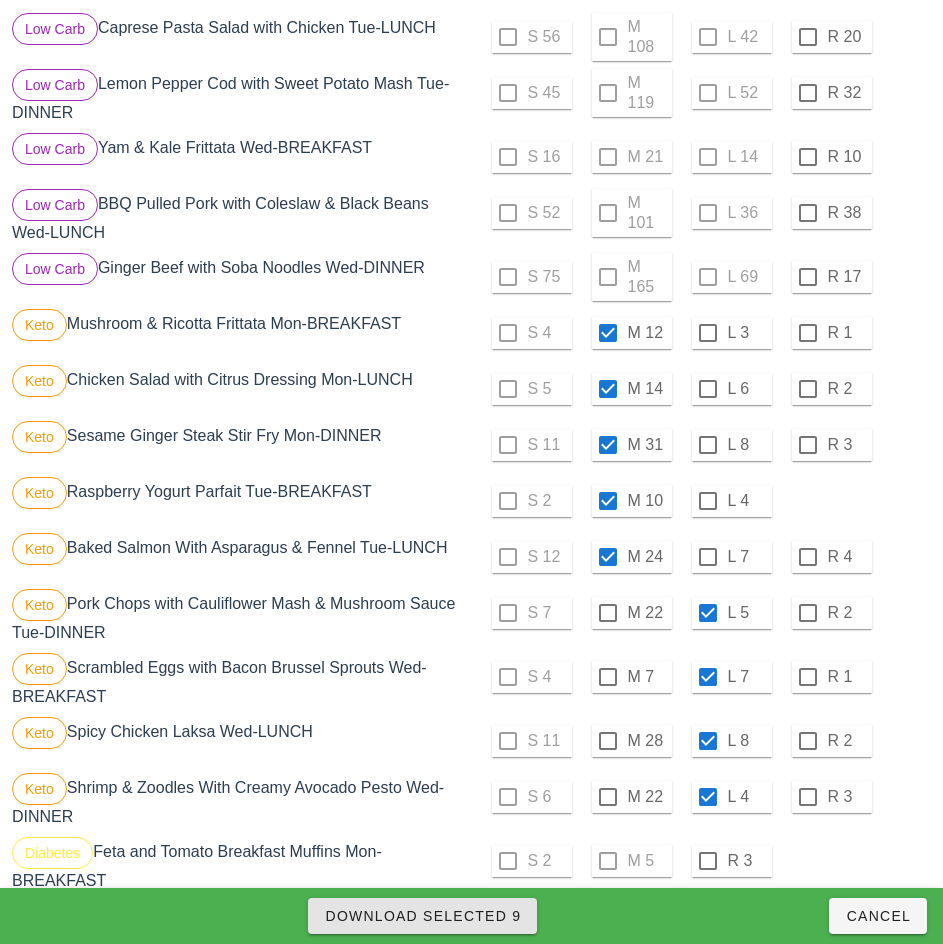 click on "Download Selected 9" at bounding box center [422, 916] 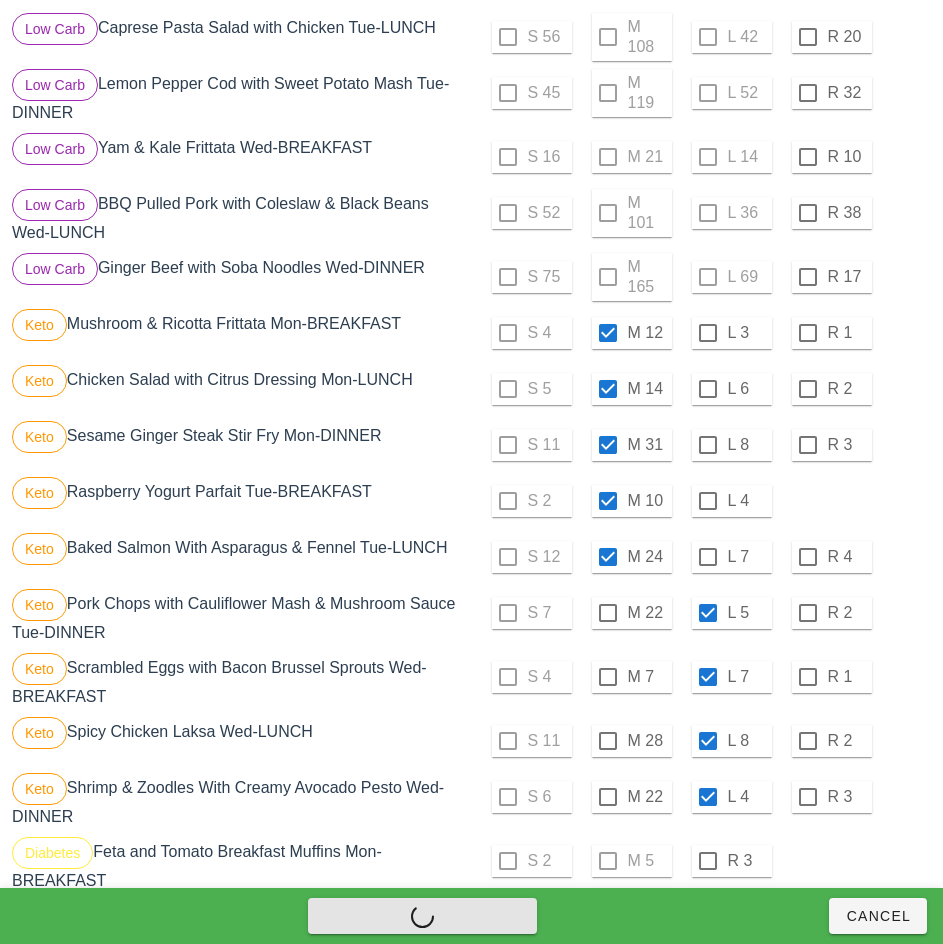 checkbox on "false" 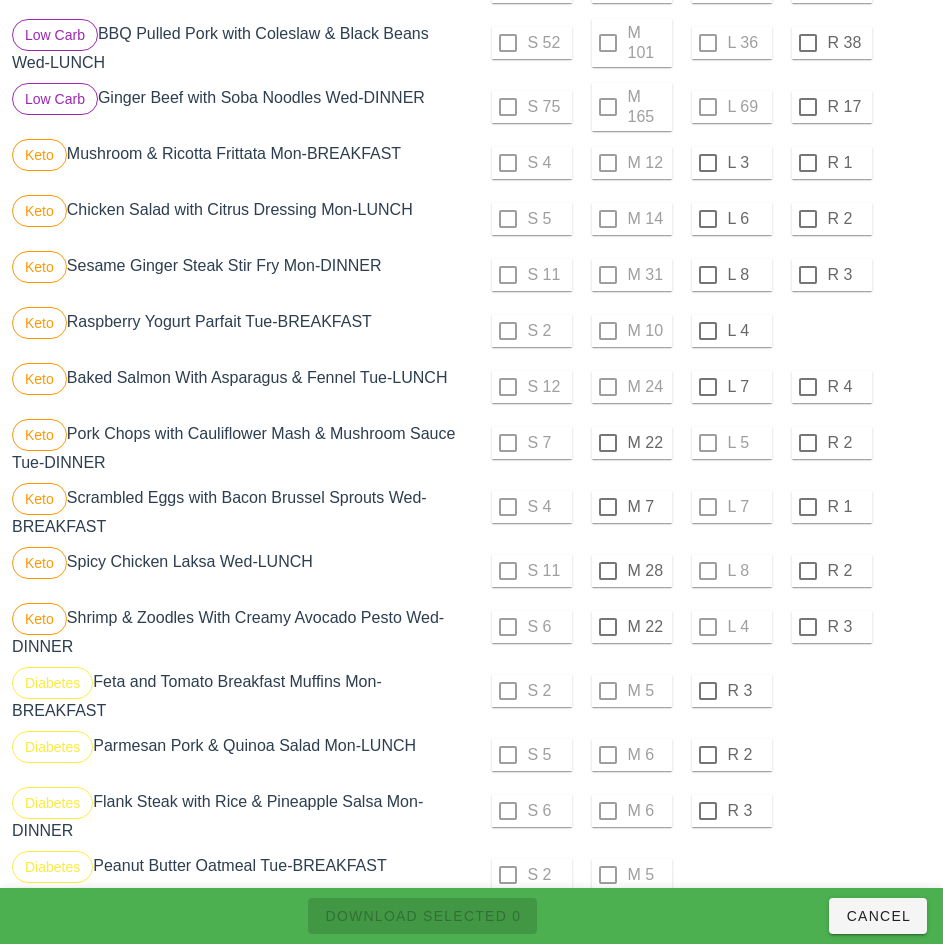 scroll, scrollTop: 1179, scrollLeft: 0, axis: vertical 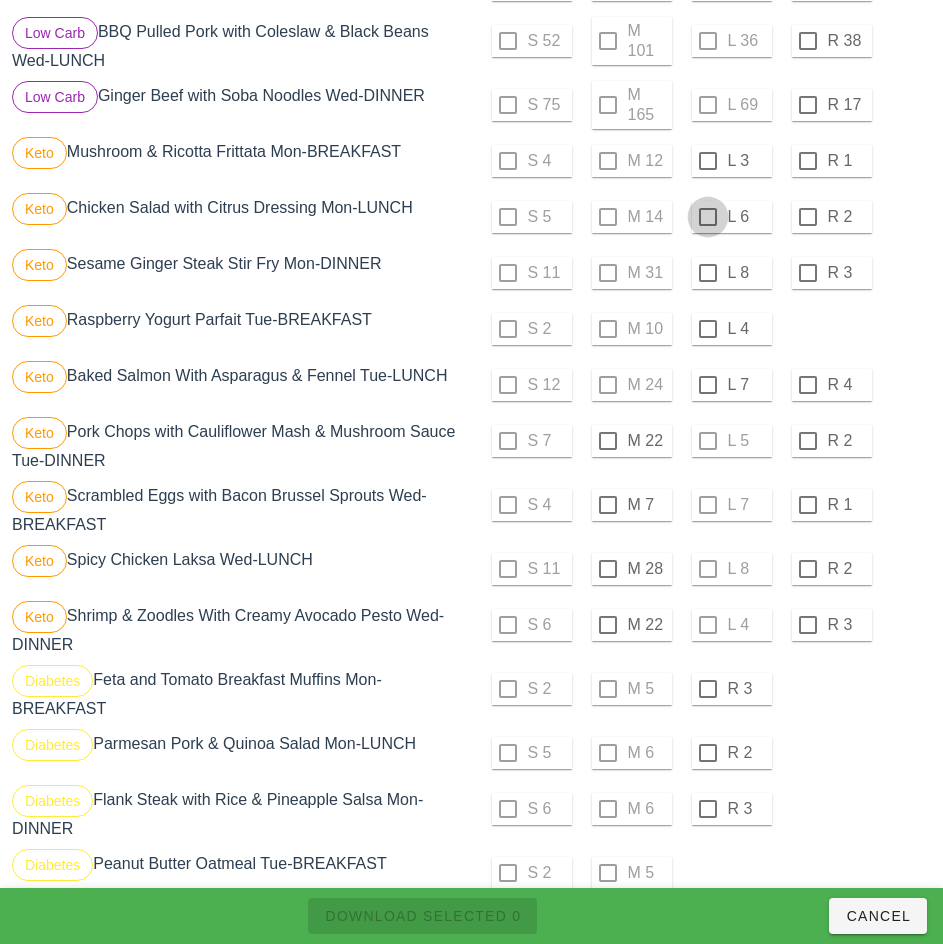 click at bounding box center [708, 161] 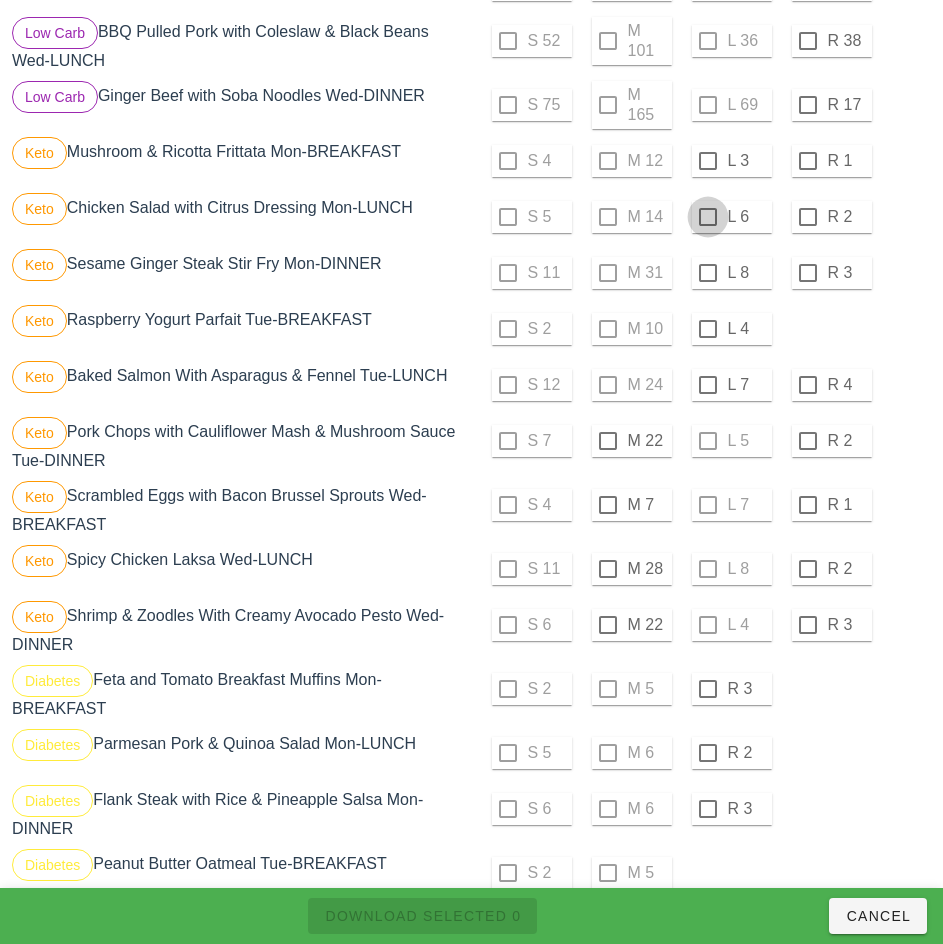 click at bounding box center [708, 217] 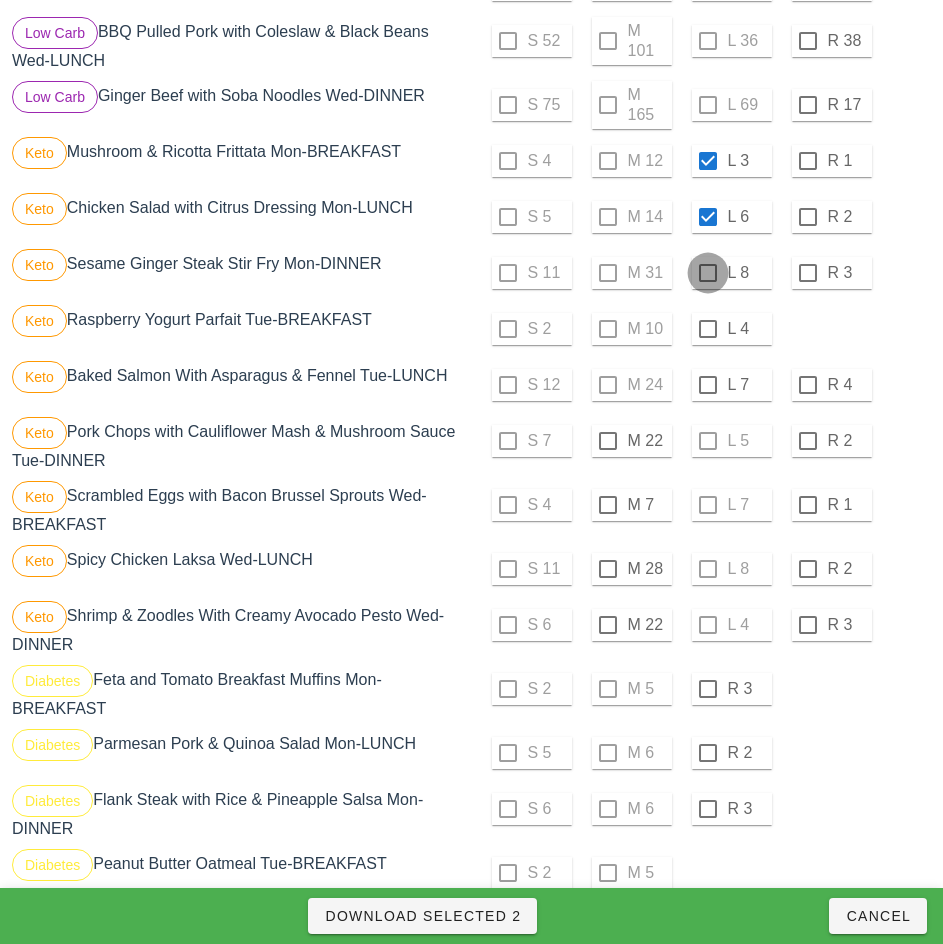 click at bounding box center [708, 273] 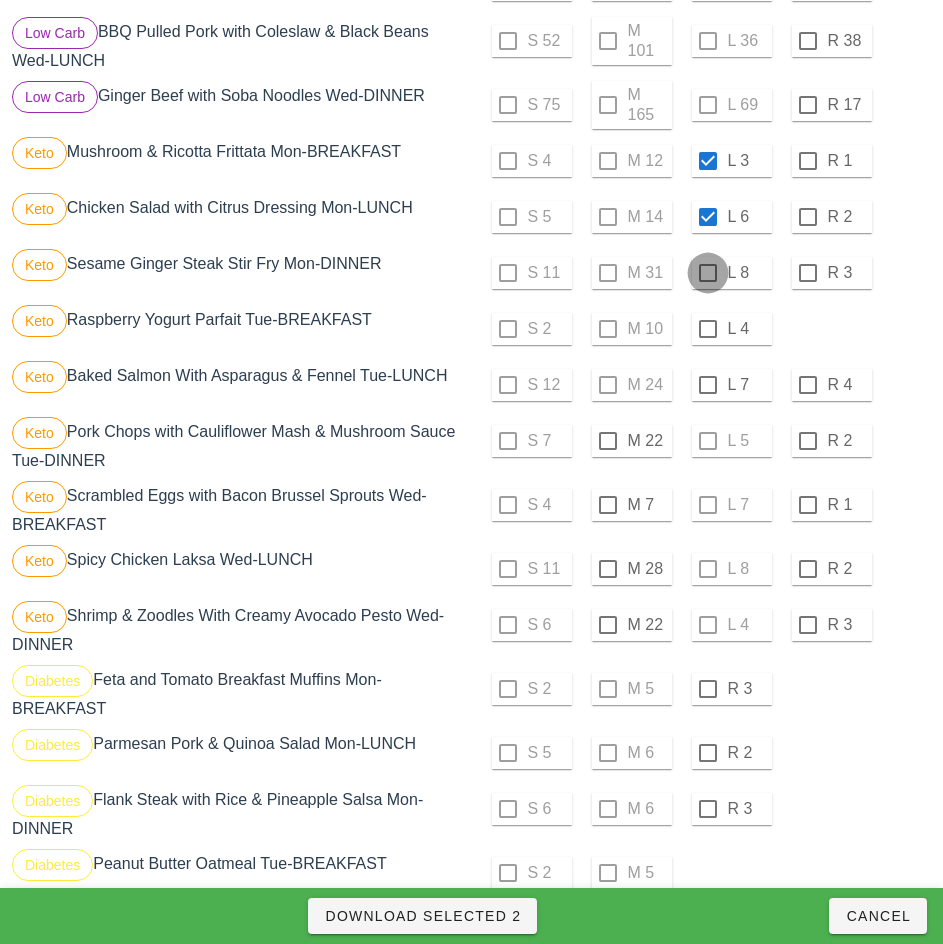 checkbox on "true" 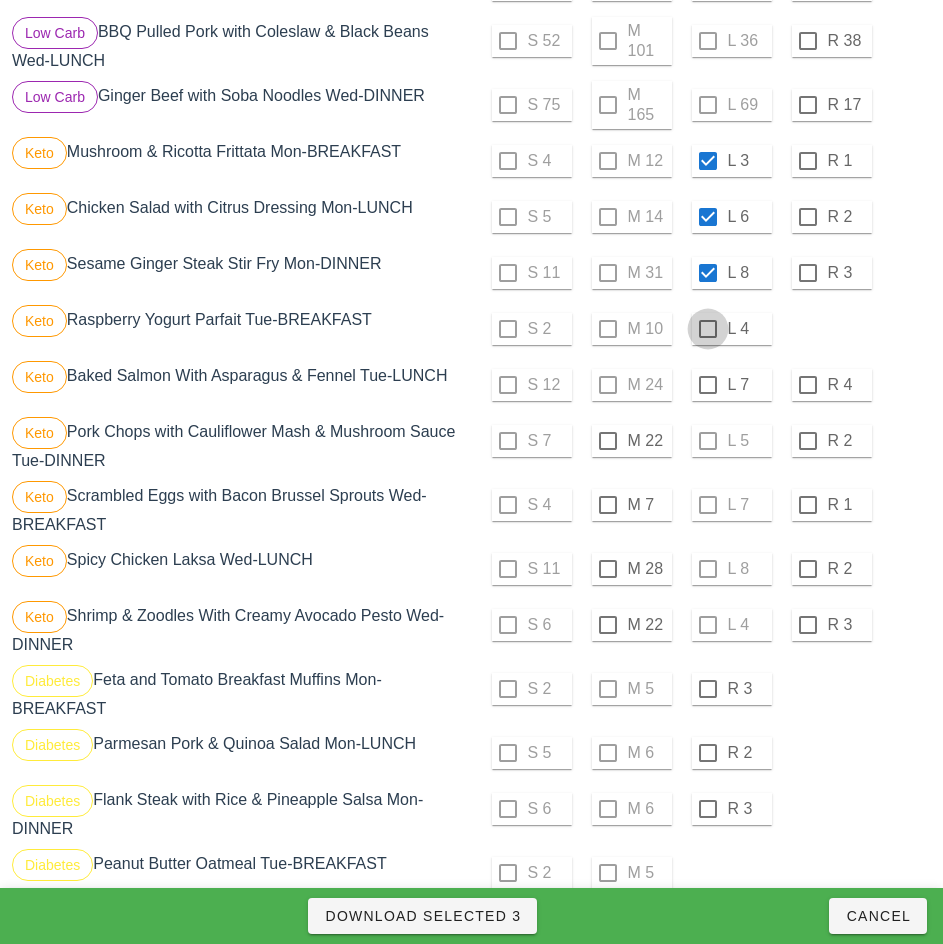 click at bounding box center [708, 329] 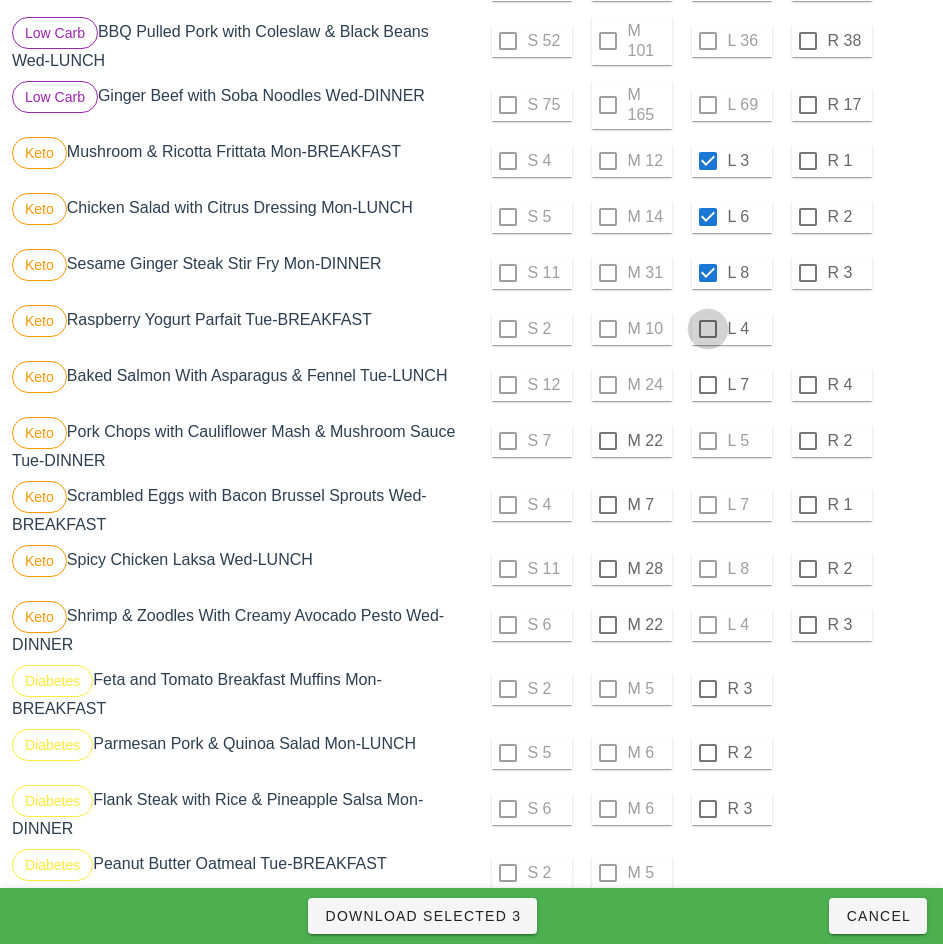 checkbox on "true" 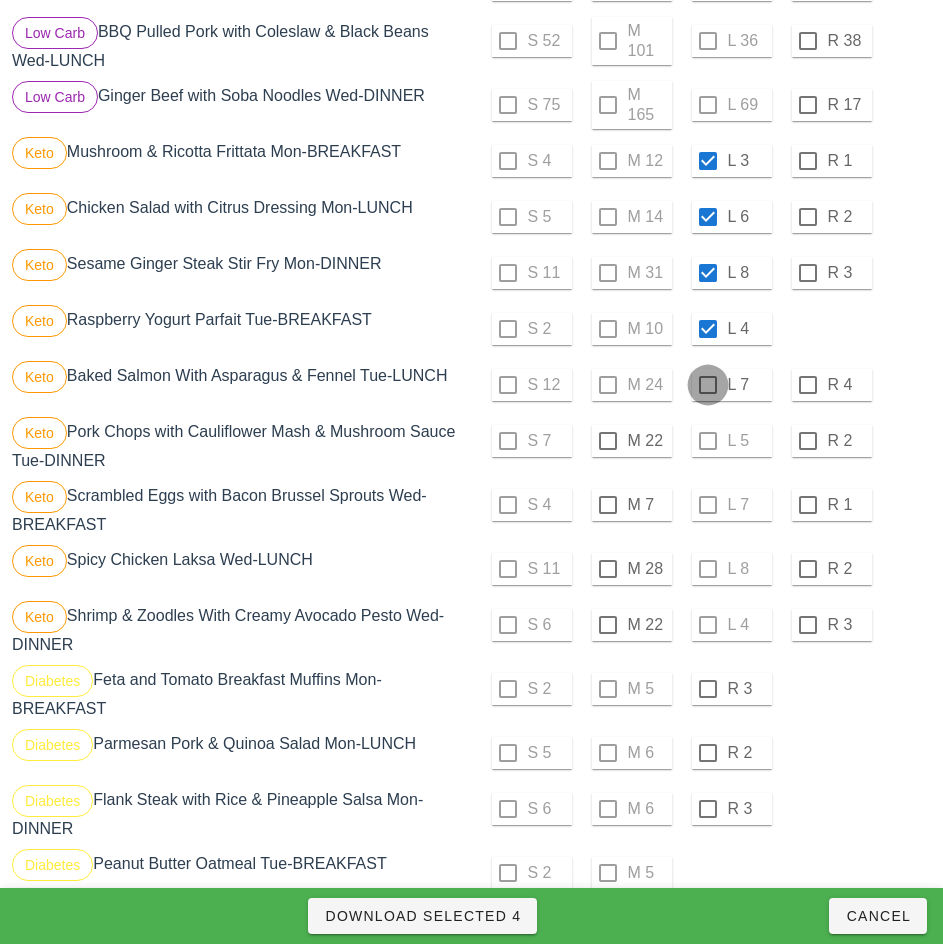 click at bounding box center (708, 385) 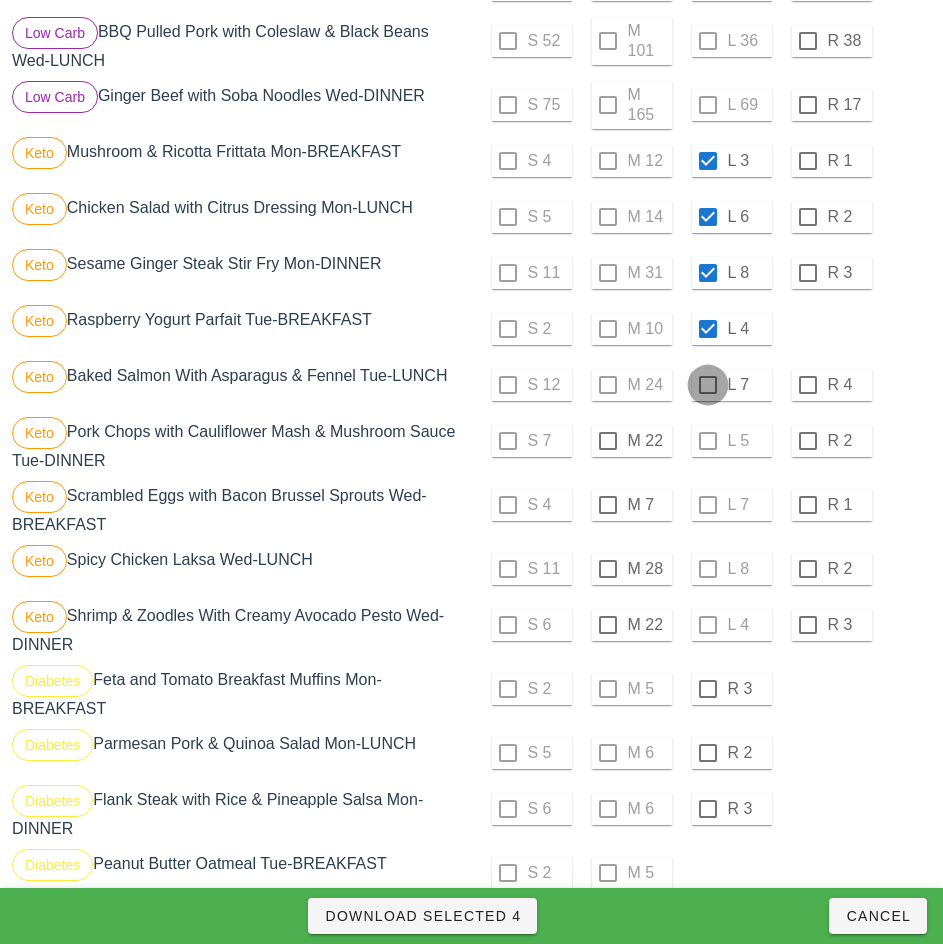 checkbox on "true" 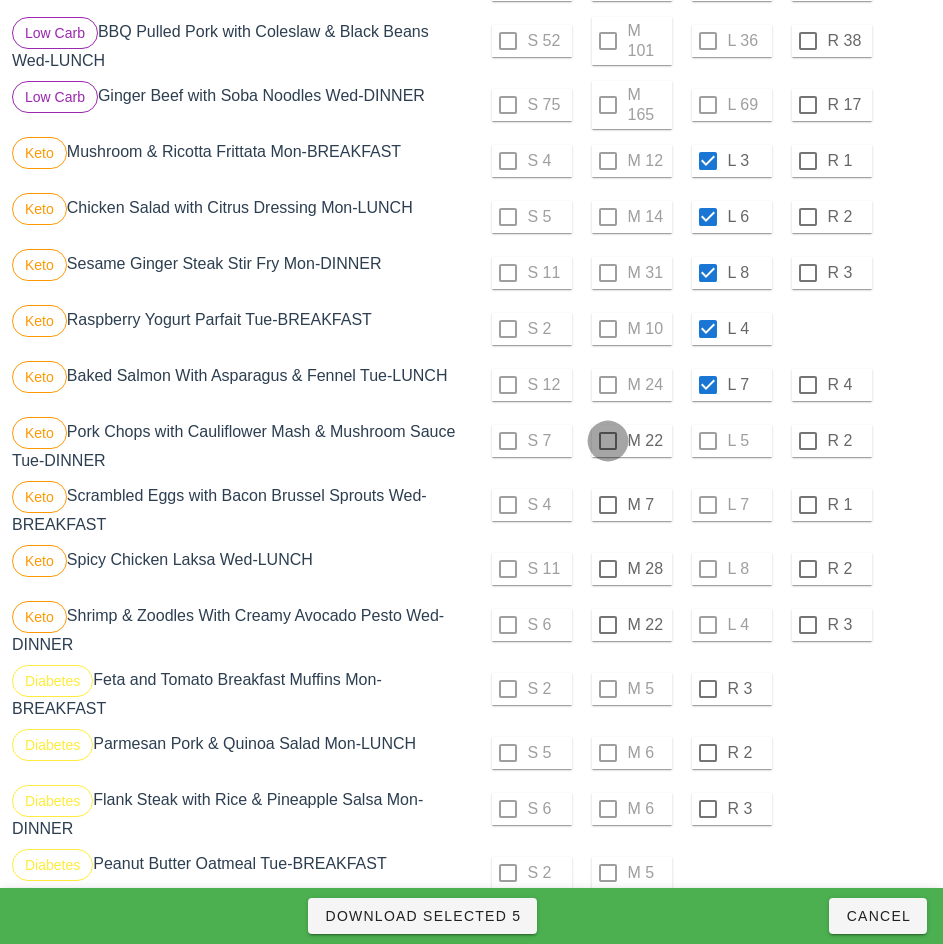 click at bounding box center (608, 441) 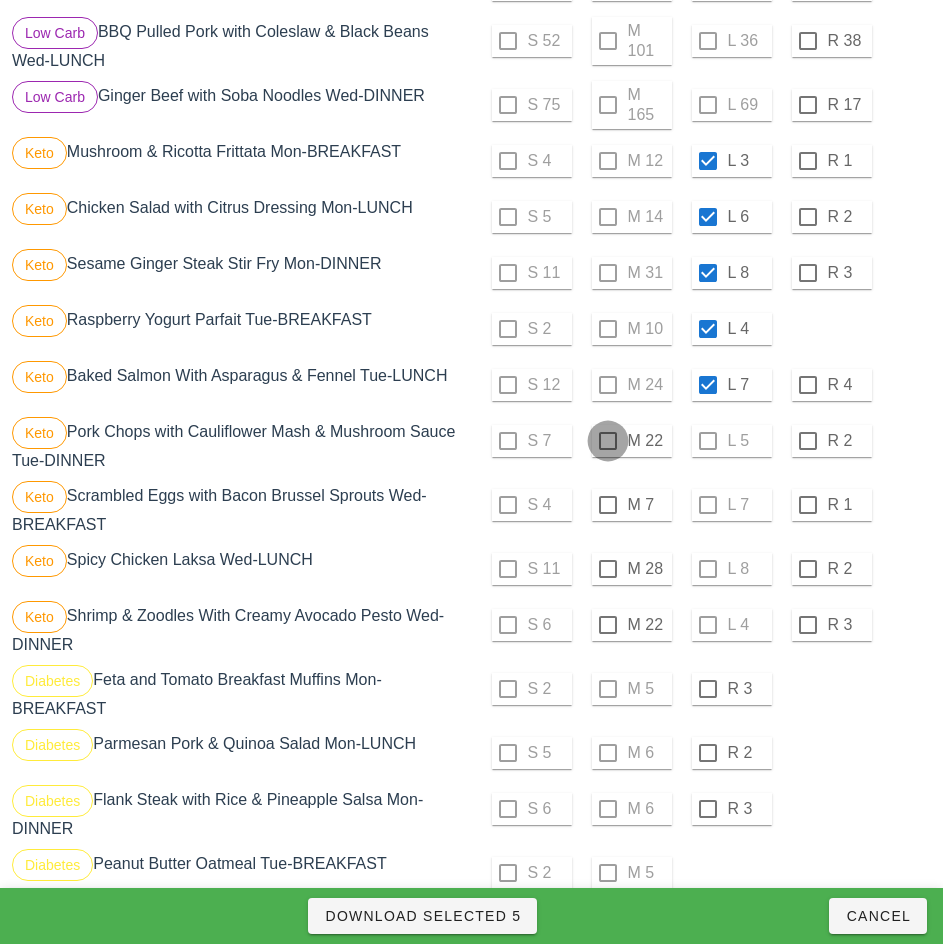 checkbox on "true" 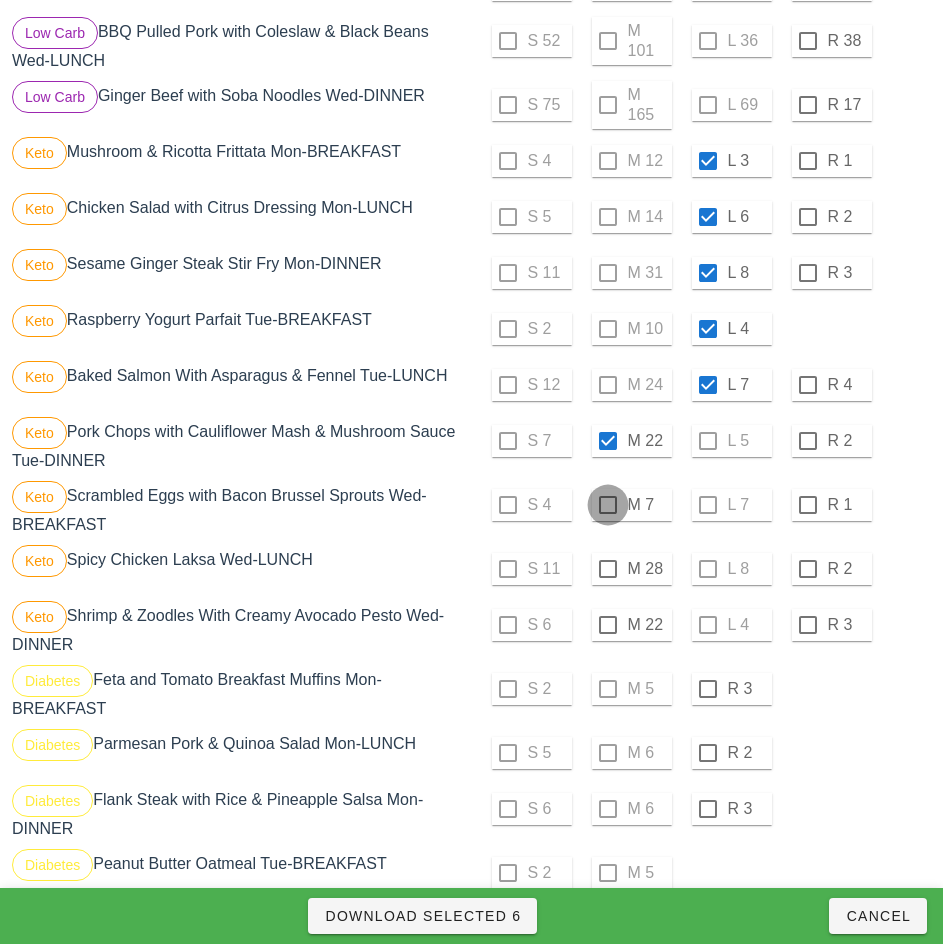 click at bounding box center (608, 505) 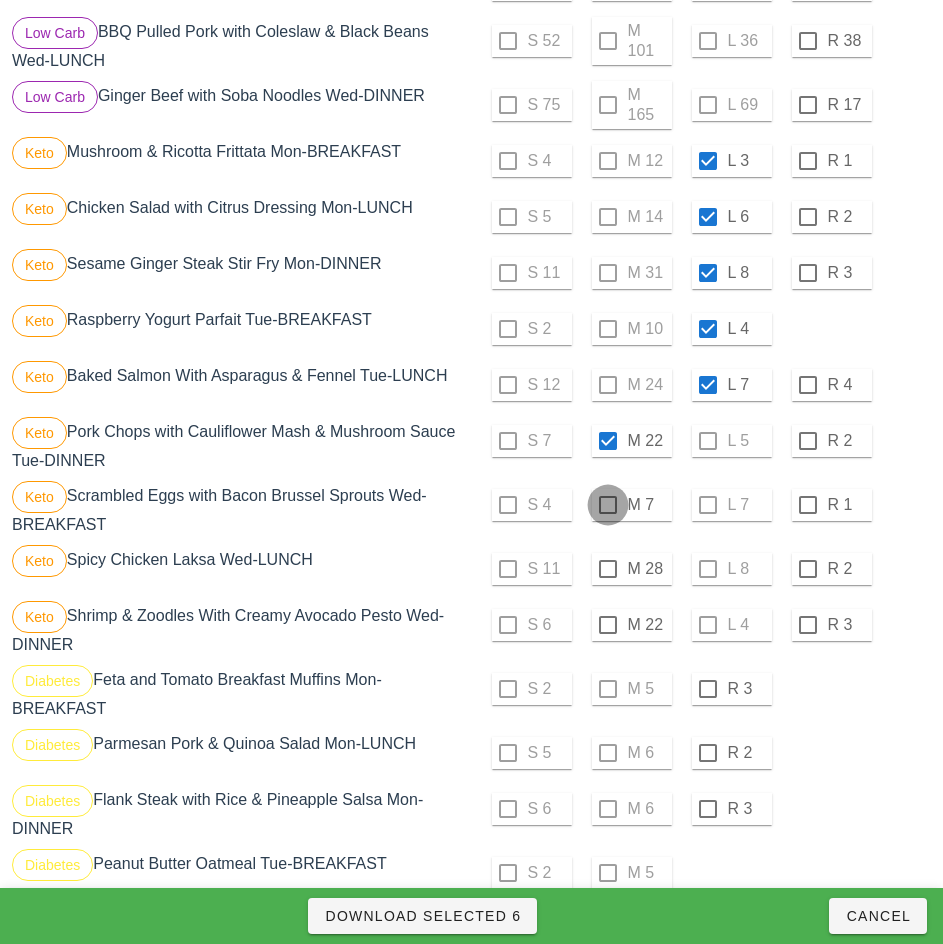 checkbox on "true" 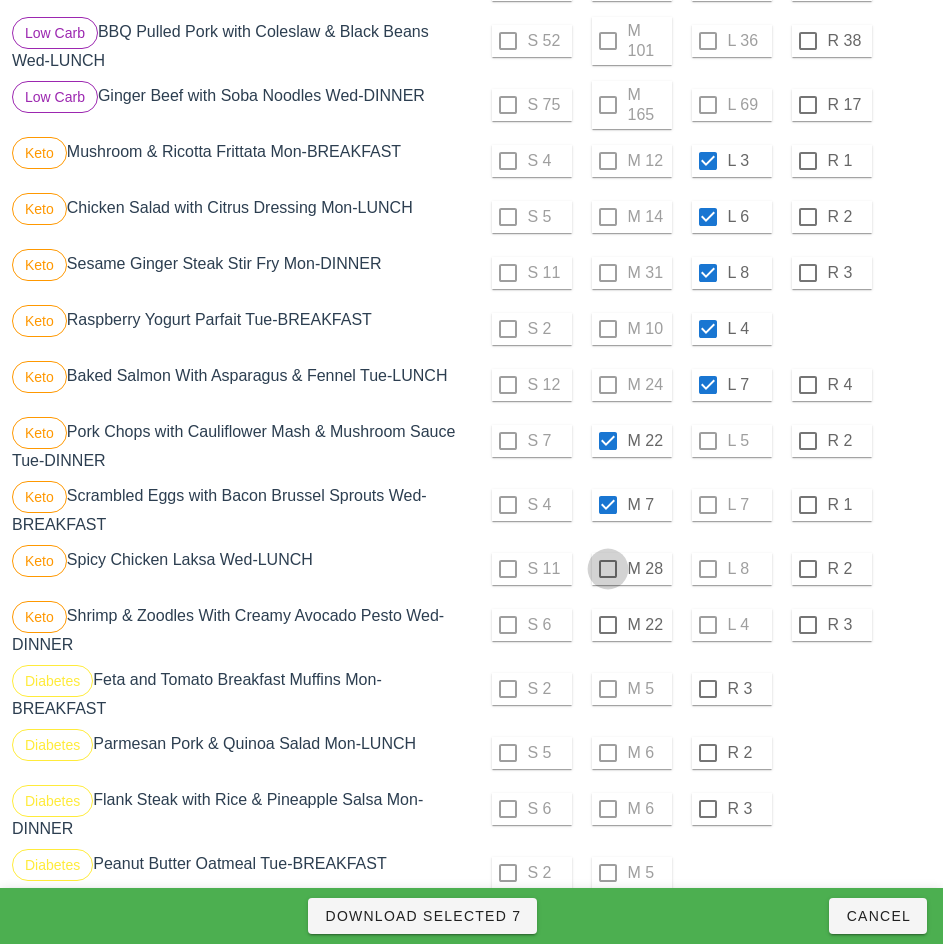 click at bounding box center [608, 569] 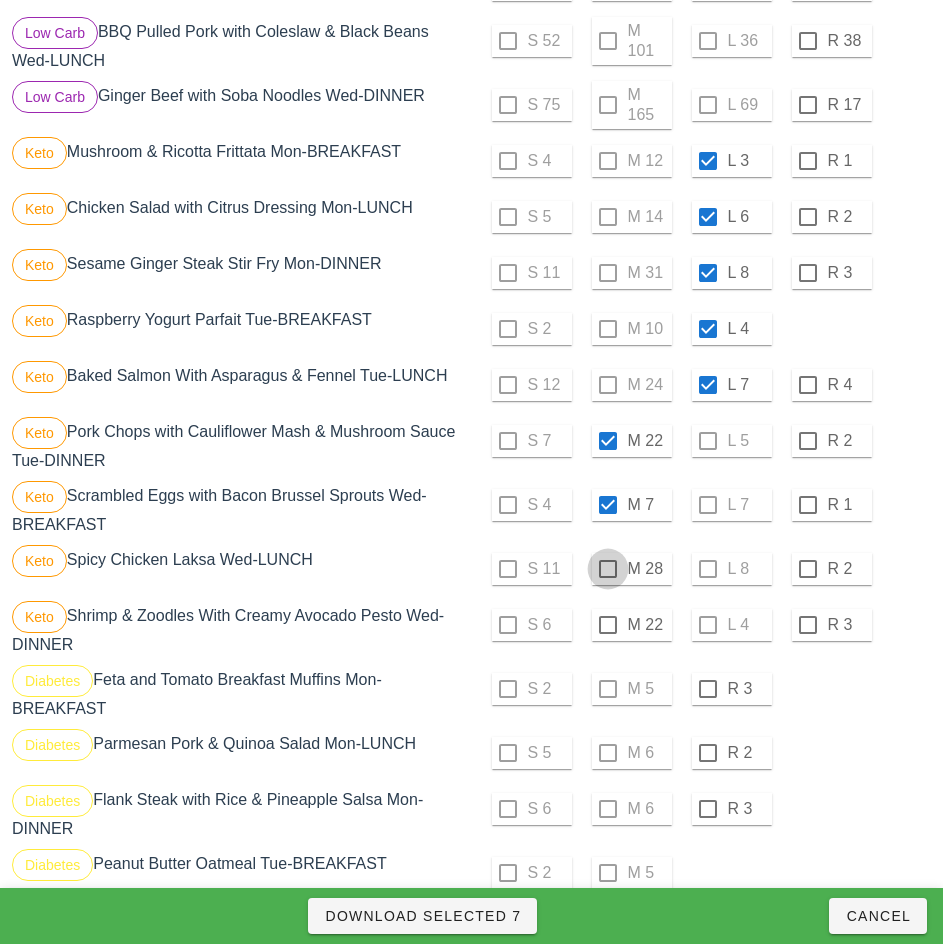 checkbox on "true" 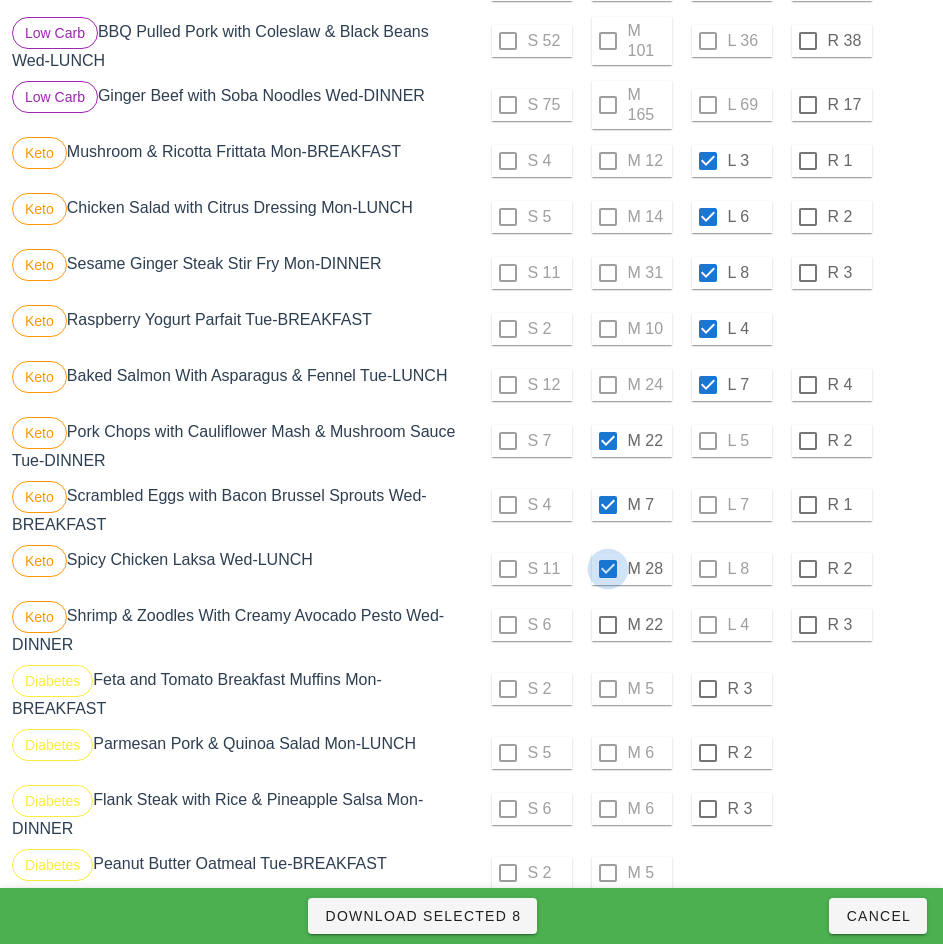 click at bounding box center (608, 625) 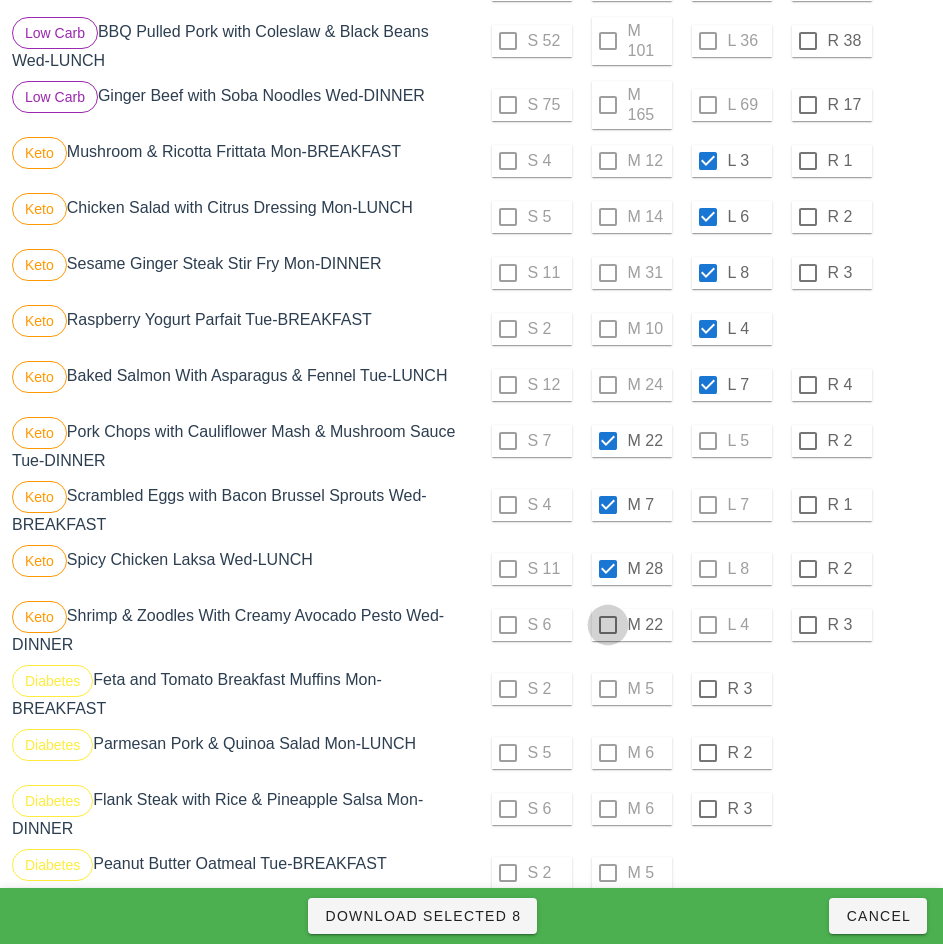 checkbox on "true" 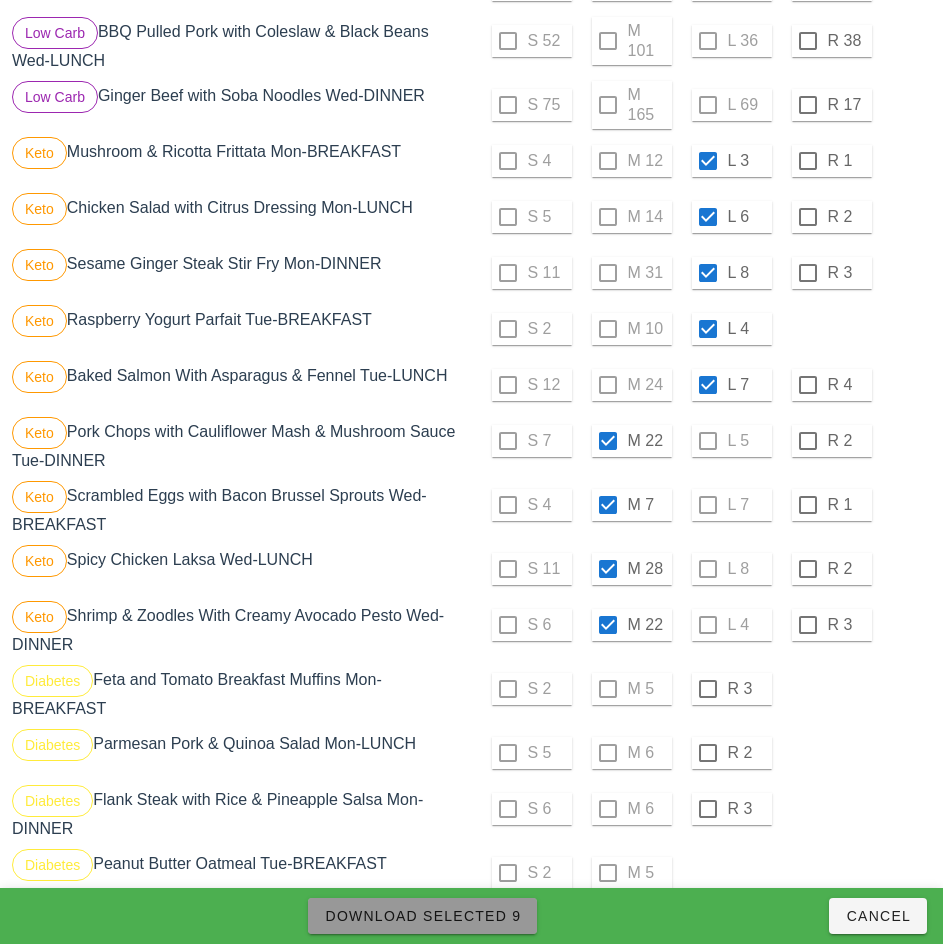 click on "Download Selected 9" at bounding box center (422, 916) 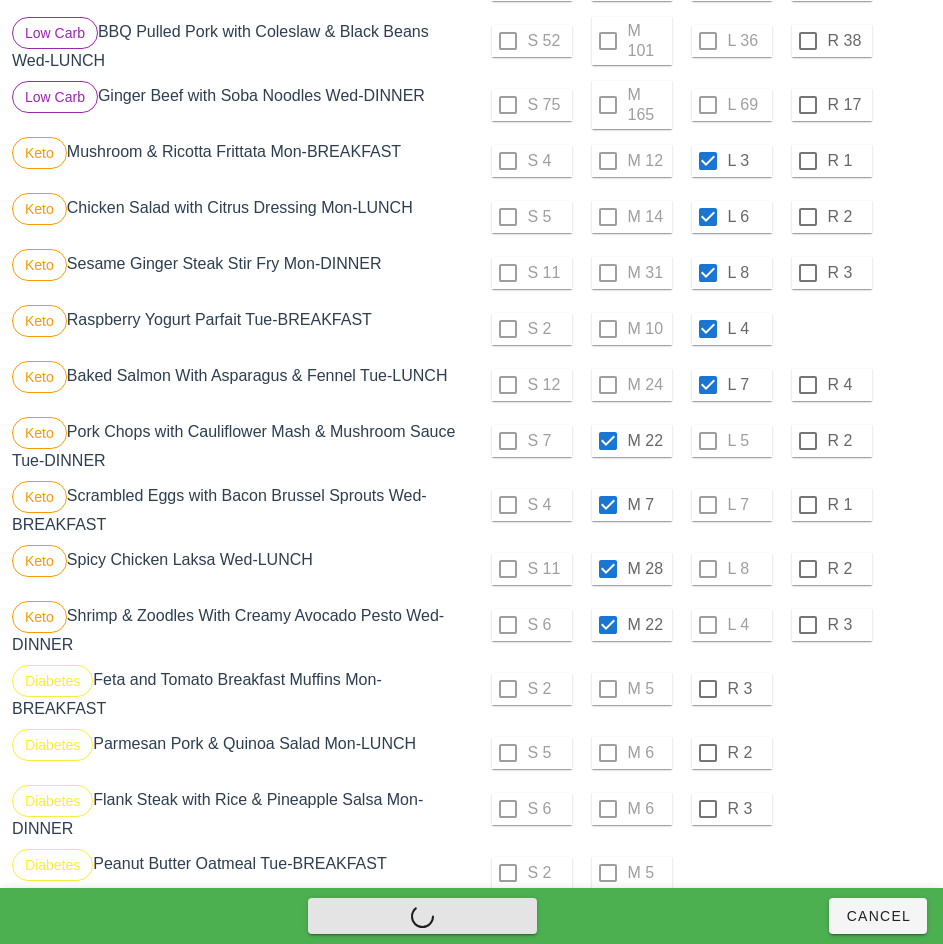 checkbox on "false" 